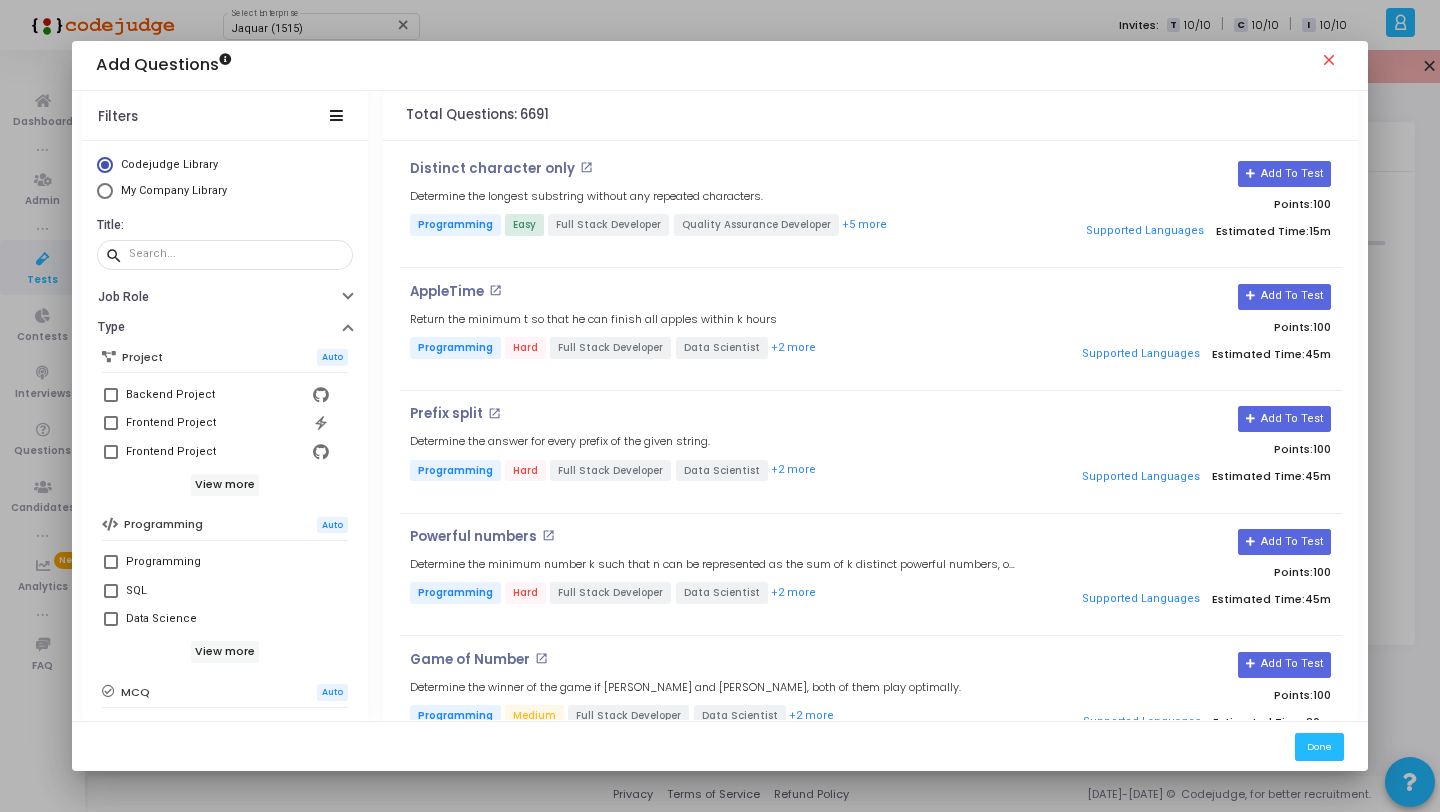 scroll, scrollTop: 0, scrollLeft: 0, axis: both 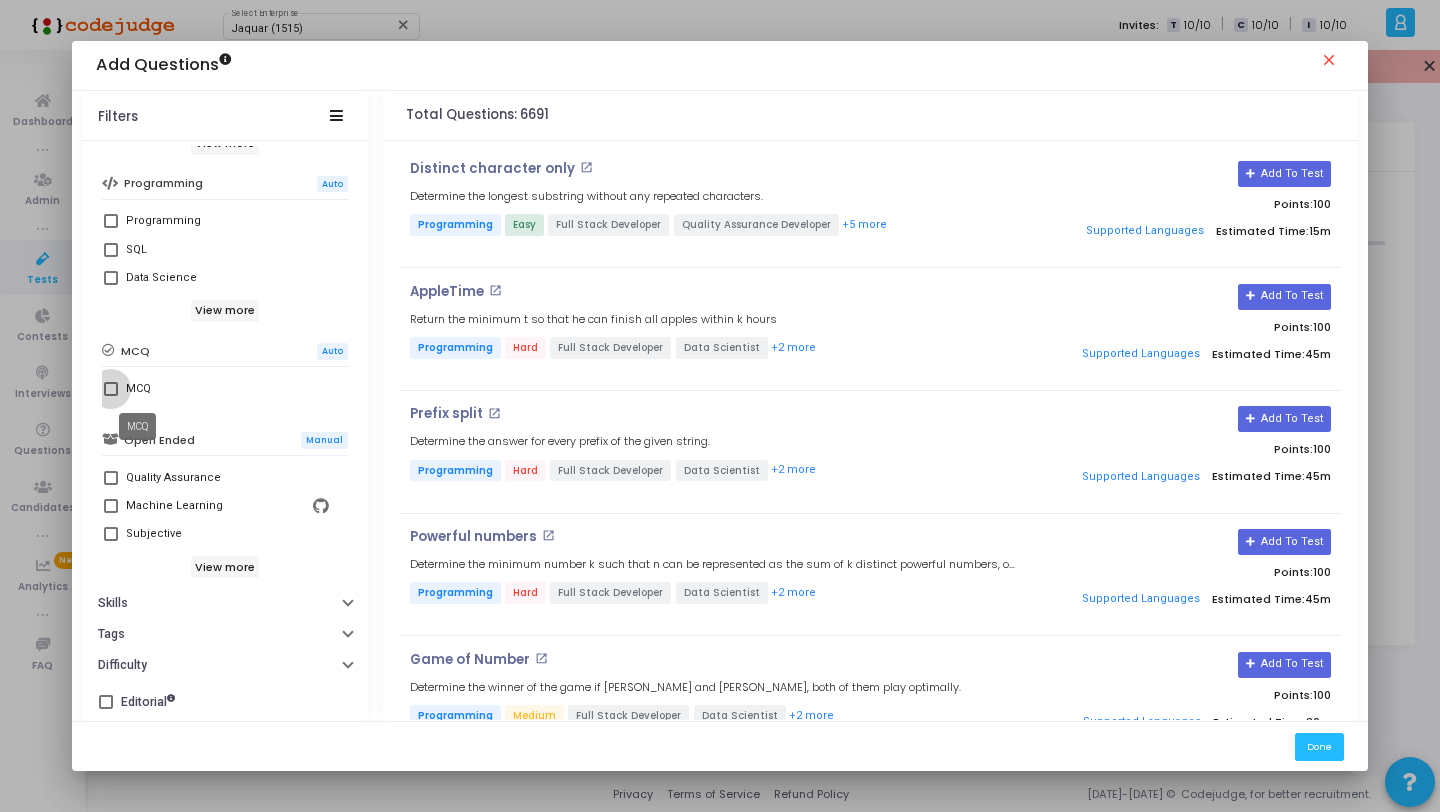 click on "MCQ" at bounding box center [138, 389] 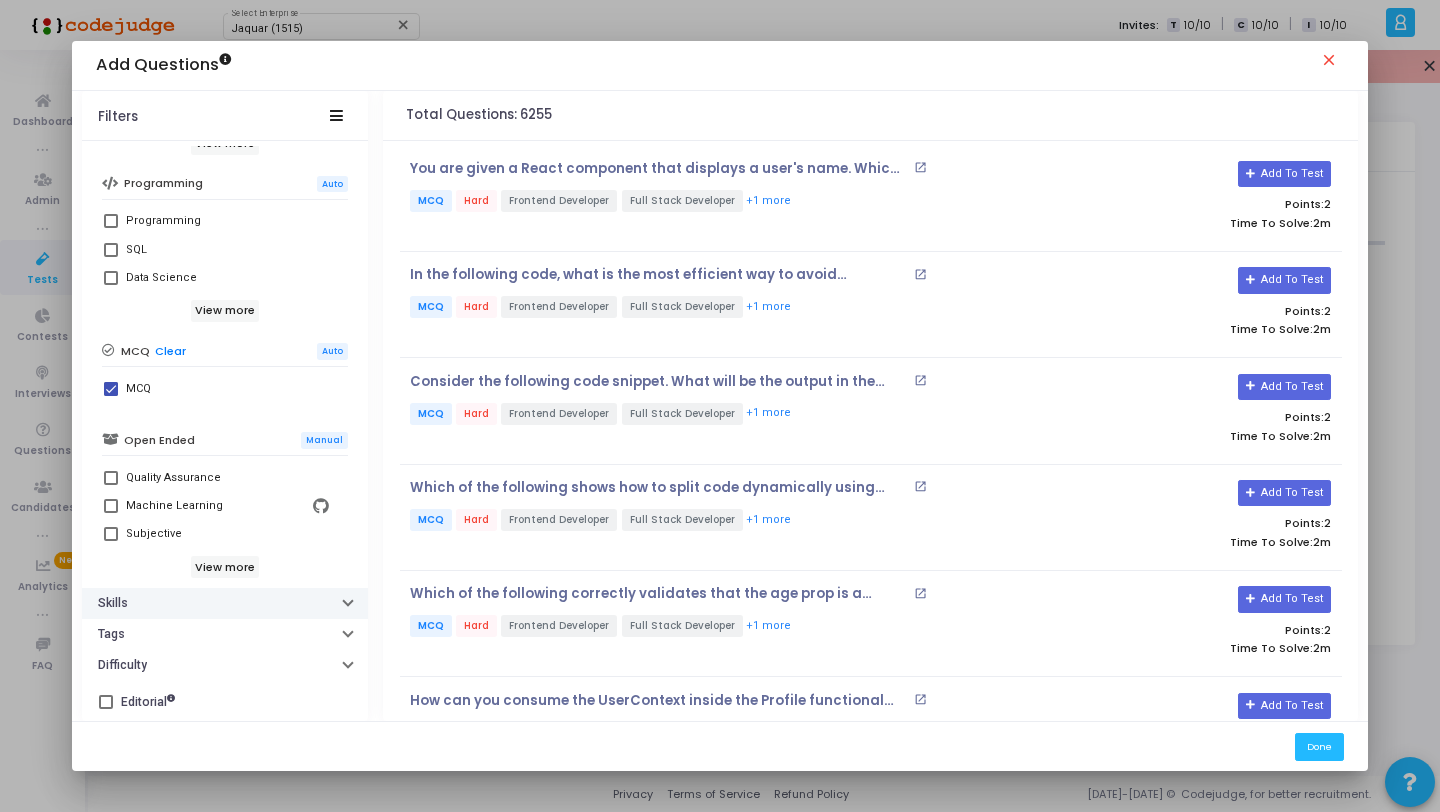 click on "Skills" at bounding box center (225, 603) 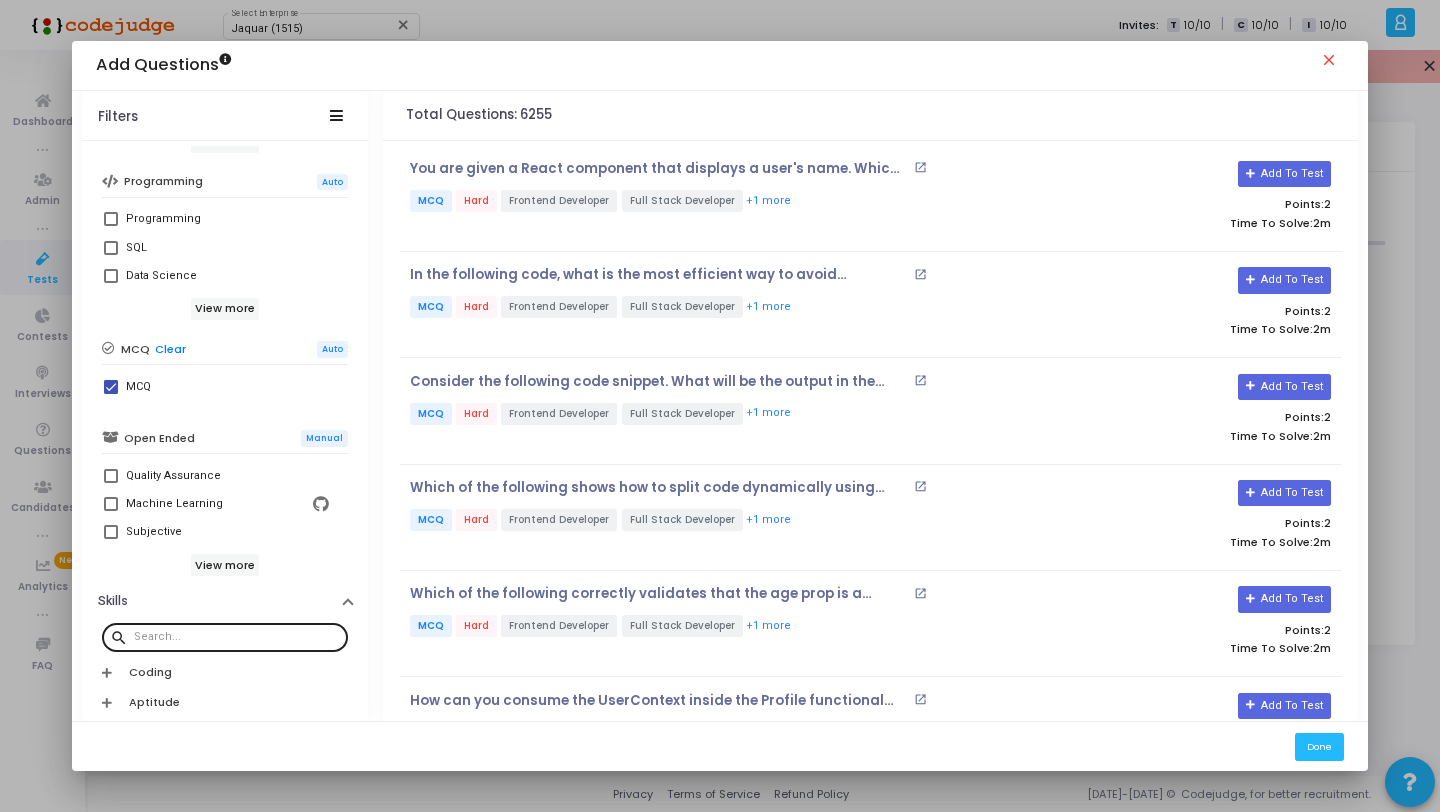 click at bounding box center [237, 636] 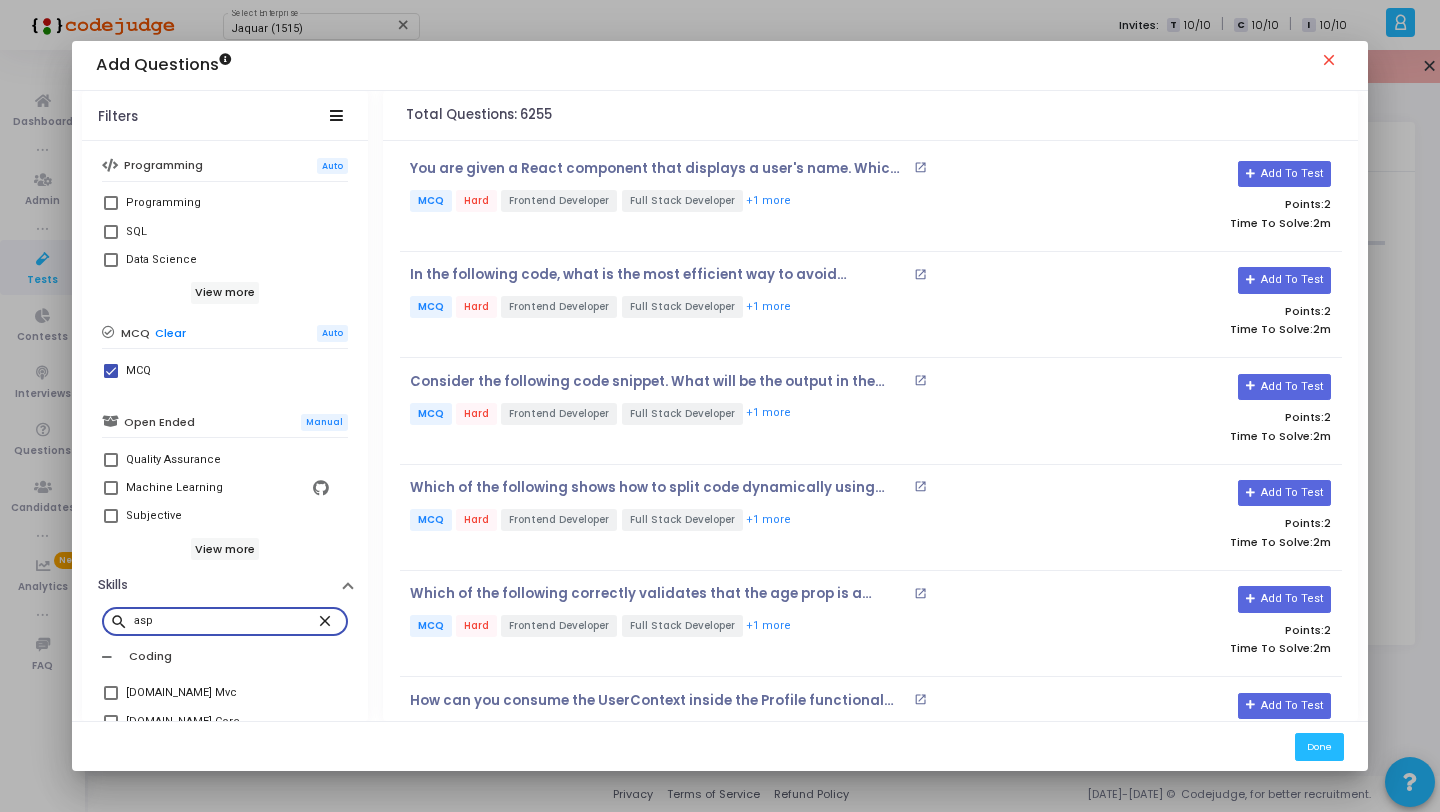 scroll, scrollTop: 455, scrollLeft: 0, axis: vertical 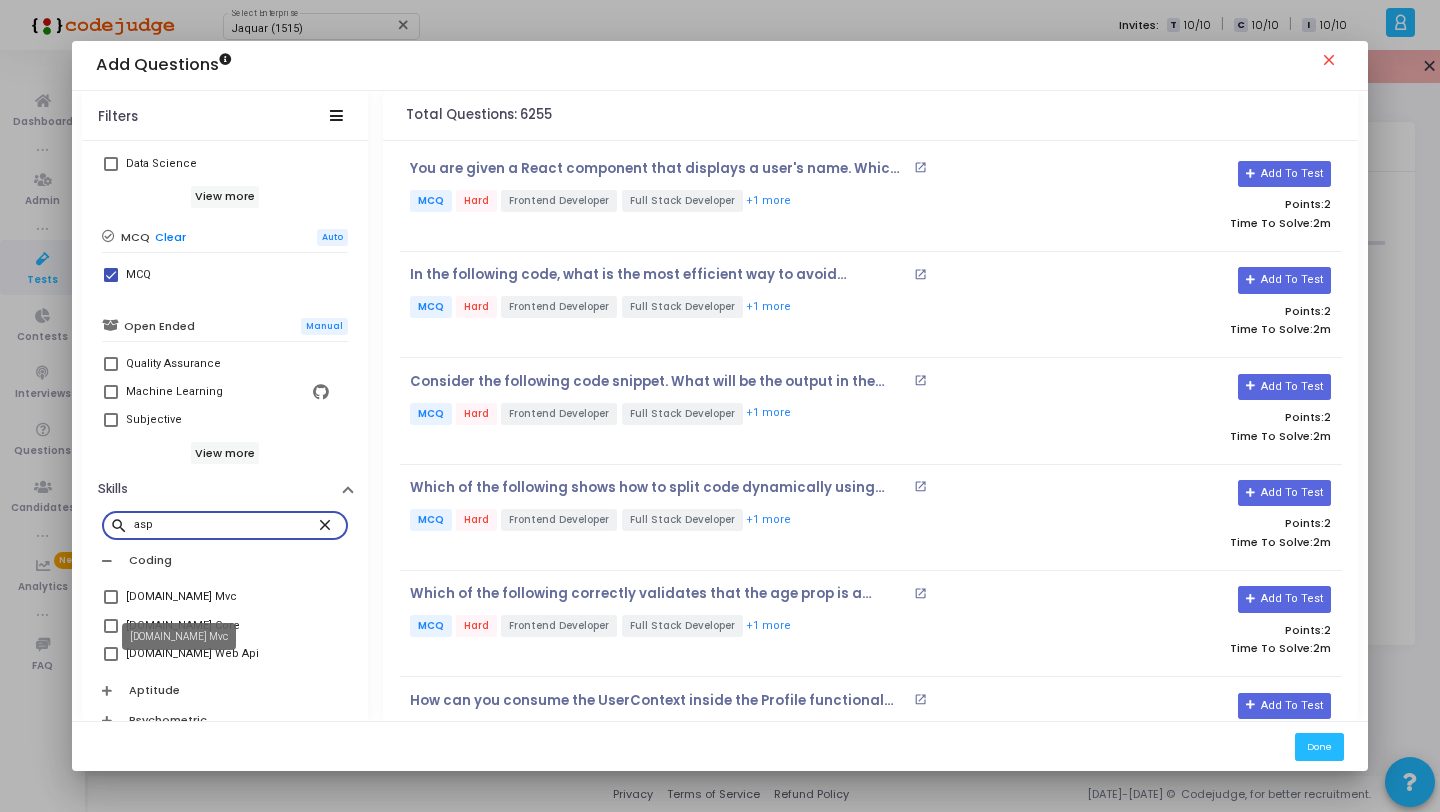 type on "asp" 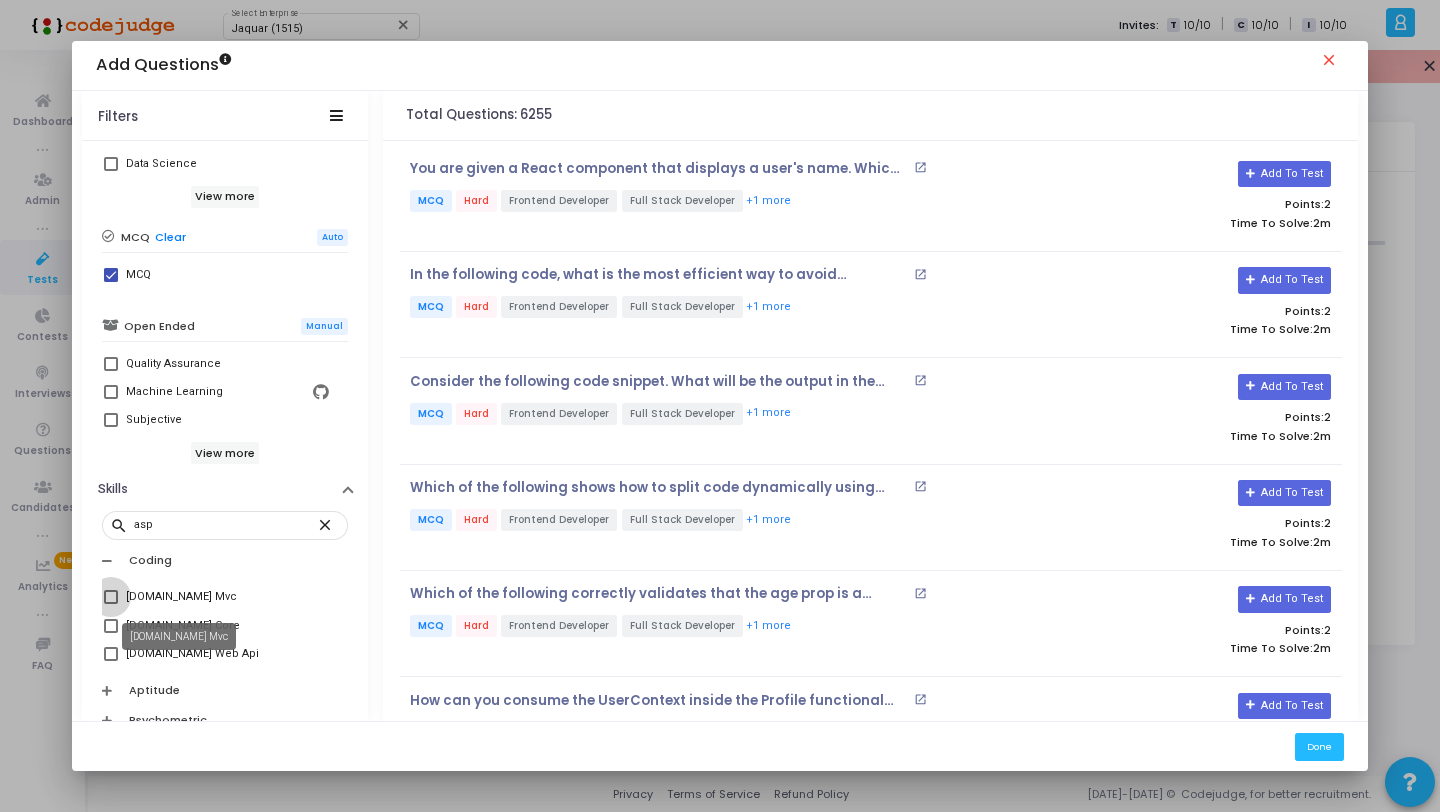 click on "[DOMAIN_NAME] Mvc" at bounding box center (181, 597) 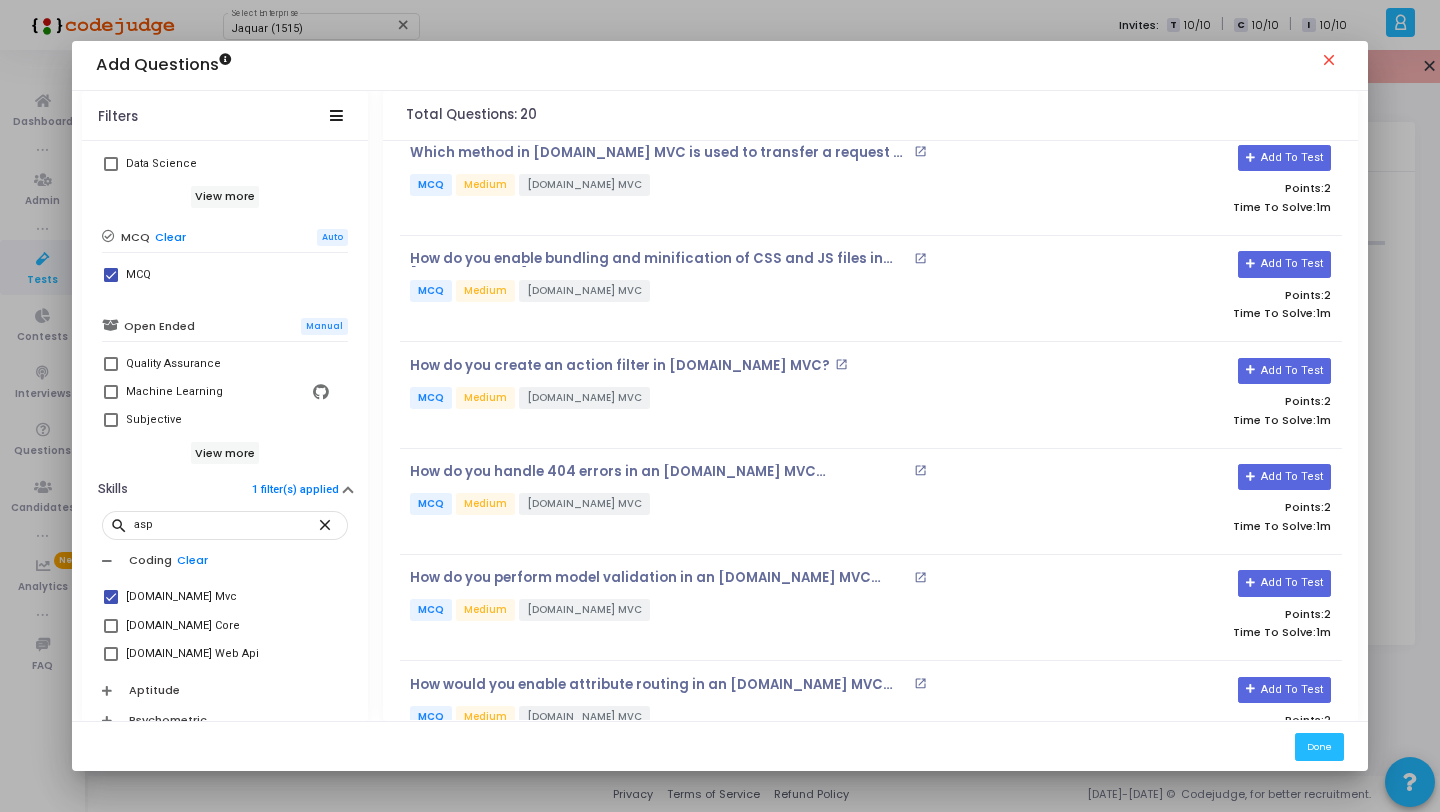 scroll, scrollTop: 0, scrollLeft: 0, axis: both 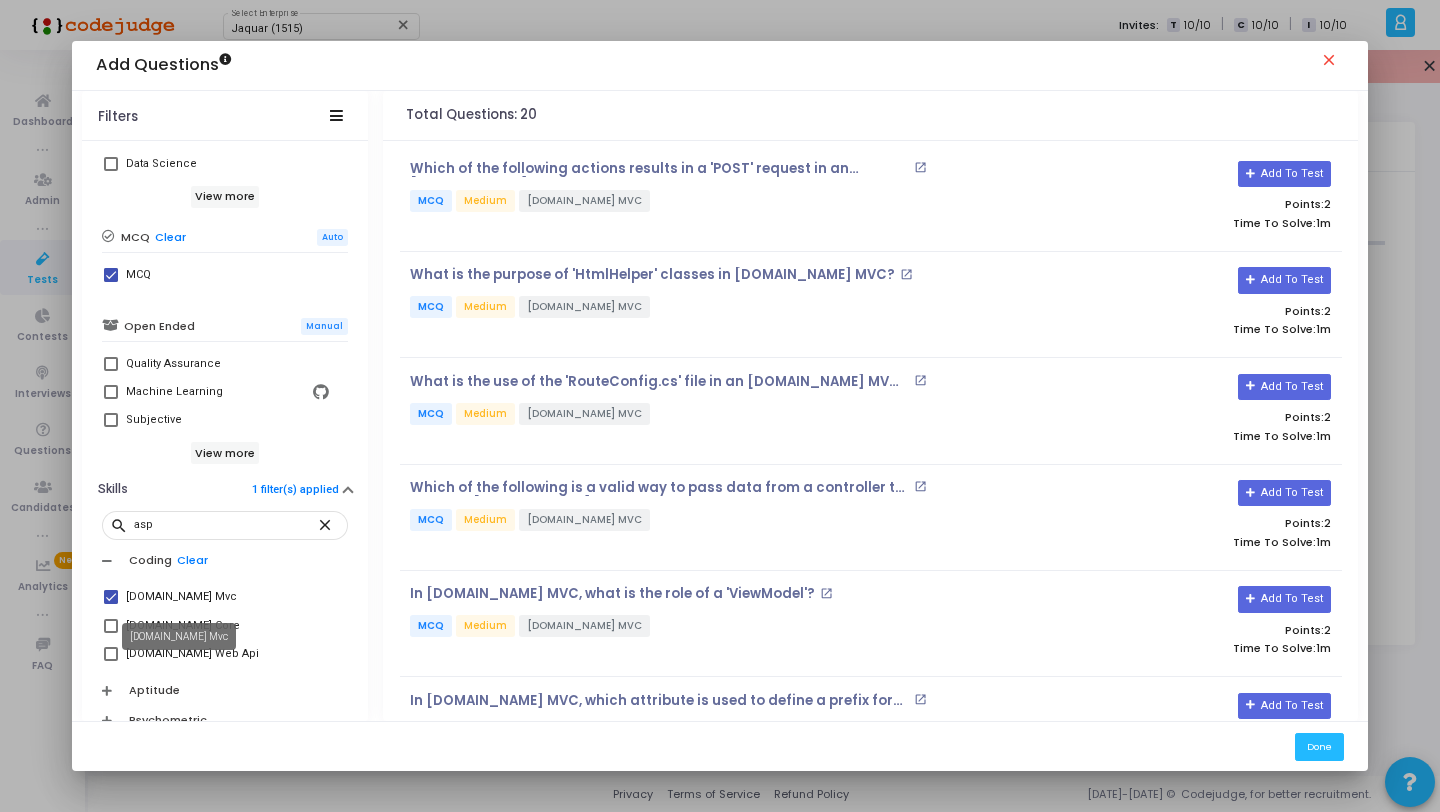 click on "[DOMAIN_NAME] Mvc" at bounding box center [181, 597] 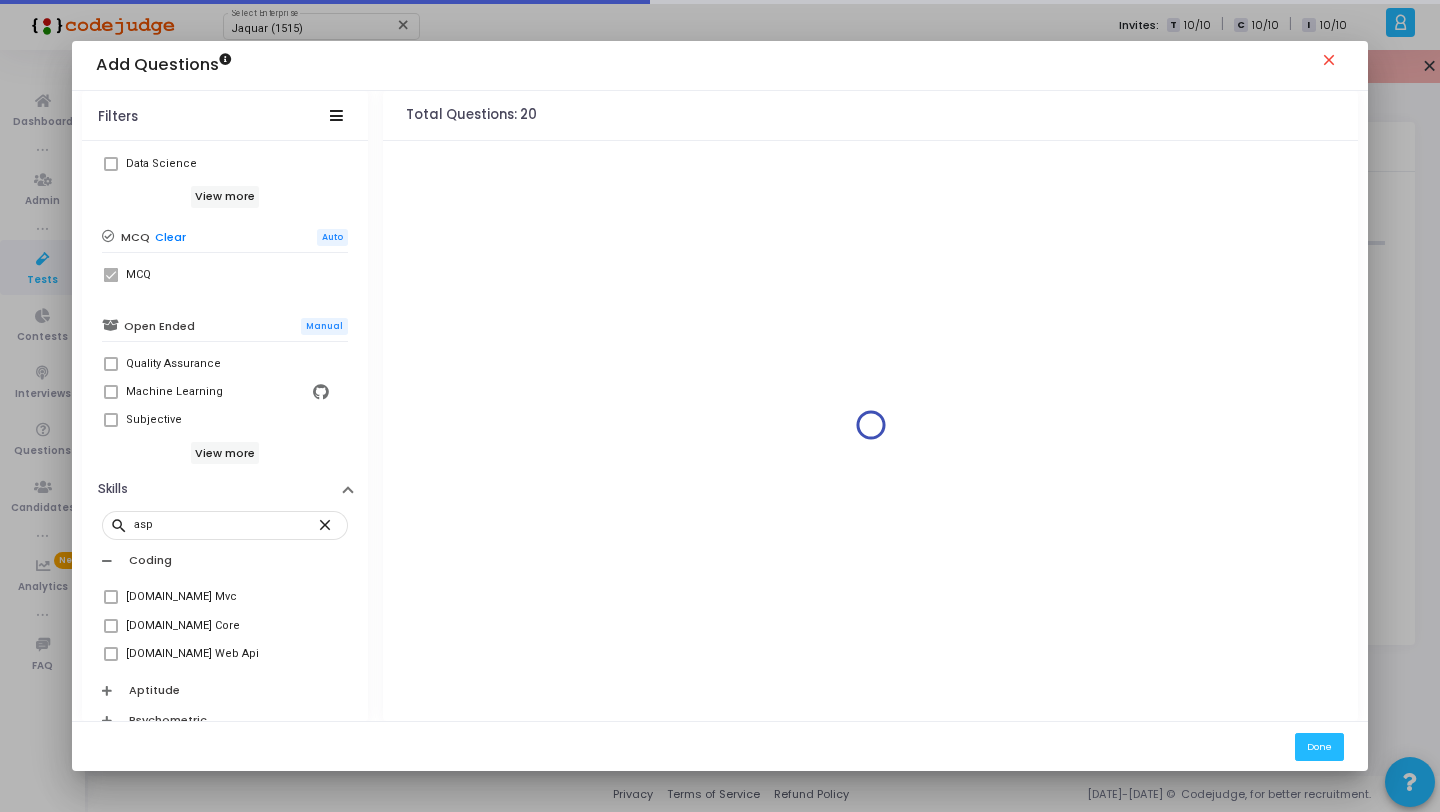 click at bounding box center (111, 626) 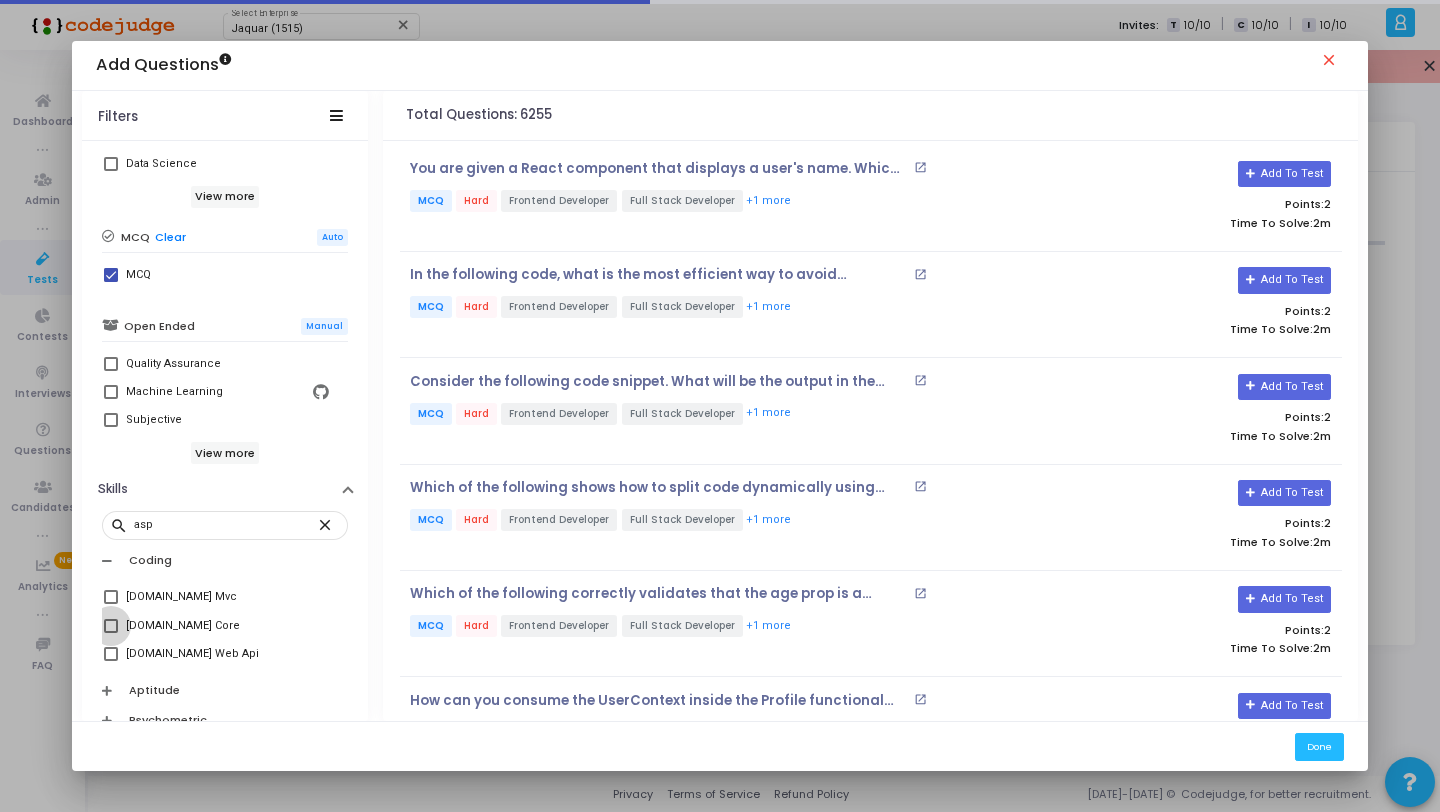 click at bounding box center (111, 626) 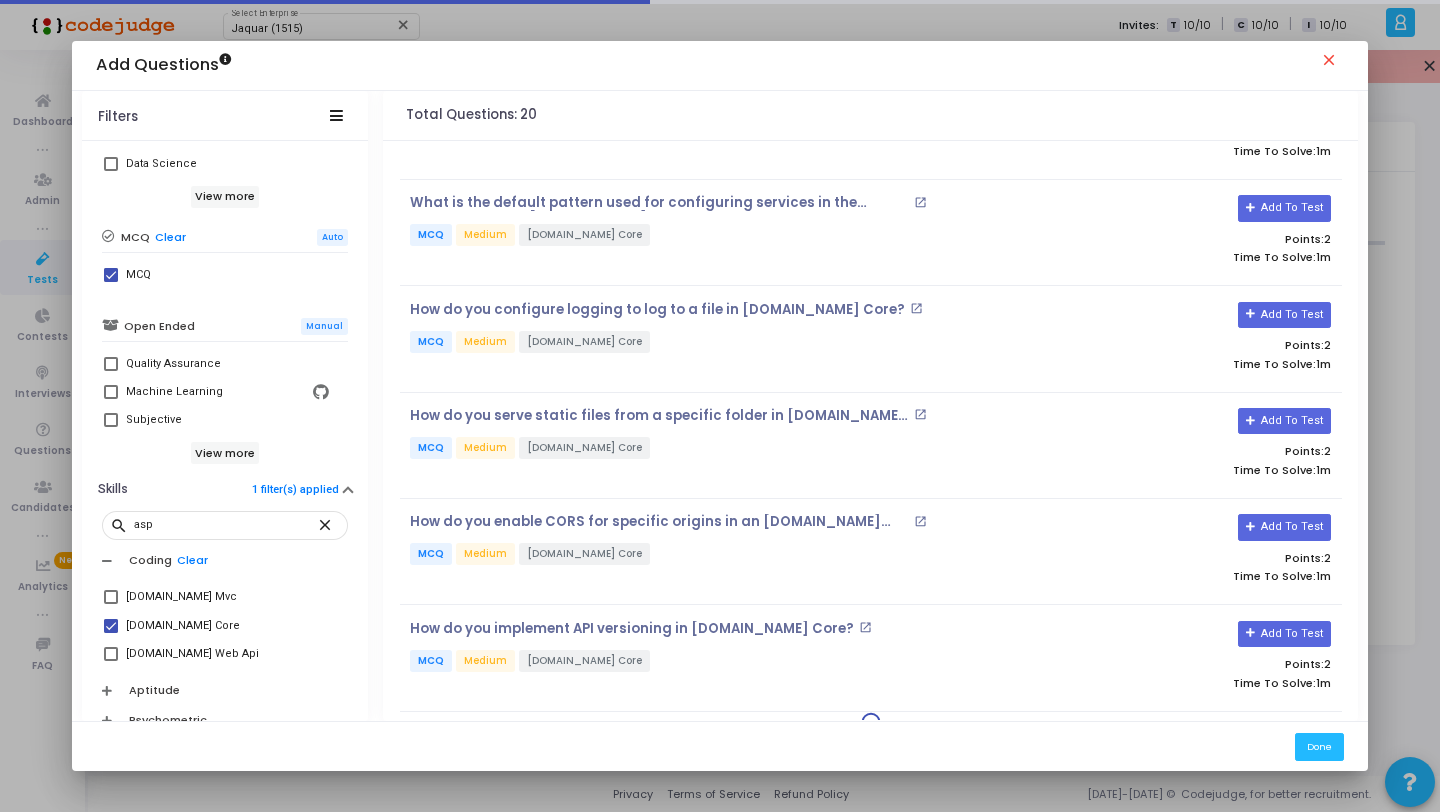 scroll, scrollTop: 1049, scrollLeft: 0, axis: vertical 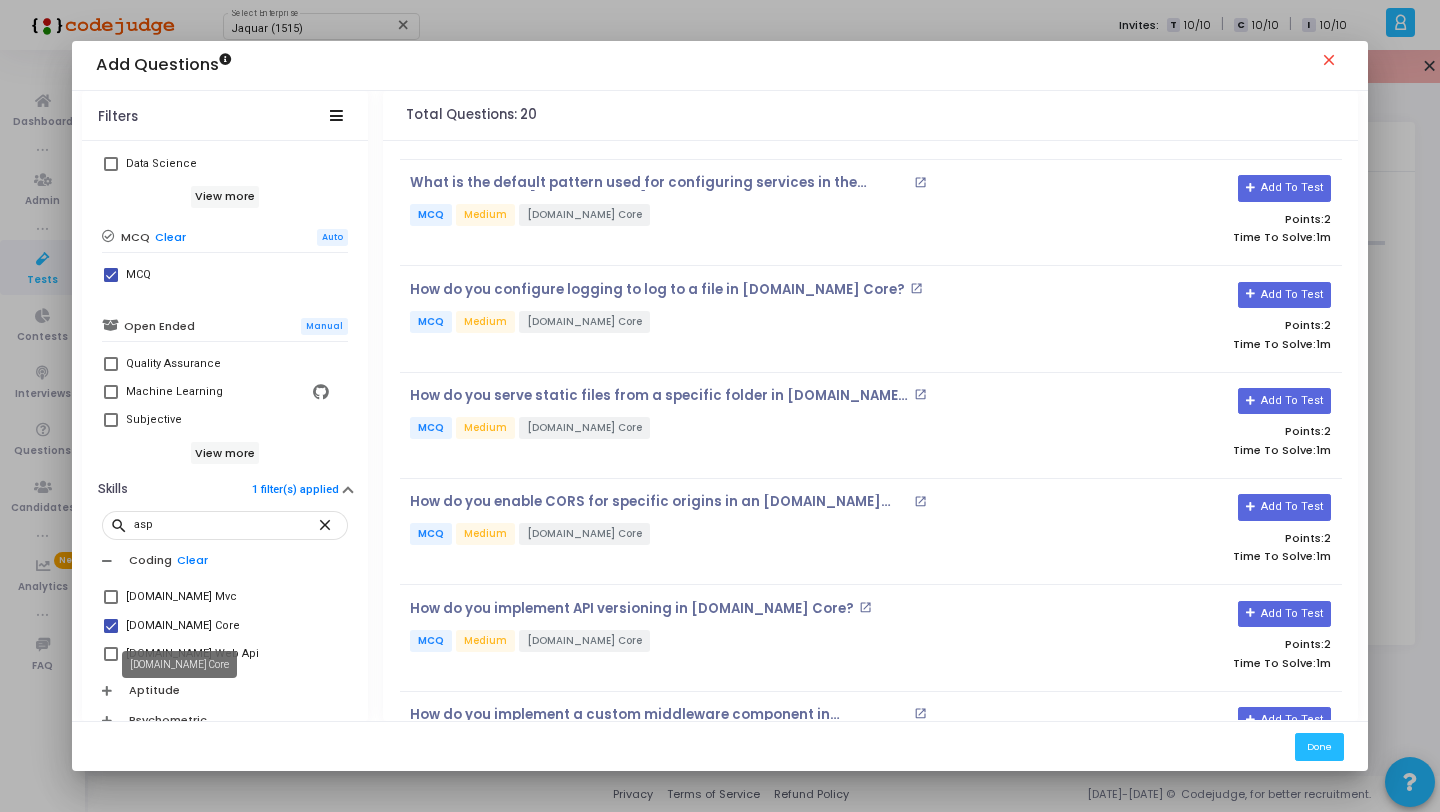 click on "[DOMAIN_NAME] Core" at bounding box center [179, 664] 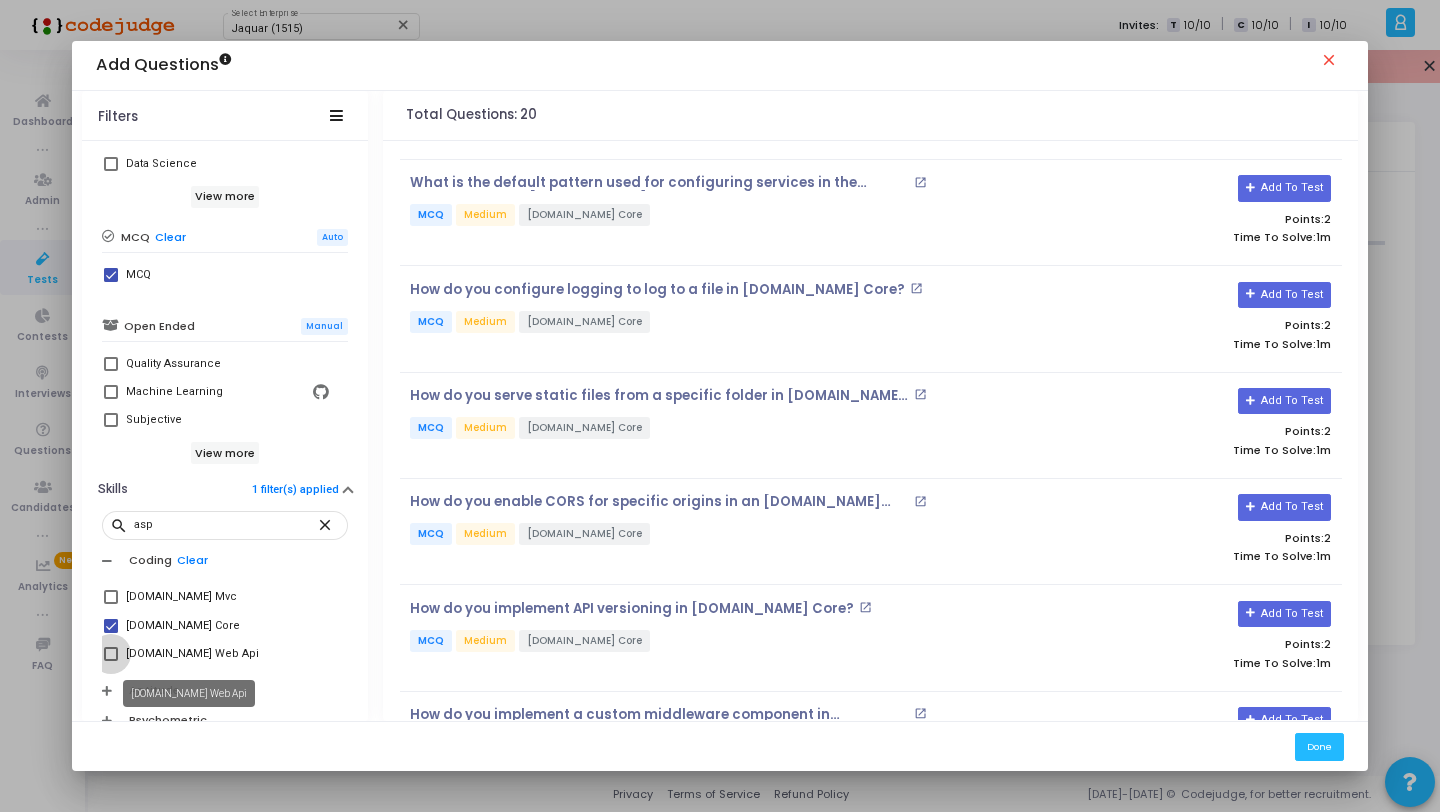 click on "[DOMAIN_NAME] Web Api" at bounding box center (192, 654) 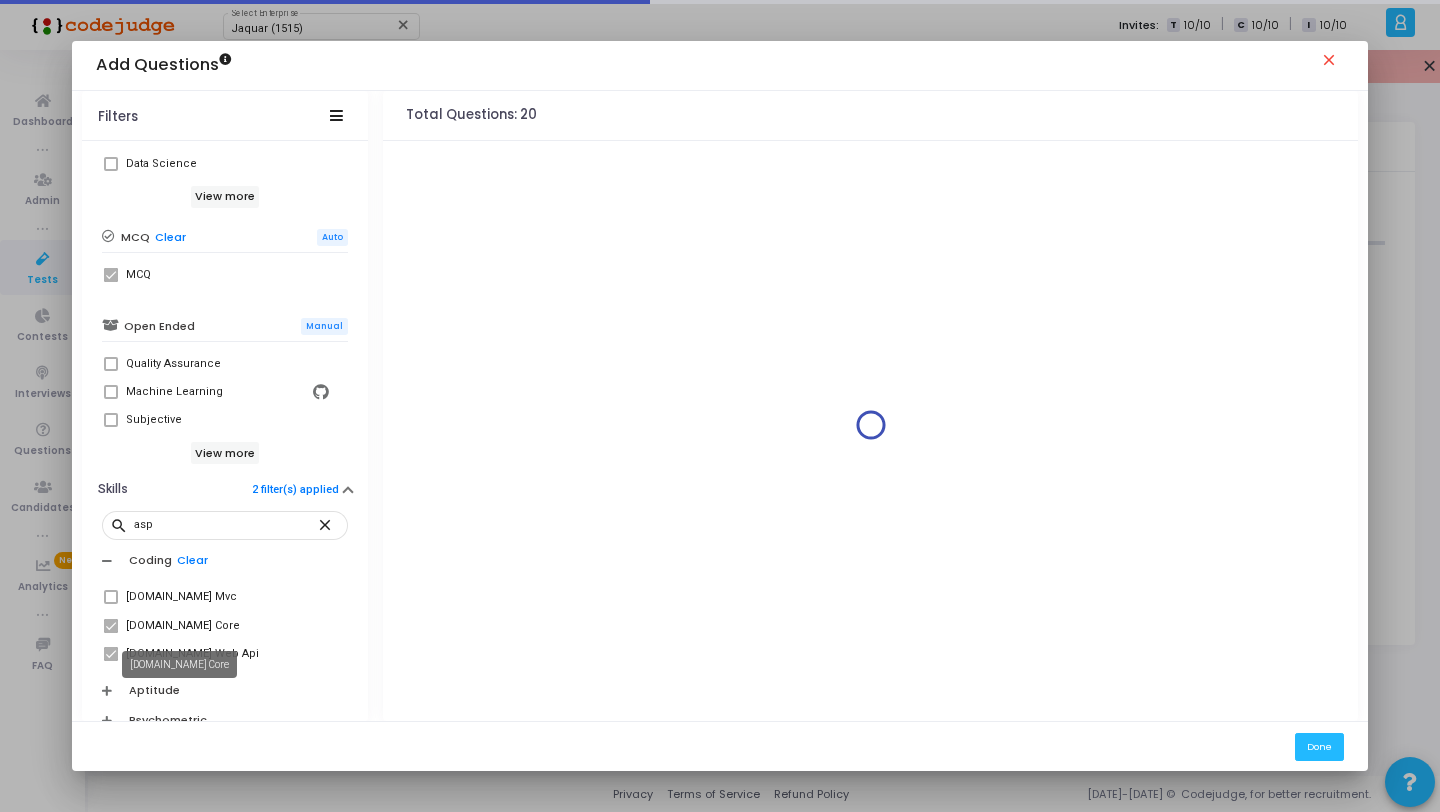 click on "[DOMAIN_NAME] Core" at bounding box center (183, 626) 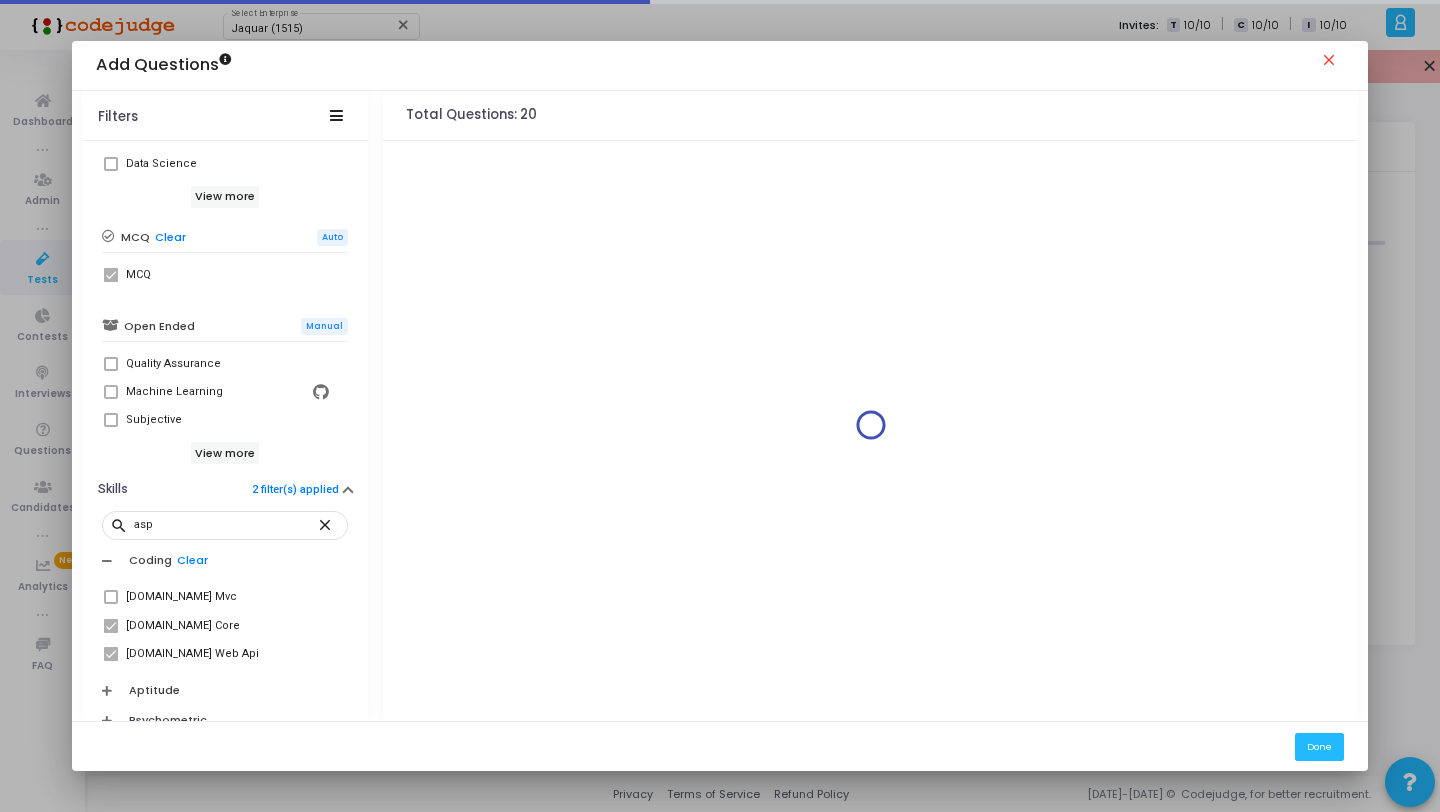 click on "[DOMAIN_NAME] Core" at bounding box center (183, 626) 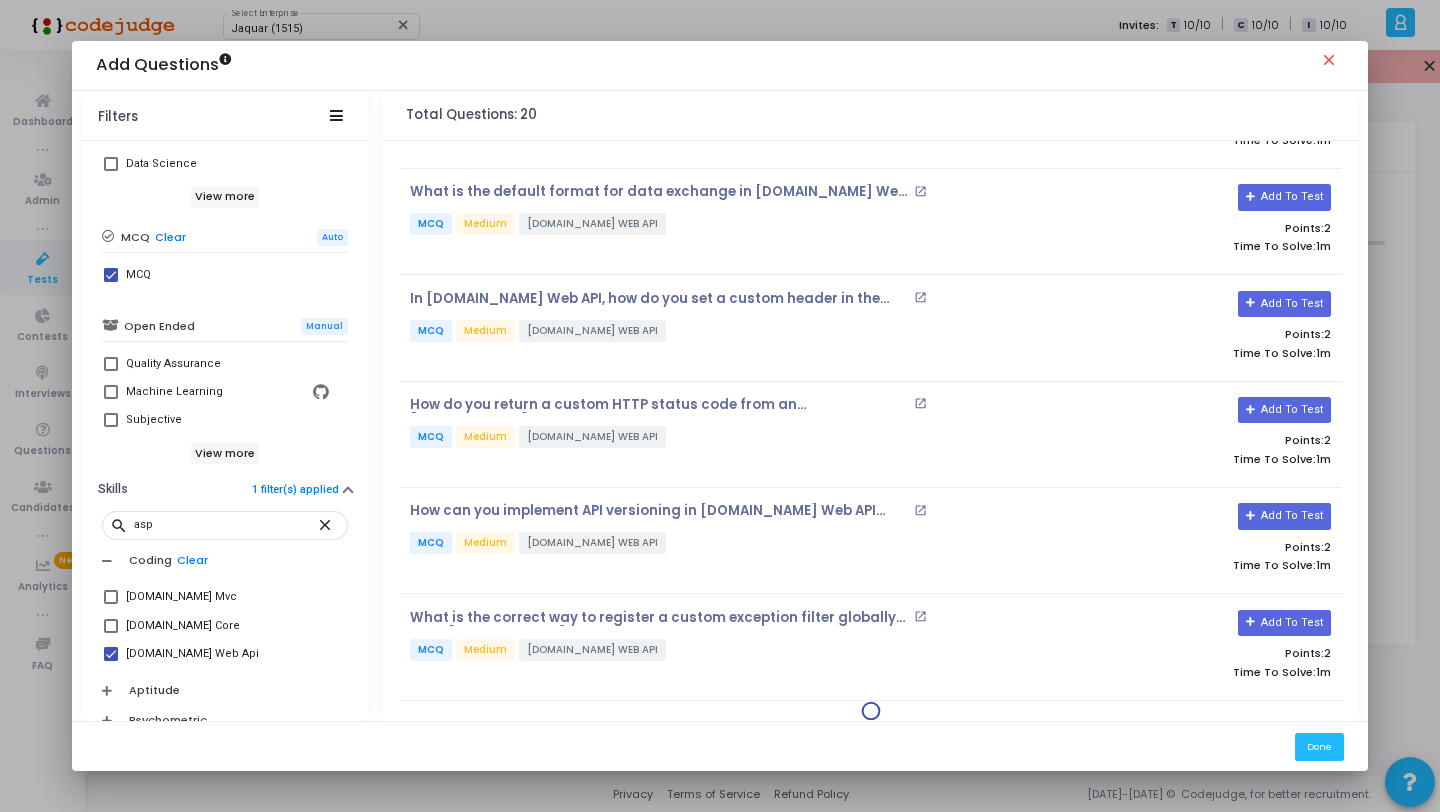 scroll, scrollTop: 1049, scrollLeft: 0, axis: vertical 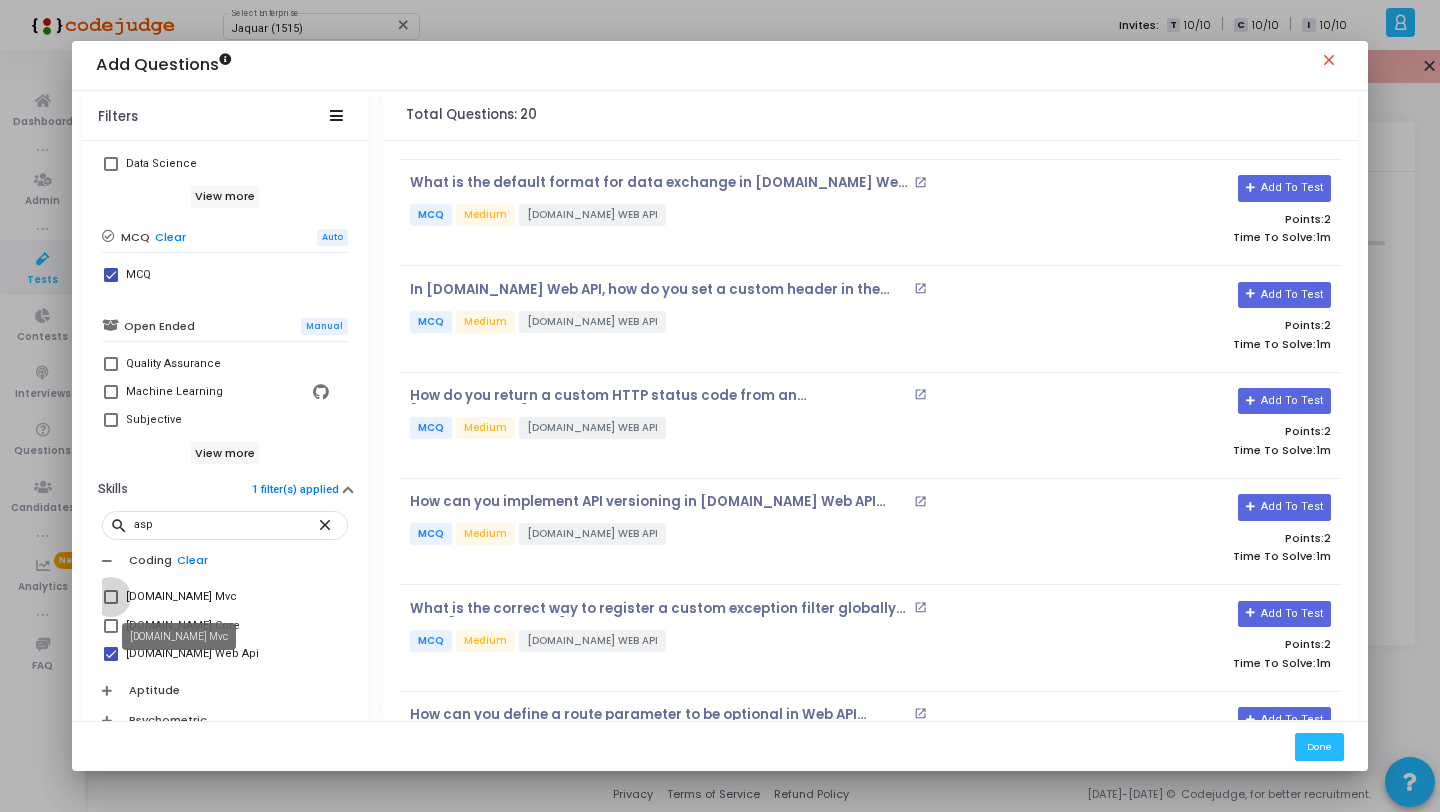 click on "[DOMAIN_NAME] Mvc" at bounding box center [181, 597] 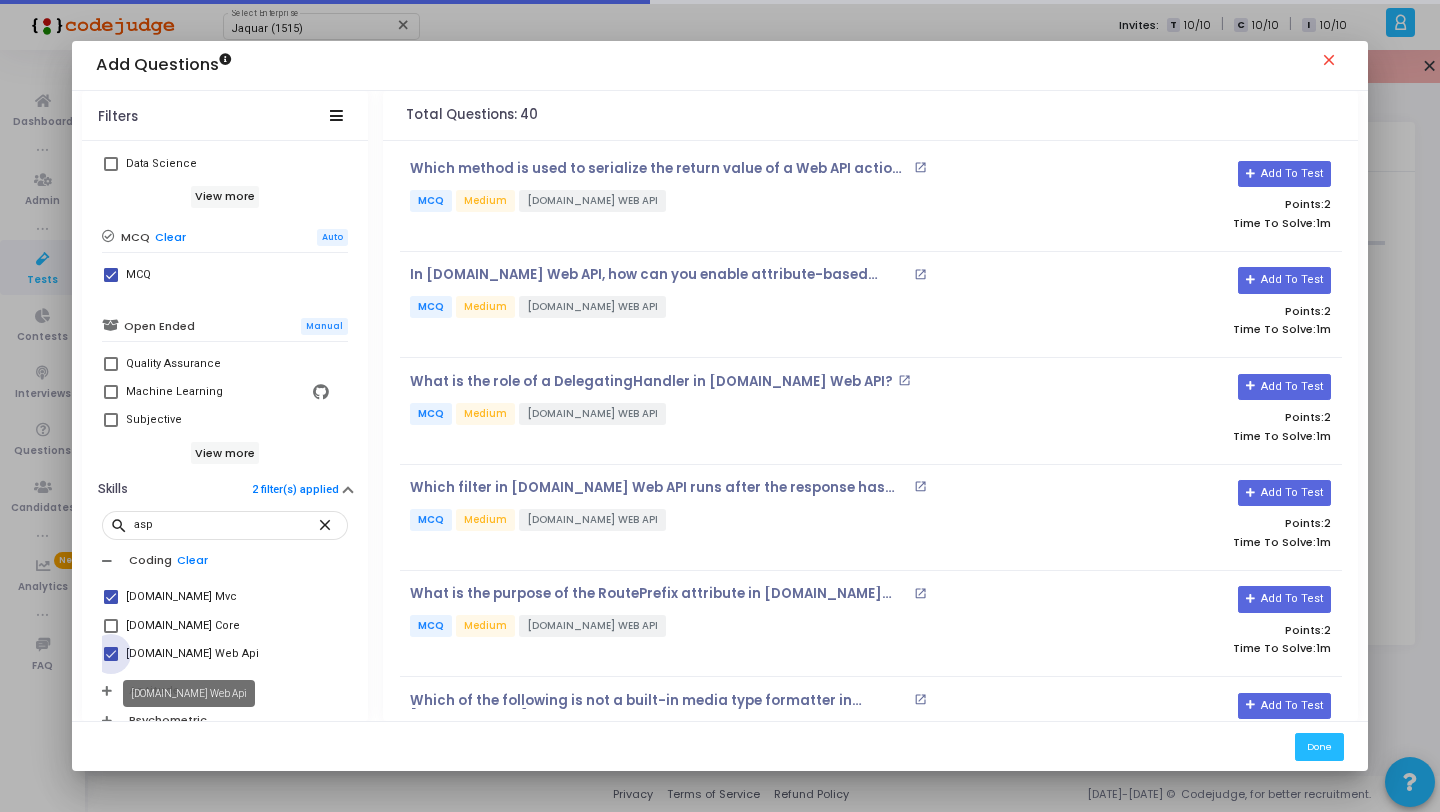 click on "[DOMAIN_NAME] Web Api" at bounding box center [192, 654] 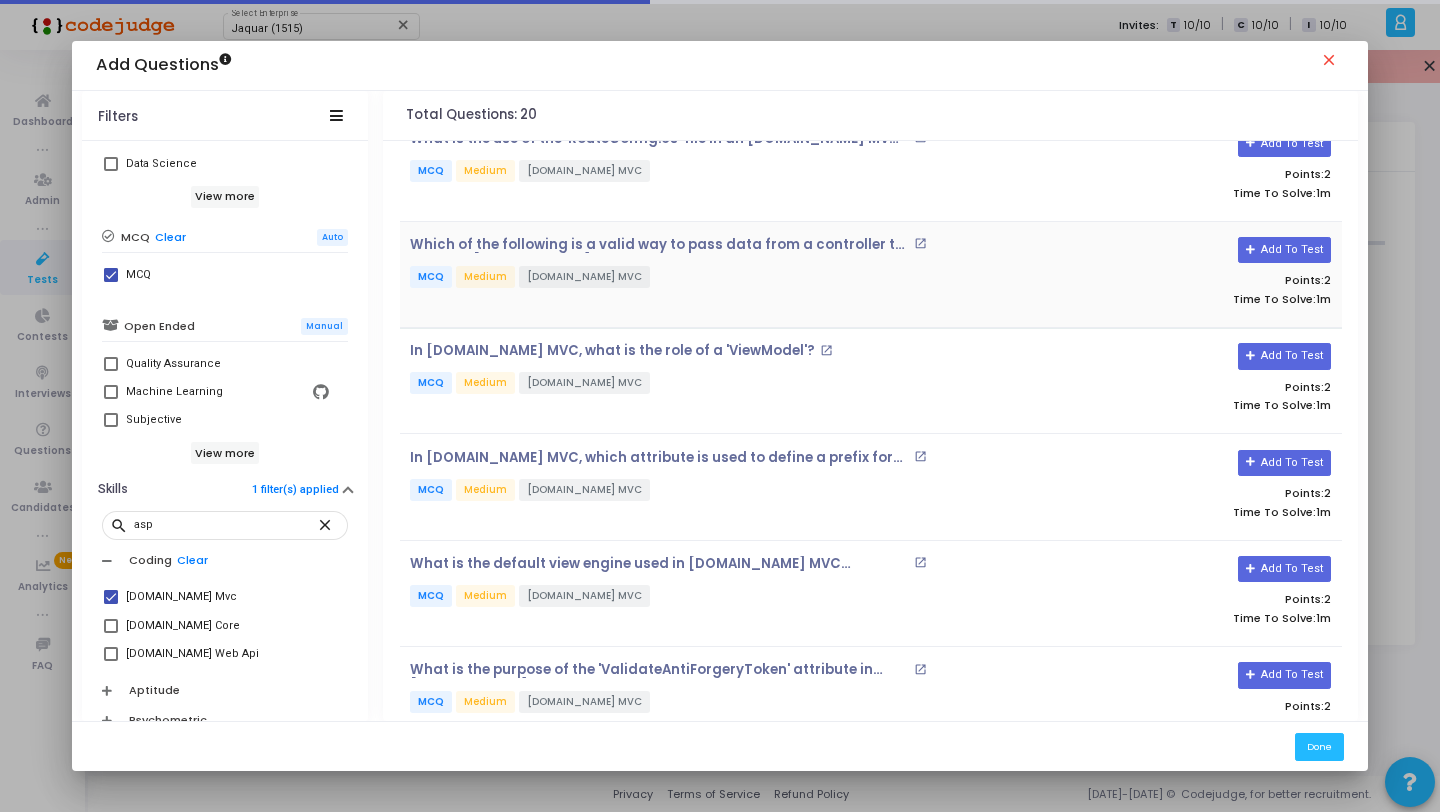 scroll, scrollTop: 0, scrollLeft: 0, axis: both 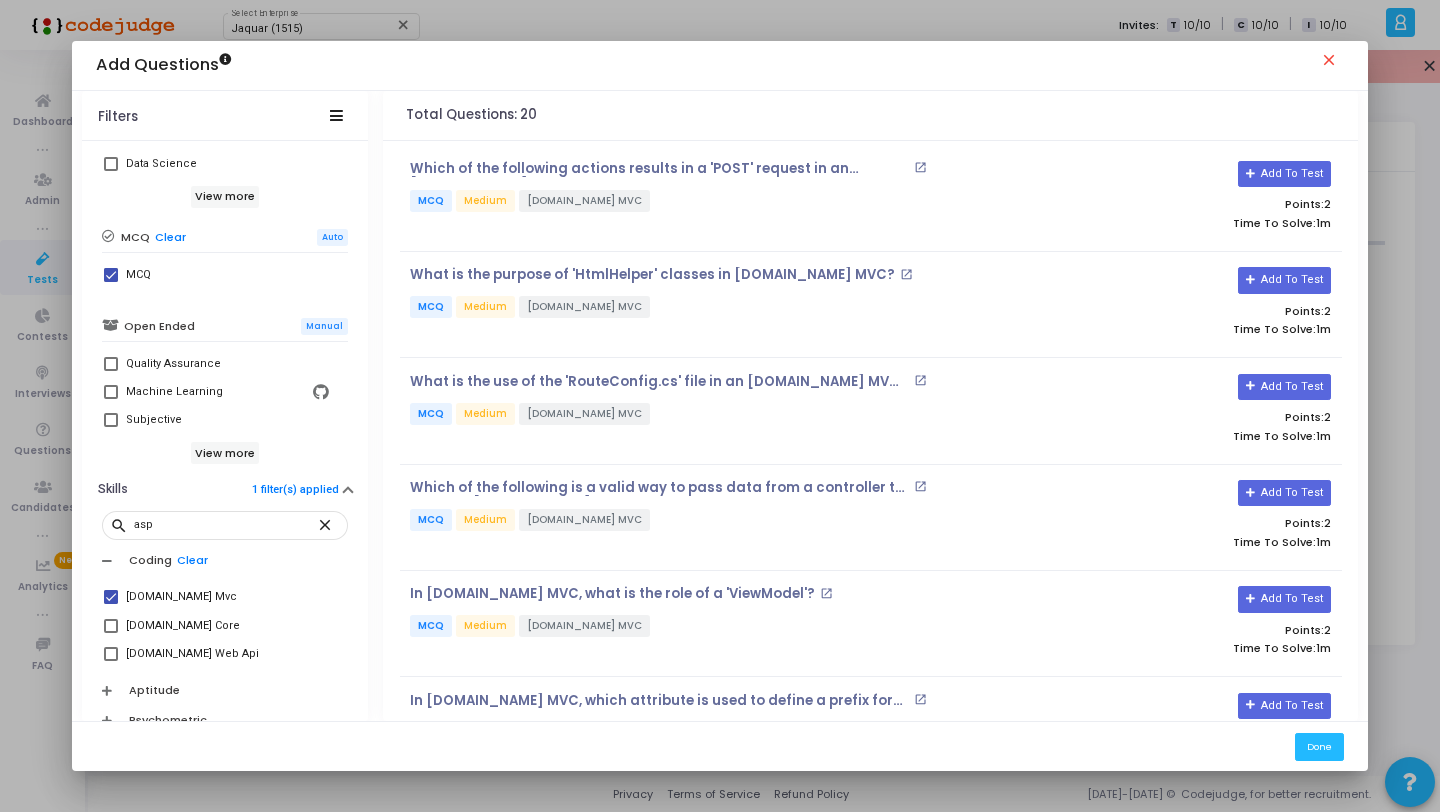 click on "Add Questions  close" at bounding box center (720, 66) 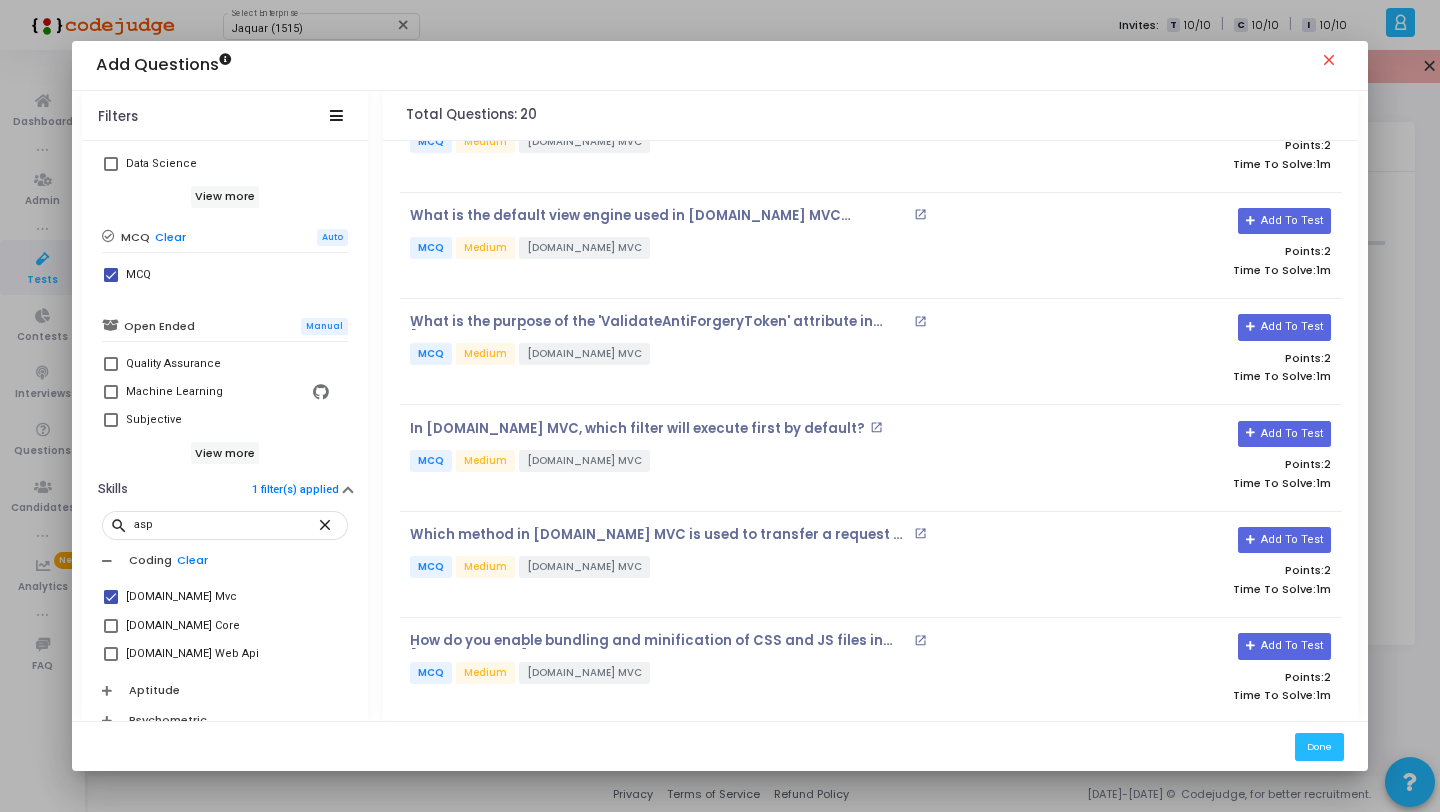scroll, scrollTop: 0, scrollLeft: 0, axis: both 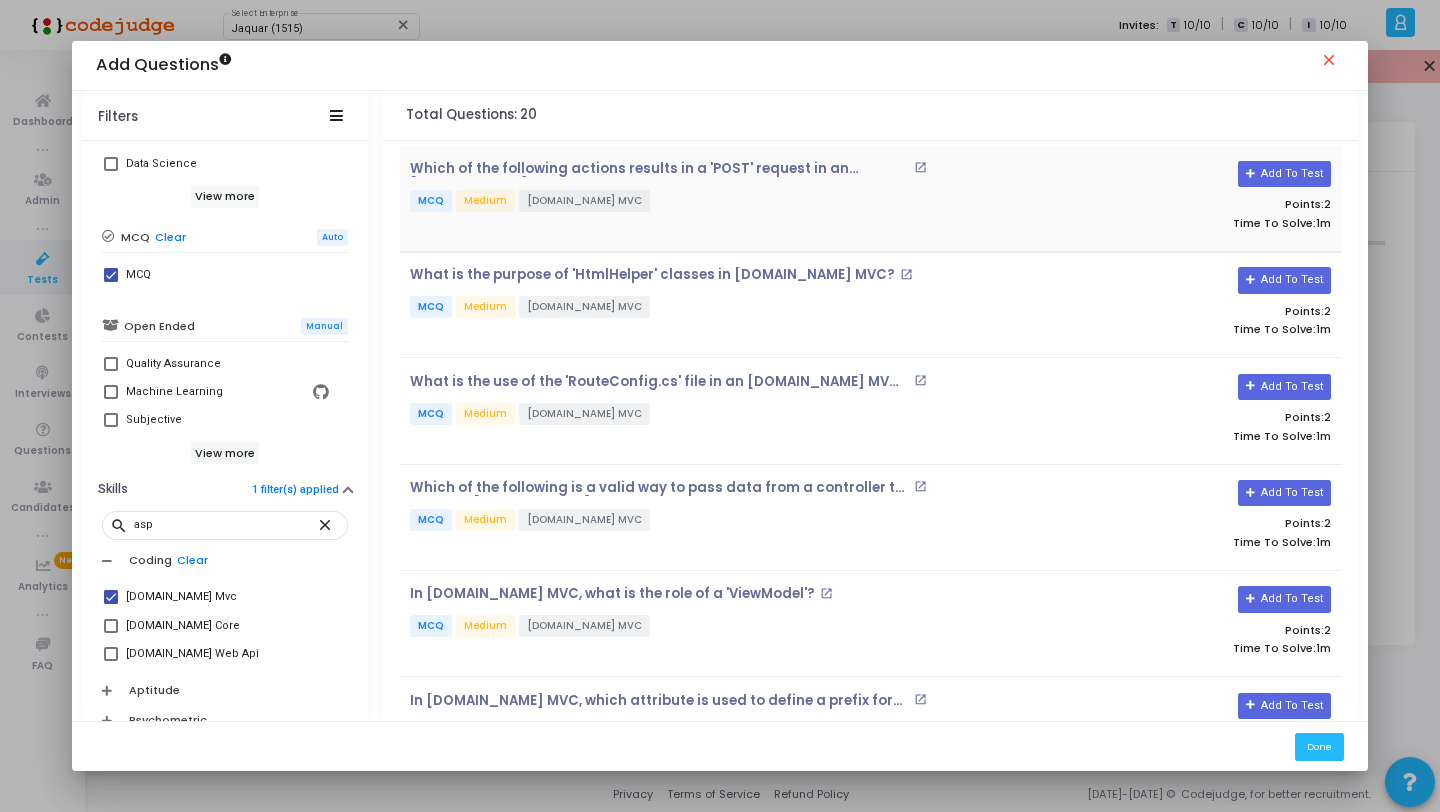 click on "MCQ   Medium   [DOMAIN_NAME] MVC" at bounding box center (714, 202) 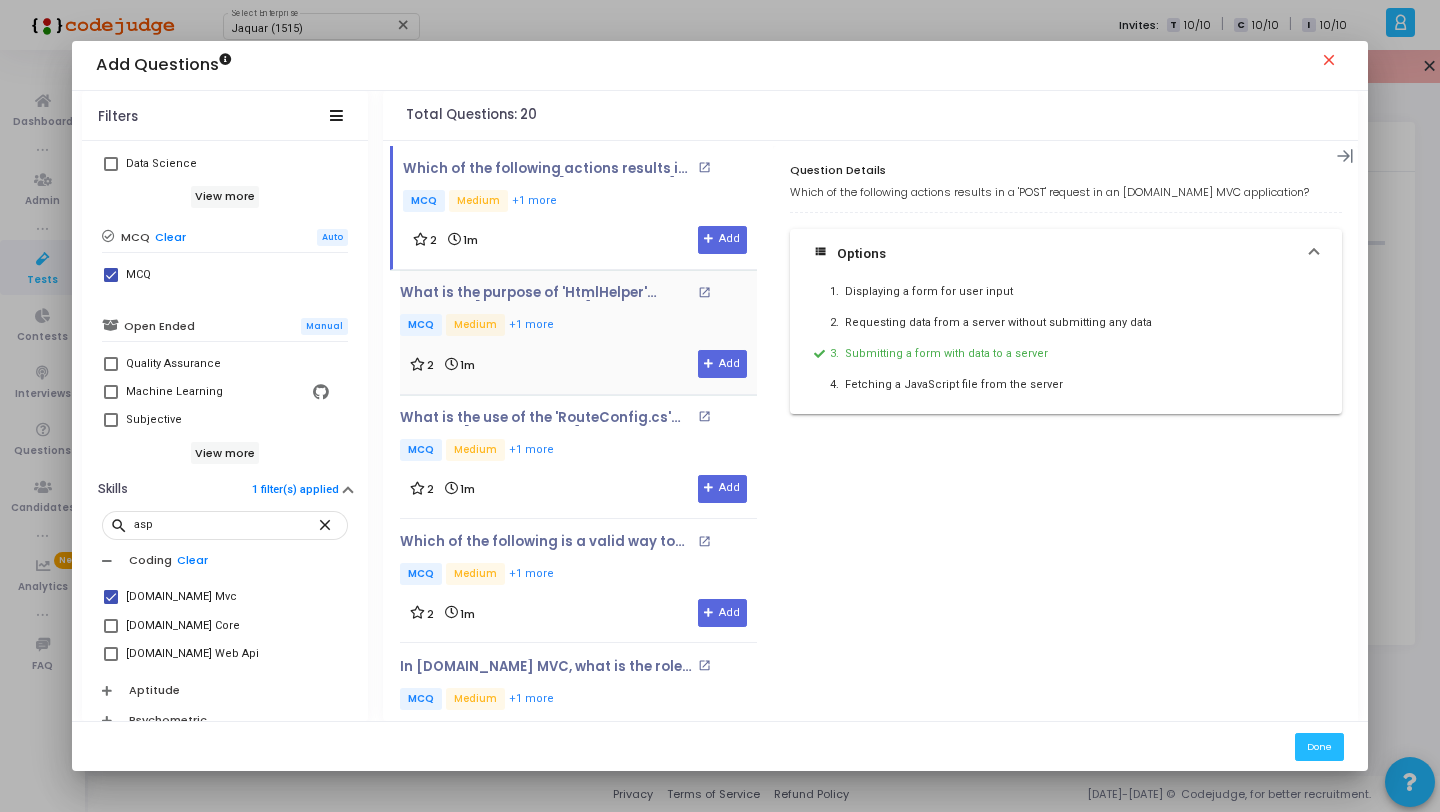 click on "MCQ   Medium   +1 more" at bounding box center (578, 326) 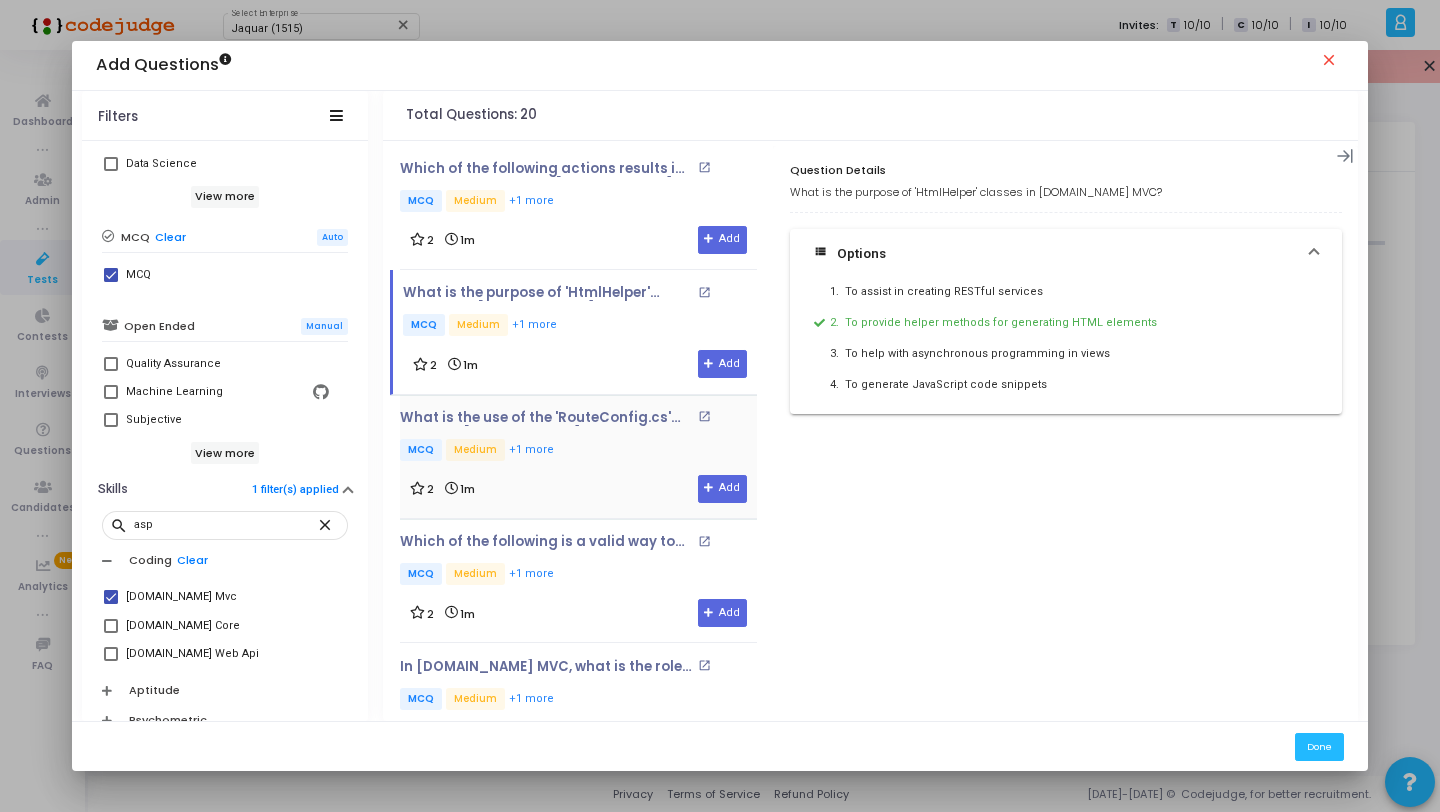 click on "What is the use of the 'RouteConfig.cs' file in an [DOMAIN_NAME] MVC project? open_in_new   MCQ   Medium   +1 more" at bounding box center (578, 437) 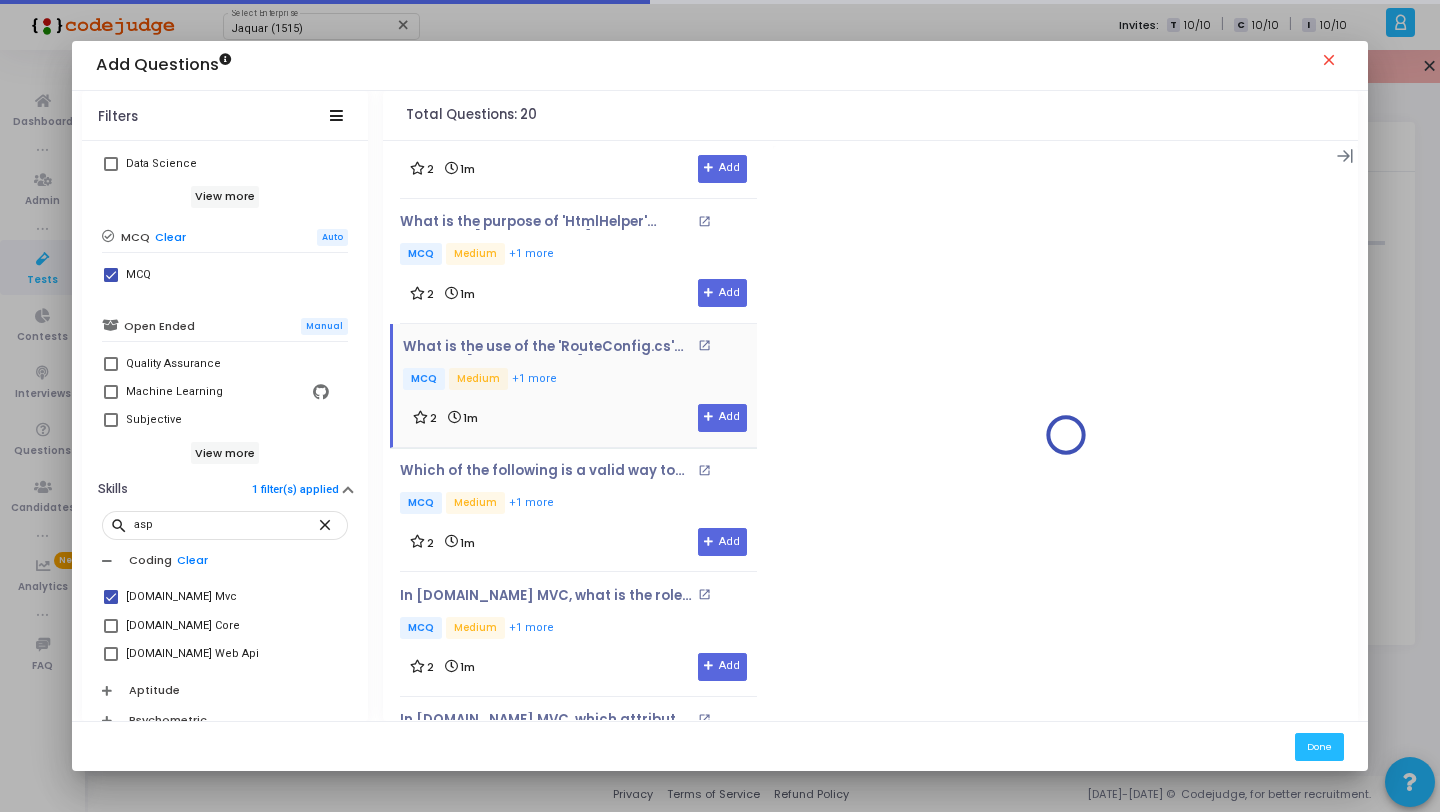 scroll, scrollTop: 170, scrollLeft: 0, axis: vertical 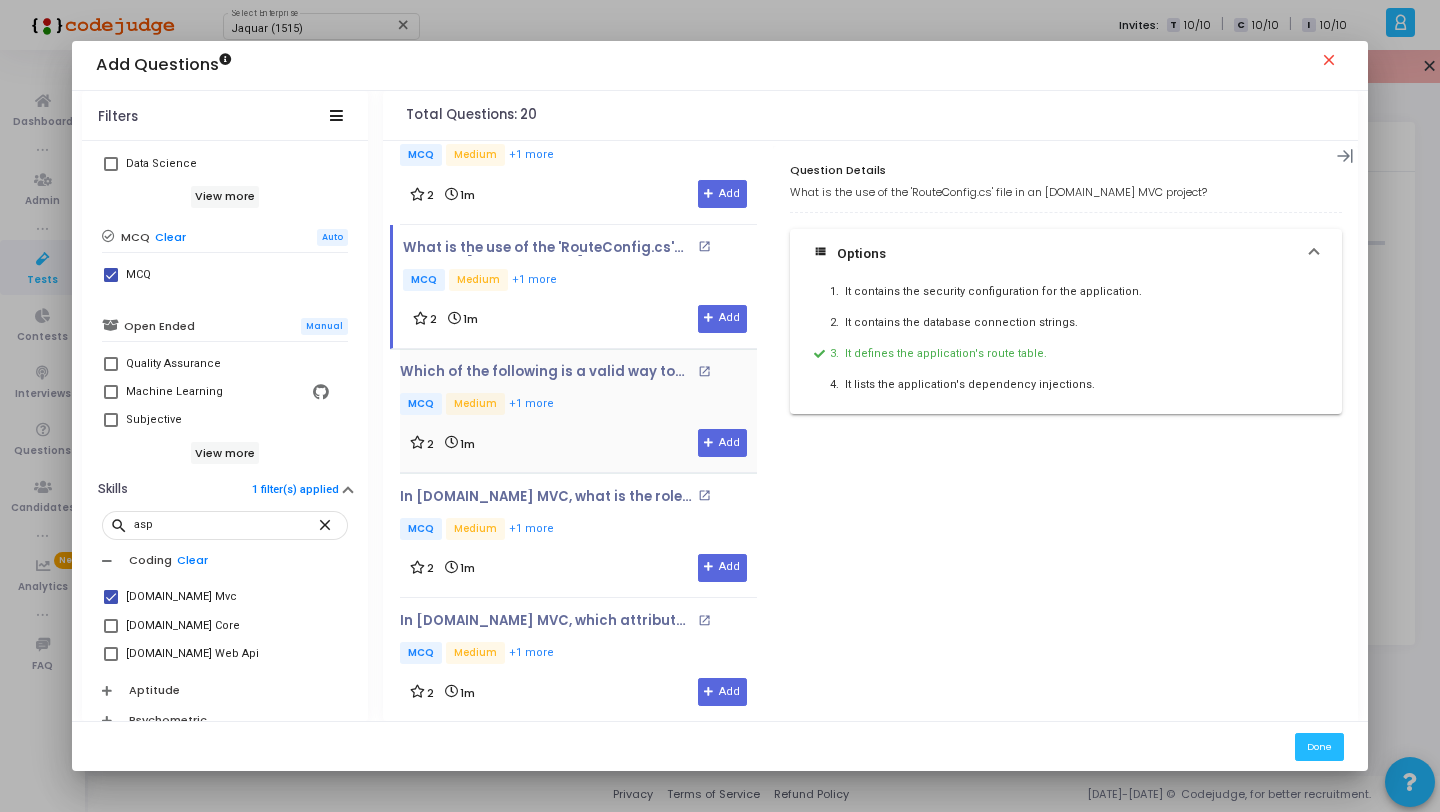 click on "Which of the following is a valid way to pass data from a controller to a view in [DOMAIN_NAME] MVC? open_in_new   MCQ   Medium   +1 more" at bounding box center [578, 391] 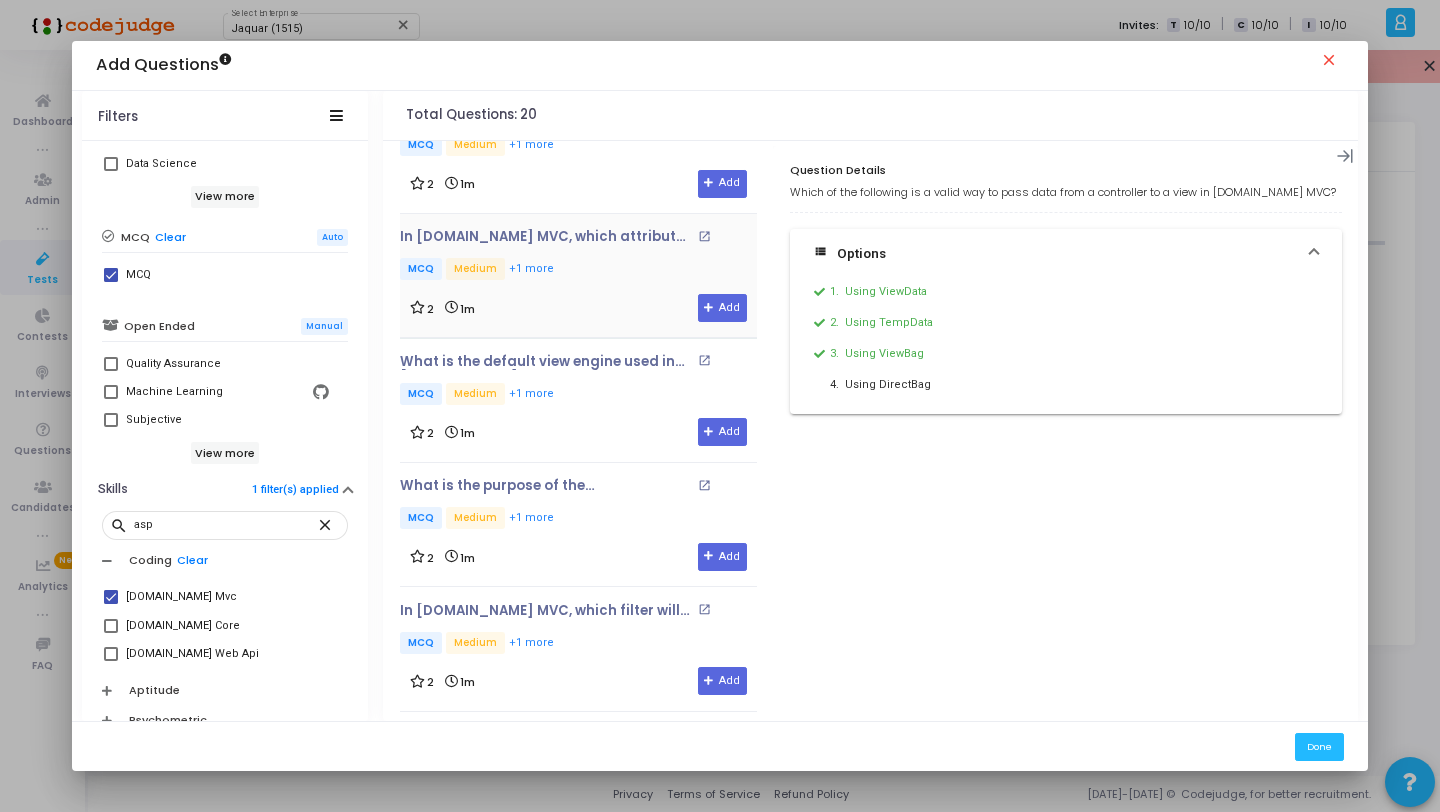 scroll, scrollTop: 541, scrollLeft: 0, axis: vertical 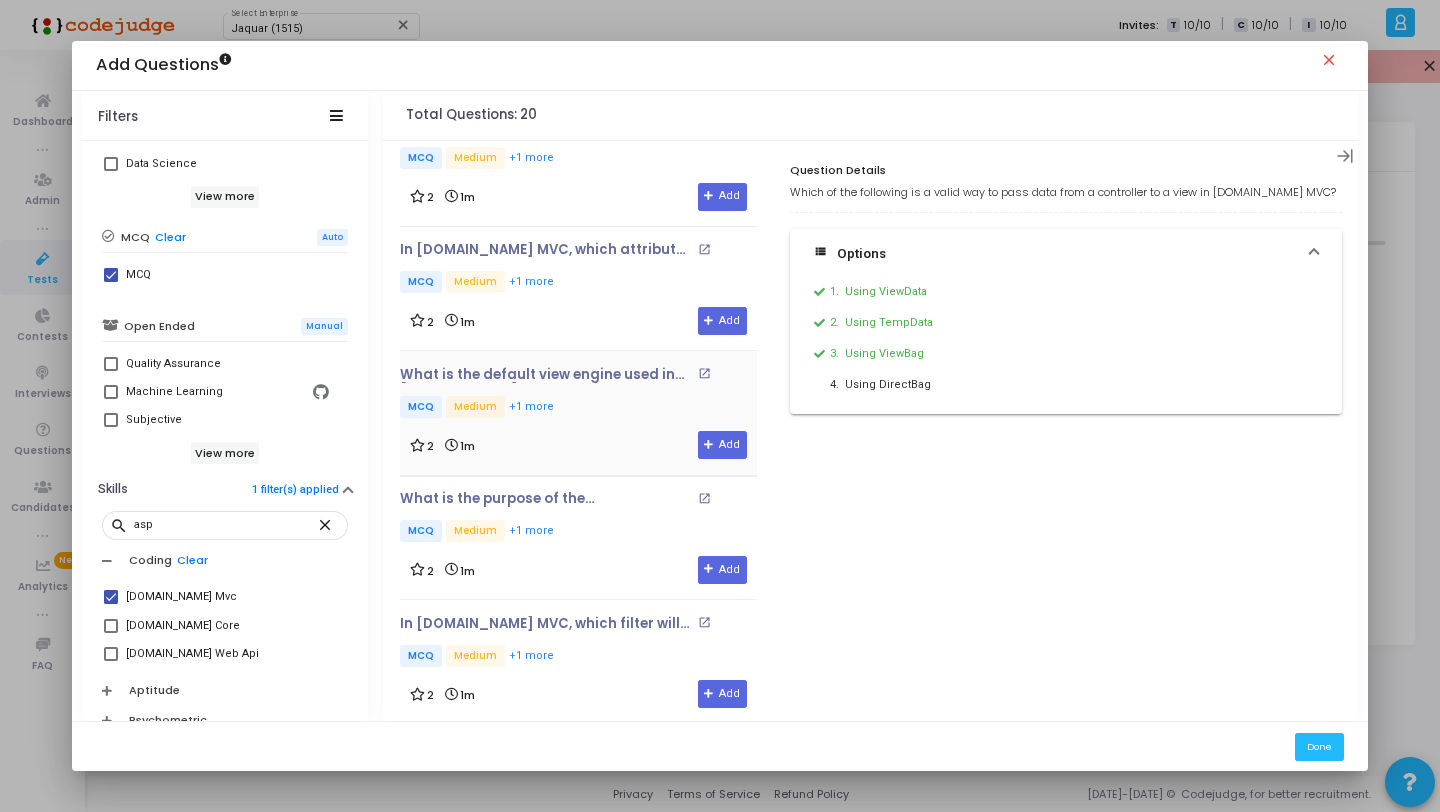 click on "MCQ   Medium   +1 more" at bounding box center (578, 408) 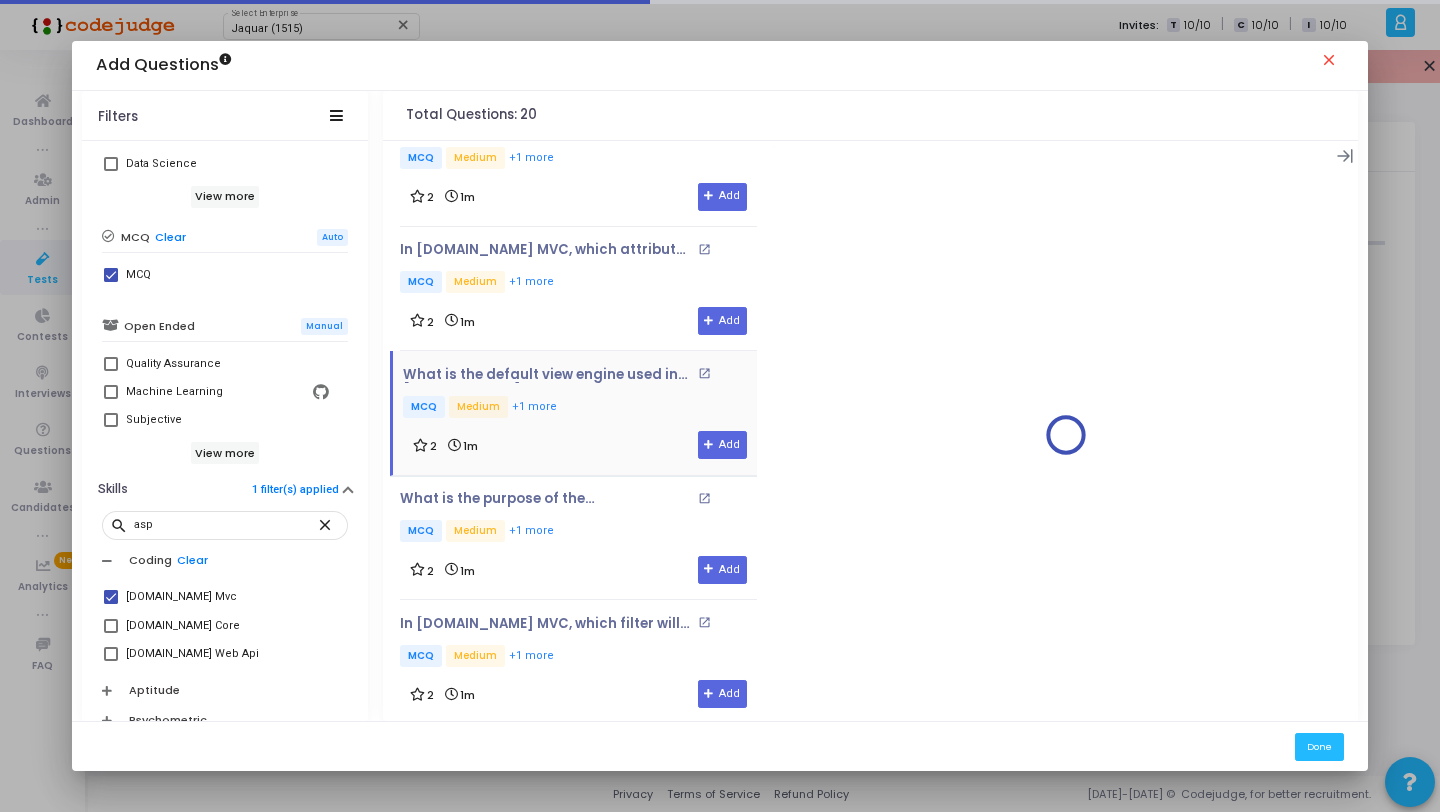 scroll, scrollTop: 698, scrollLeft: 0, axis: vertical 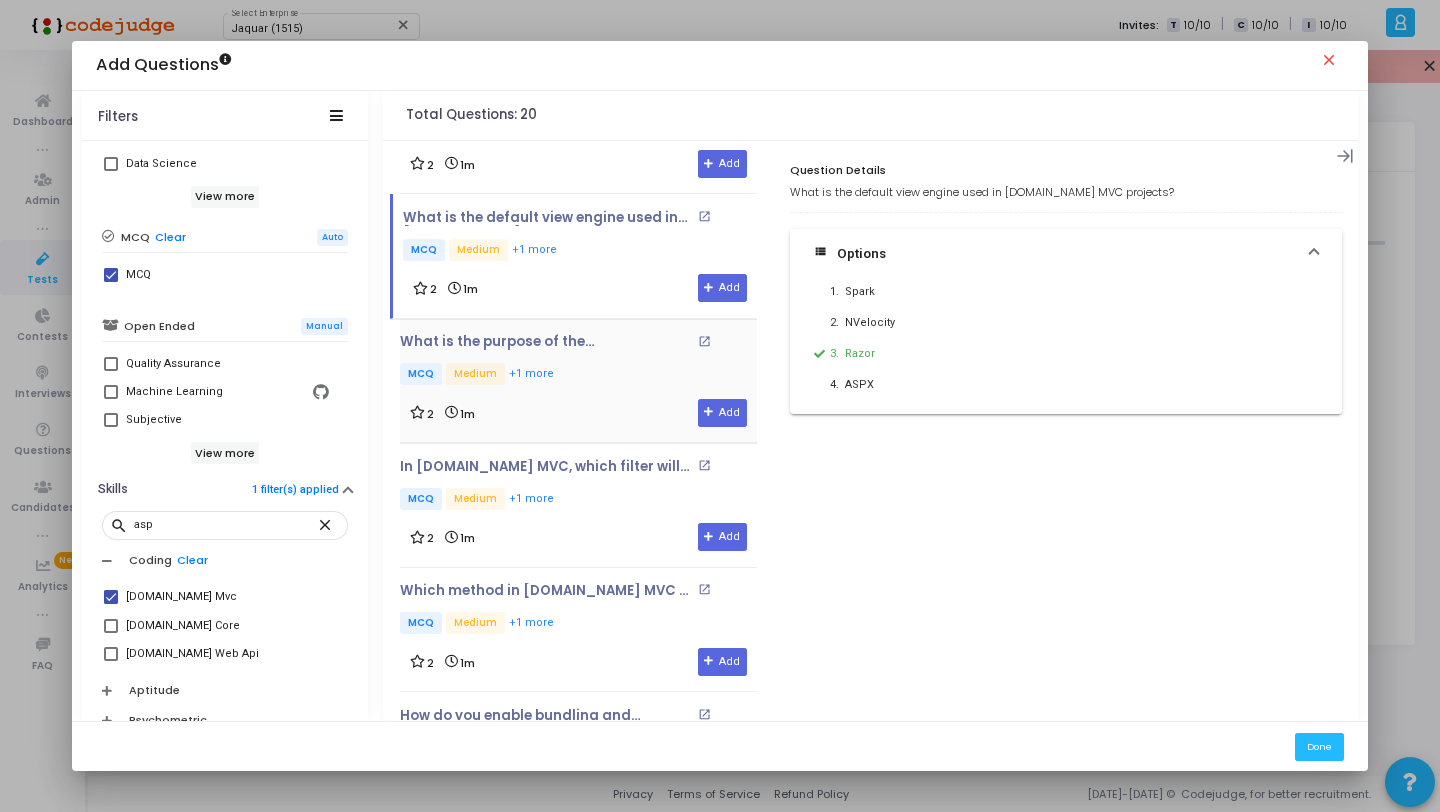 click on "MCQ   Medium   +1 more" at bounding box center [578, 375] 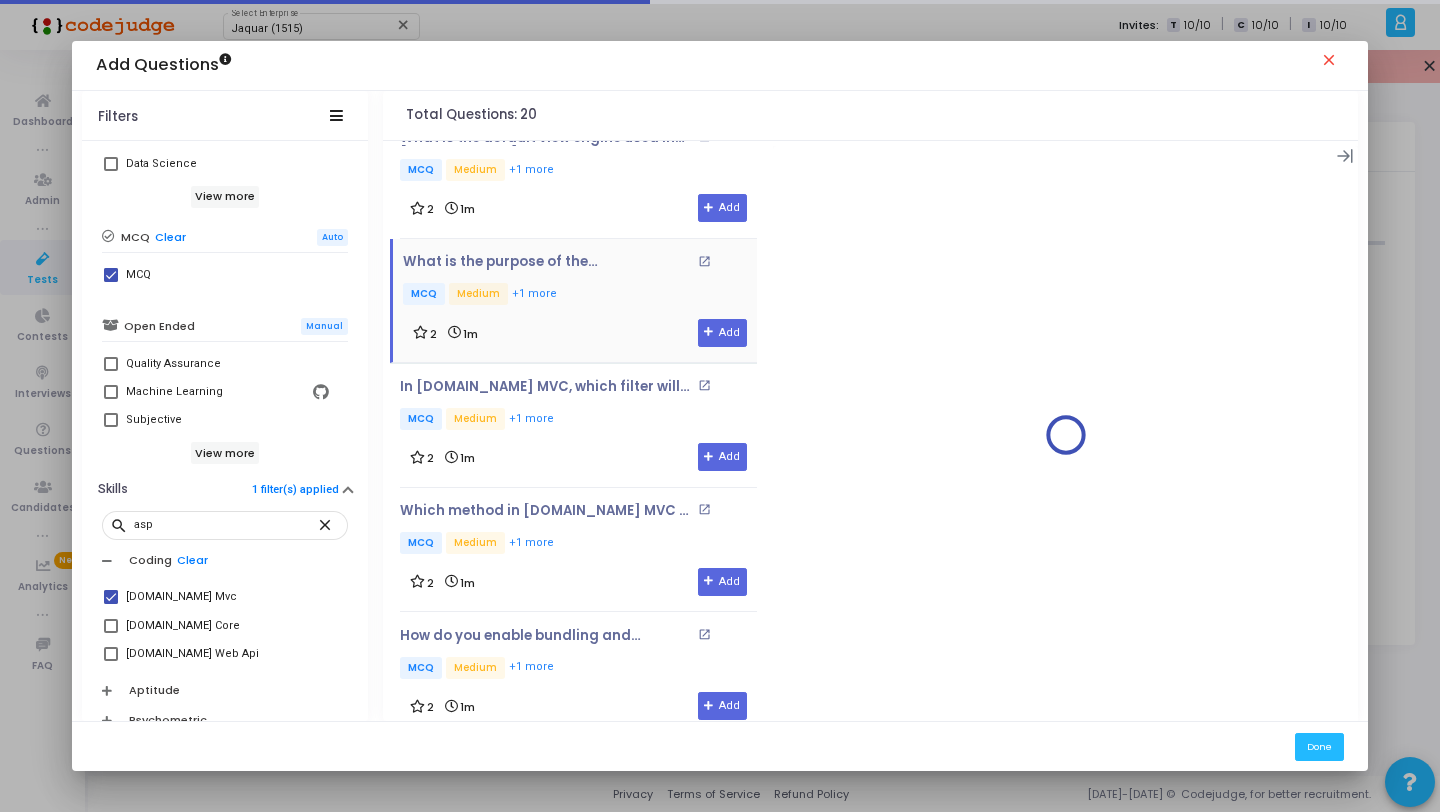 scroll, scrollTop: 863, scrollLeft: 0, axis: vertical 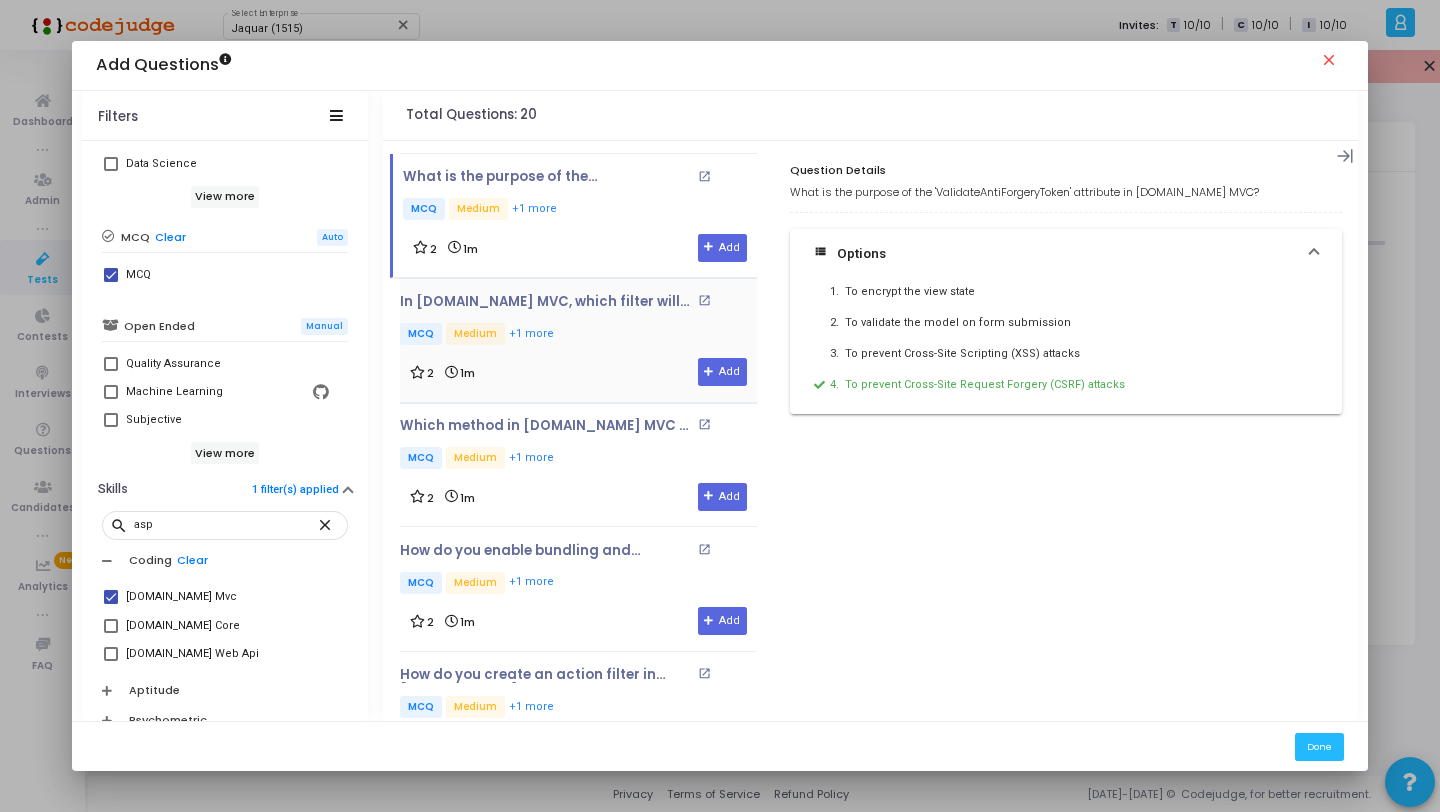 click on "In [DOMAIN_NAME] MVC, which filter will execute first by default? open_in_new   MCQ   Medium   +1 more 2 1m  Add" at bounding box center [578, 340] 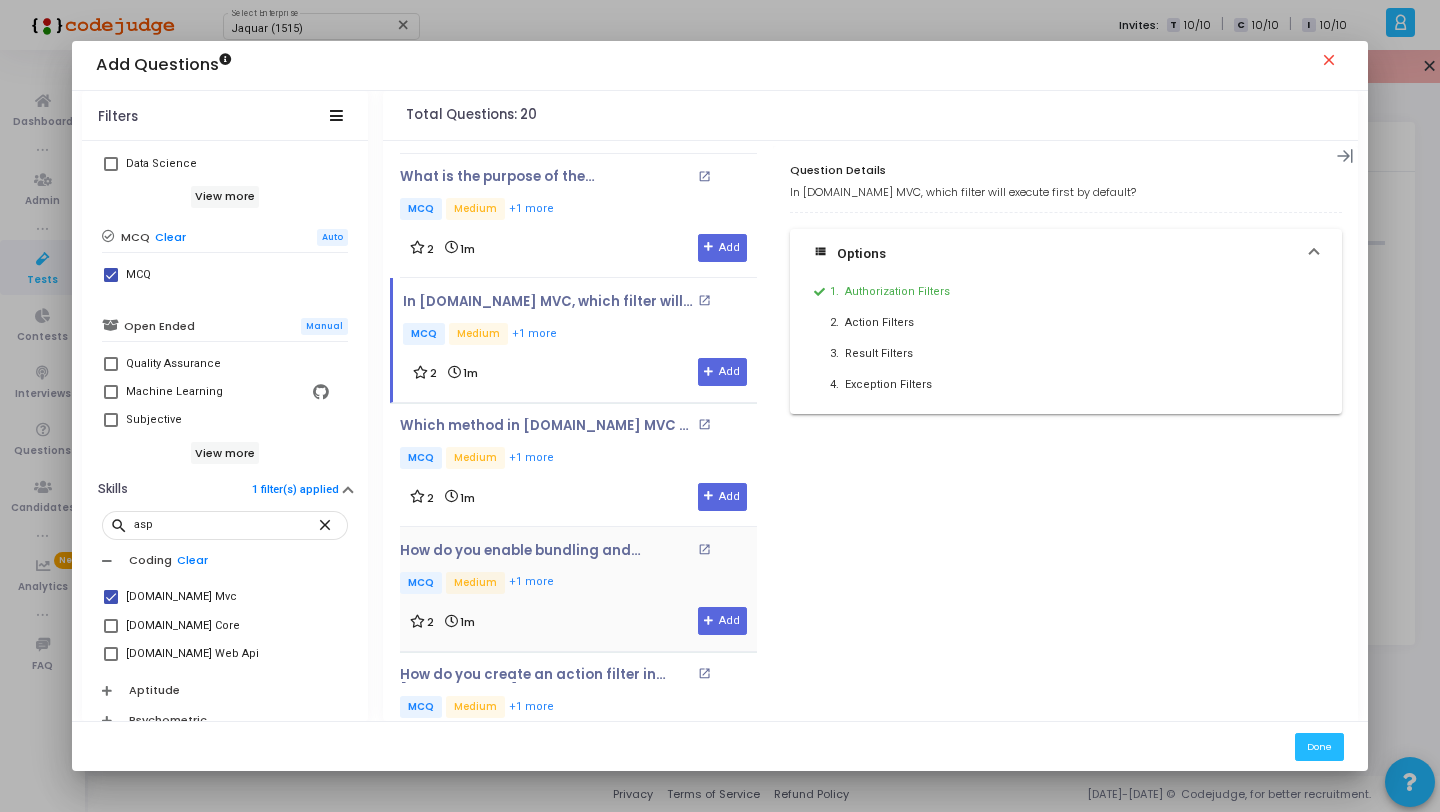 scroll, scrollTop: 1240, scrollLeft: 0, axis: vertical 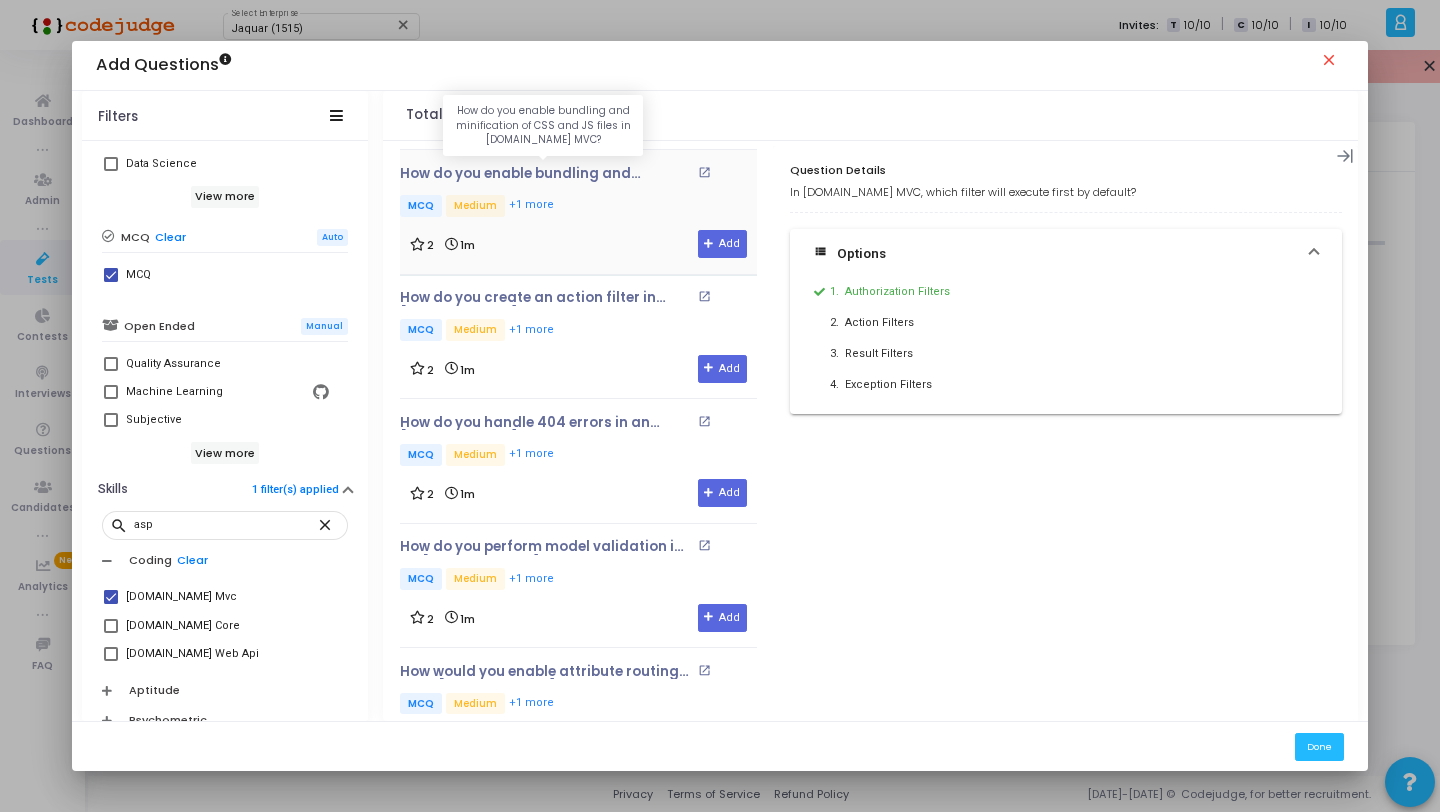 click on "How do you enable bundling and minification of CSS and JS files in [DOMAIN_NAME] MVC?" at bounding box center (546, 174) 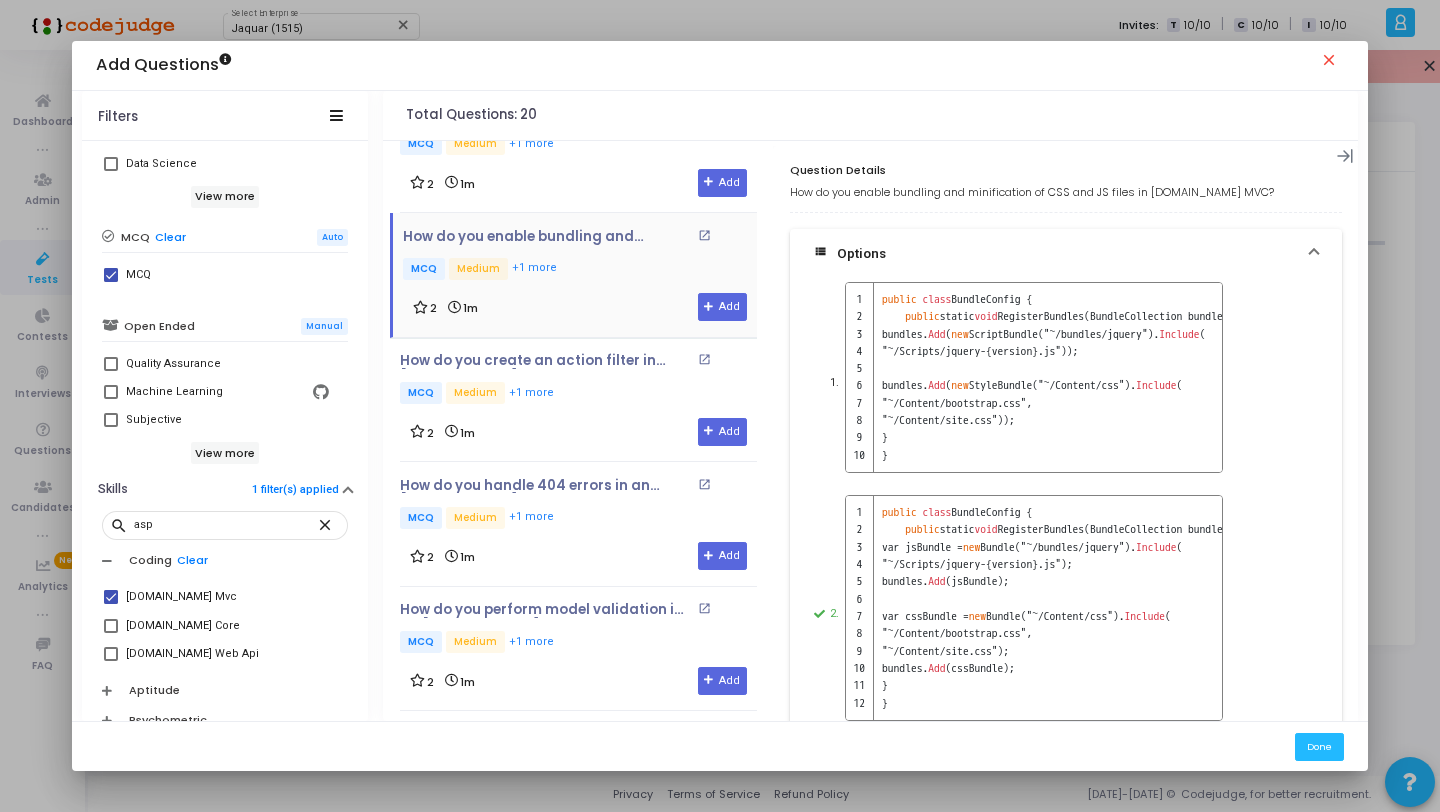 scroll, scrollTop: 1081, scrollLeft: 0, axis: vertical 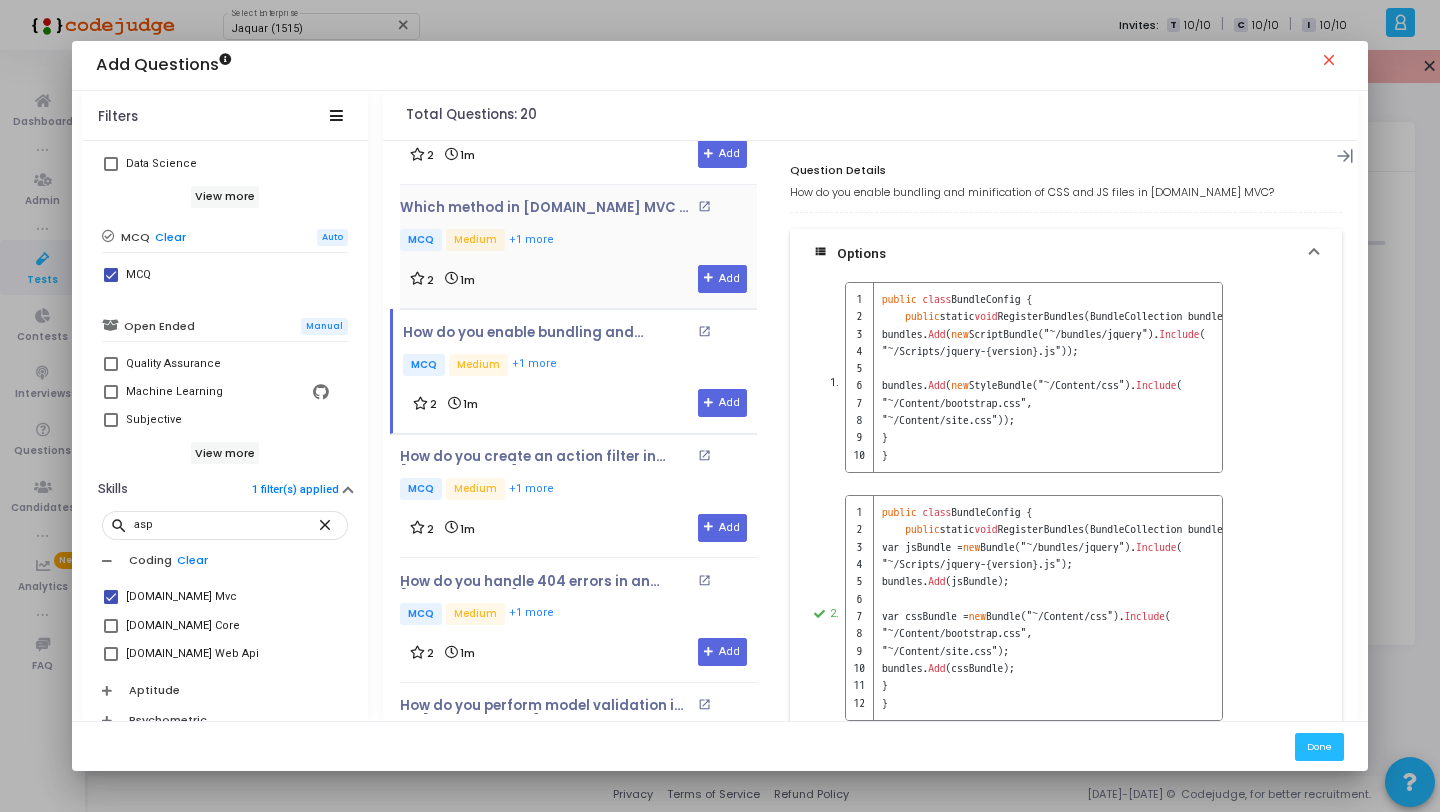 click on "MCQ   Medium   +1 more" at bounding box center (578, 241) 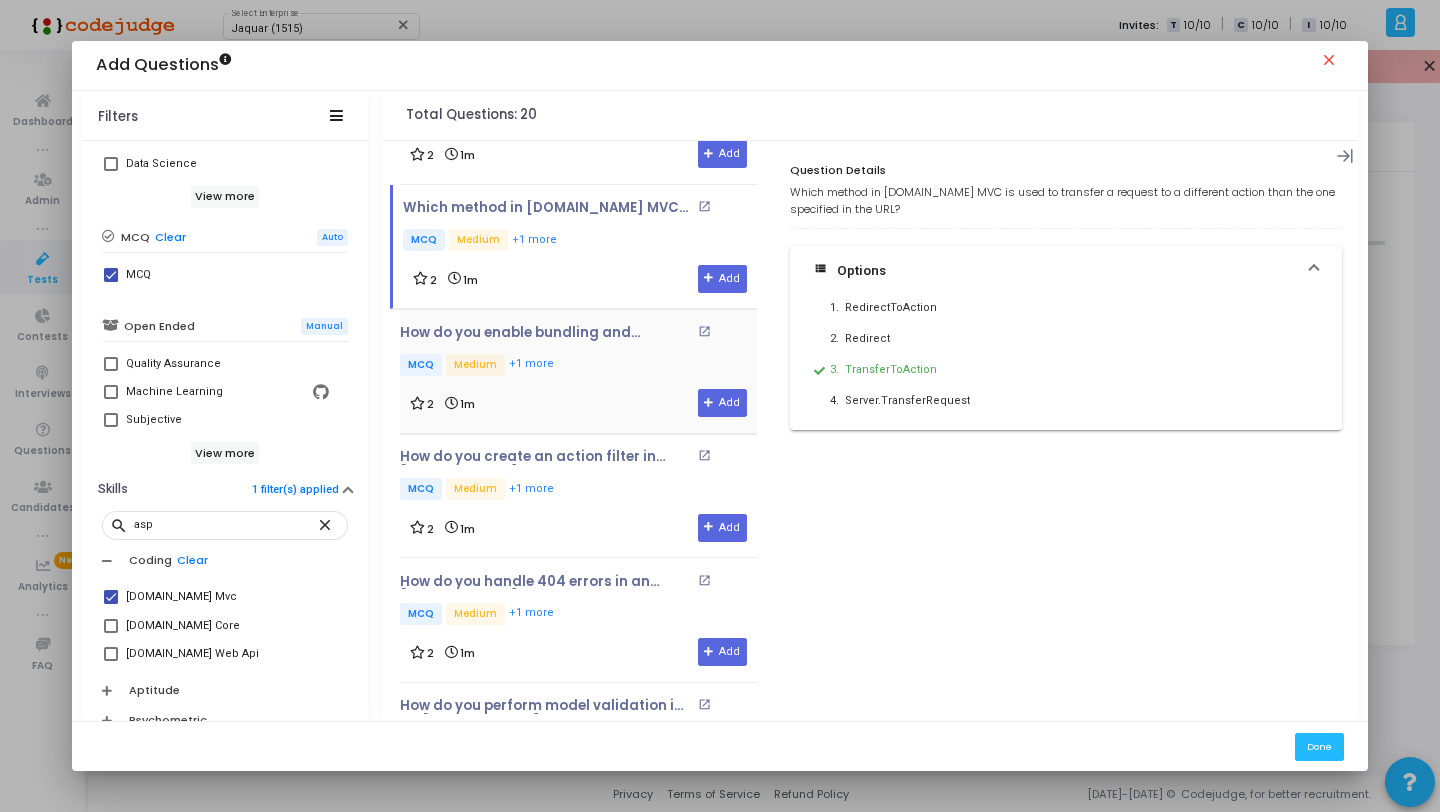 click on "How do you enable bundling and minification of CSS and JS files in [DOMAIN_NAME] MVC? open_in_new   MCQ   Medium   +1 more" at bounding box center [578, 352] 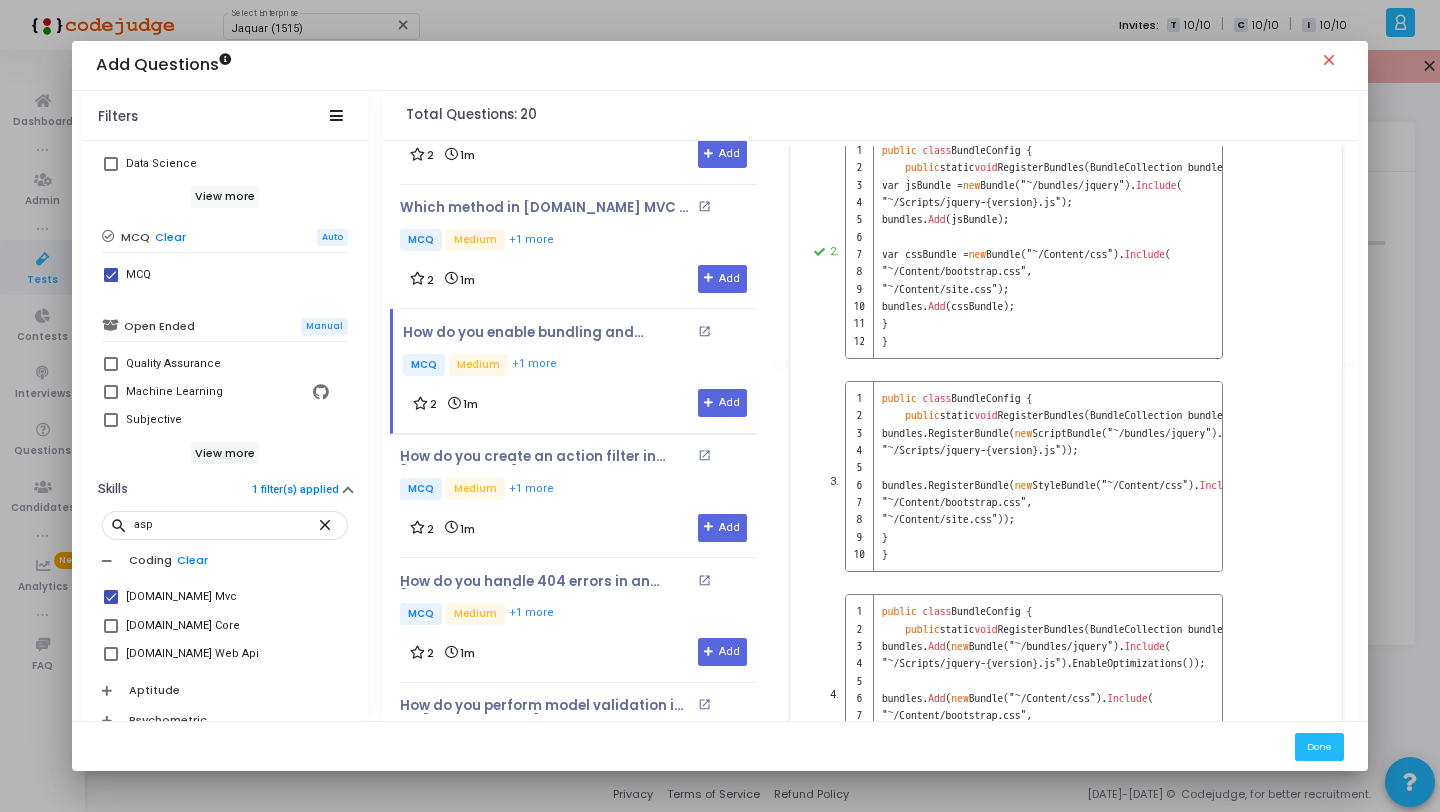 scroll, scrollTop: 520, scrollLeft: 0, axis: vertical 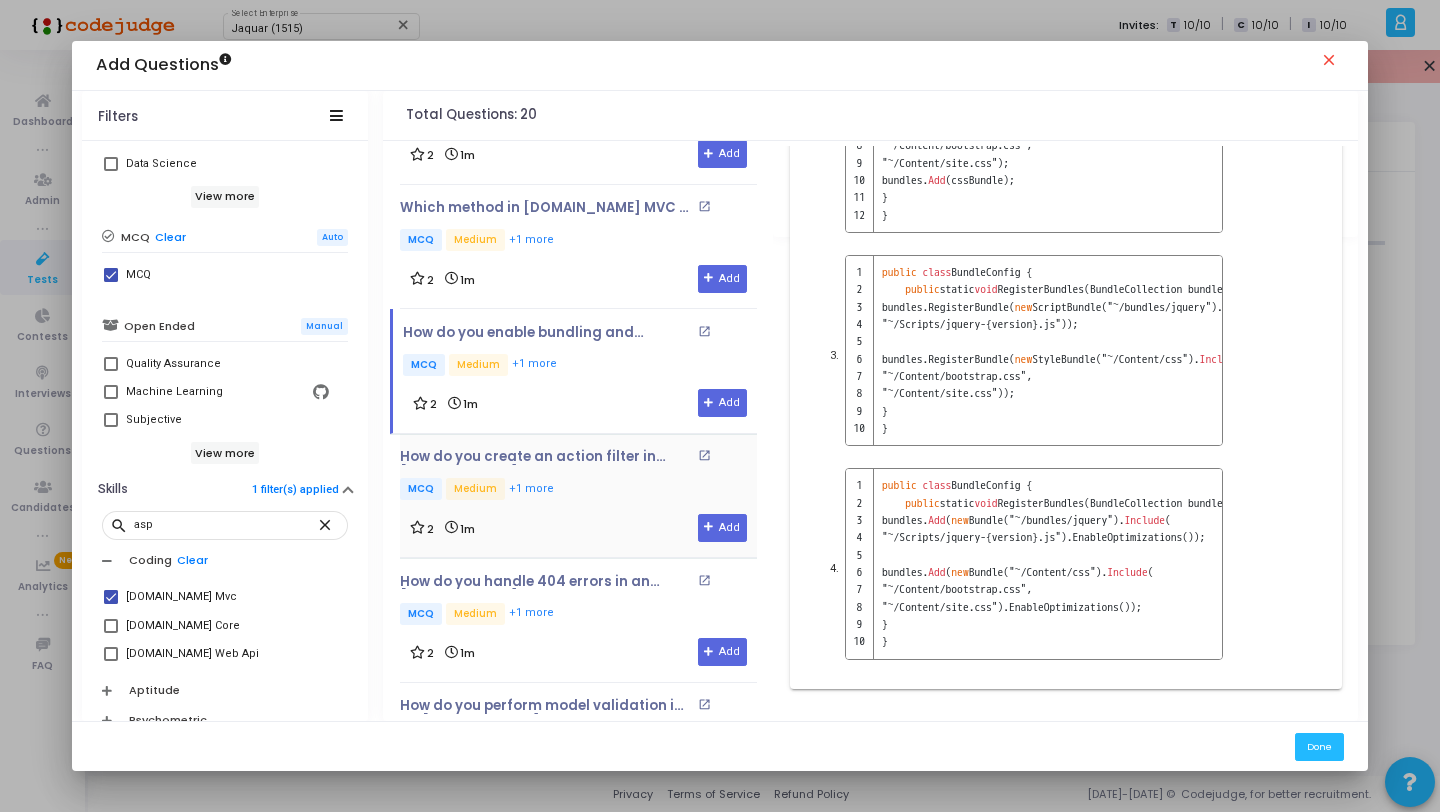 click on "MCQ   Medium   +1 more" at bounding box center [578, 490] 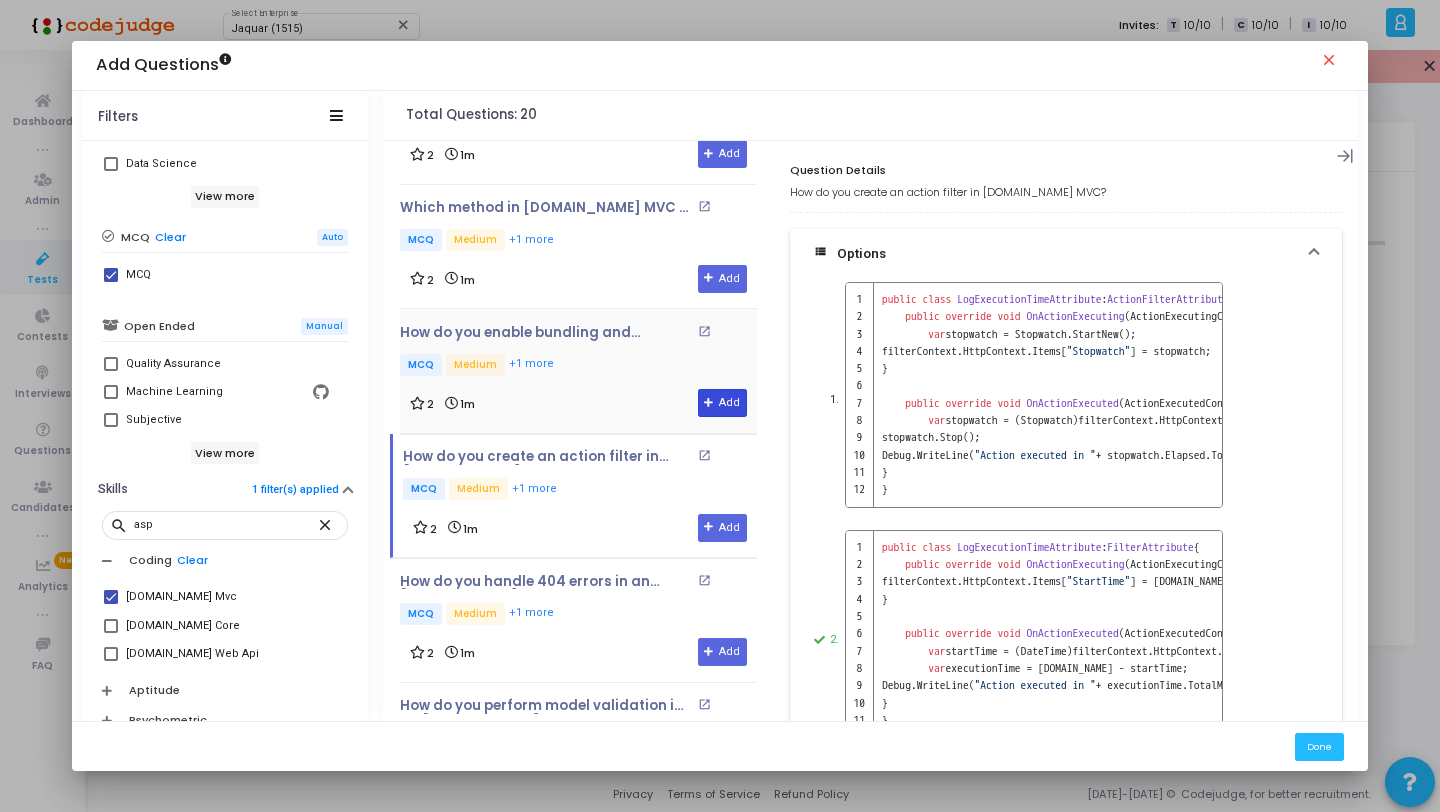 click on "Add" at bounding box center (722, 403) 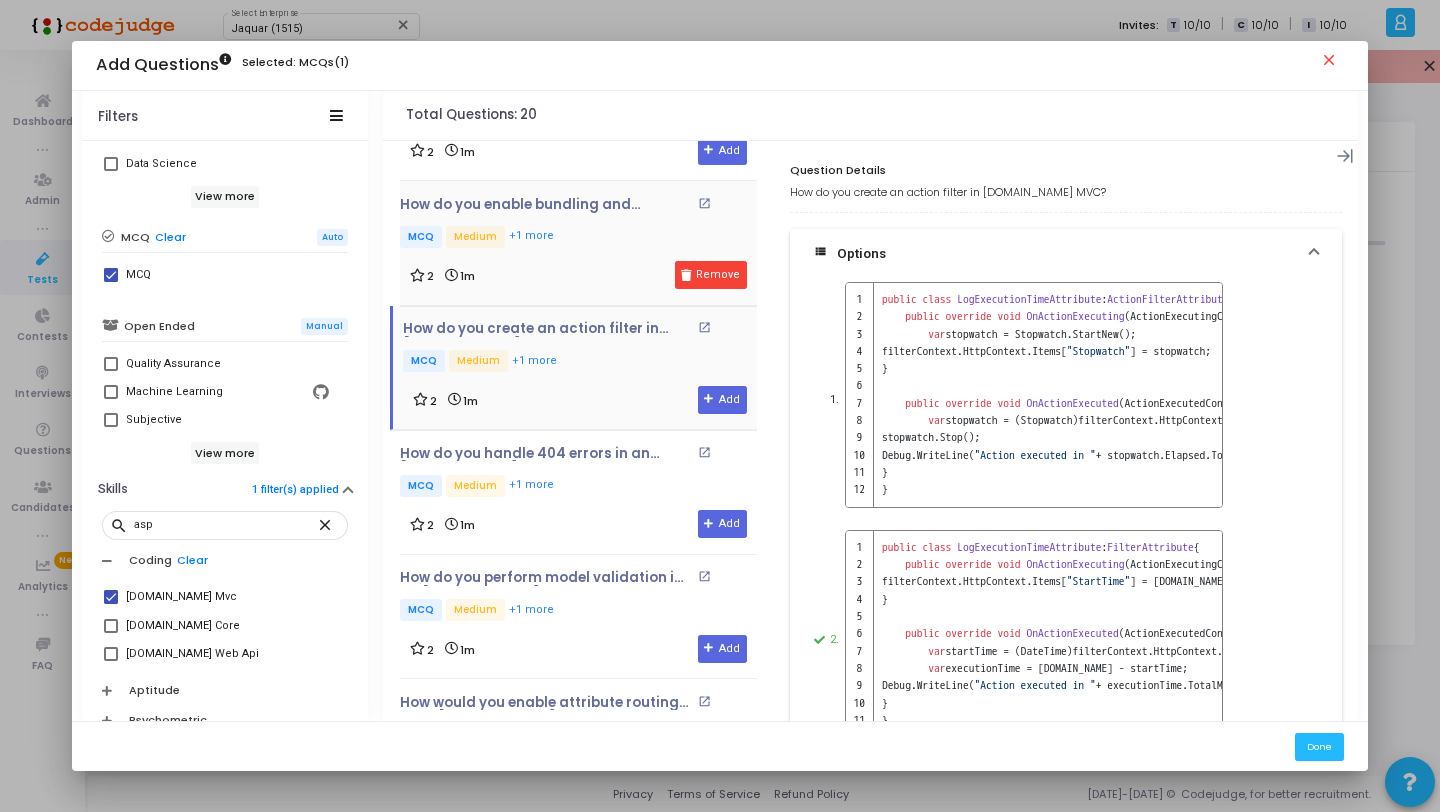 scroll, scrollTop: 1259, scrollLeft: 0, axis: vertical 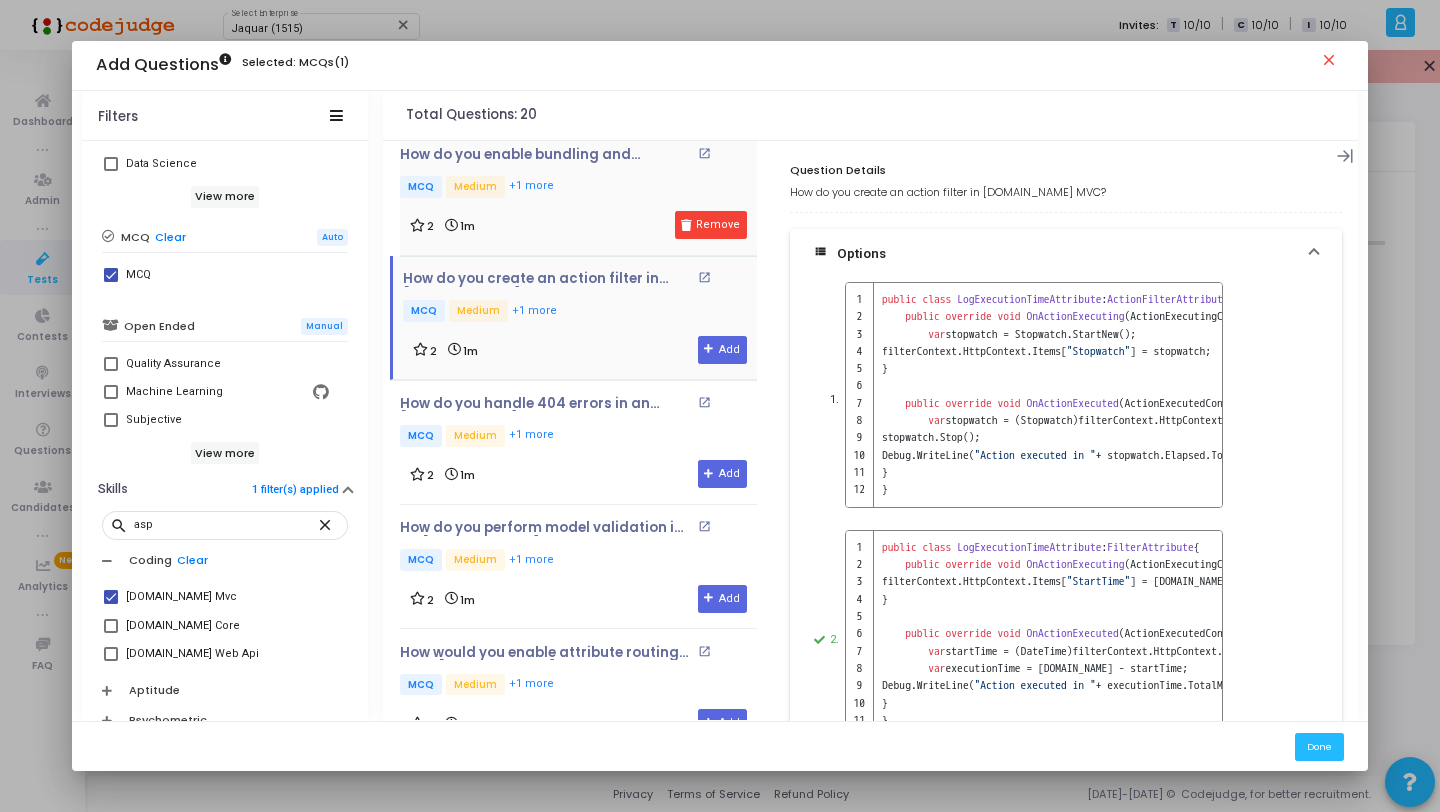 click on "MCQ   Medium   +1 more" at bounding box center (580, 312) 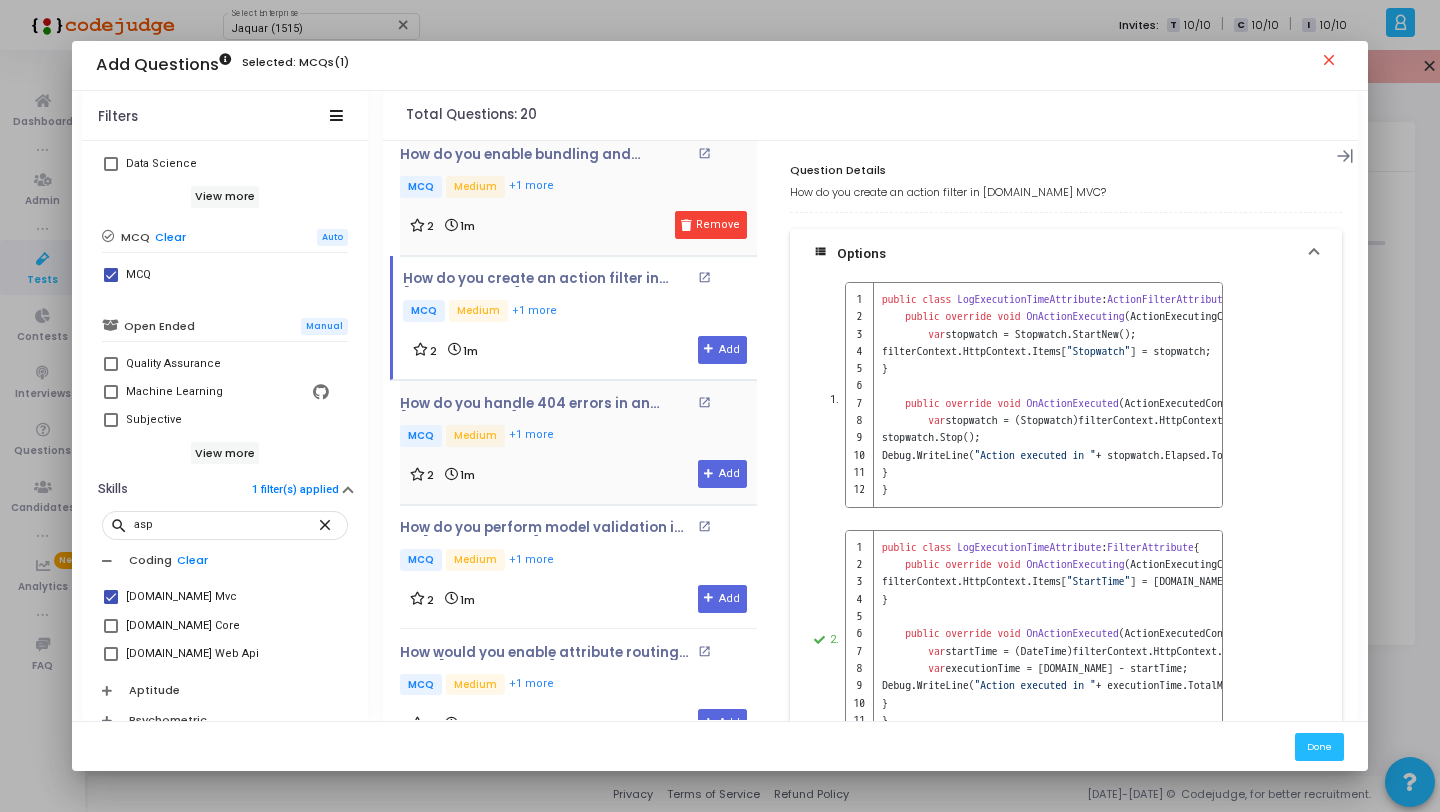 click on "MCQ   Medium   +1 more" at bounding box center (578, 437) 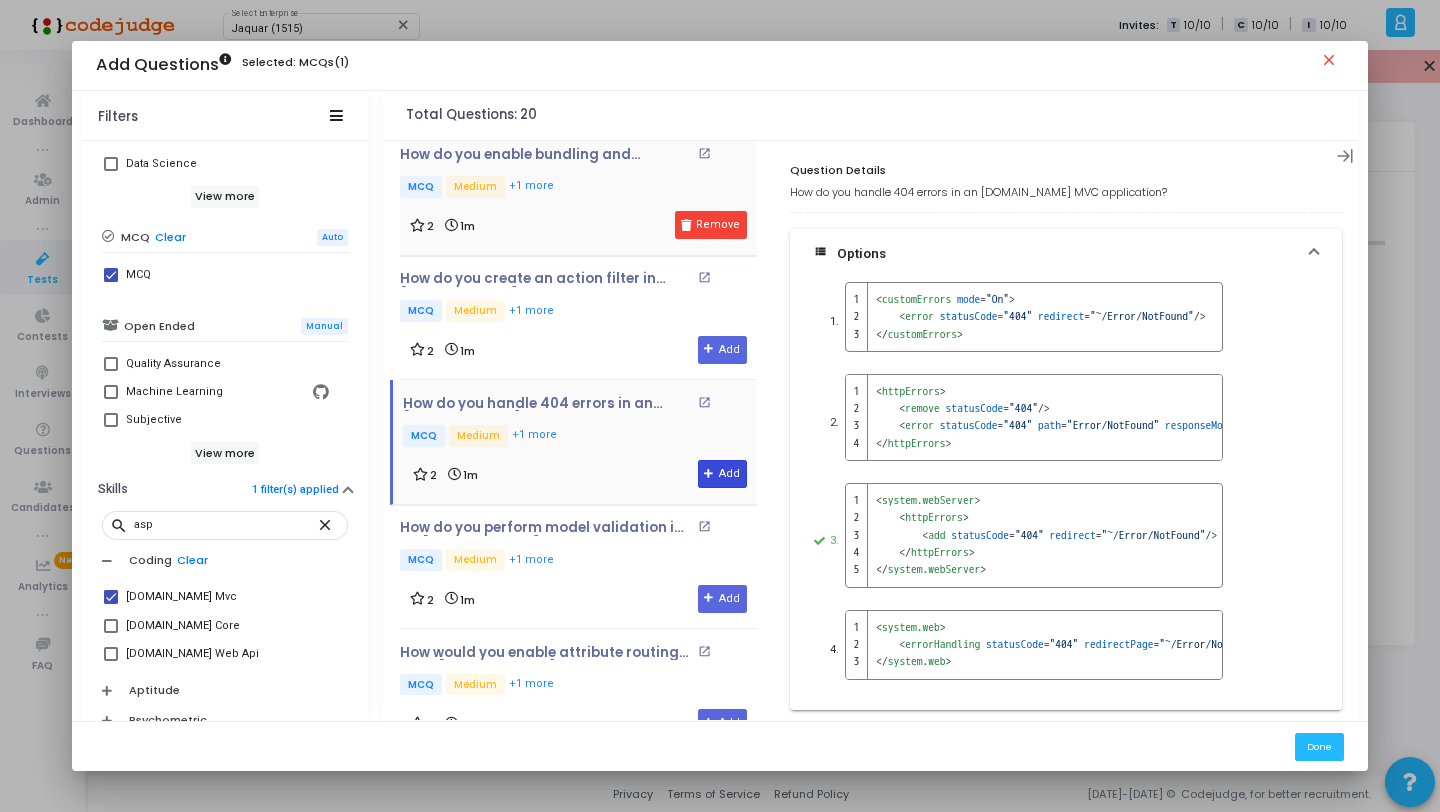 click on "Add" at bounding box center [722, 474] 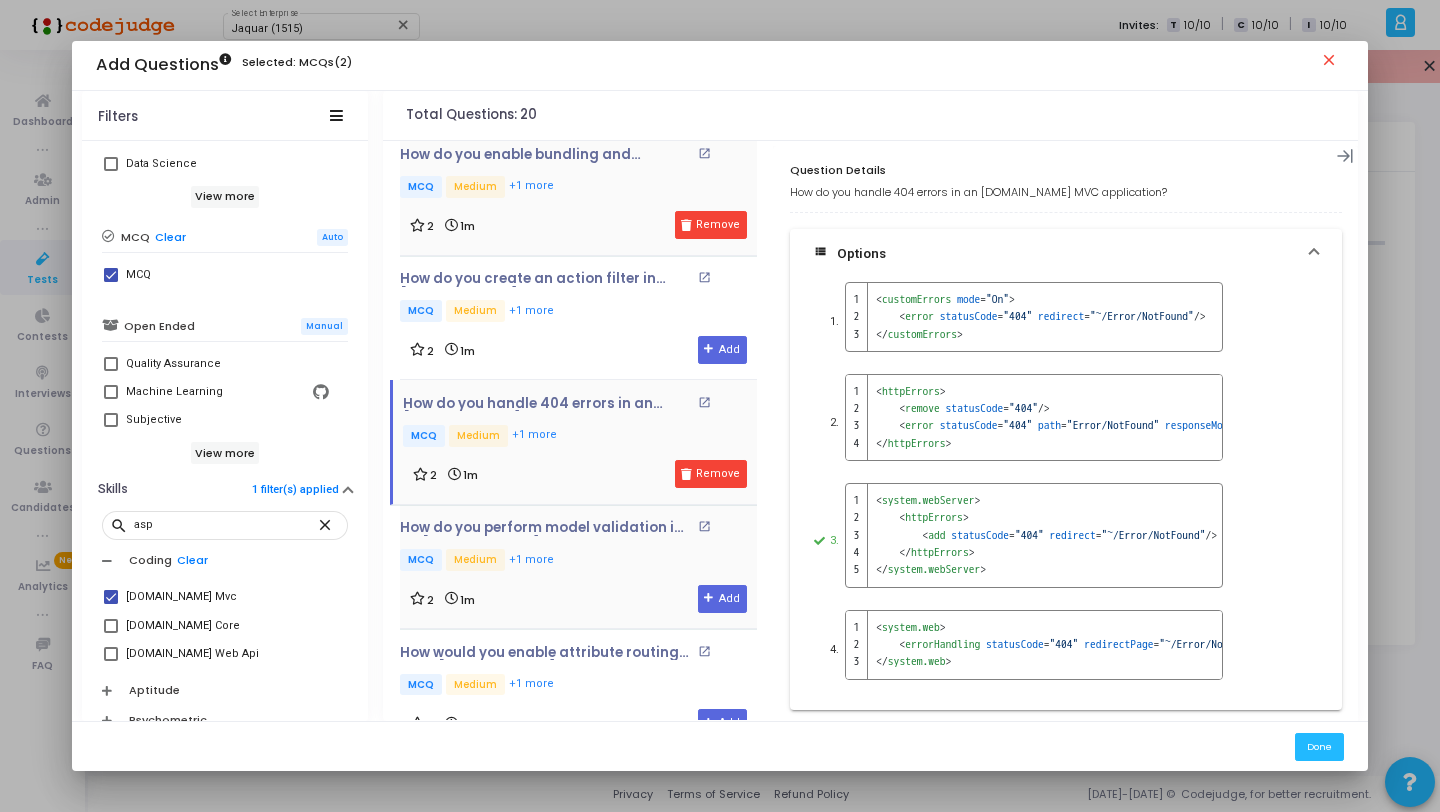 click on "MCQ   Medium   +1 more" at bounding box center (578, 561) 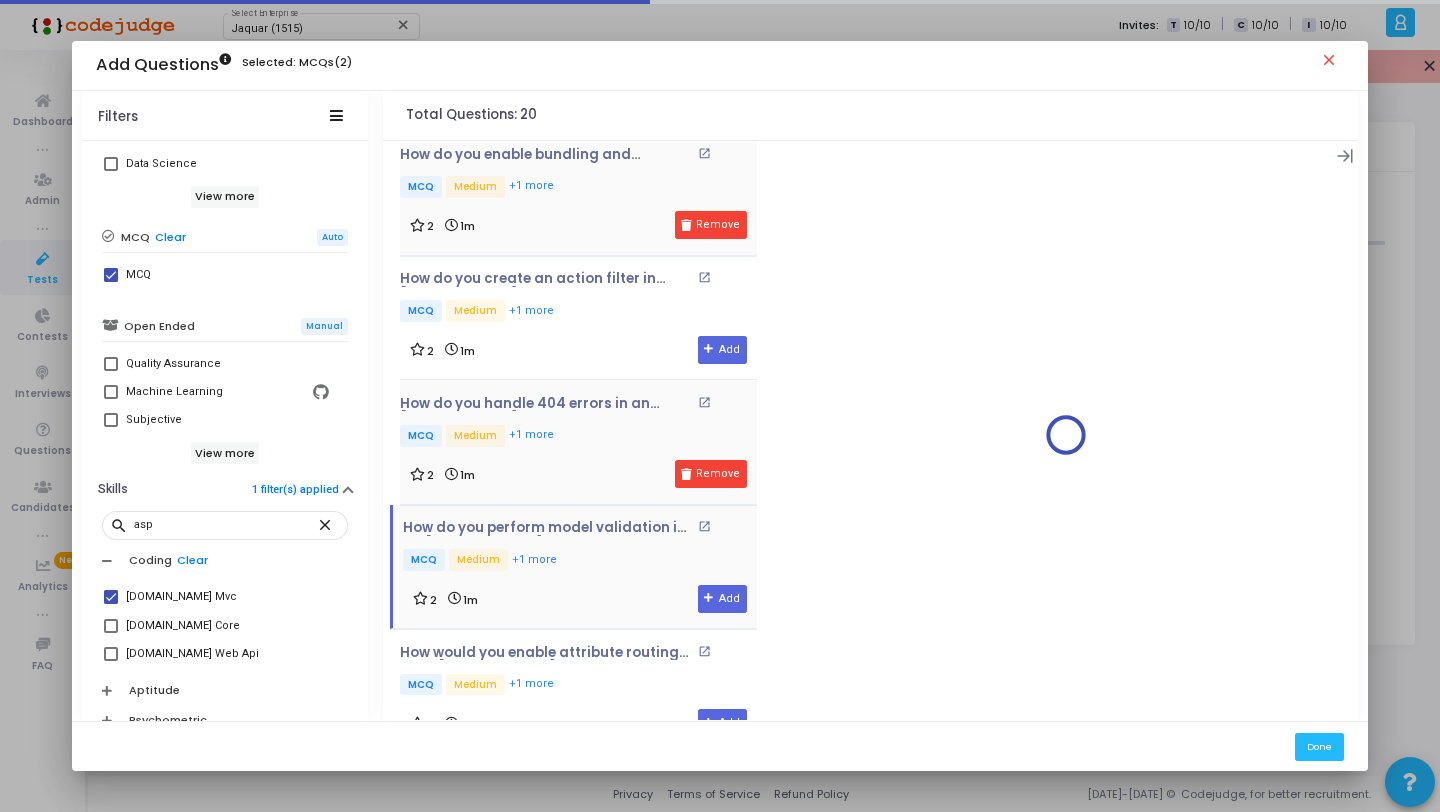 scroll, scrollTop: 1632, scrollLeft: 0, axis: vertical 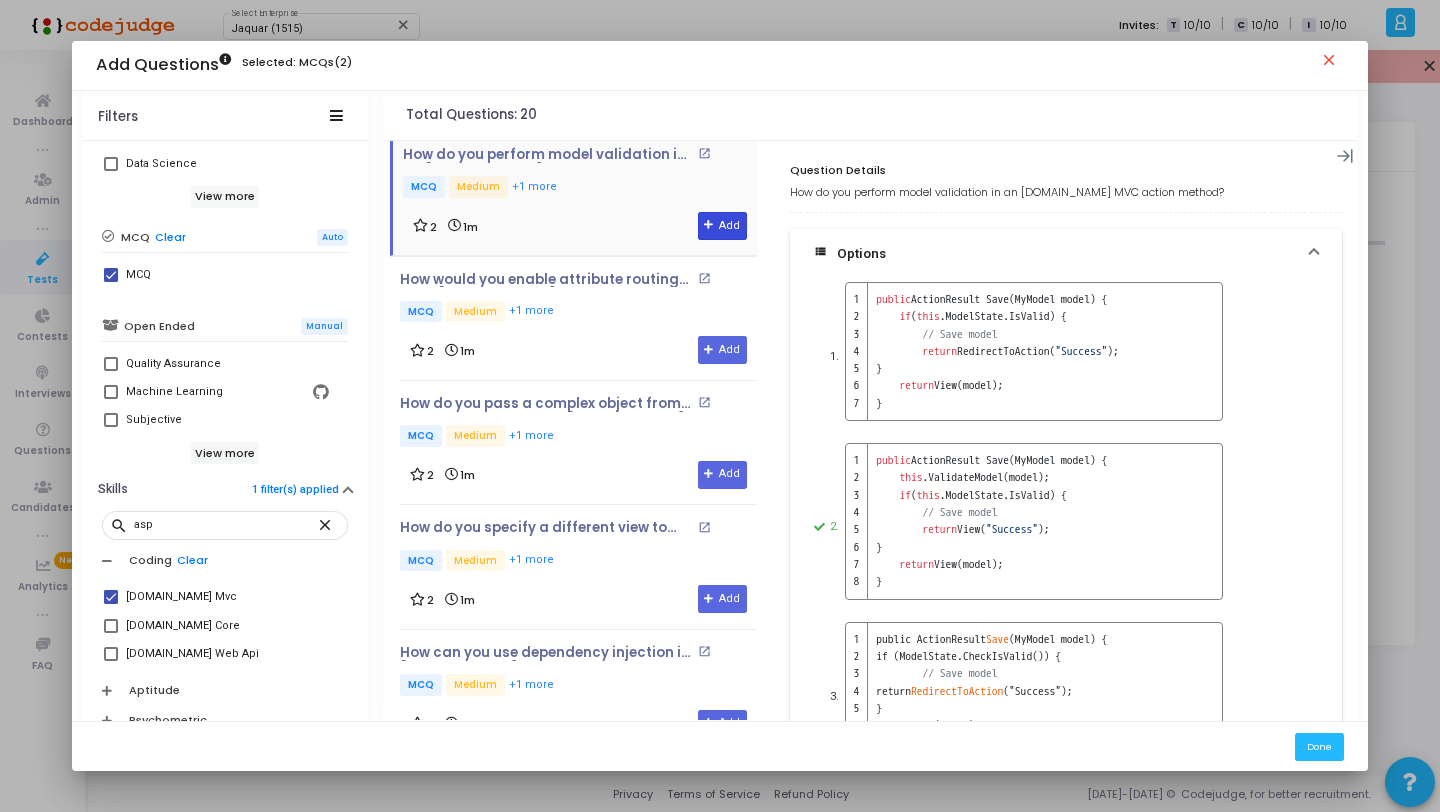 click at bounding box center [709, 225] 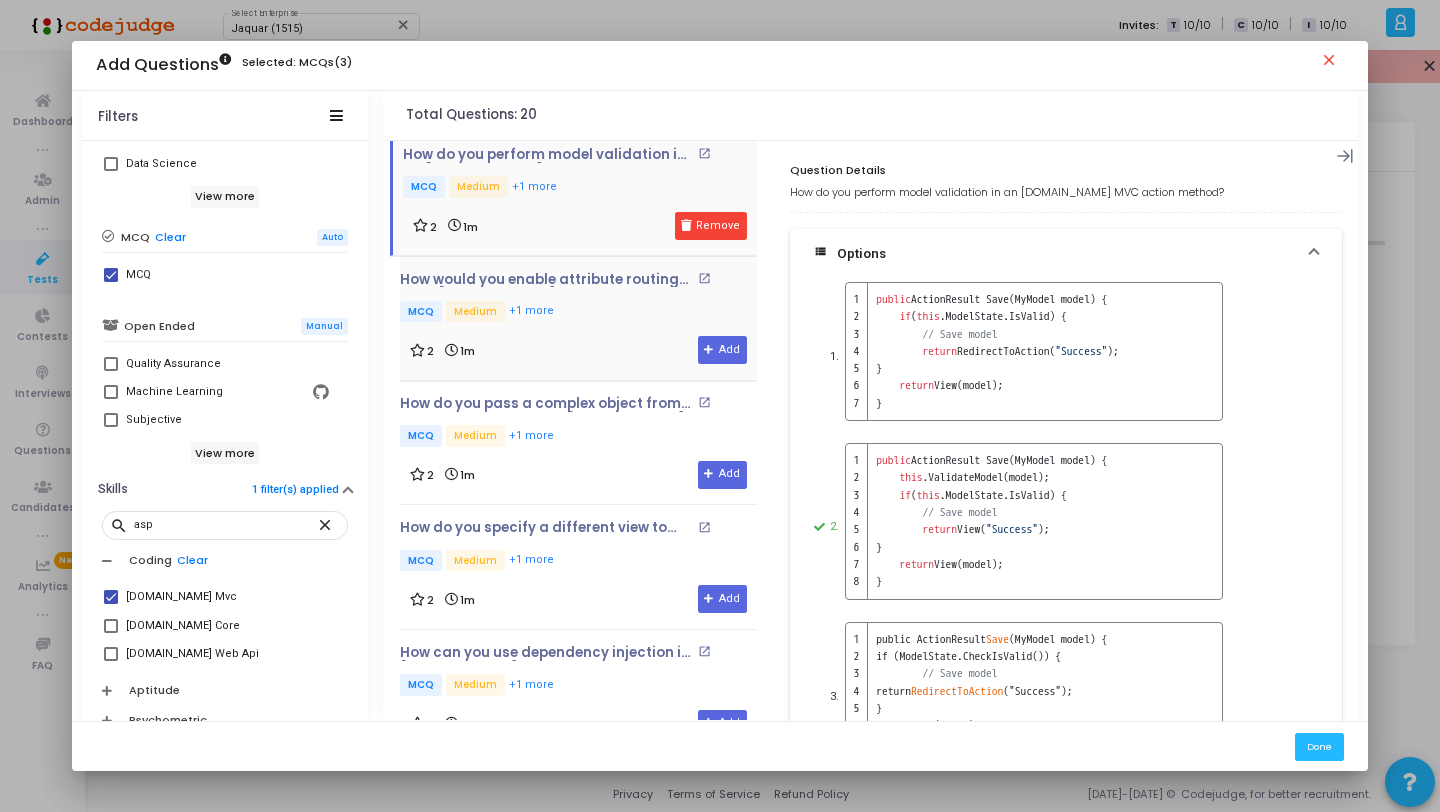 click on "How would you enable attribute routing in an [DOMAIN_NAME] MVC application? open_in_new   MCQ   Medium   +1 more 2 1m  Add" at bounding box center [578, 318] 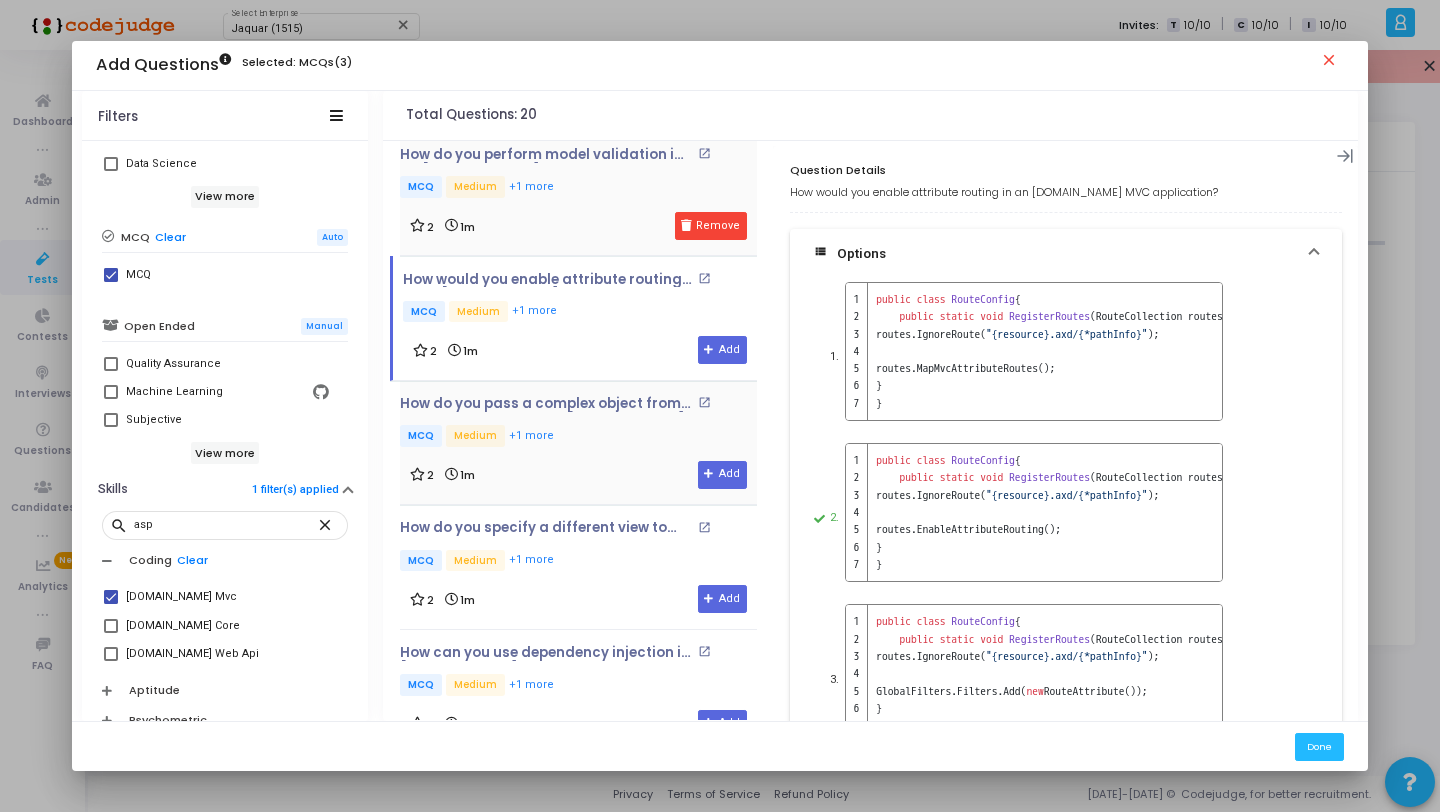 click on "How do you pass a complex object from a controller to a view in [DOMAIN_NAME] MVC? open_in_new   MCQ   Medium   +1 more" at bounding box center (578, 423) 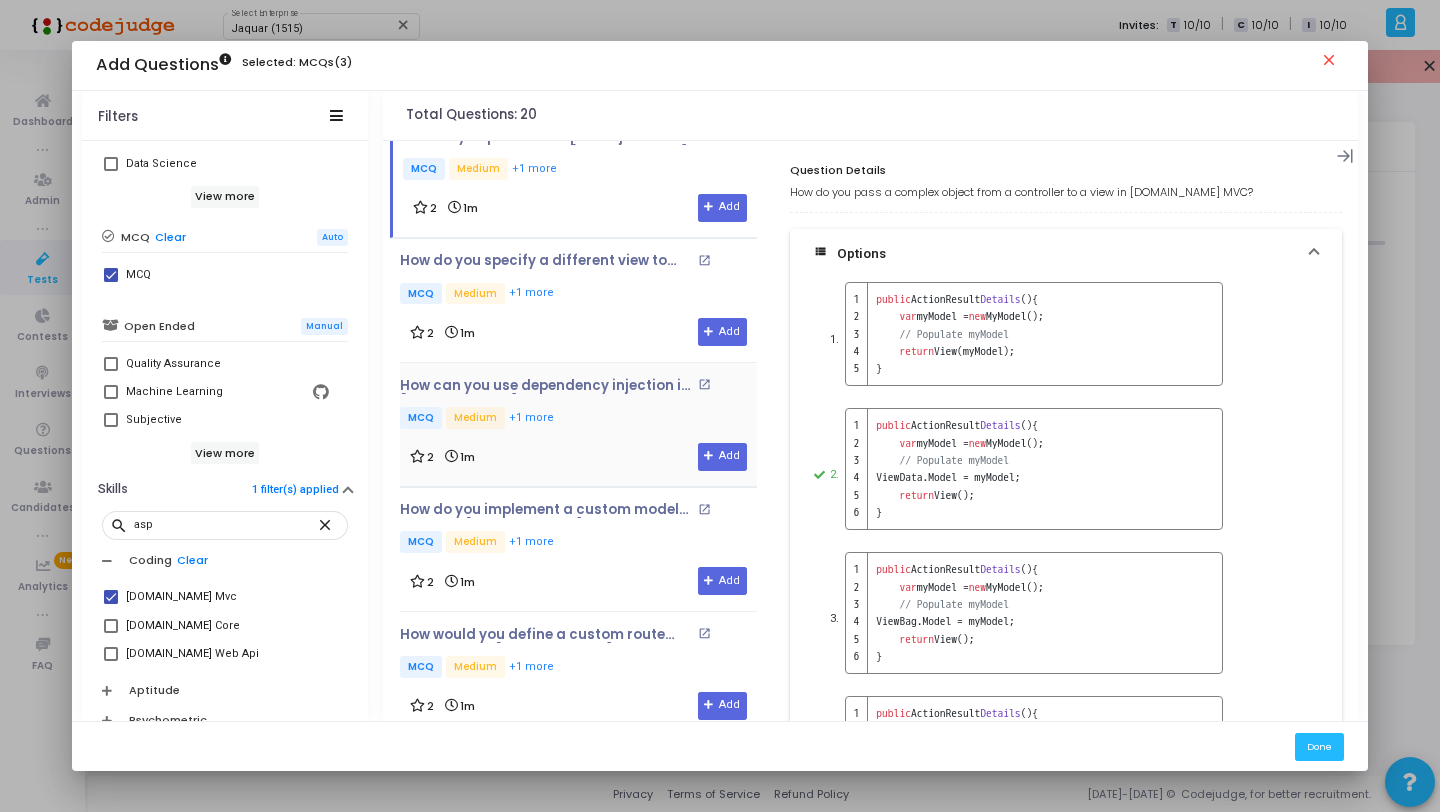 scroll, scrollTop: 1877, scrollLeft: 0, axis: vertical 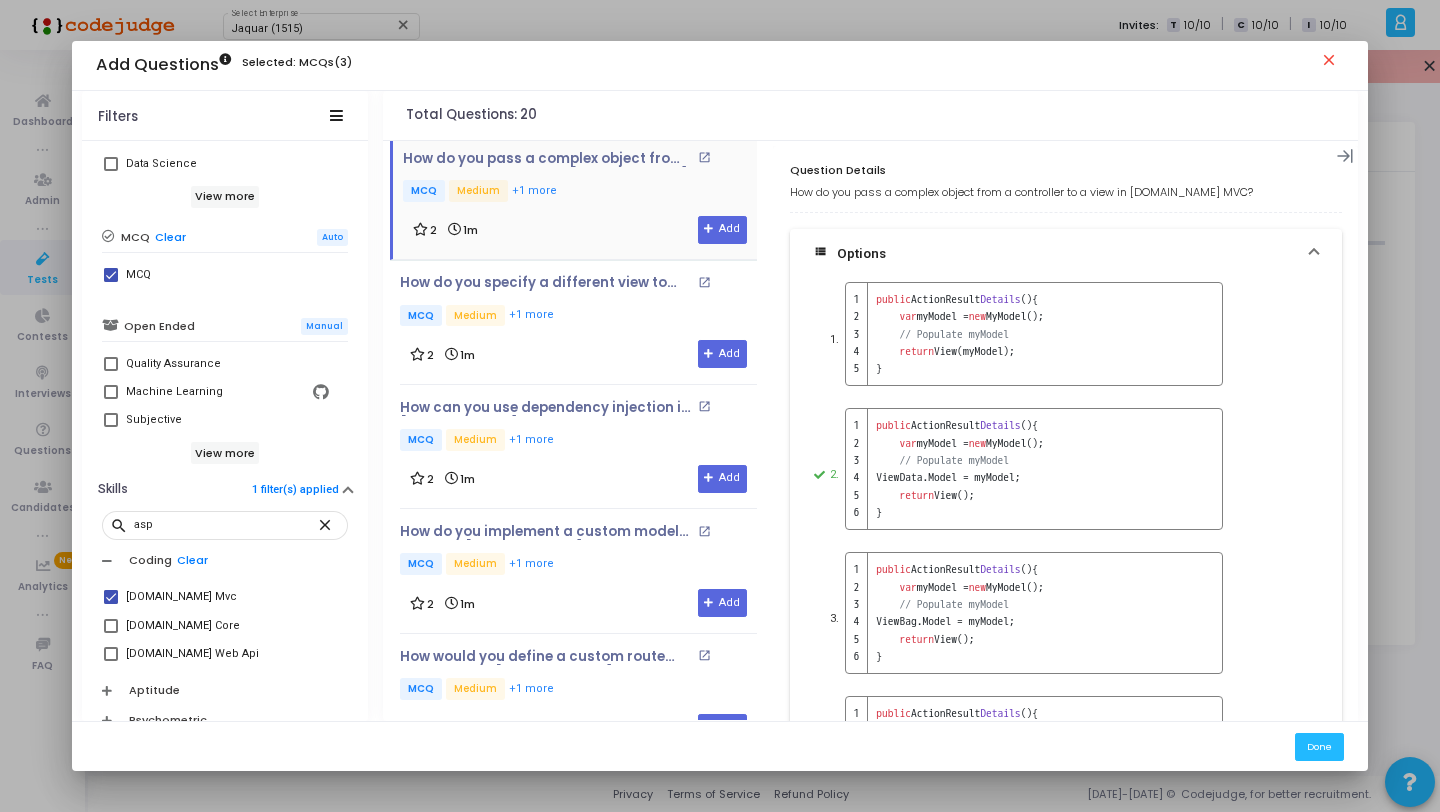 click on "How do you pass a complex object from a controller to a view in [DOMAIN_NAME] MVC? open_in_new   MCQ   Medium   +1 more 2 1m  Add" at bounding box center (580, 197) 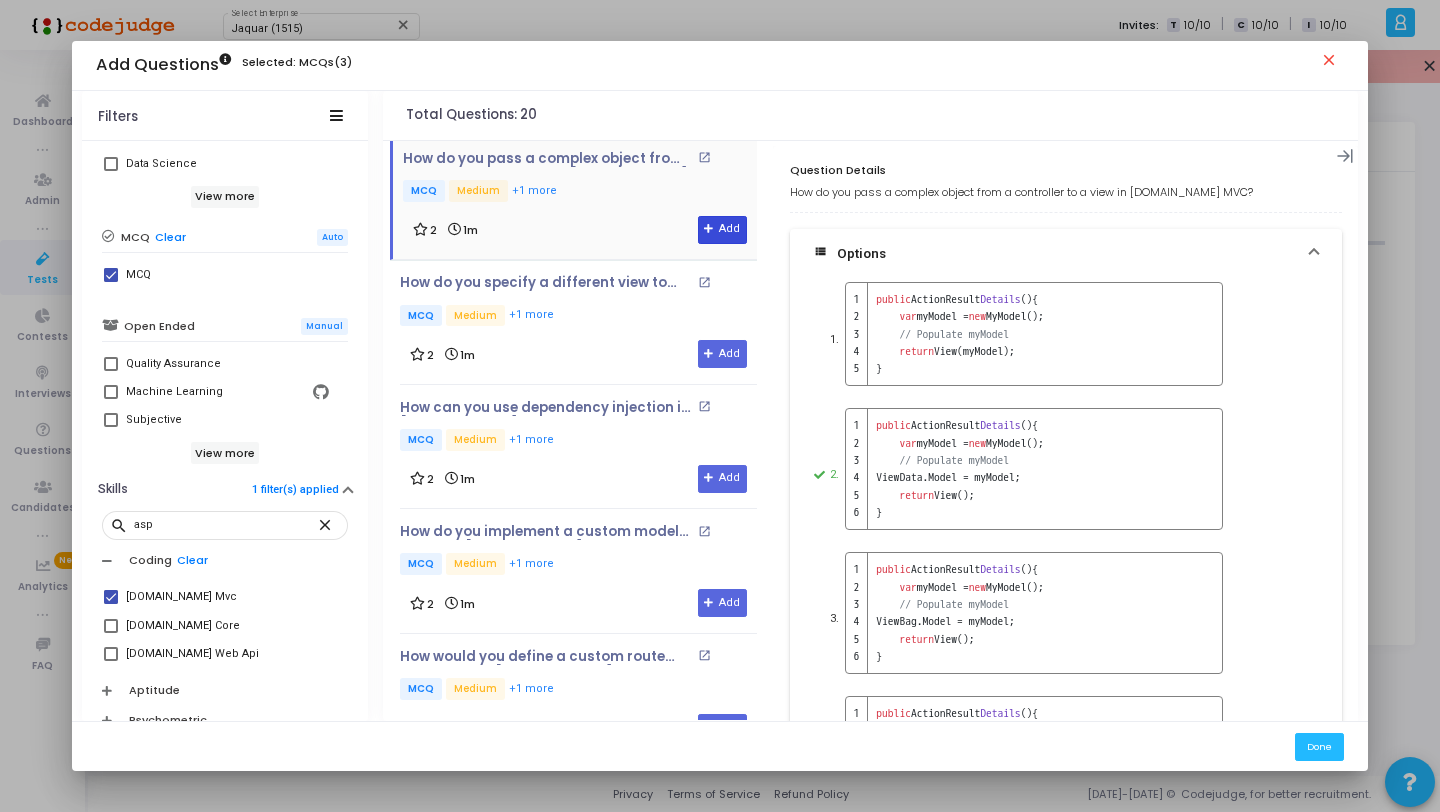 click at bounding box center [709, 229] 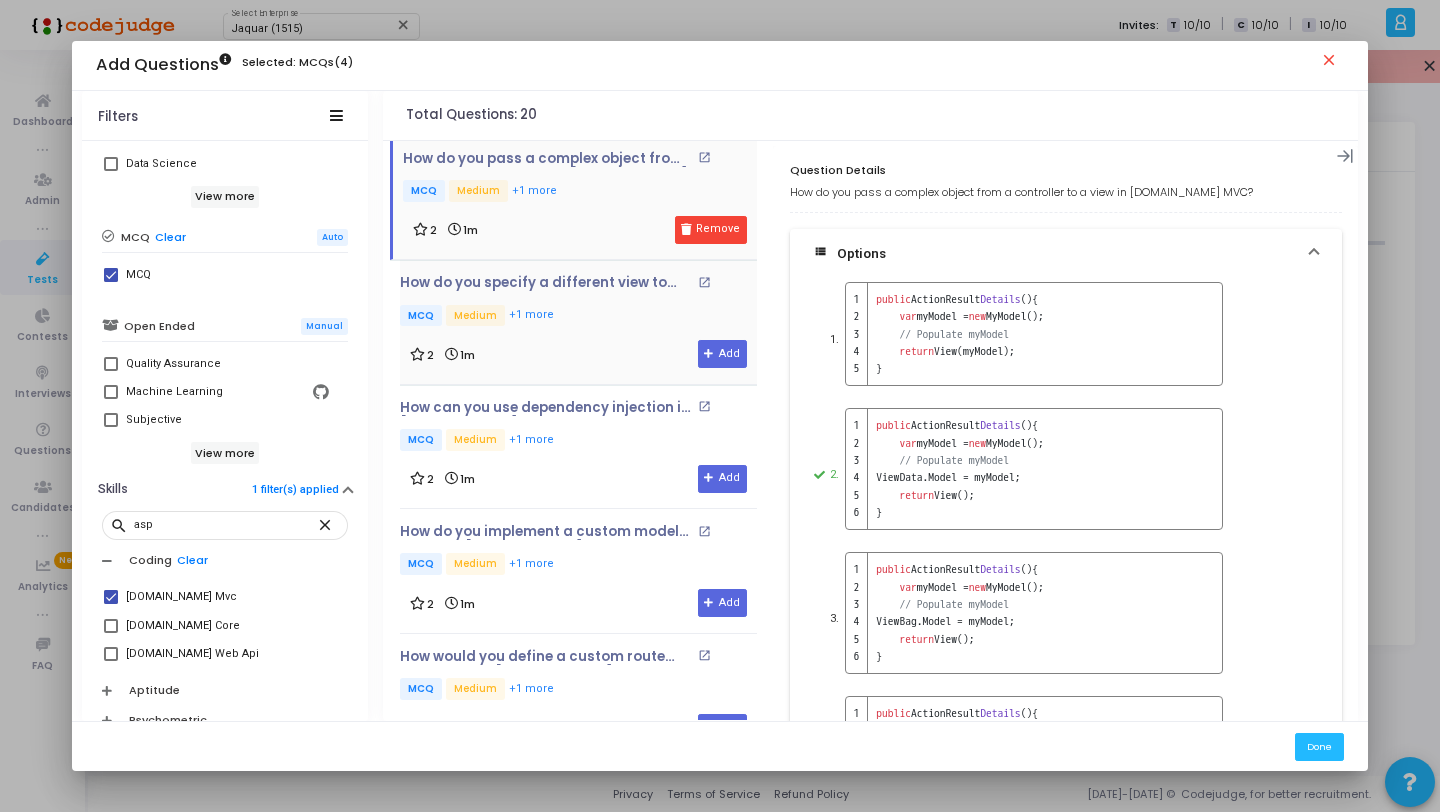 click on "How do you specify a different view to render than the default in an [DOMAIN_NAME] MVC action? open_in_new   MCQ   Medium   +1 more 2 1m  Add" at bounding box center [578, 321] 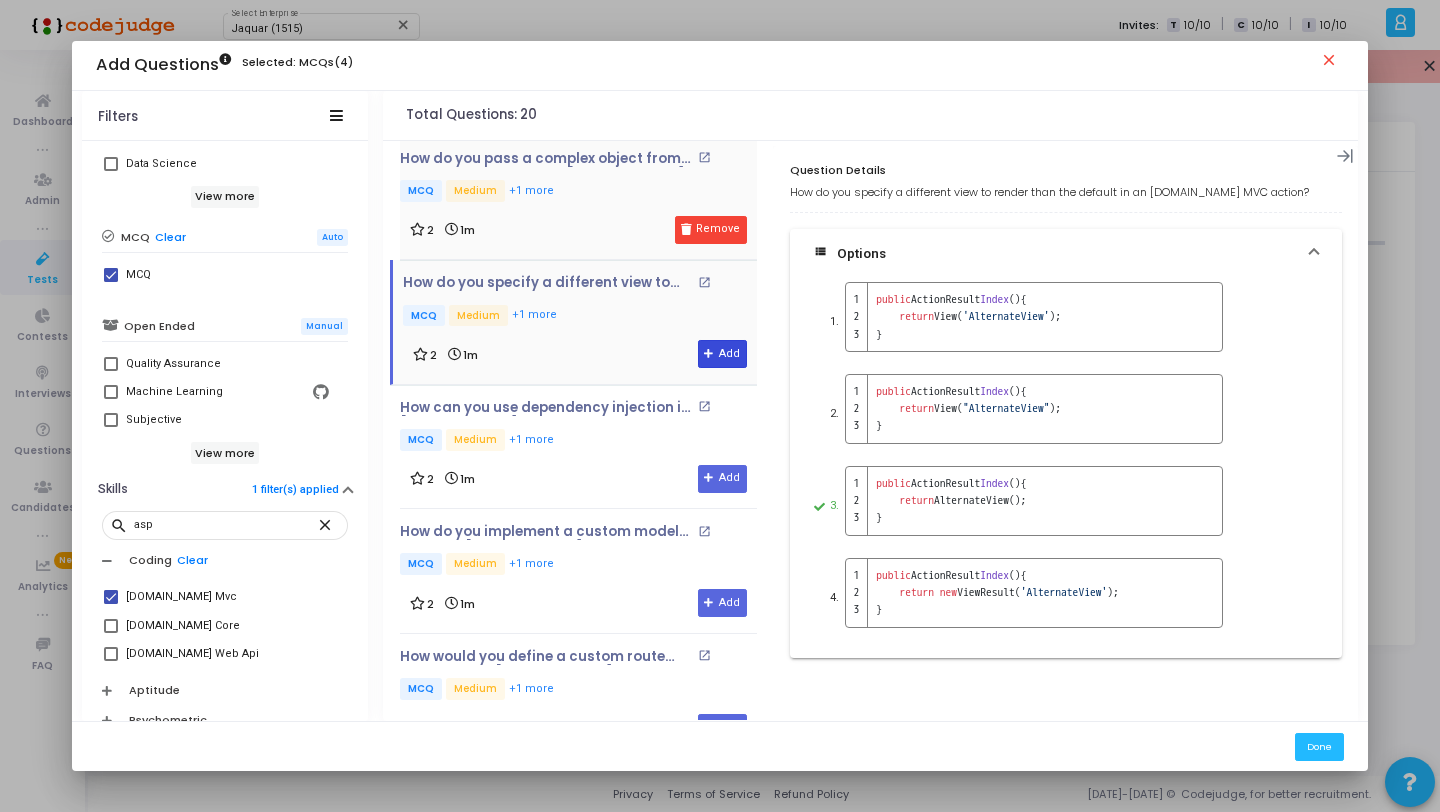 click at bounding box center [709, 354] 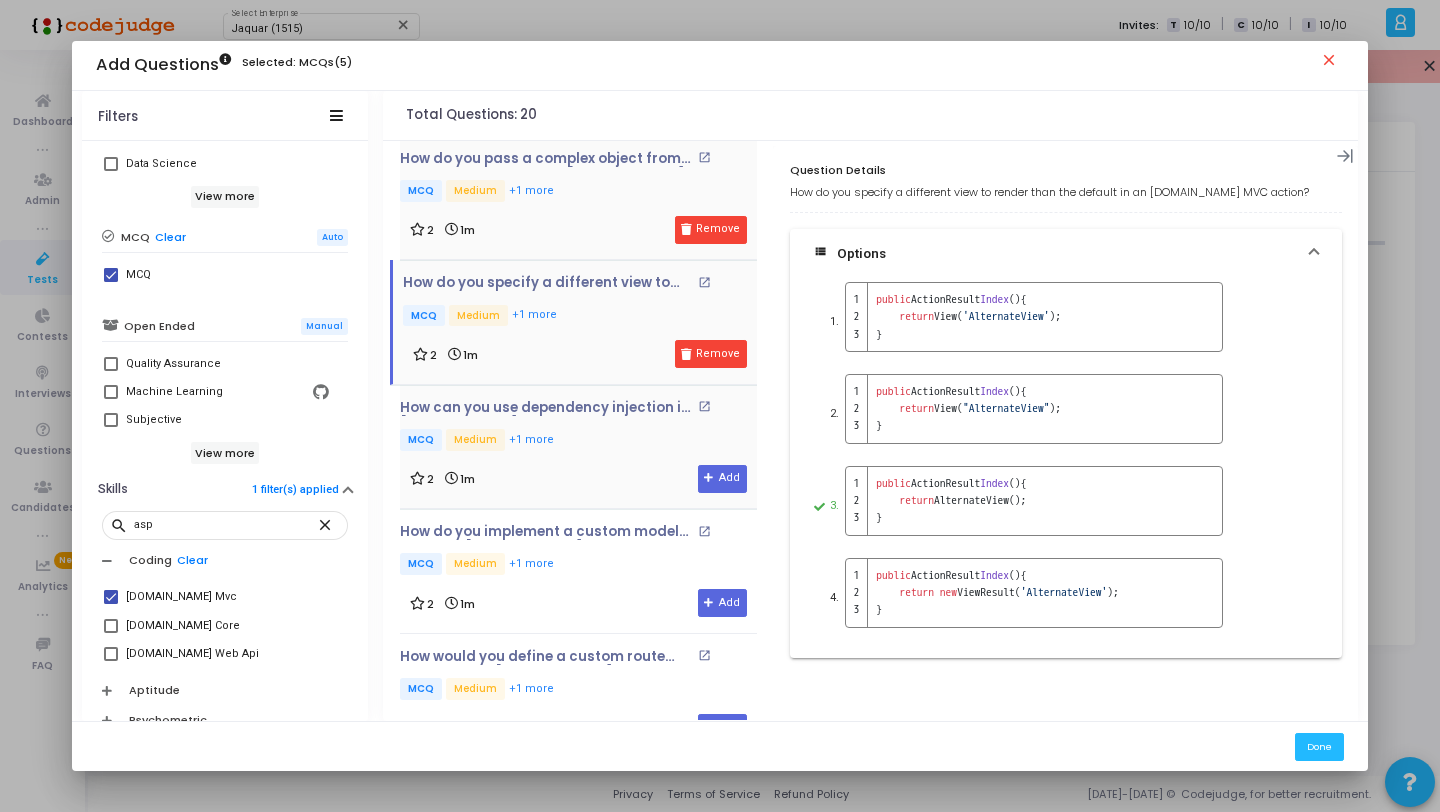 click on "MCQ   Medium   +1 more" at bounding box center (578, 441) 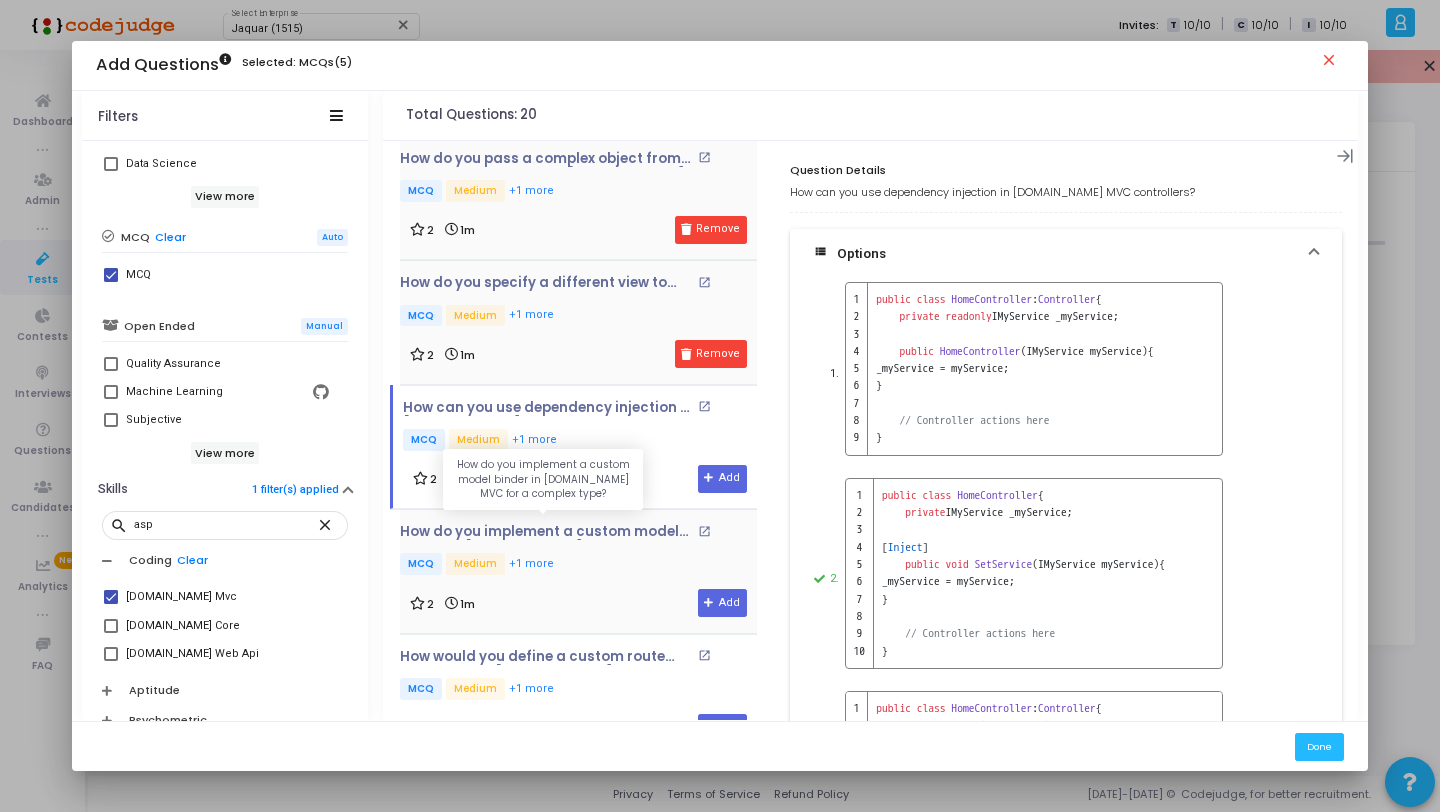 click on "How do you implement a custom model binder in [DOMAIN_NAME] MVC for a complex type? open_in_new   MCQ   Medium   +1 more" at bounding box center [578, 551] 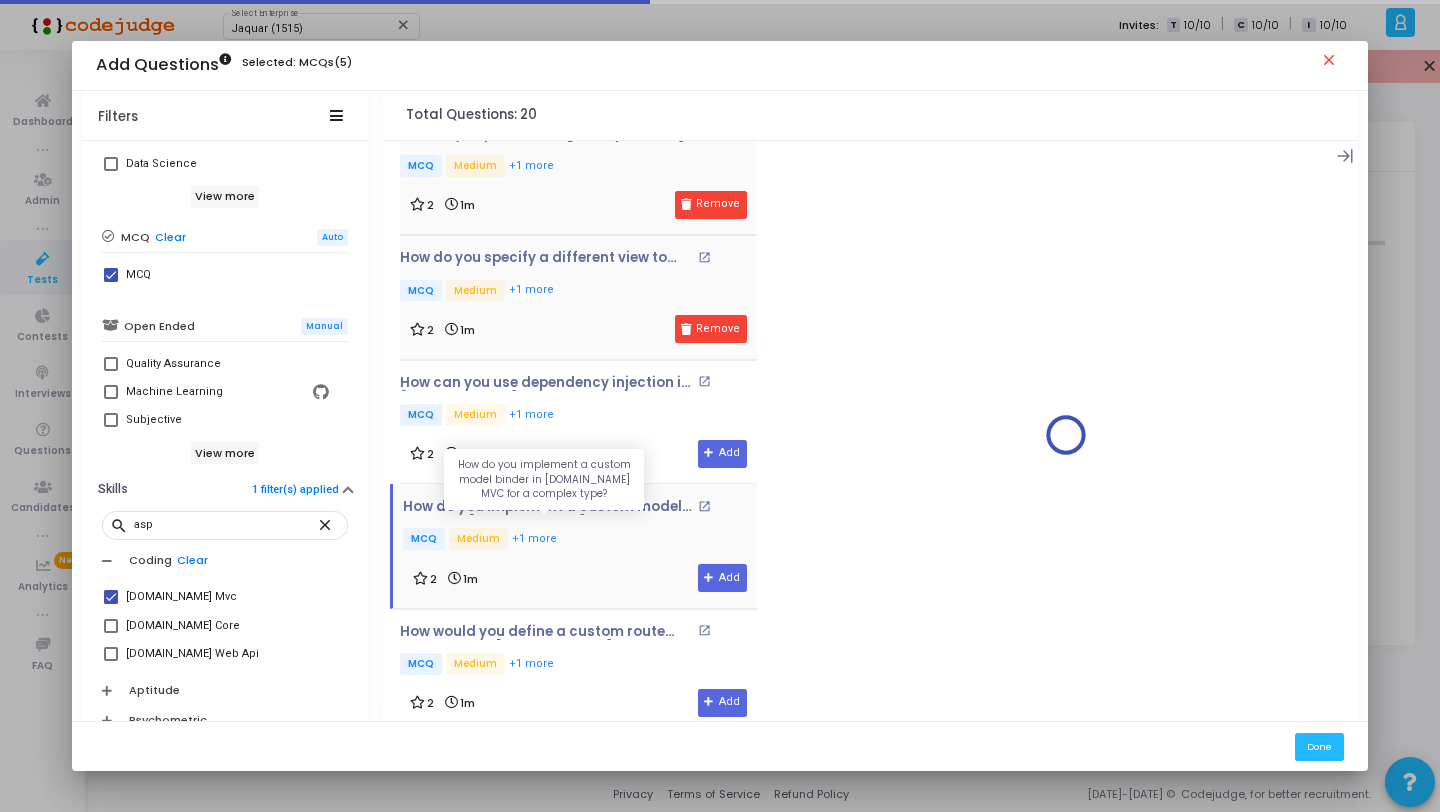 scroll, scrollTop: 1921, scrollLeft: 0, axis: vertical 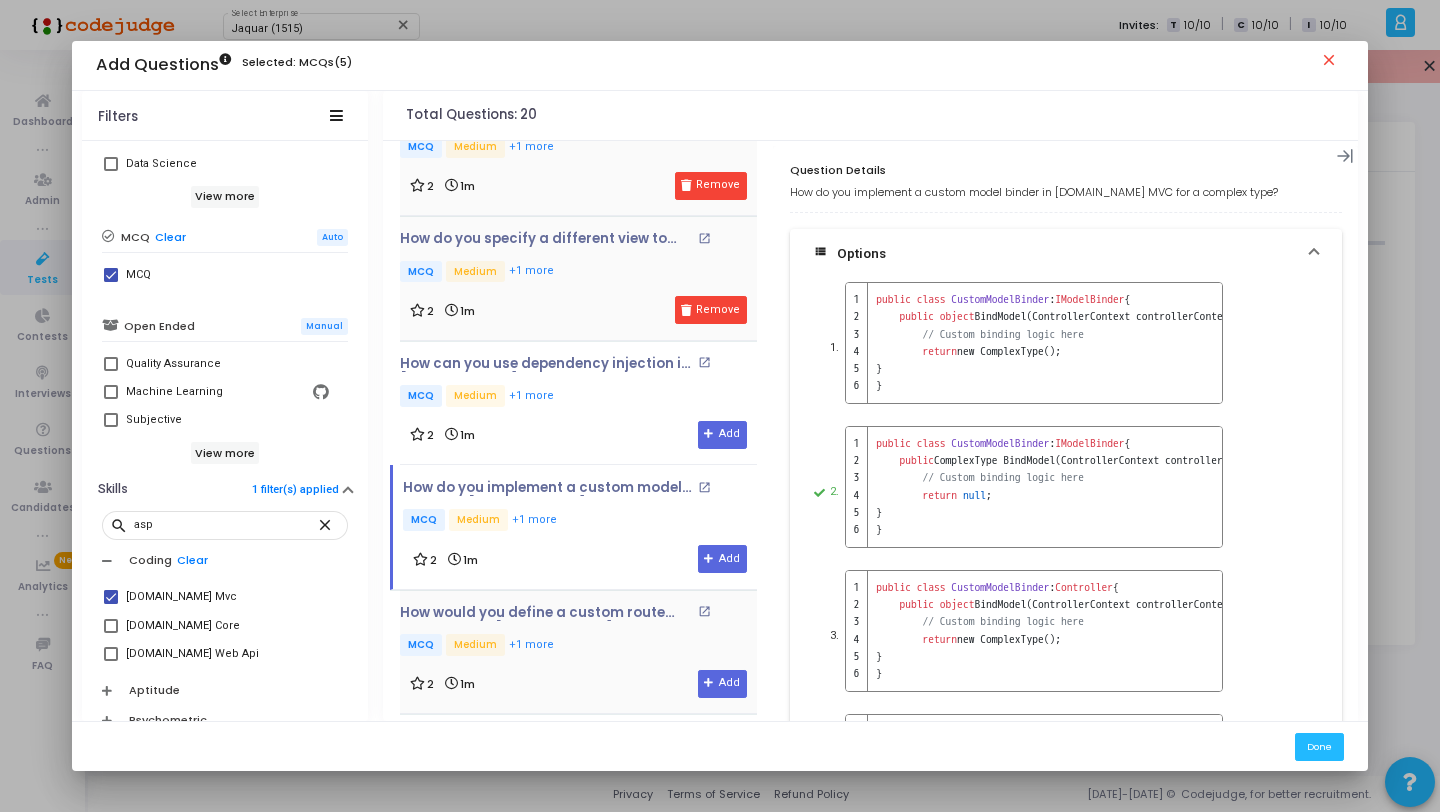 click on "MCQ   Medium   +1 more" at bounding box center [578, 646] 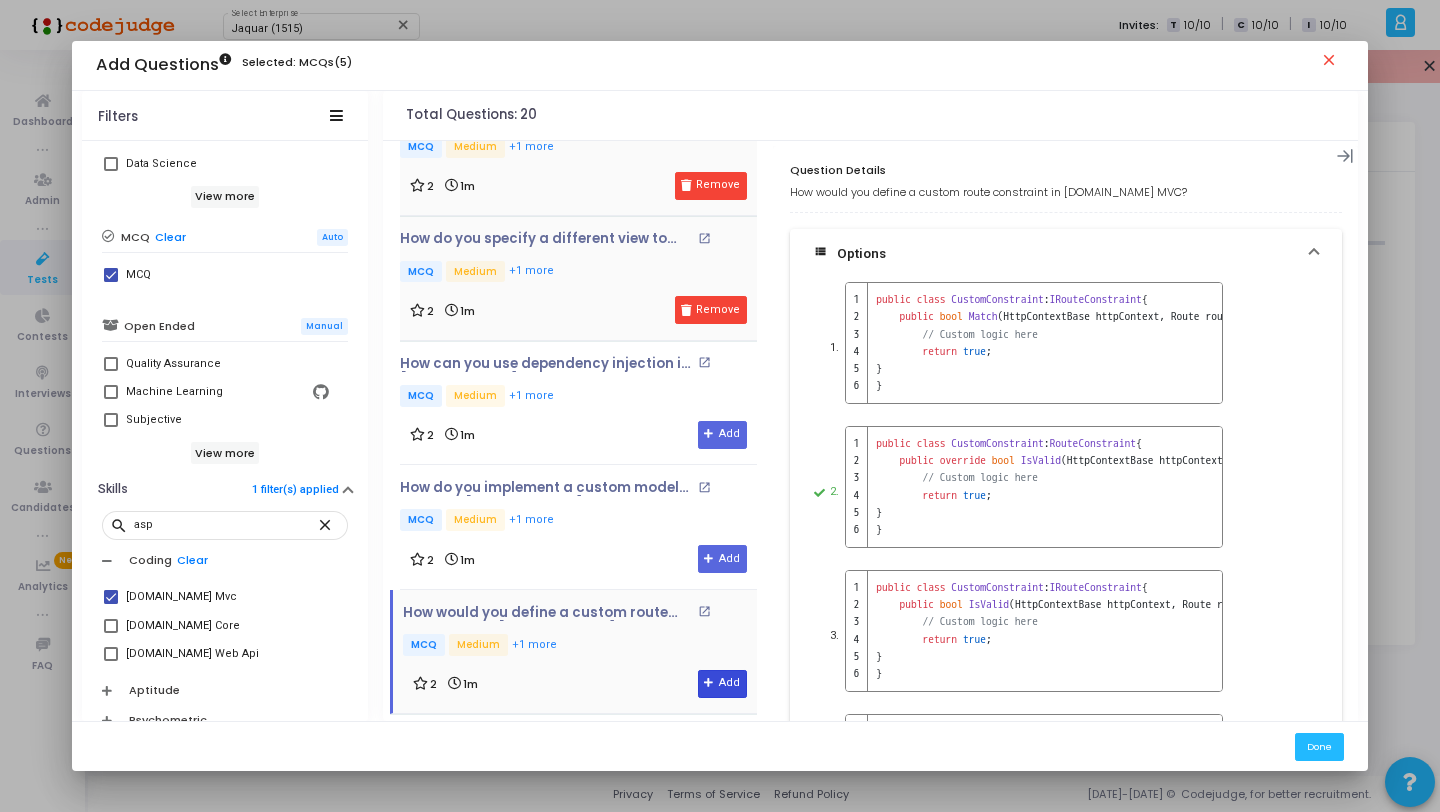 click on "Add" at bounding box center [722, 684] 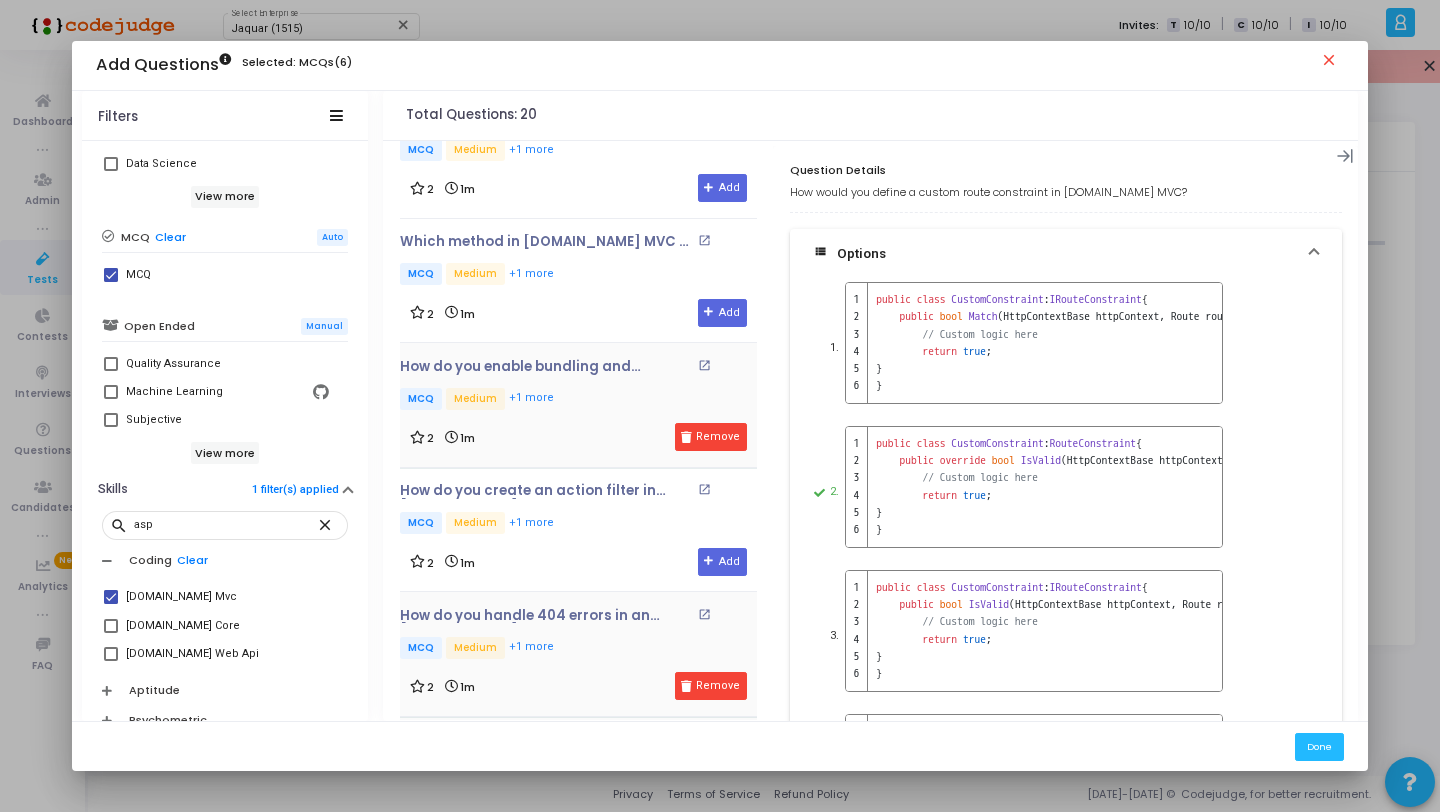 scroll, scrollTop: 1037, scrollLeft: 0, axis: vertical 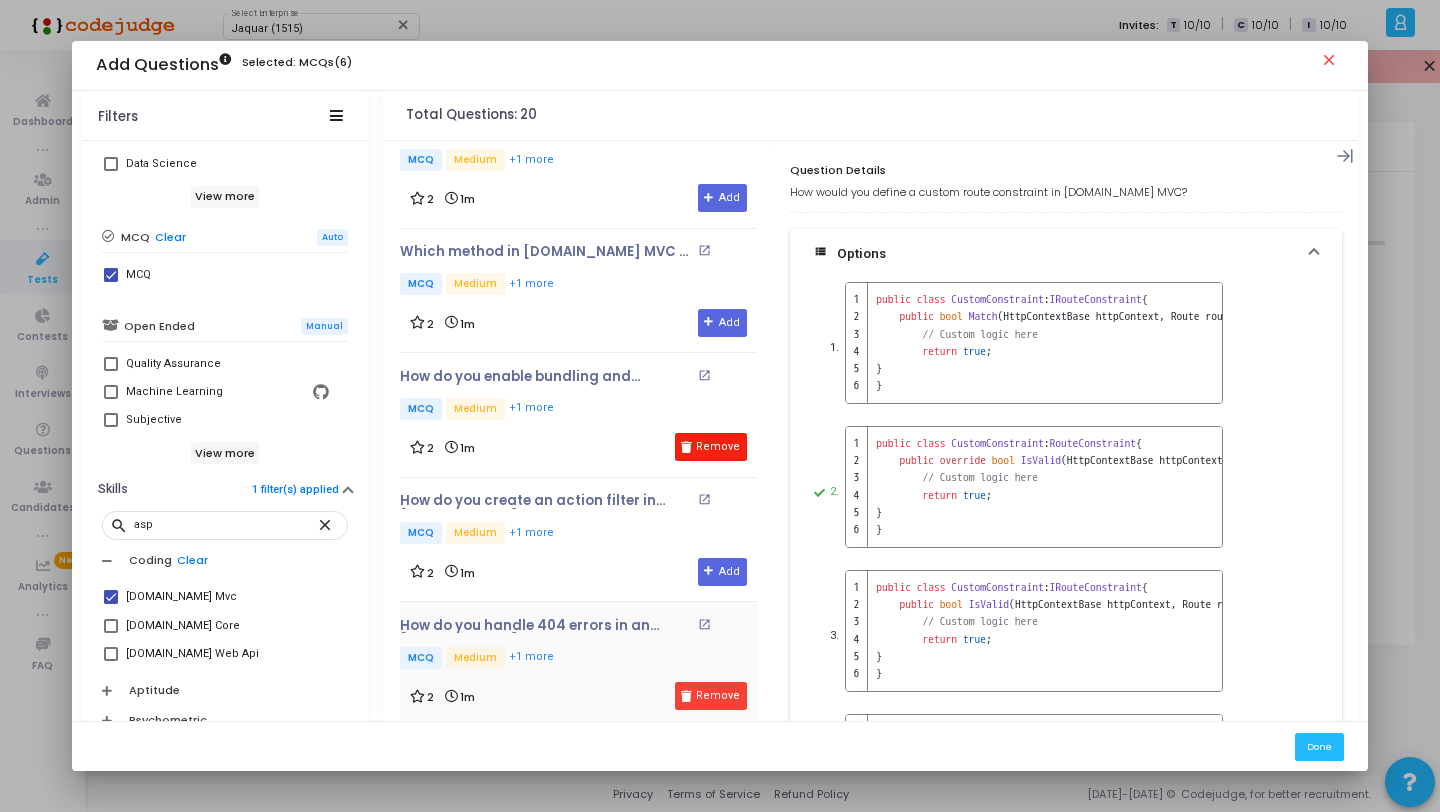 click on "Remove" at bounding box center [711, 447] 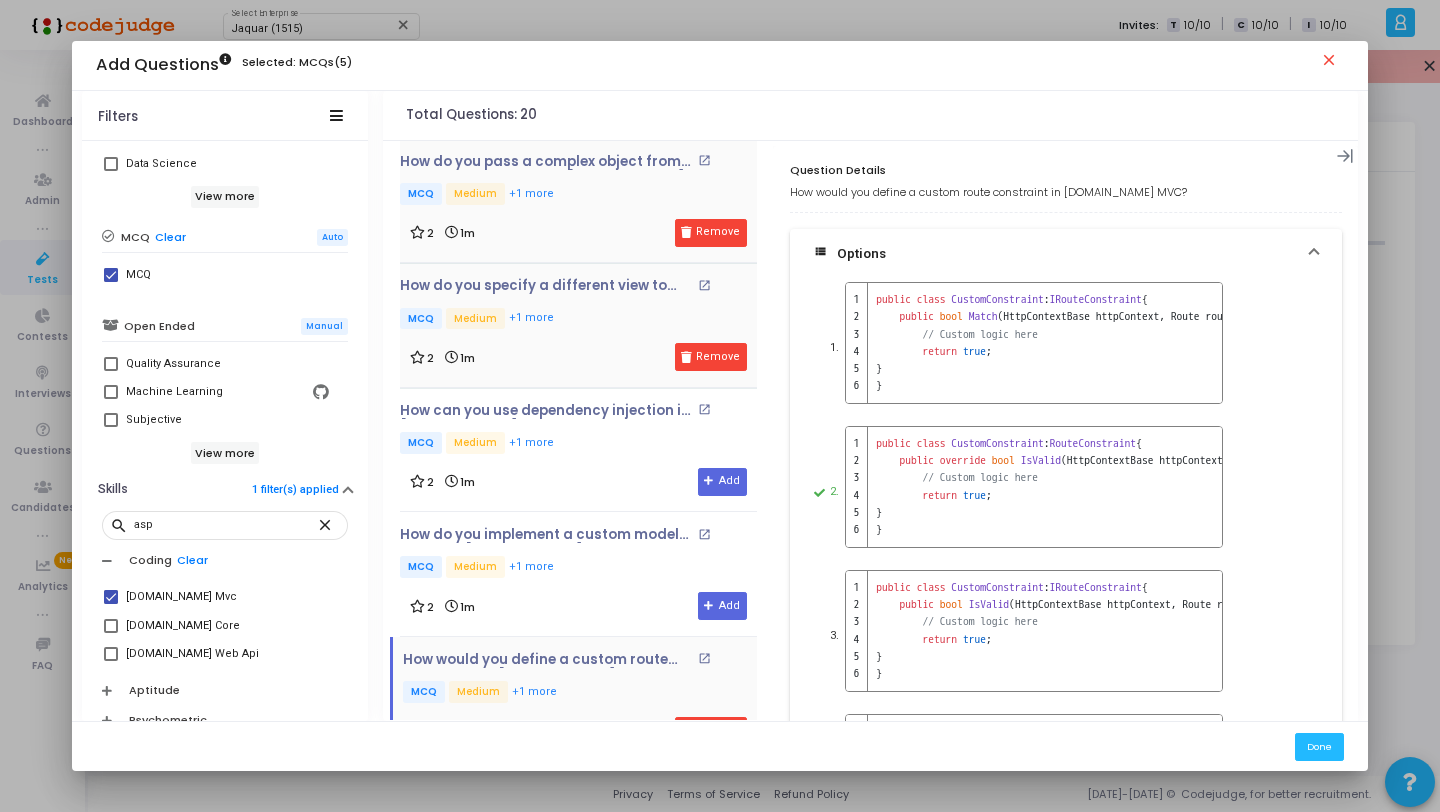 scroll, scrollTop: 1921, scrollLeft: 0, axis: vertical 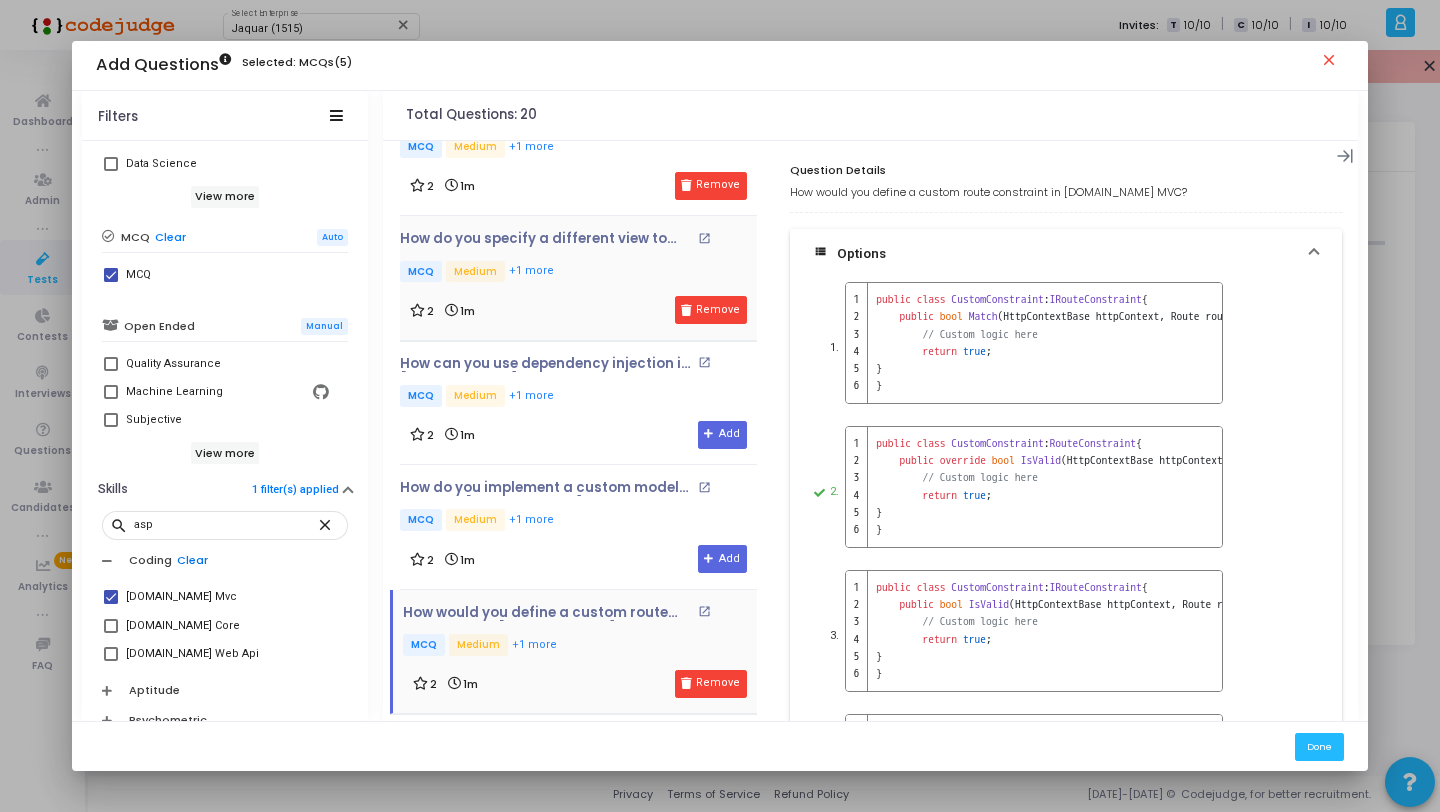 click on "Clear" at bounding box center [192, 560] 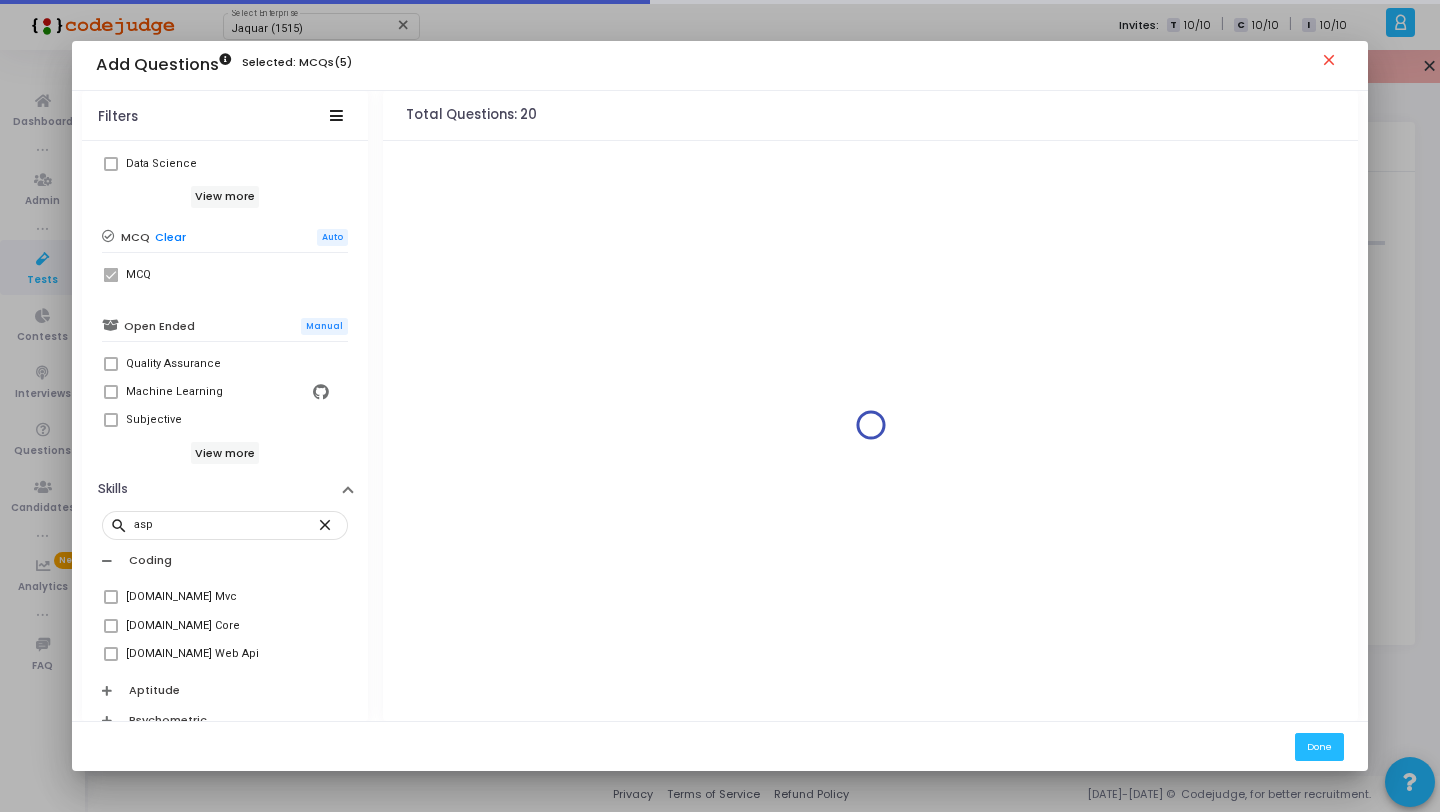 scroll, scrollTop: 0, scrollLeft: 0, axis: both 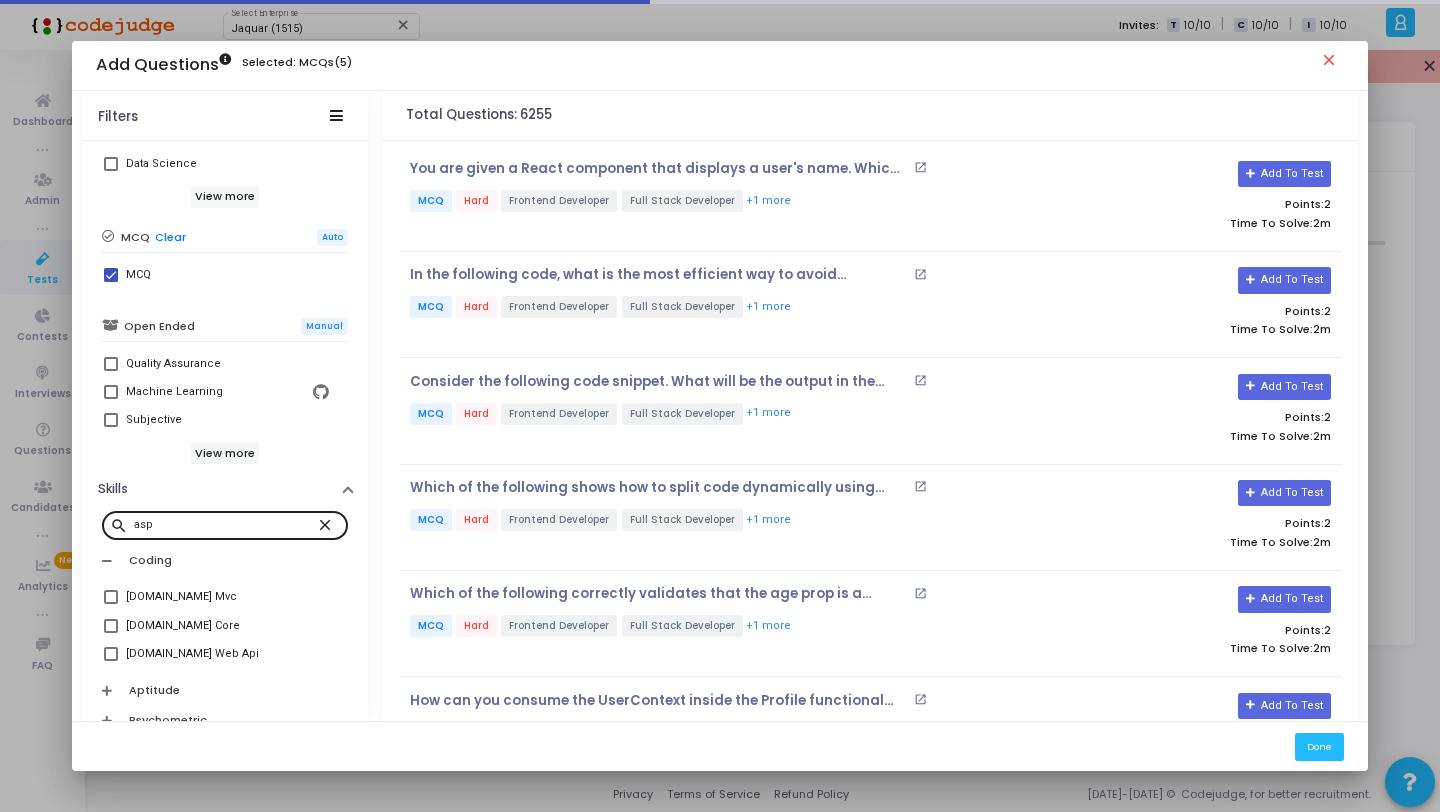 click on "close" at bounding box center (328, 524) 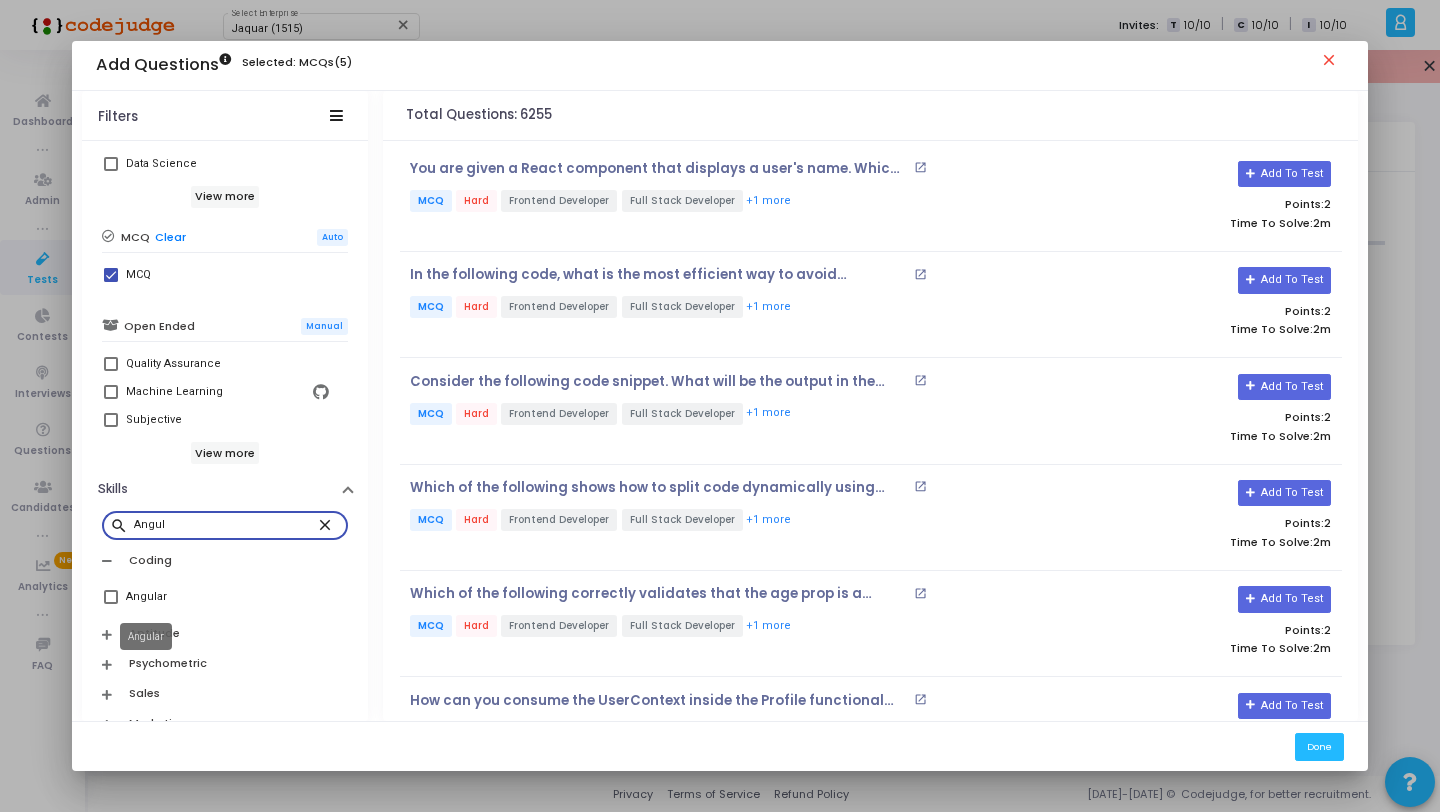 type on "Angul" 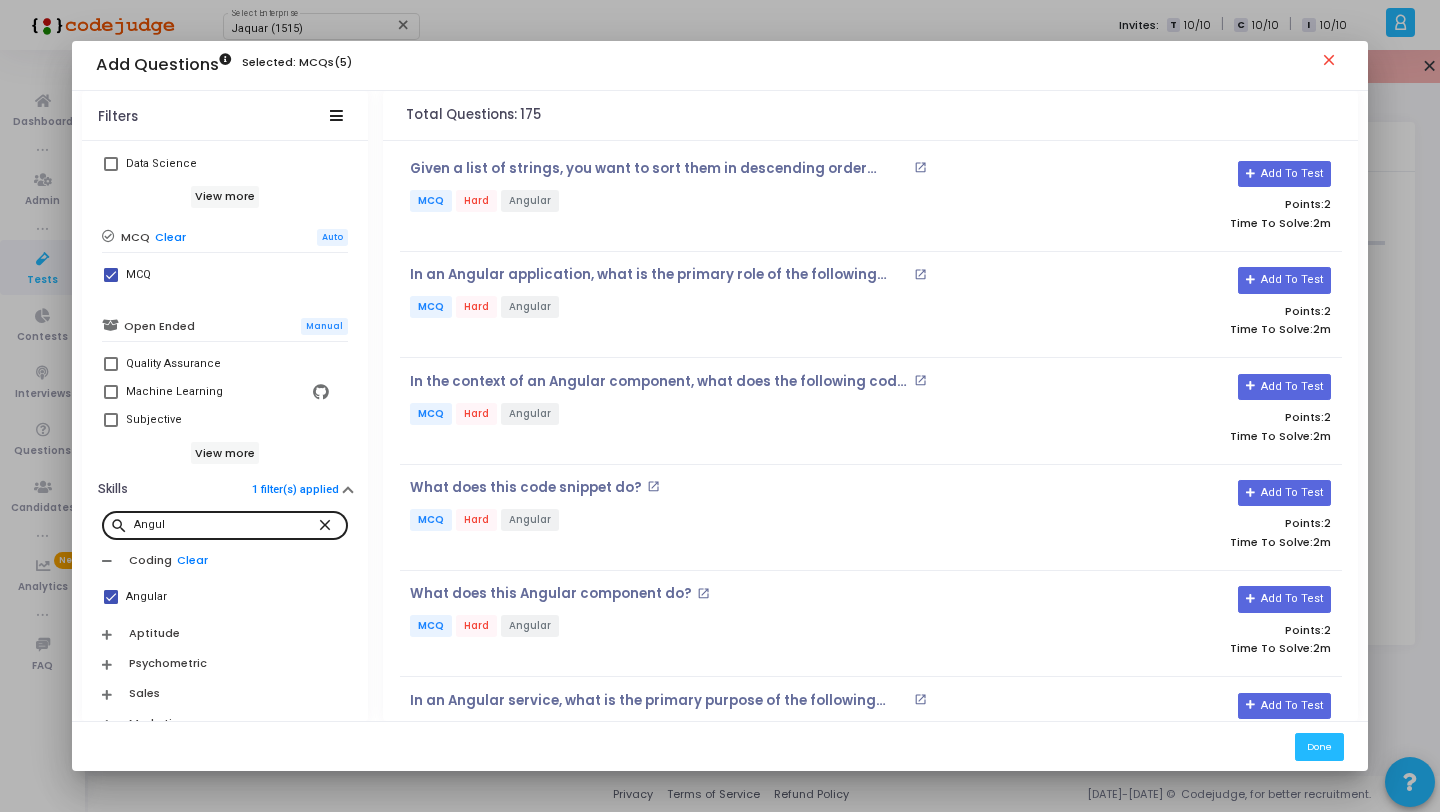 scroll, scrollTop: 677, scrollLeft: 0, axis: vertical 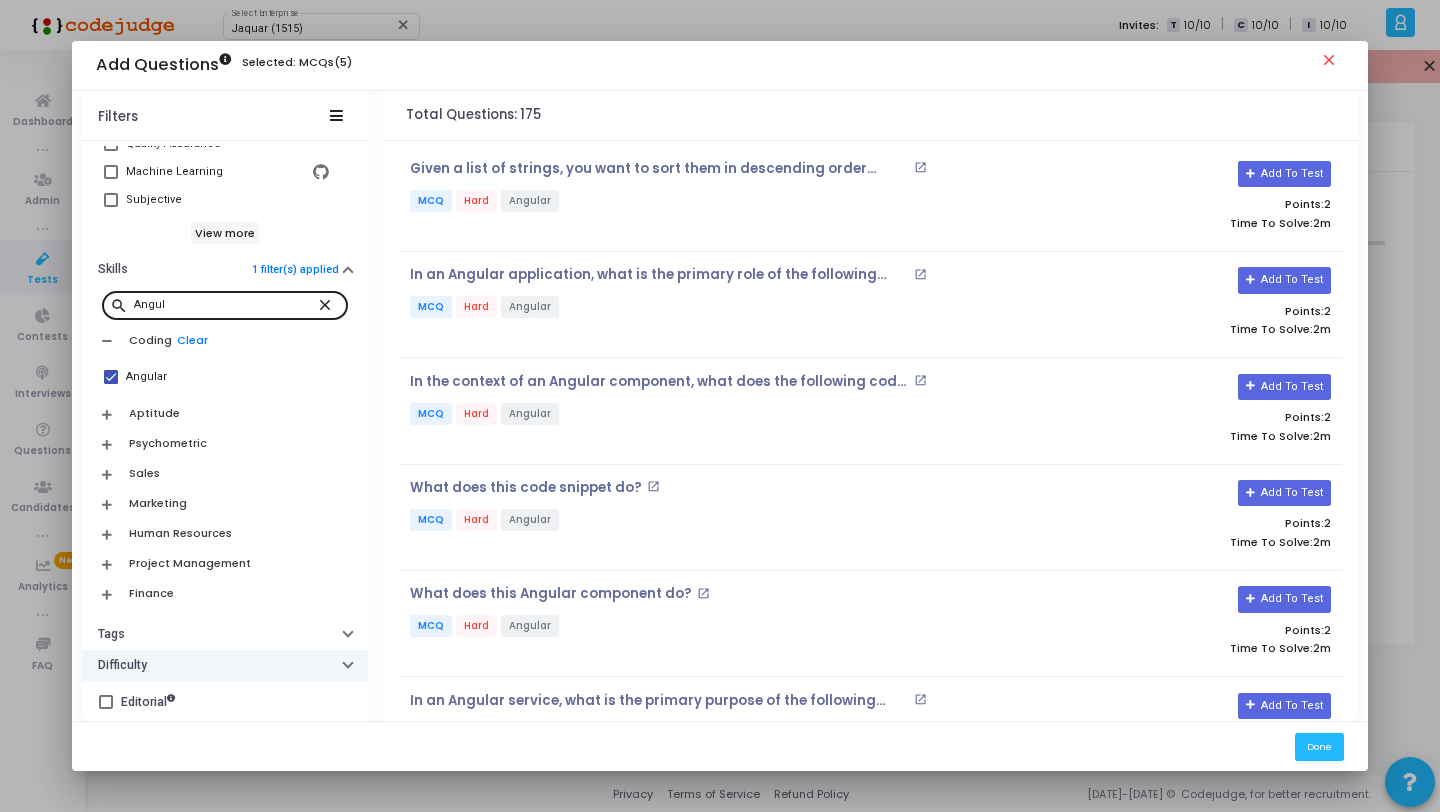 click on "Difficulty" at bounding box center (225, 665) 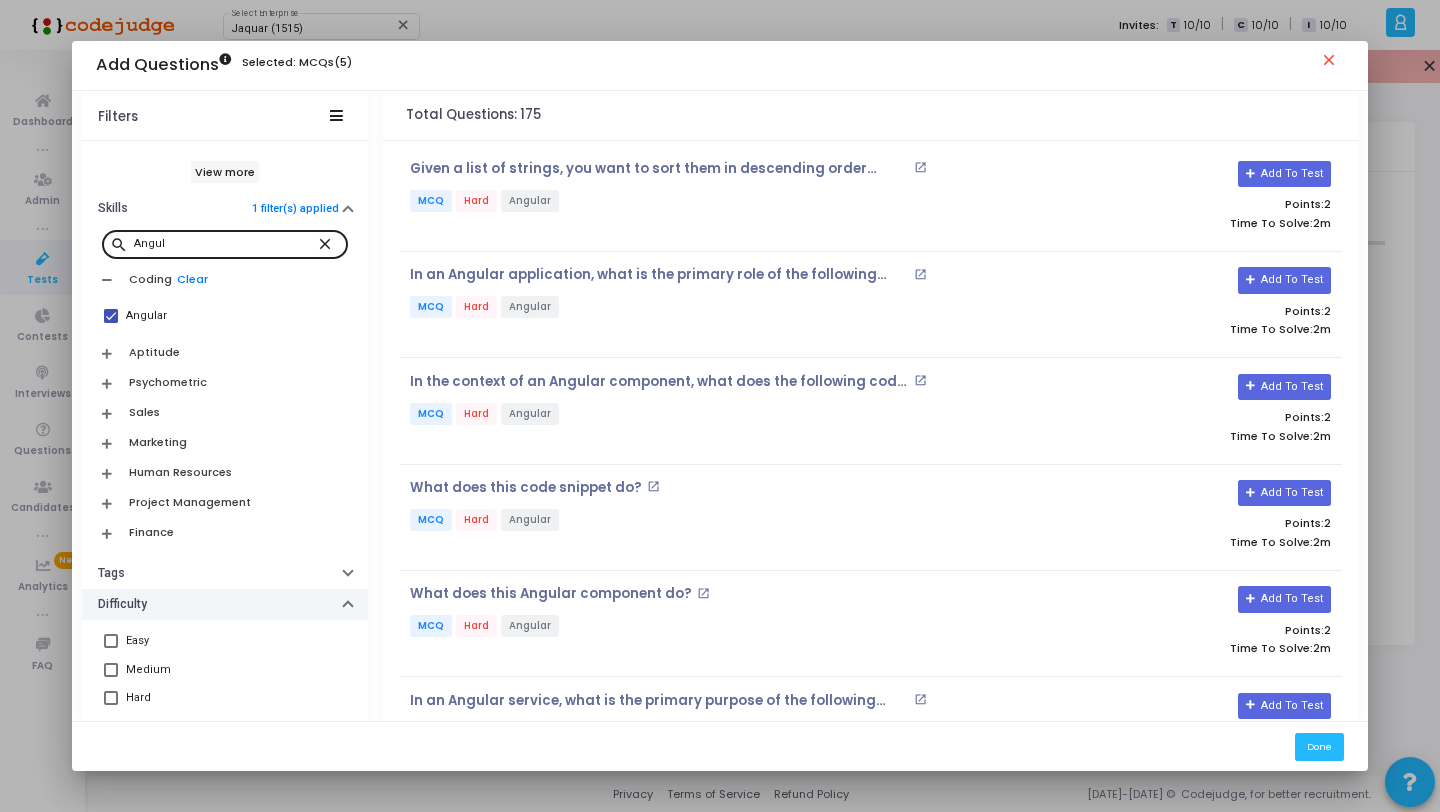 scroll, scrollTop: 787, scrollLeft: 0, axis: vertical 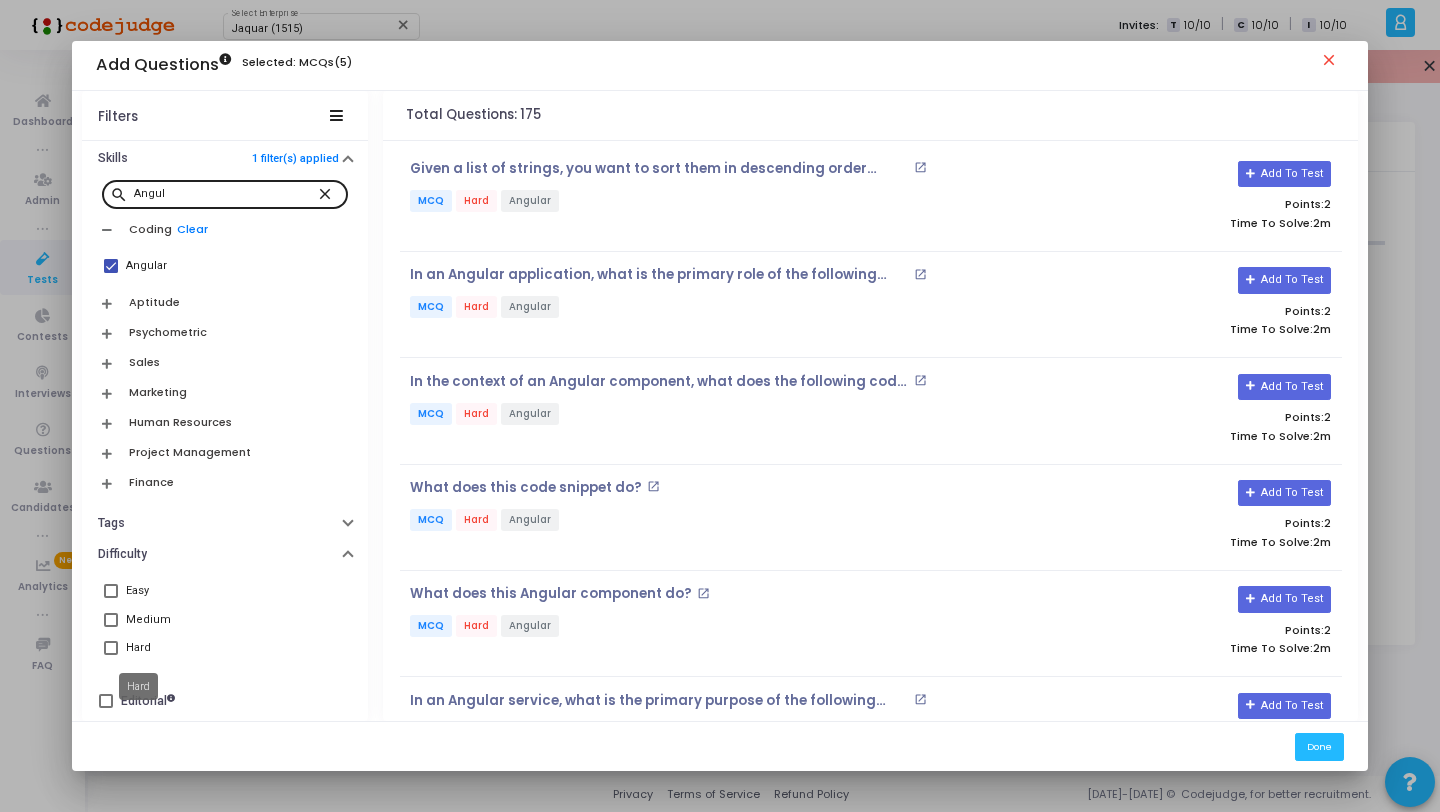 click on "Hard" at bounding box center [138, 648] 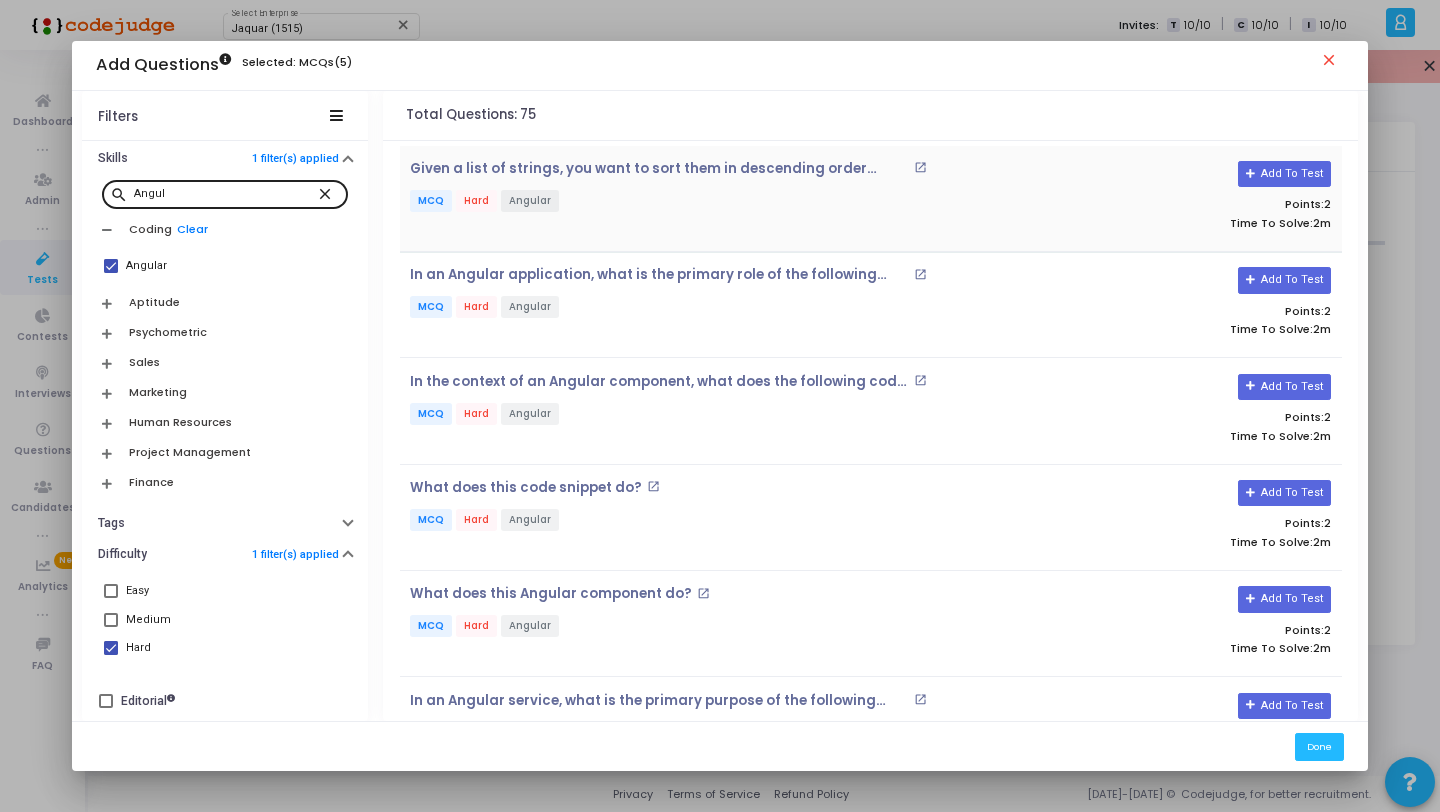 click on "Given a list of strings, you want to sort them in descending order based on their lengths. Which code snippet correctly achieves this? open_in_new   MCQ   Hard   Angular" at bounding box center [714, 198] 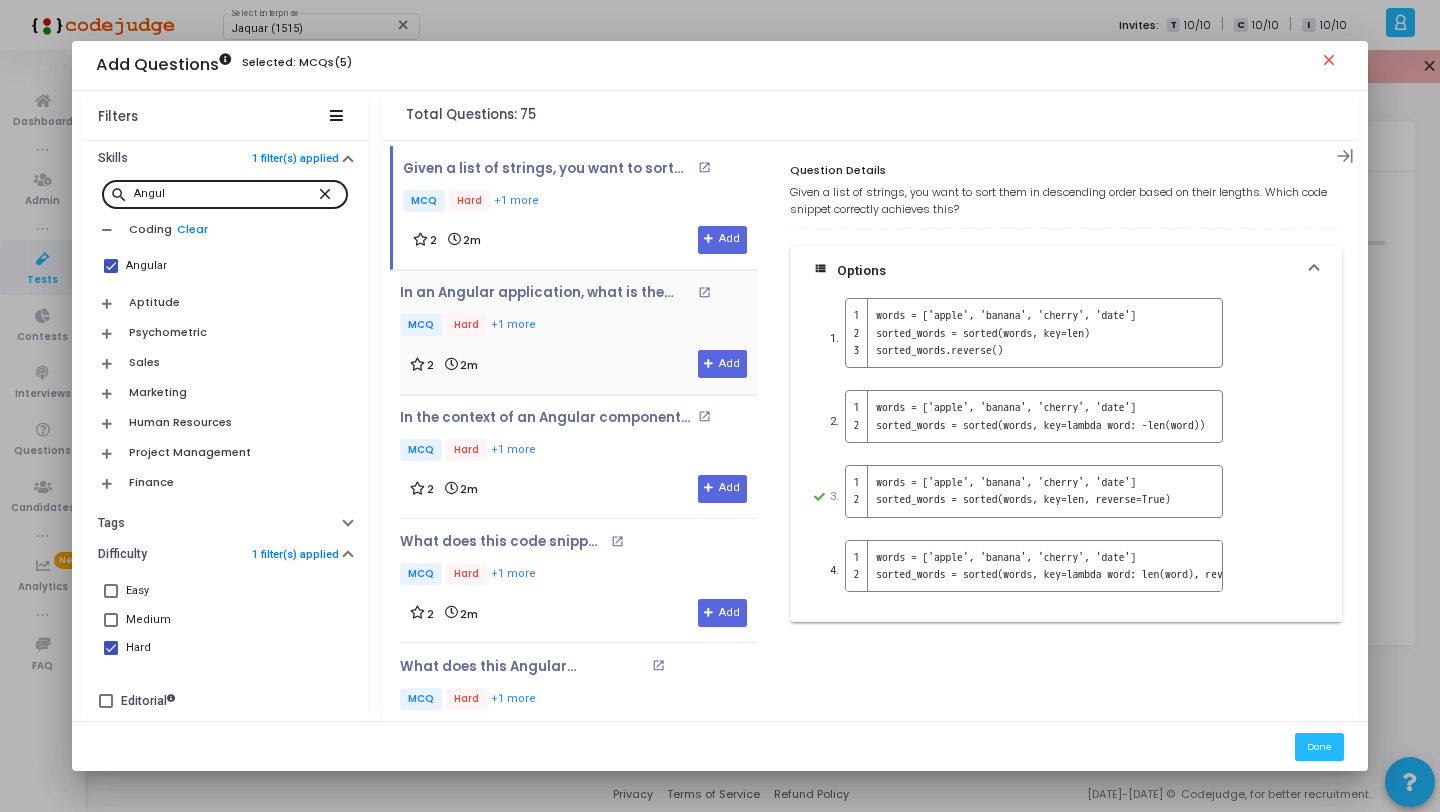 click on "In an Angular application, what is the primary role of the following code snippet? open_in_new   MCQ   Hard   +1 more" at bounding box center [578, 312] 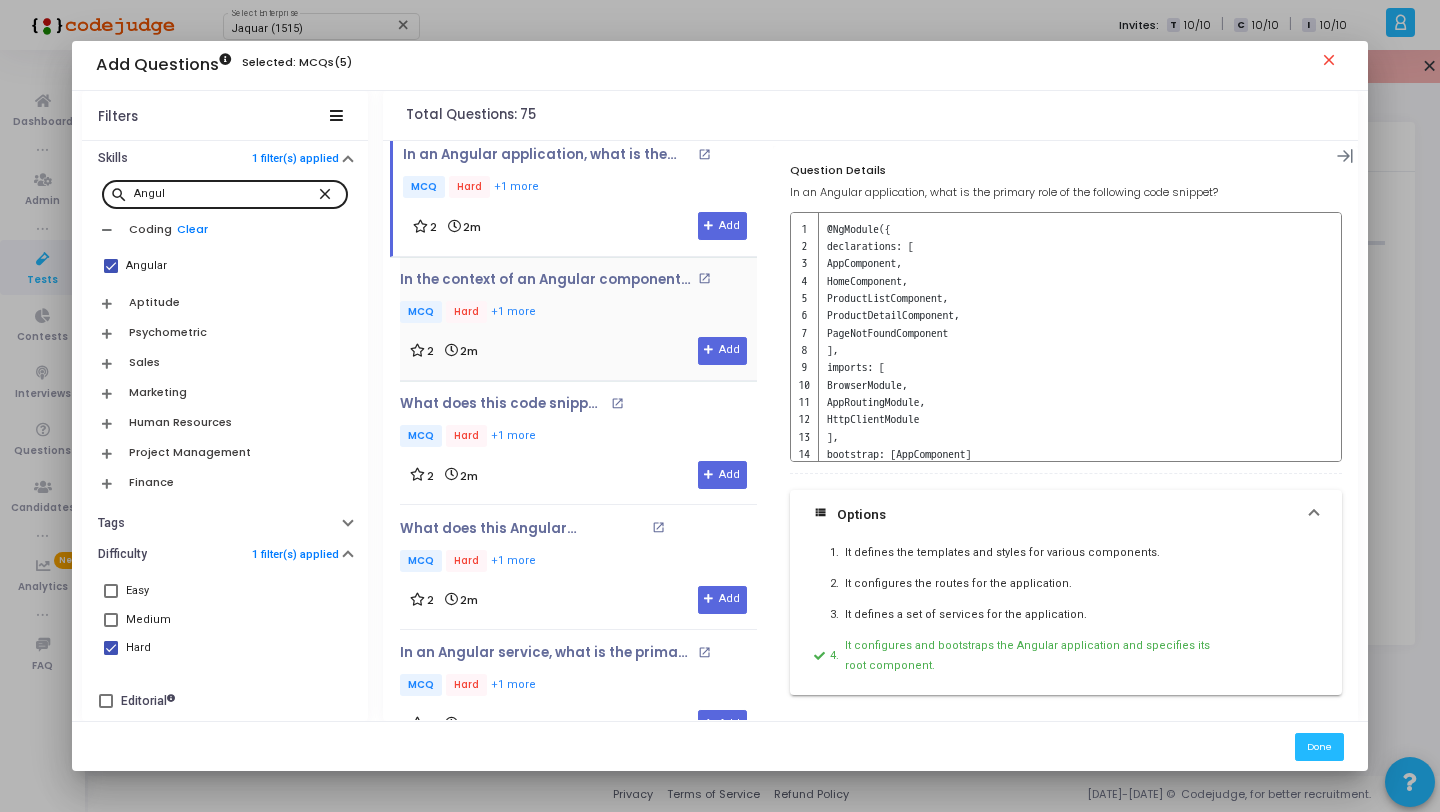 click on "MCQ   Hard   +1 more" at bounding box center (578, 313) 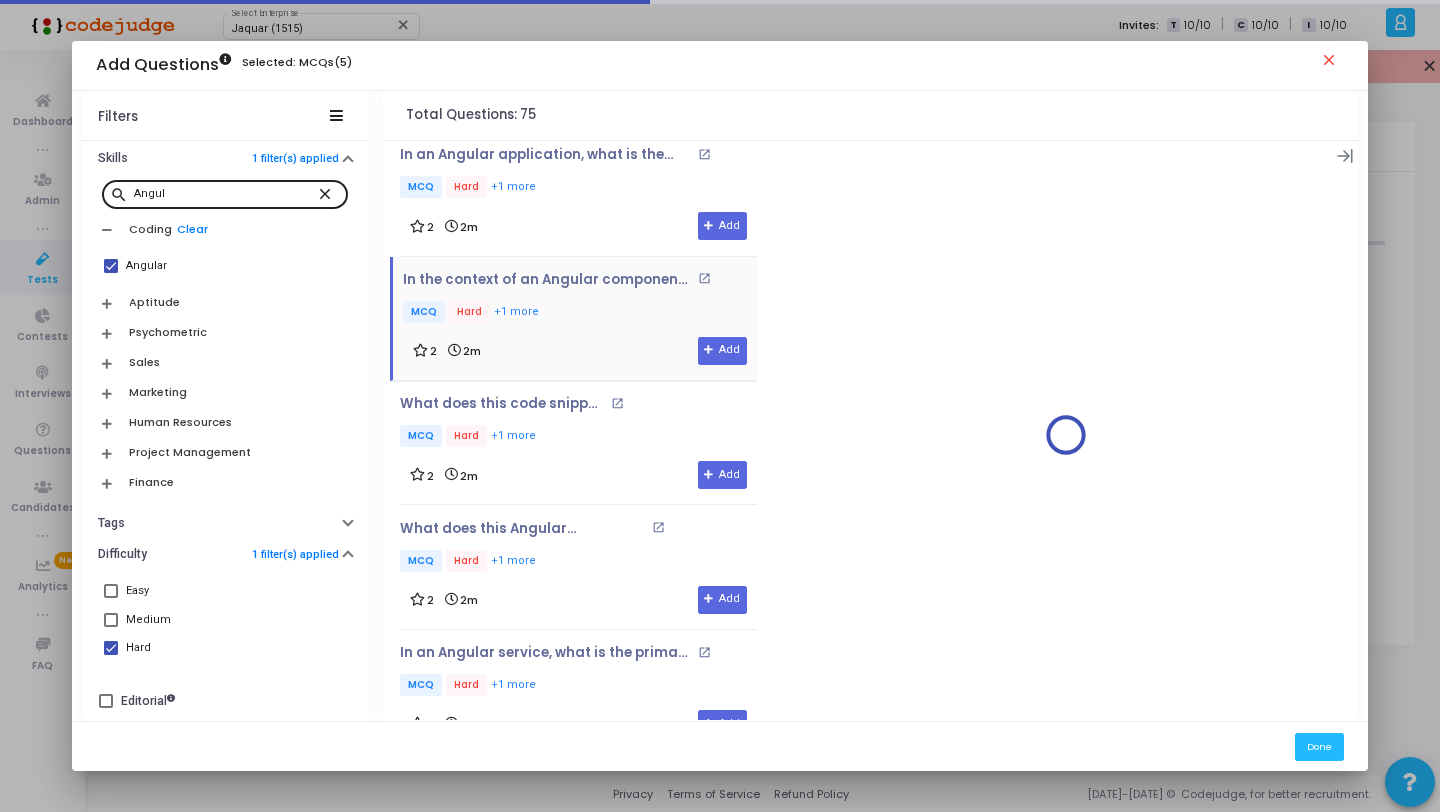 scroll, scrollTop: 298, scrollLeft: 0, axis: vertical 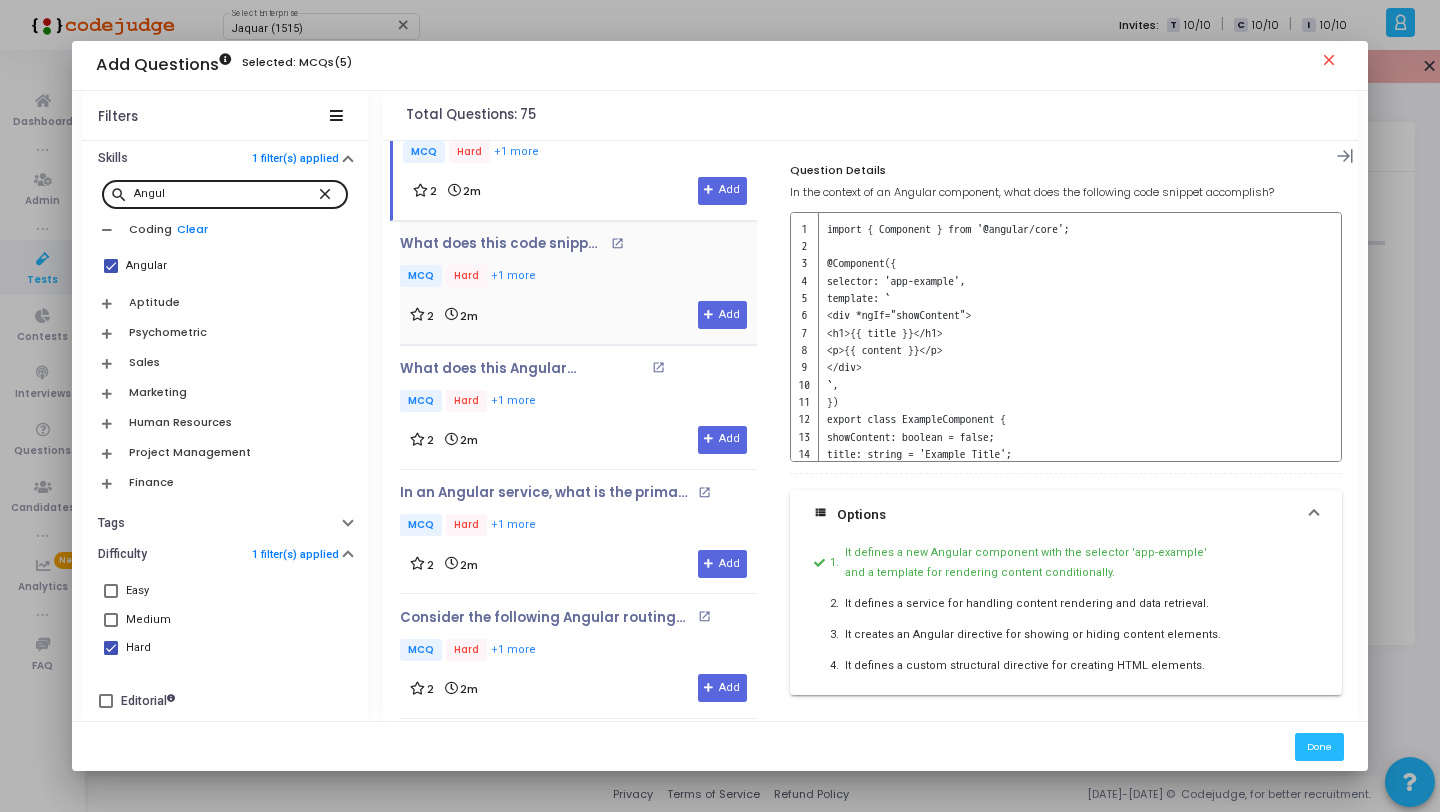 click on "What does this code snippet do? open_in_new   MCQ   Hard   +1 more 2 2m  Add" at bounding box center (578, 282) 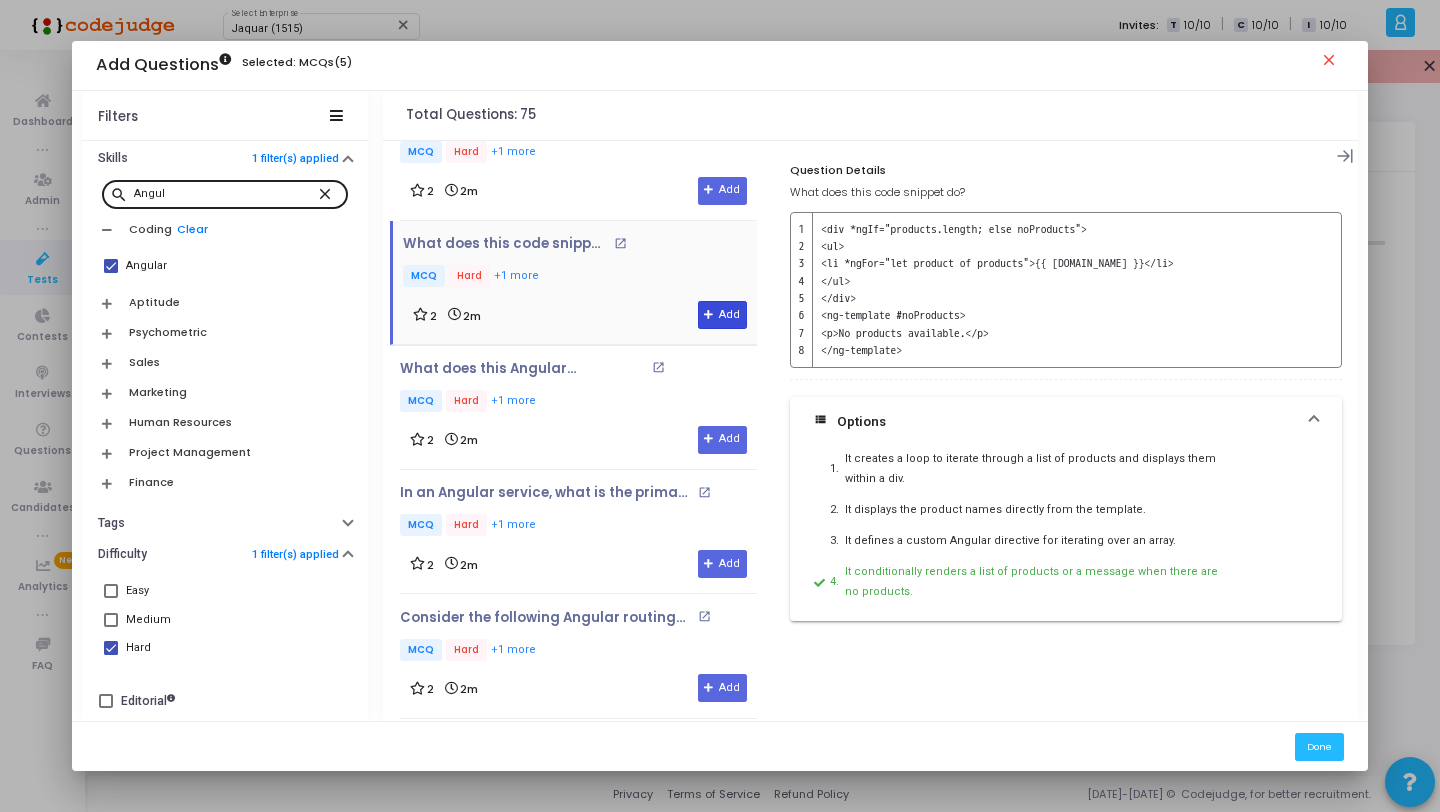 click on "Add" at bounding box center [722, 315] 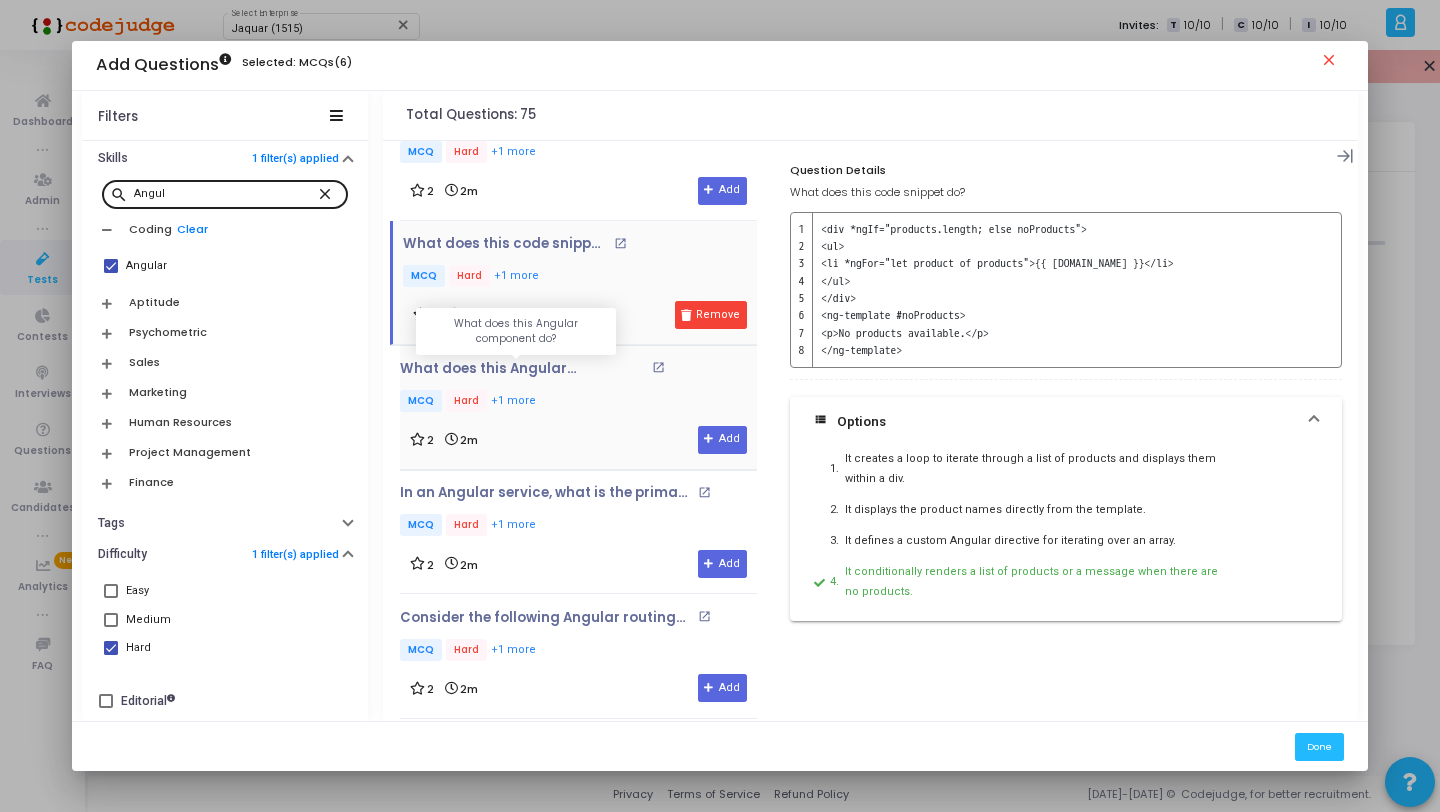 click on "What does this Angular component do?" at bounding box center (523, 369) 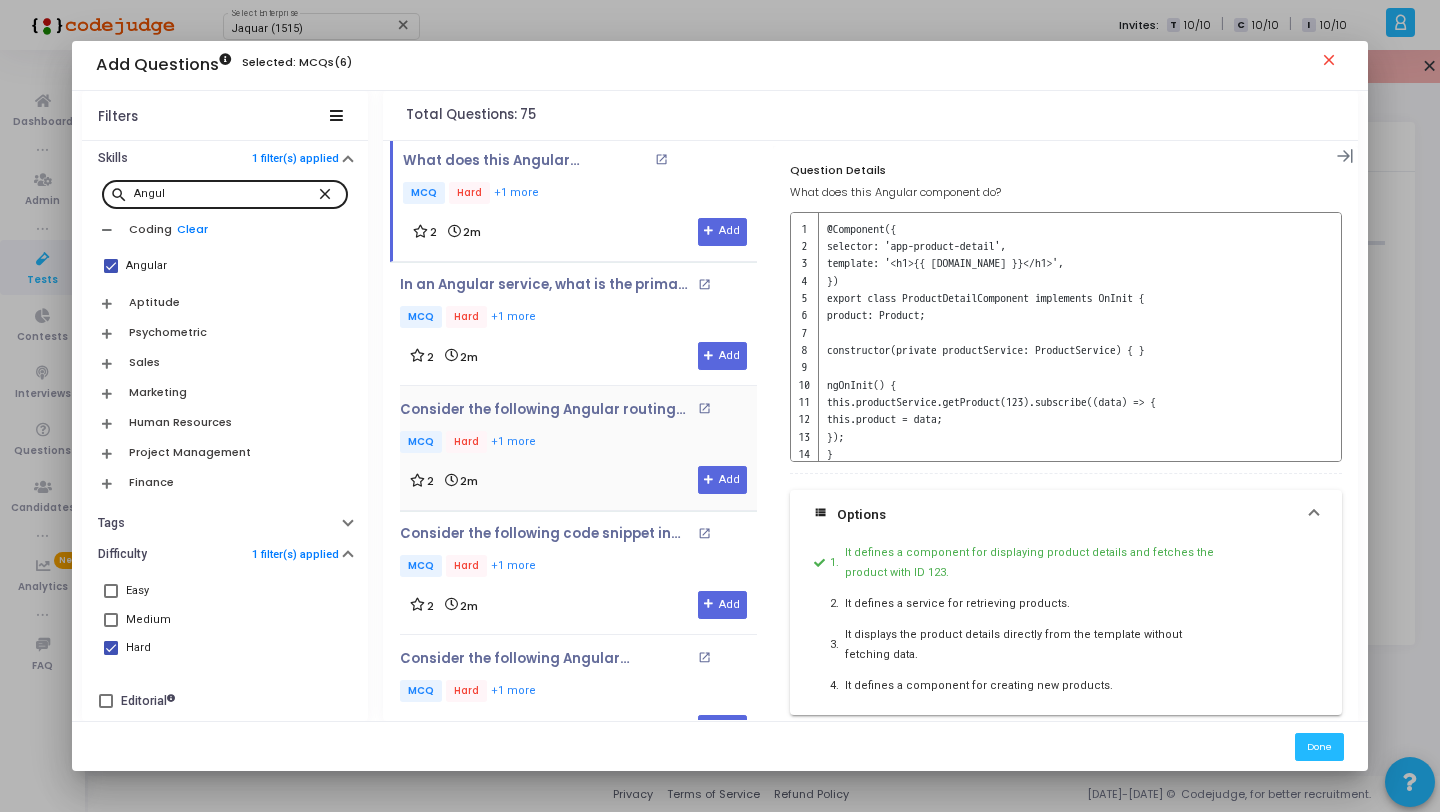 scroll, scrollTop: 559, scrollLeft: 0, axis: vertical 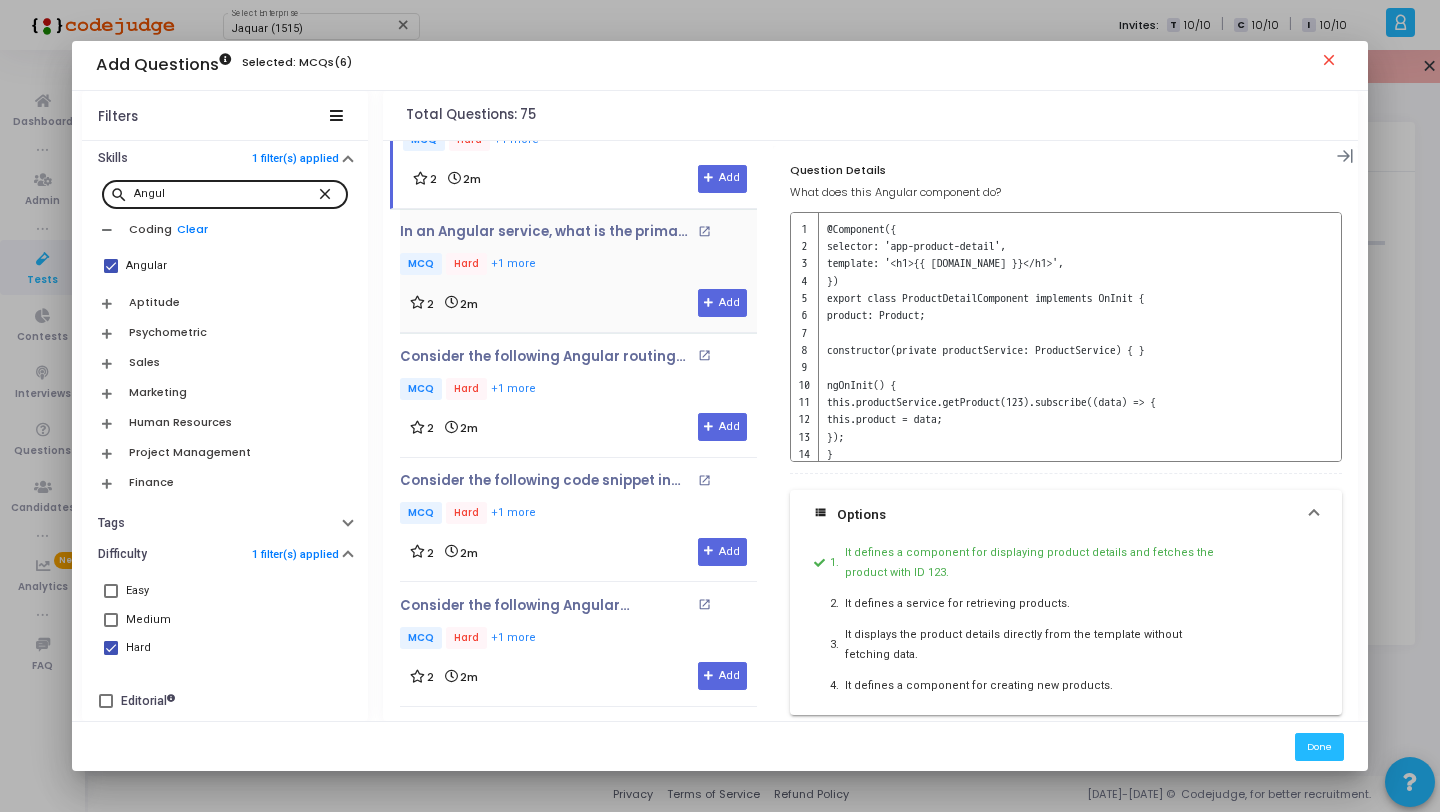 click on "MCQ   Hard   +1 more" at bounding box center (578, 265) 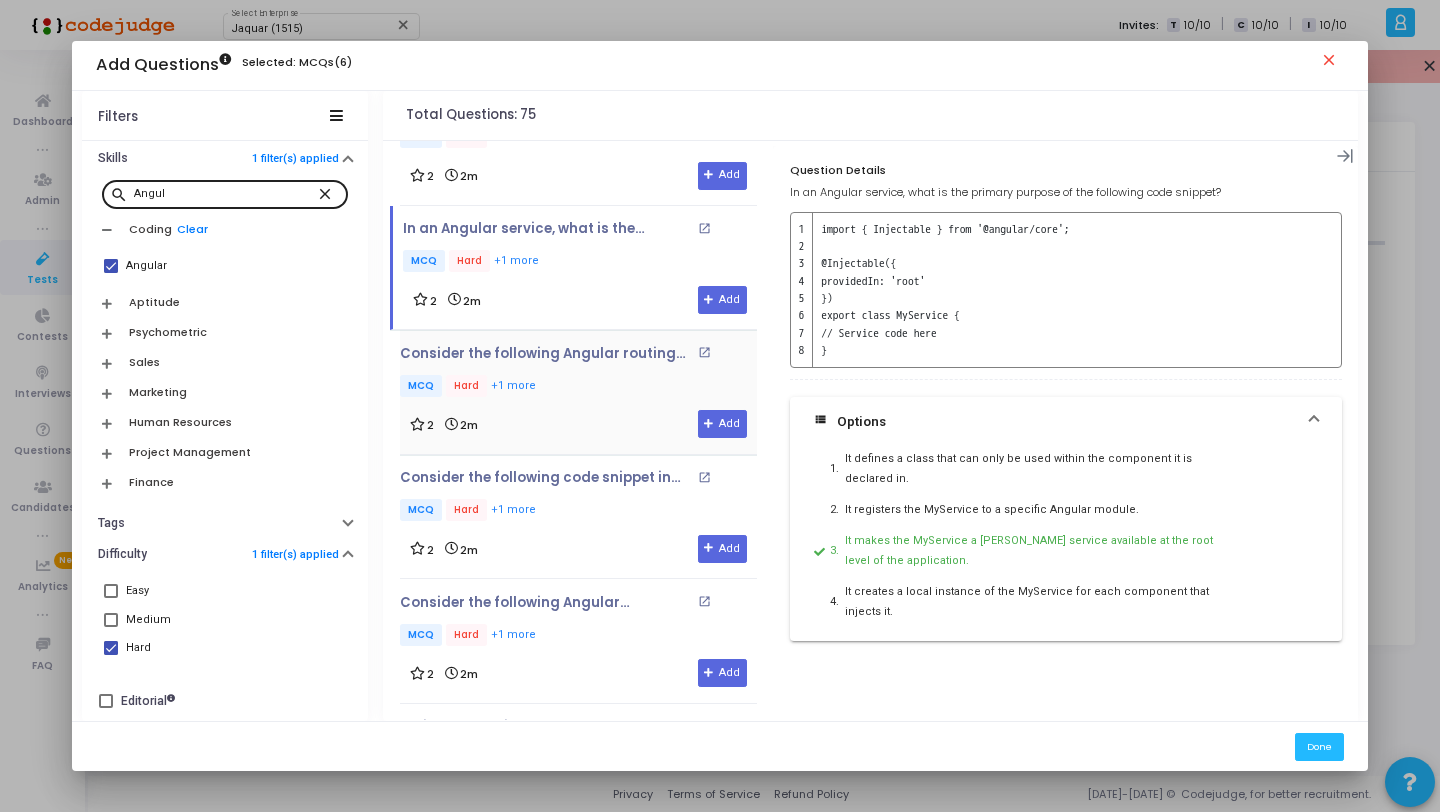 scroll, scrollTop: 563, scrollLeft: 0, axis: vertical 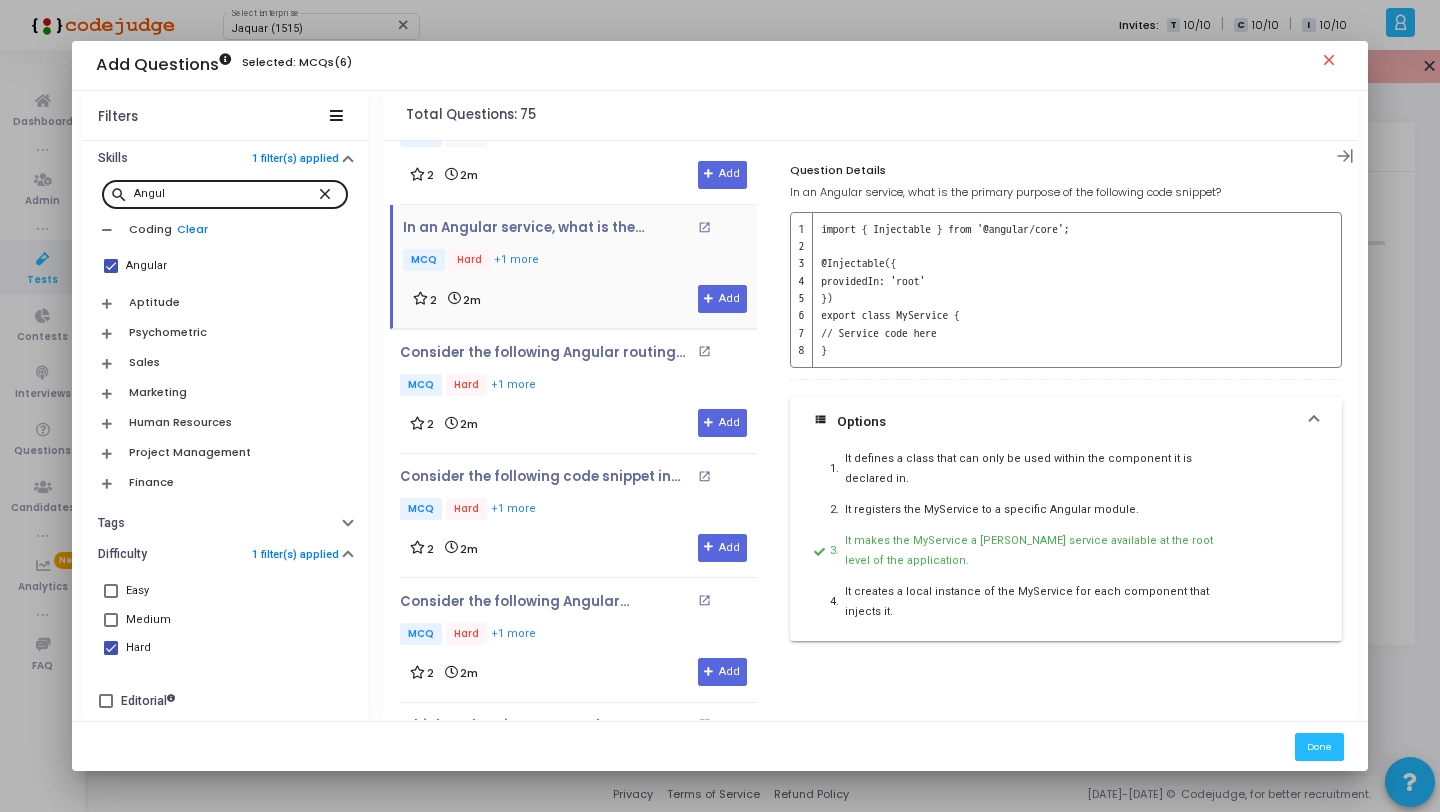 click on "2 2m  Add" at bounding box center [580, 299] 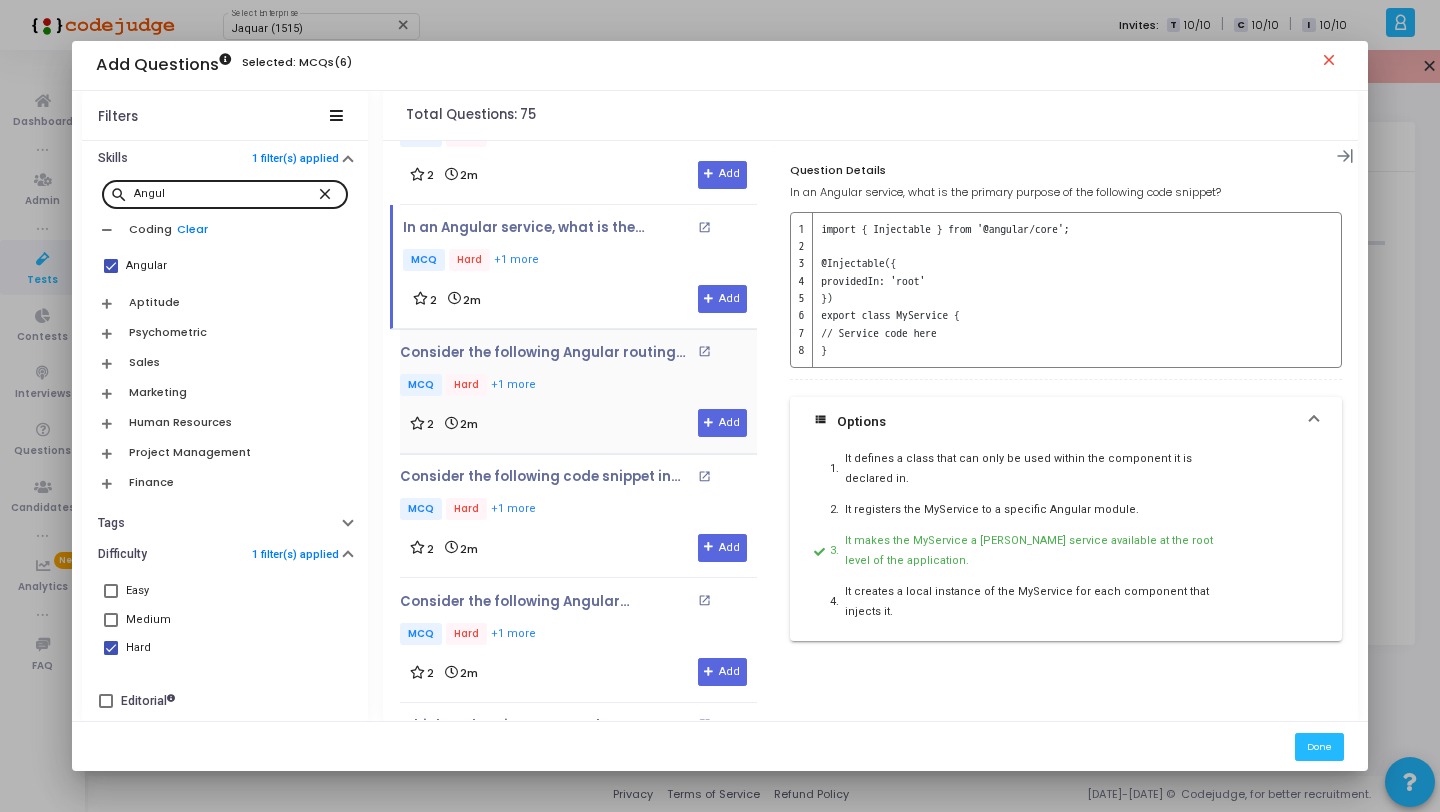 click on "MCQ   Hard   +1 more" at bounding box center (578, 386) 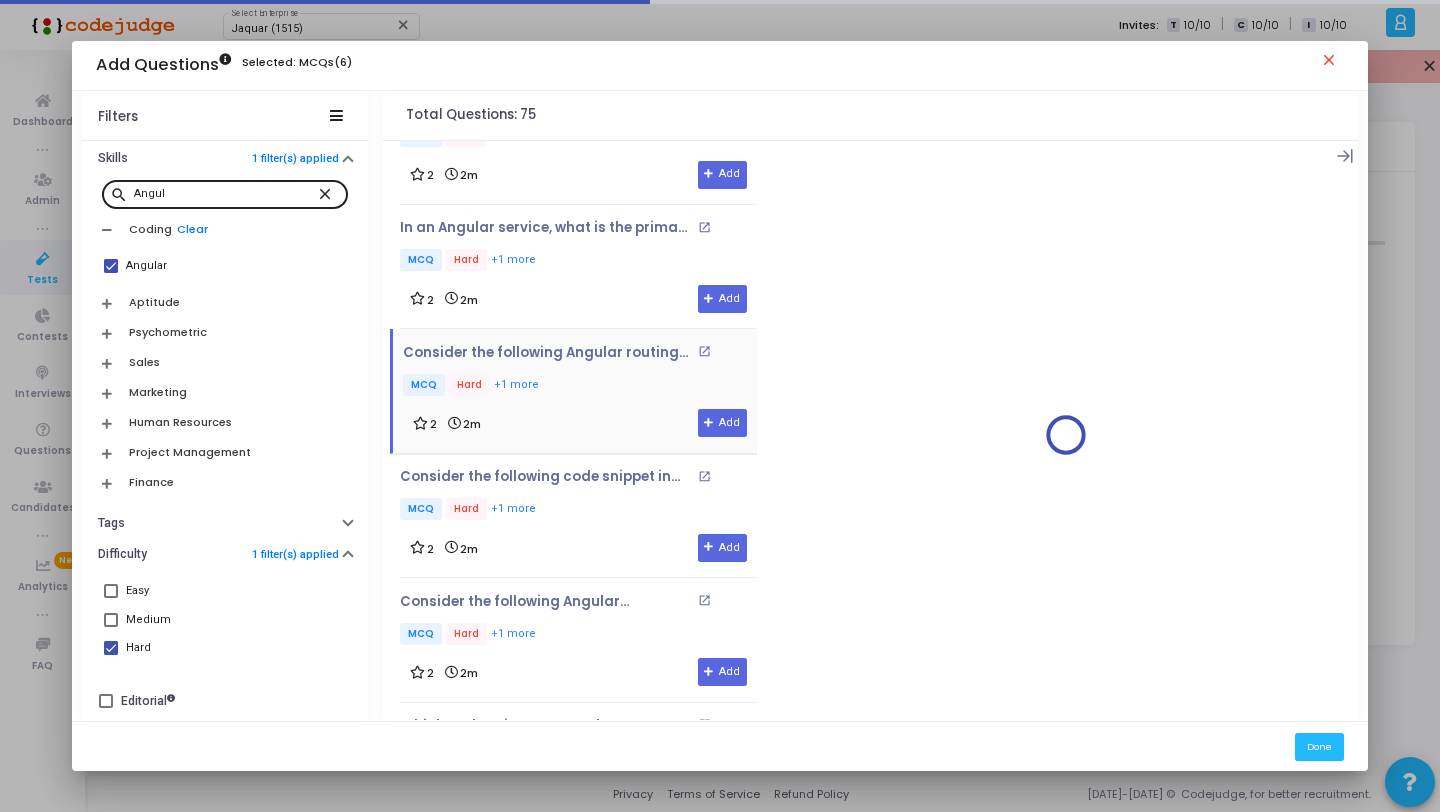 scroll, scrollTop: 567, scrollLeft: 0, axis: vertical 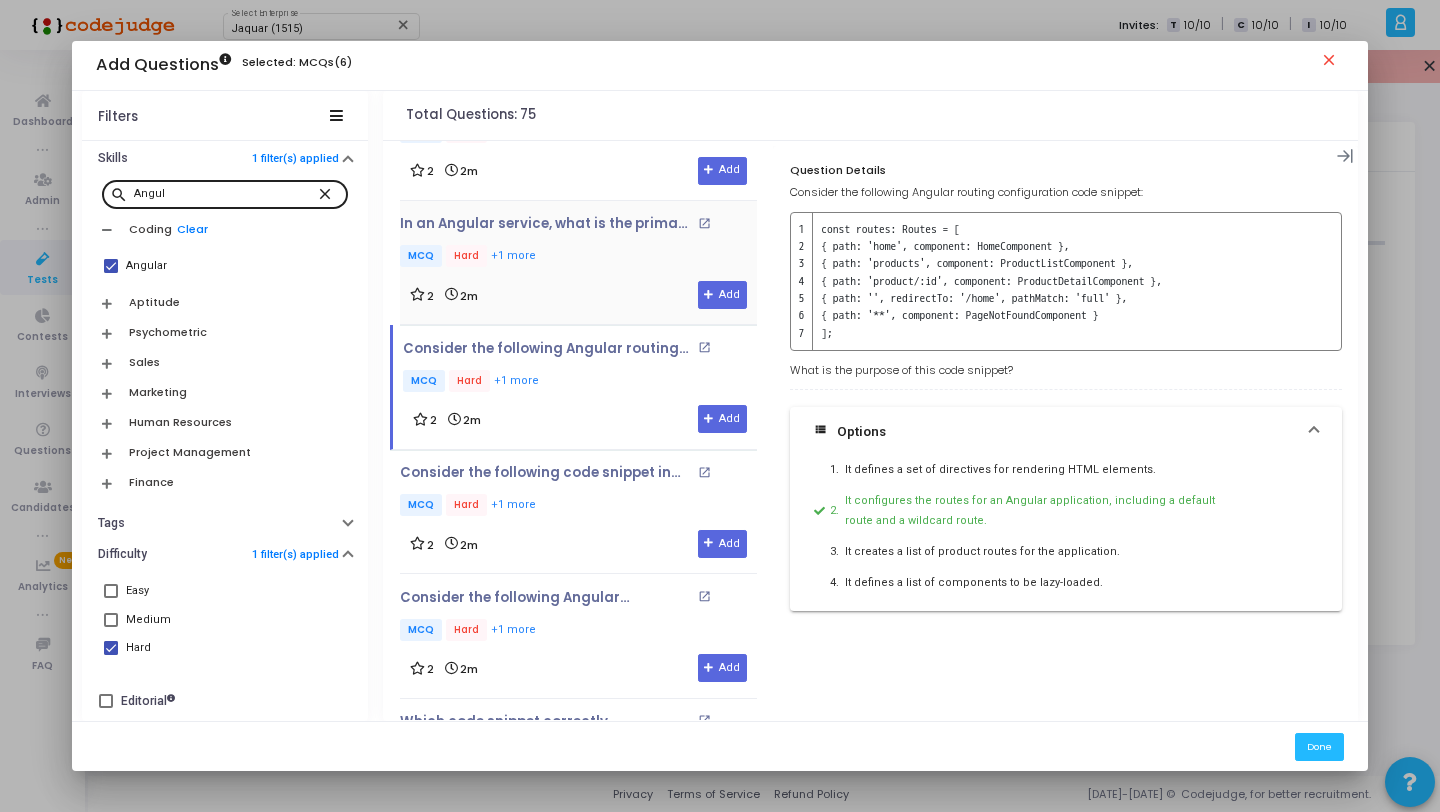 click on "2 2m  Add" at bounding box center [578, 295] 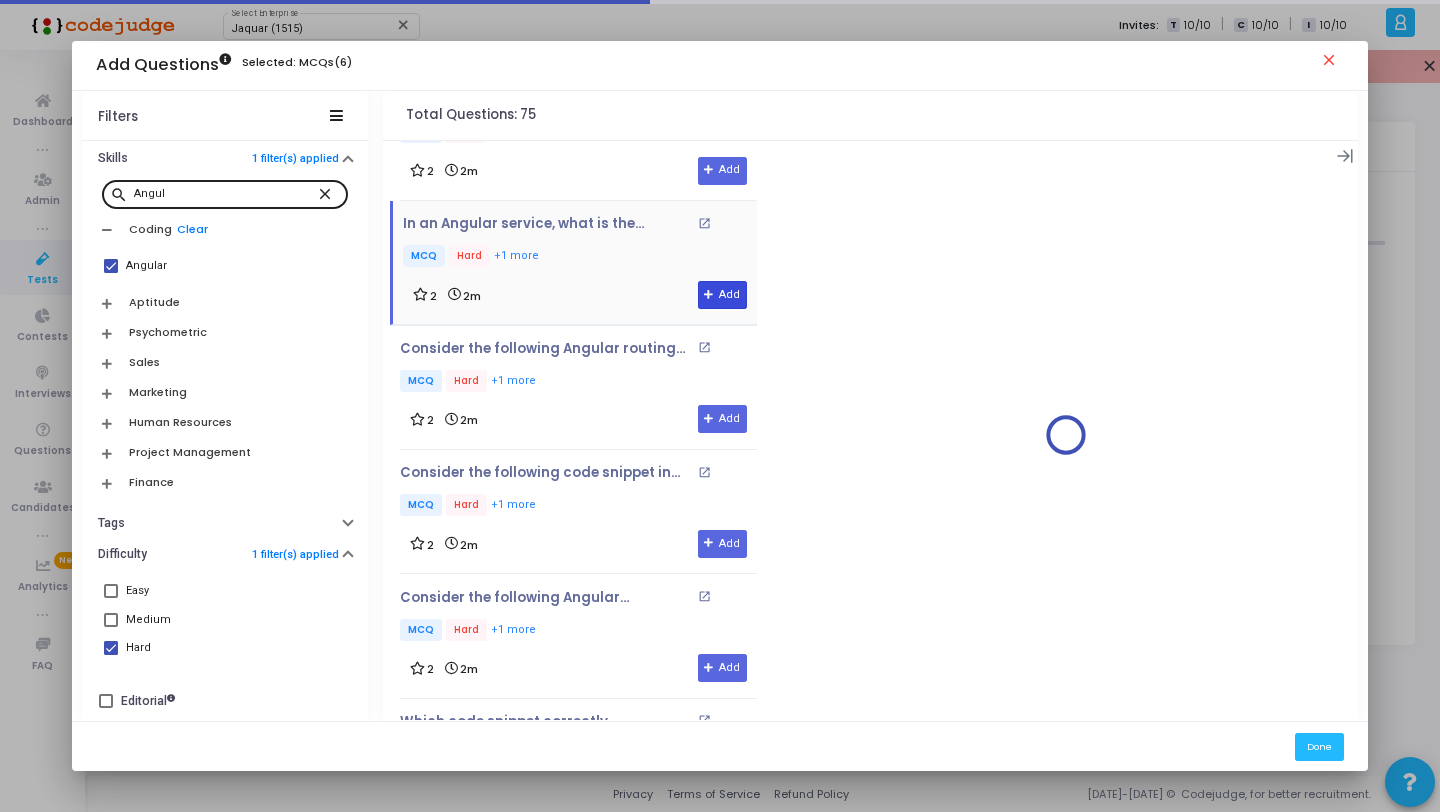 click on "Add" at bounding box center (722, 295) 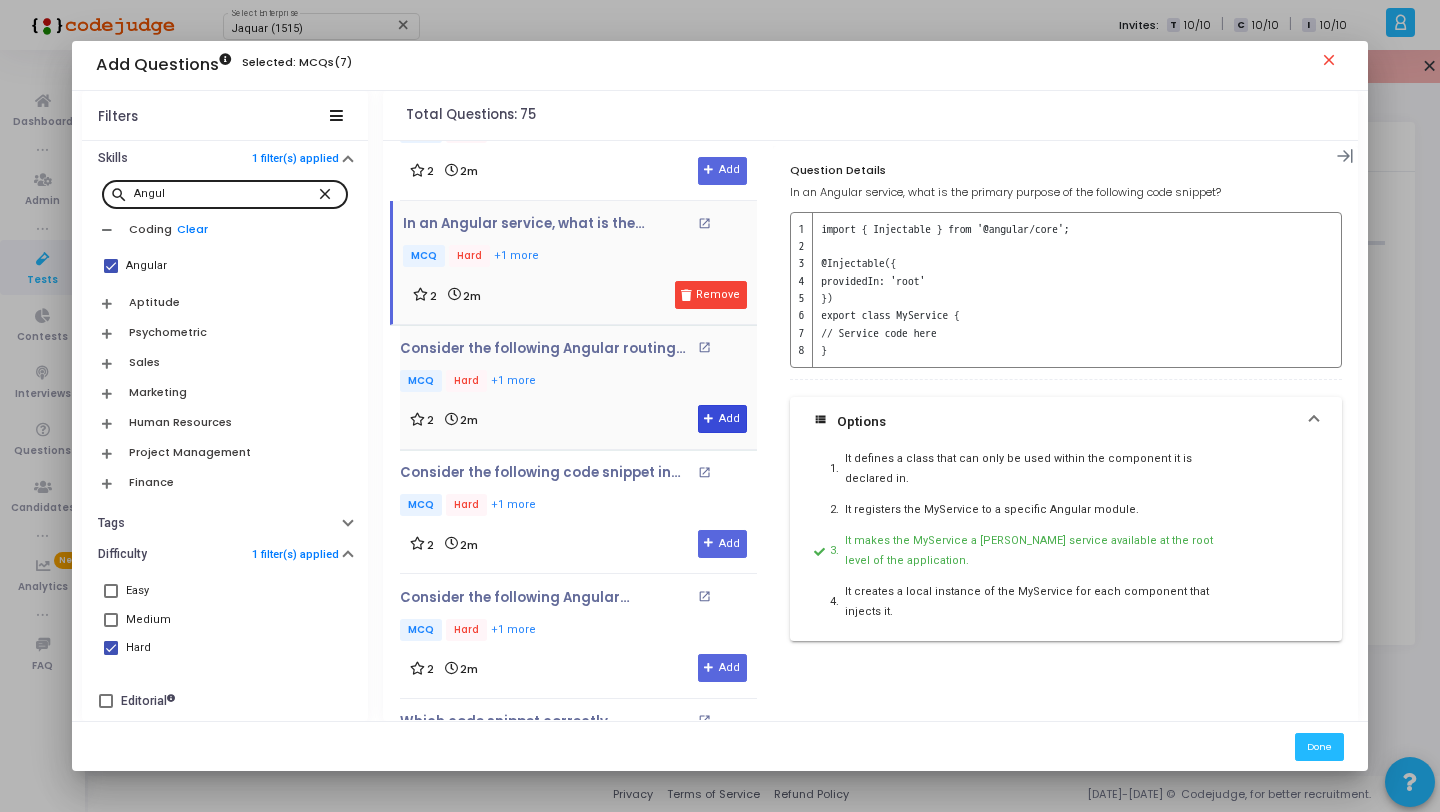 click at bounding box center [709, 419] 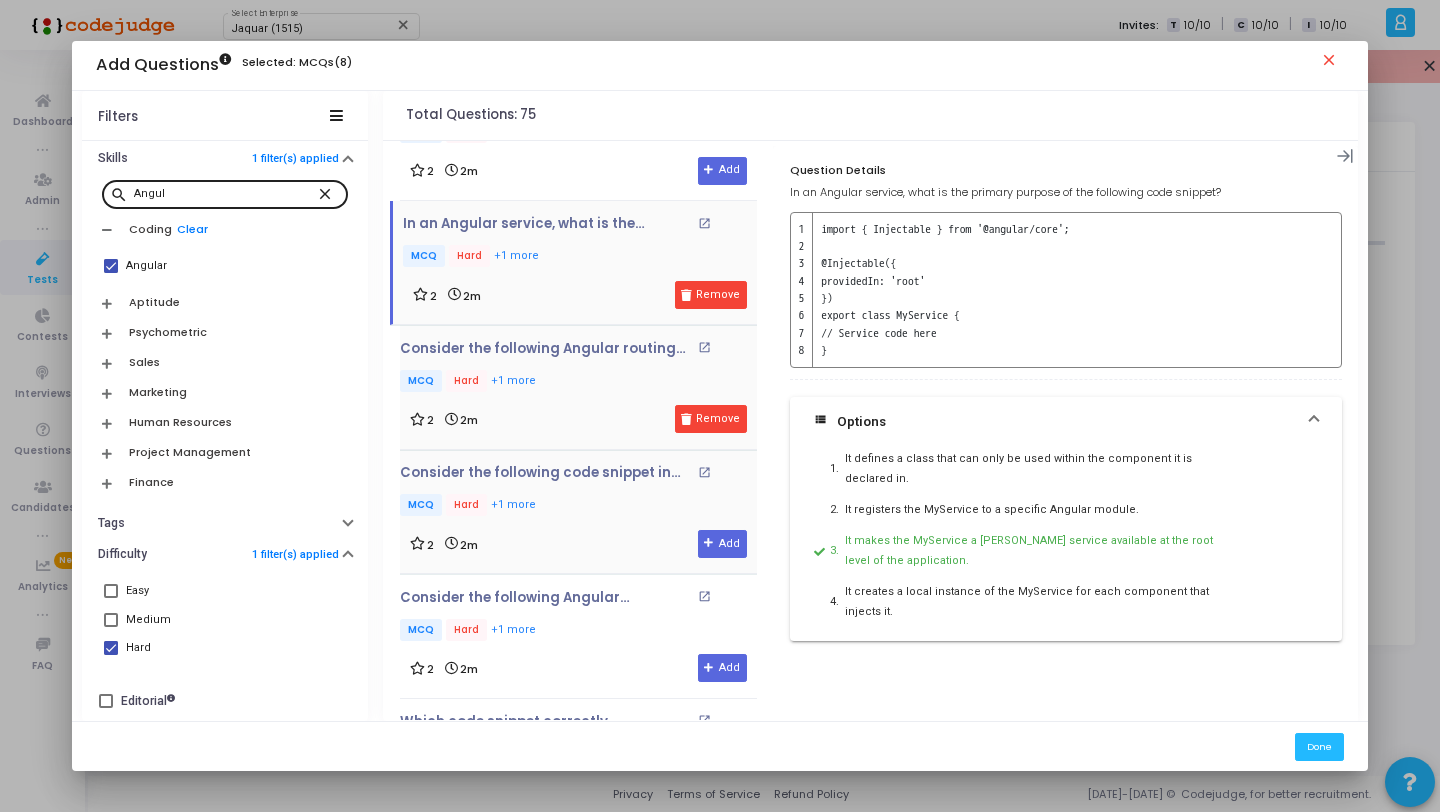 click on "Consider the following code snippet in an Angular template: open_in_new   MCQ   Hard   +1 more" at bounding box center [578, 492] 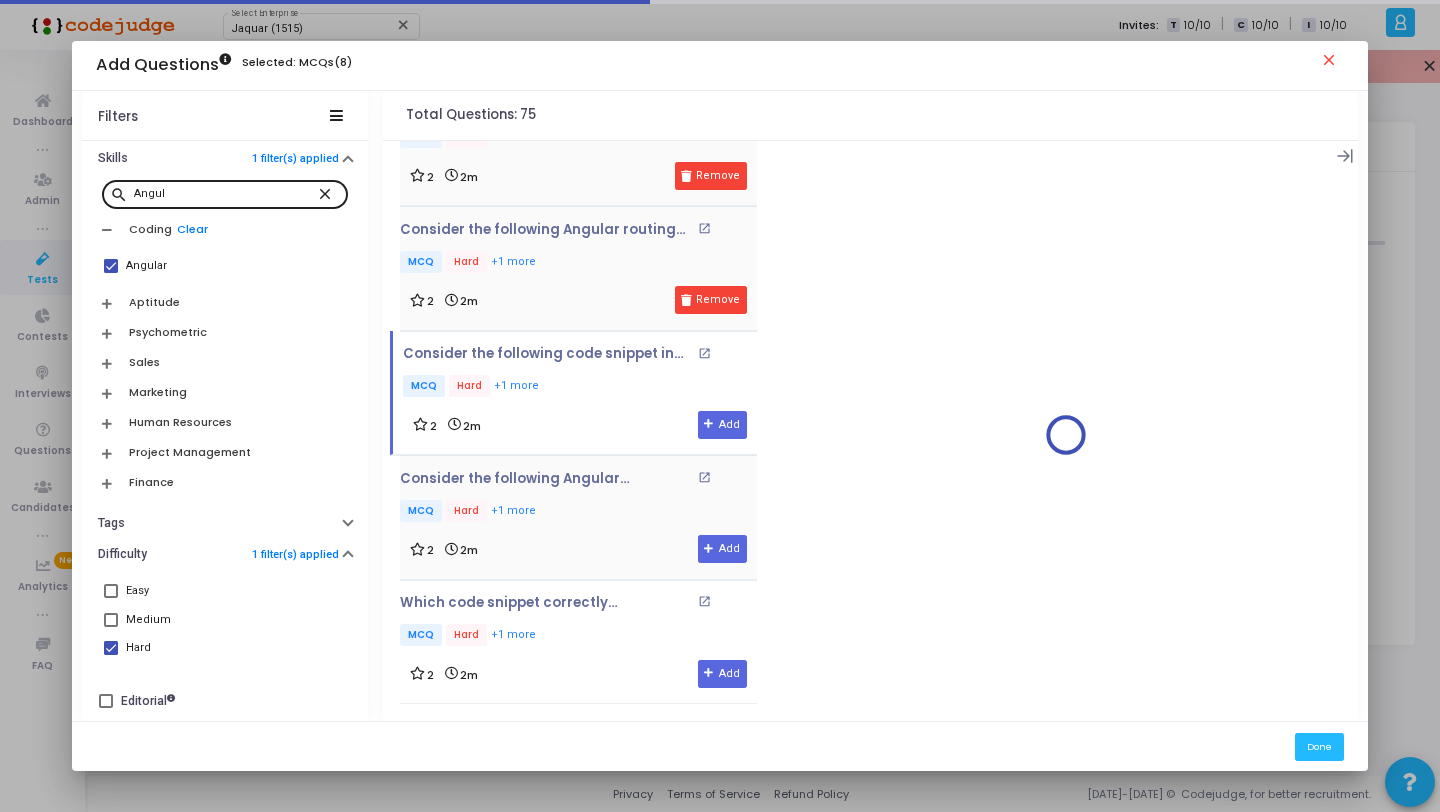 scroll, scrollTop: 693, scrollLeft: 0, axis: vertical 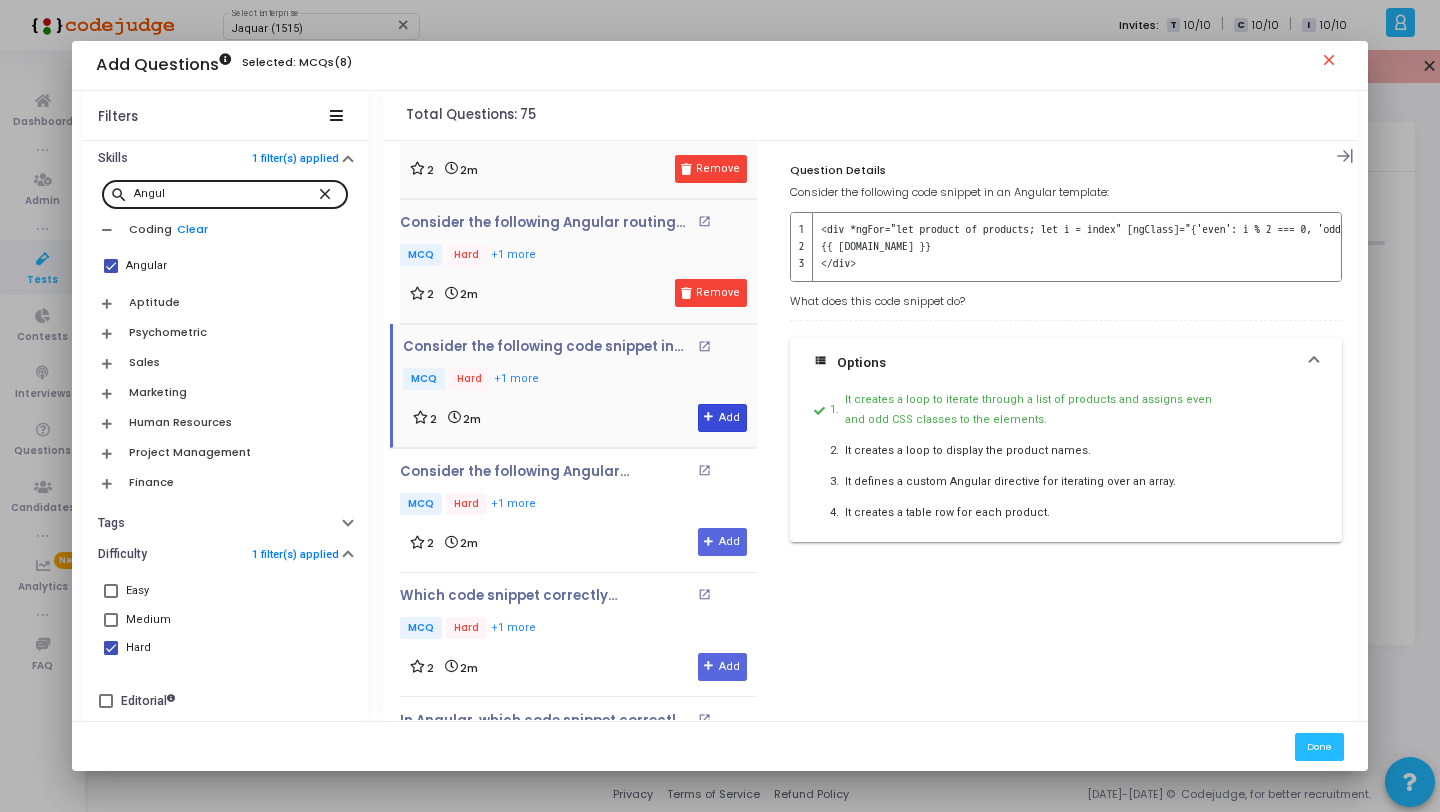 click on "Add" at bounding box center [722, 418] 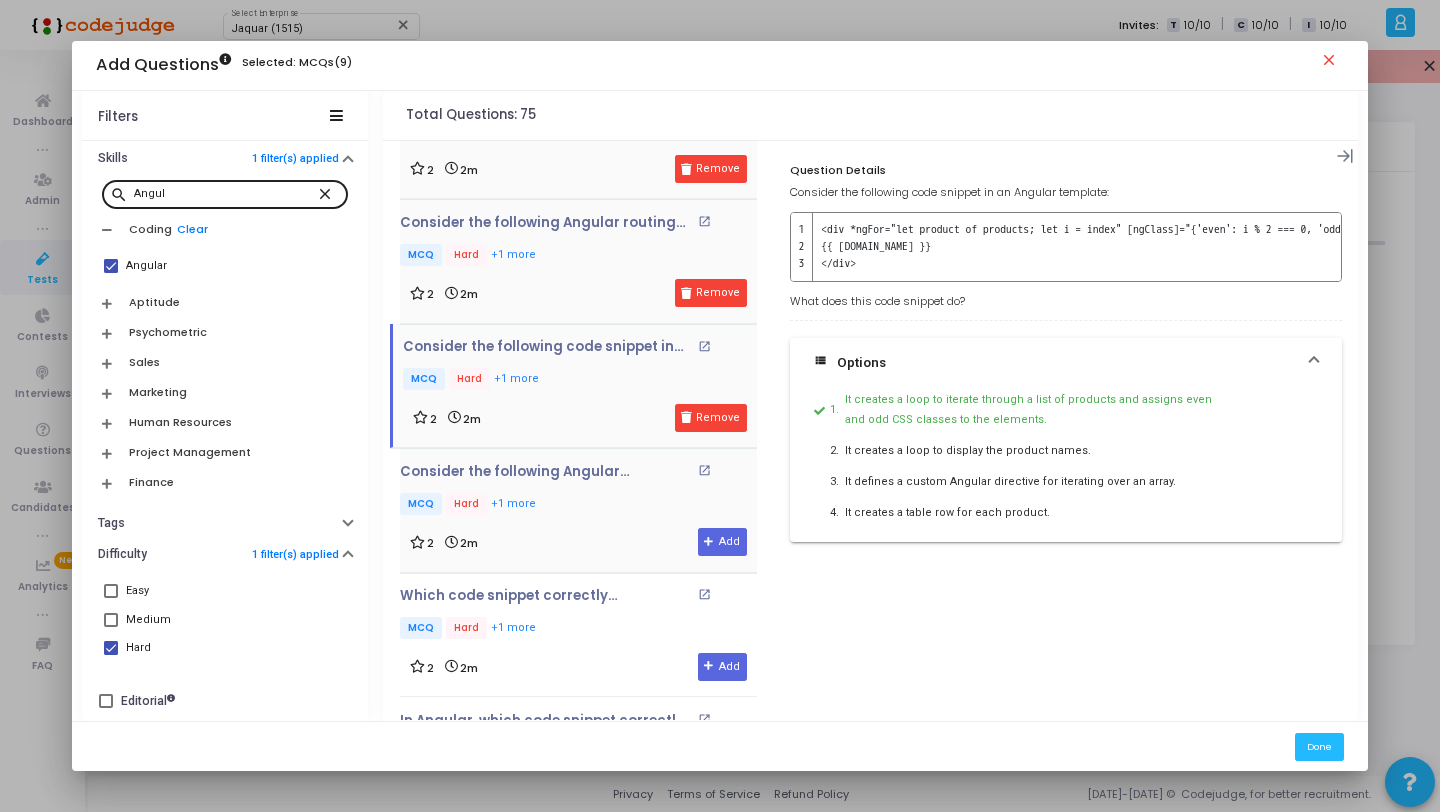 click on "Consider the following Angular component code snippet: open_in_new   MCQ   Hard   +1 more" at bounding box center [578, 491] 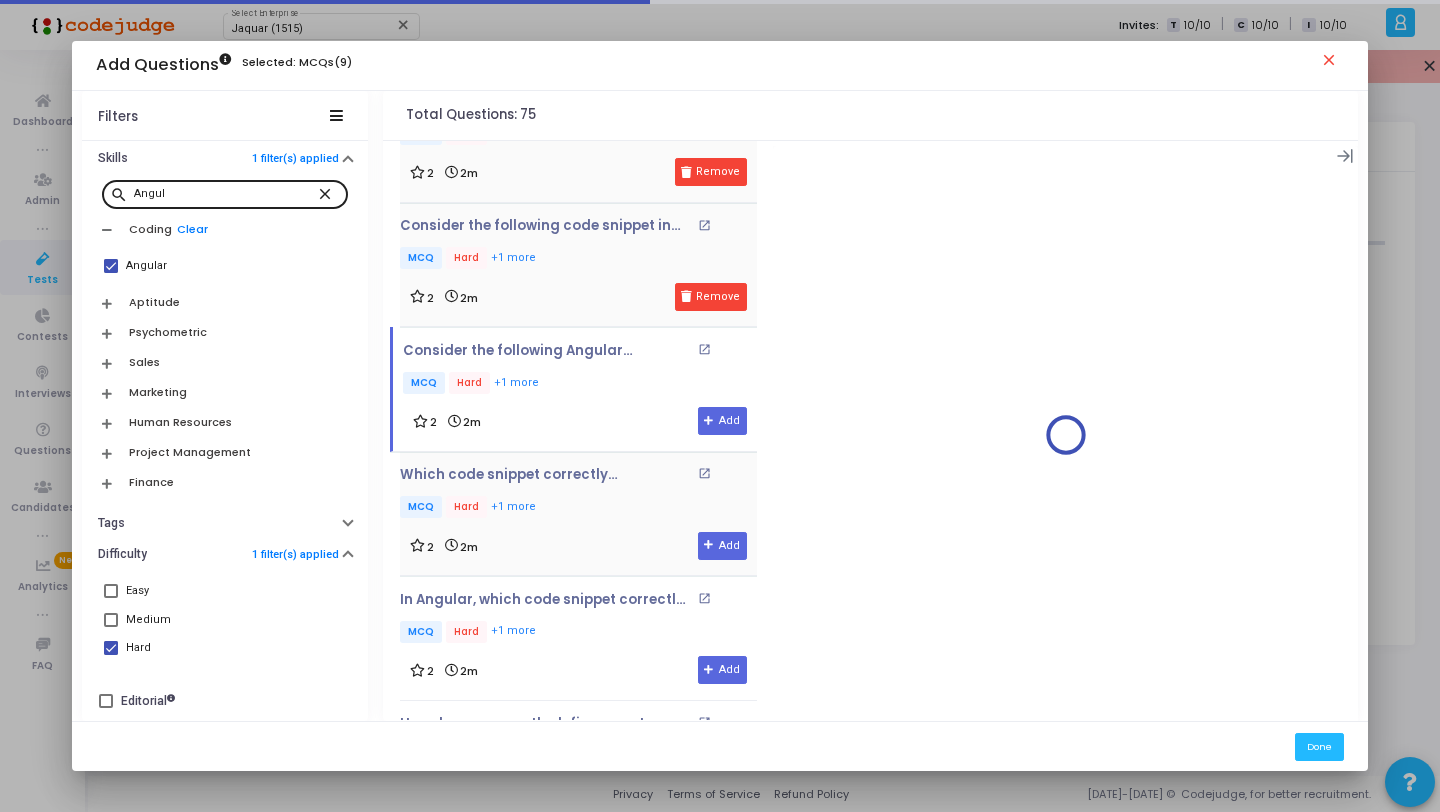 scroll, scrollTop: 841, scrollLeft: 0, axis: vertical 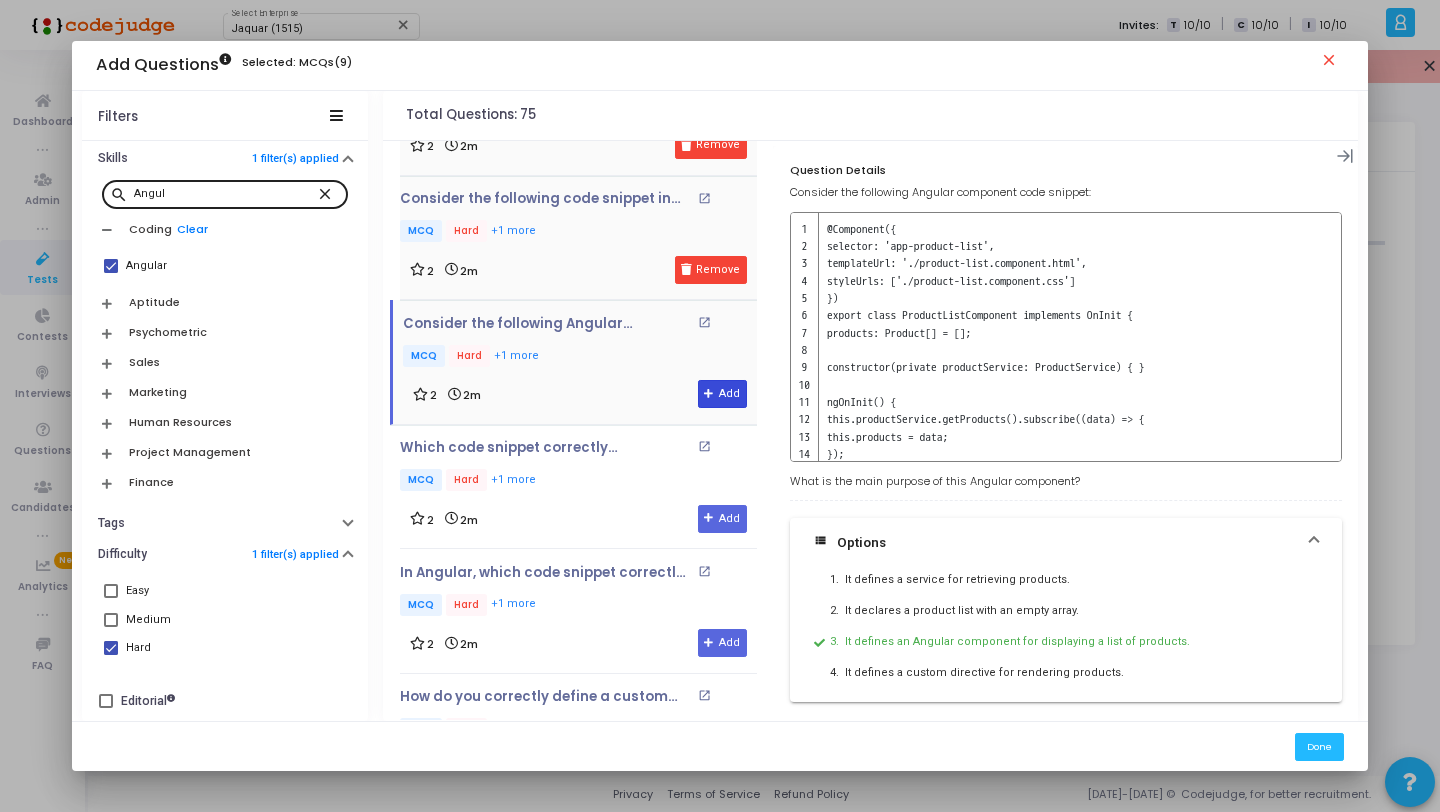 click on "Add" at bounding box center [722, 394] 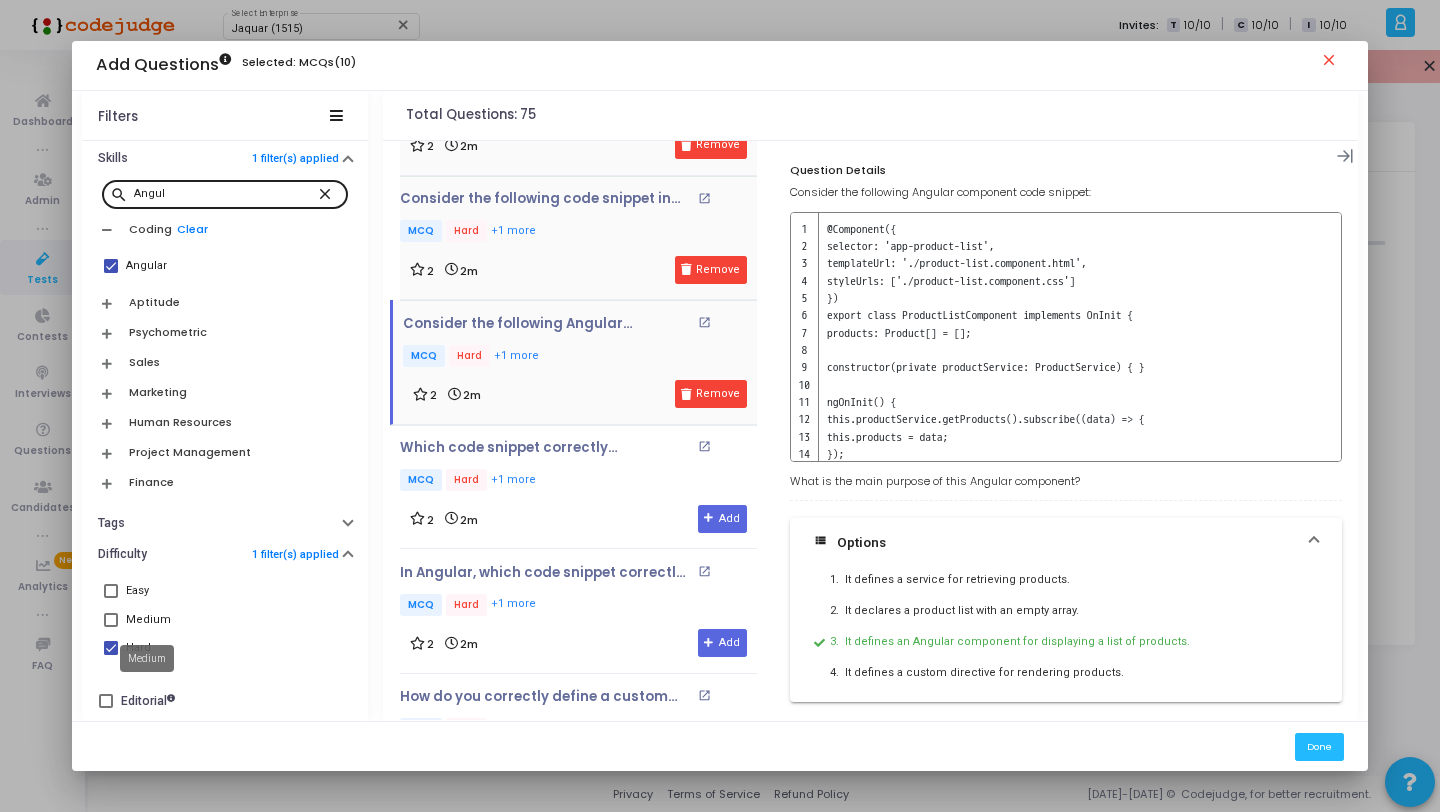 click on "Medium" at bounding box center (147, 658) 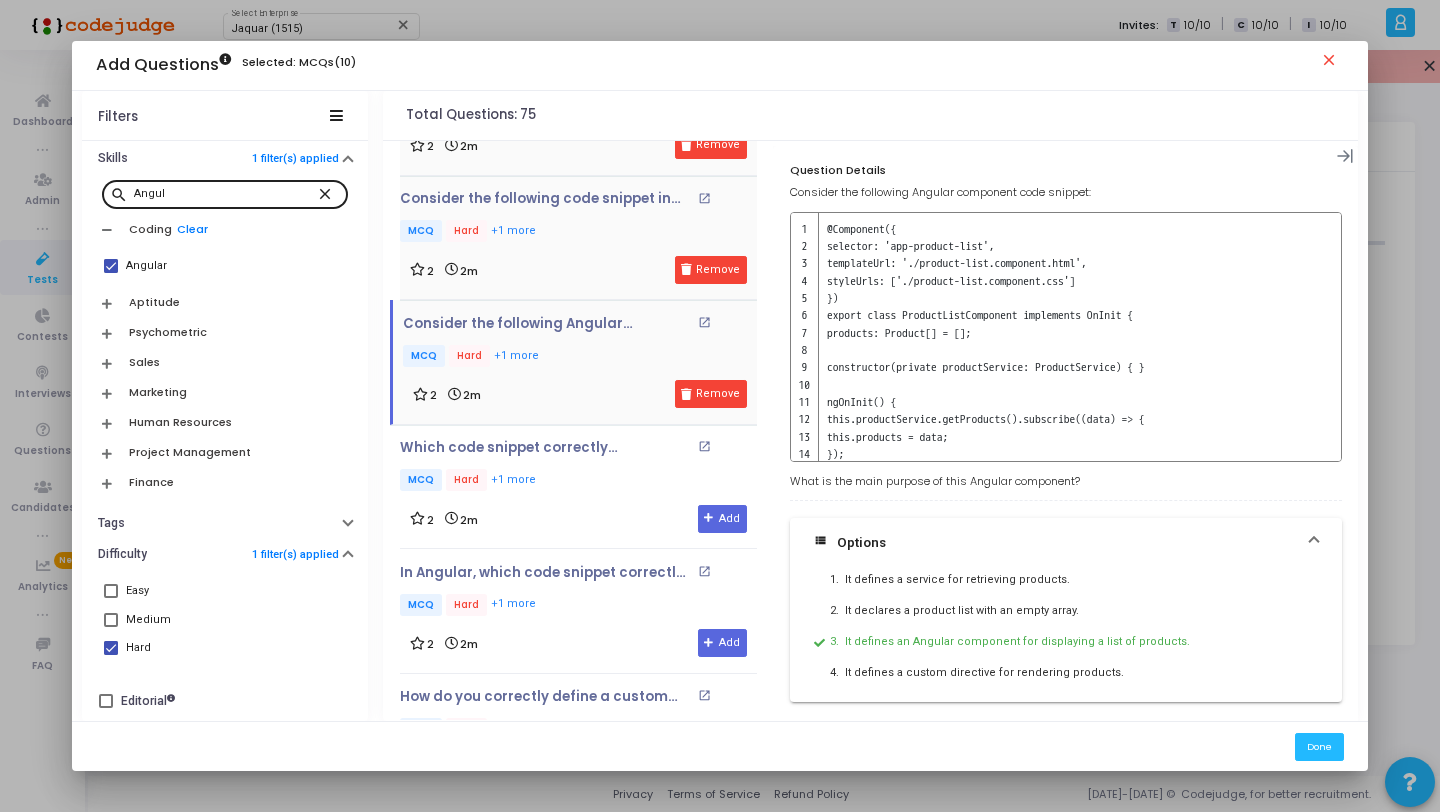 click on "Hard" at bounding box center [225, 648] 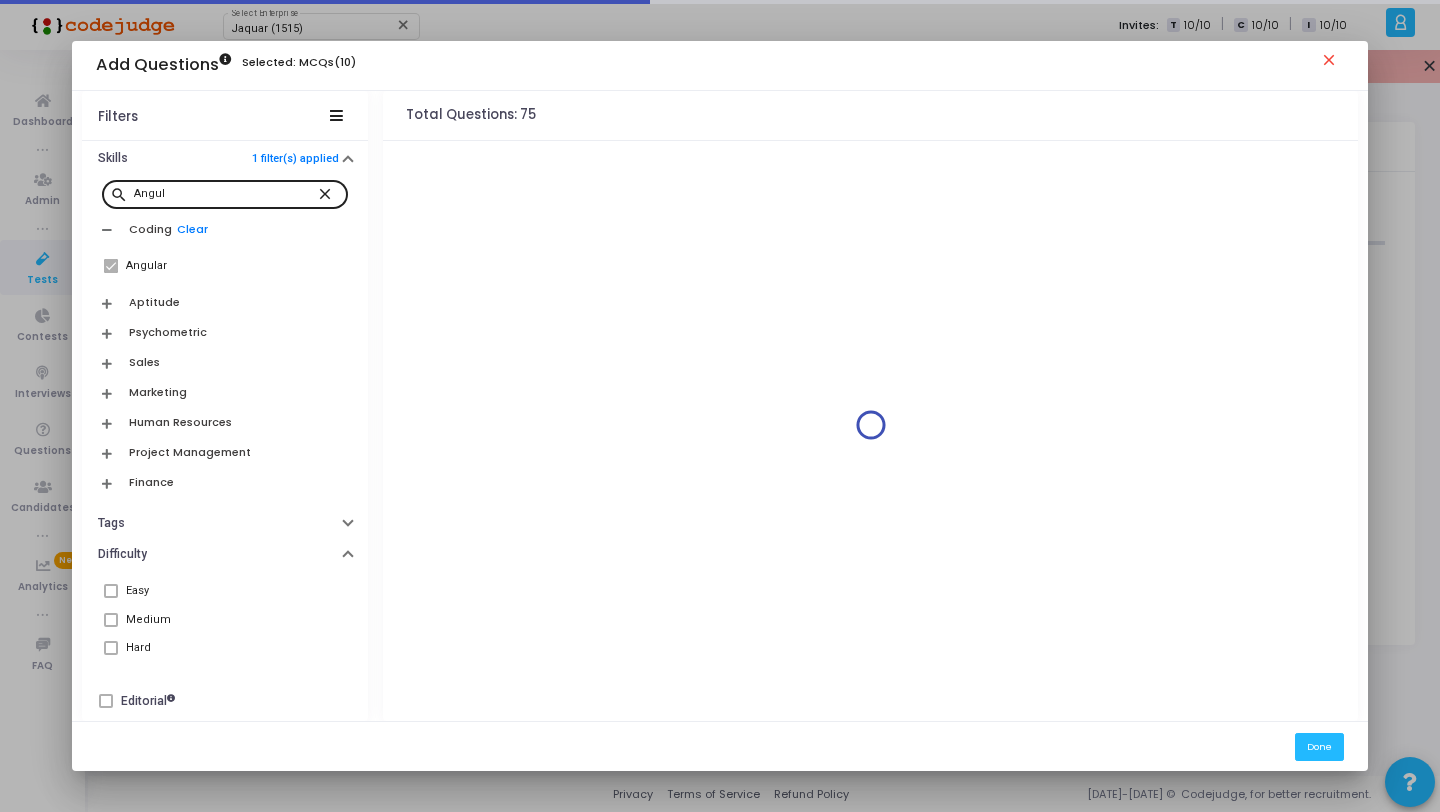 scroll, scrollTop: 0, scrollLeft: 0, axis: both 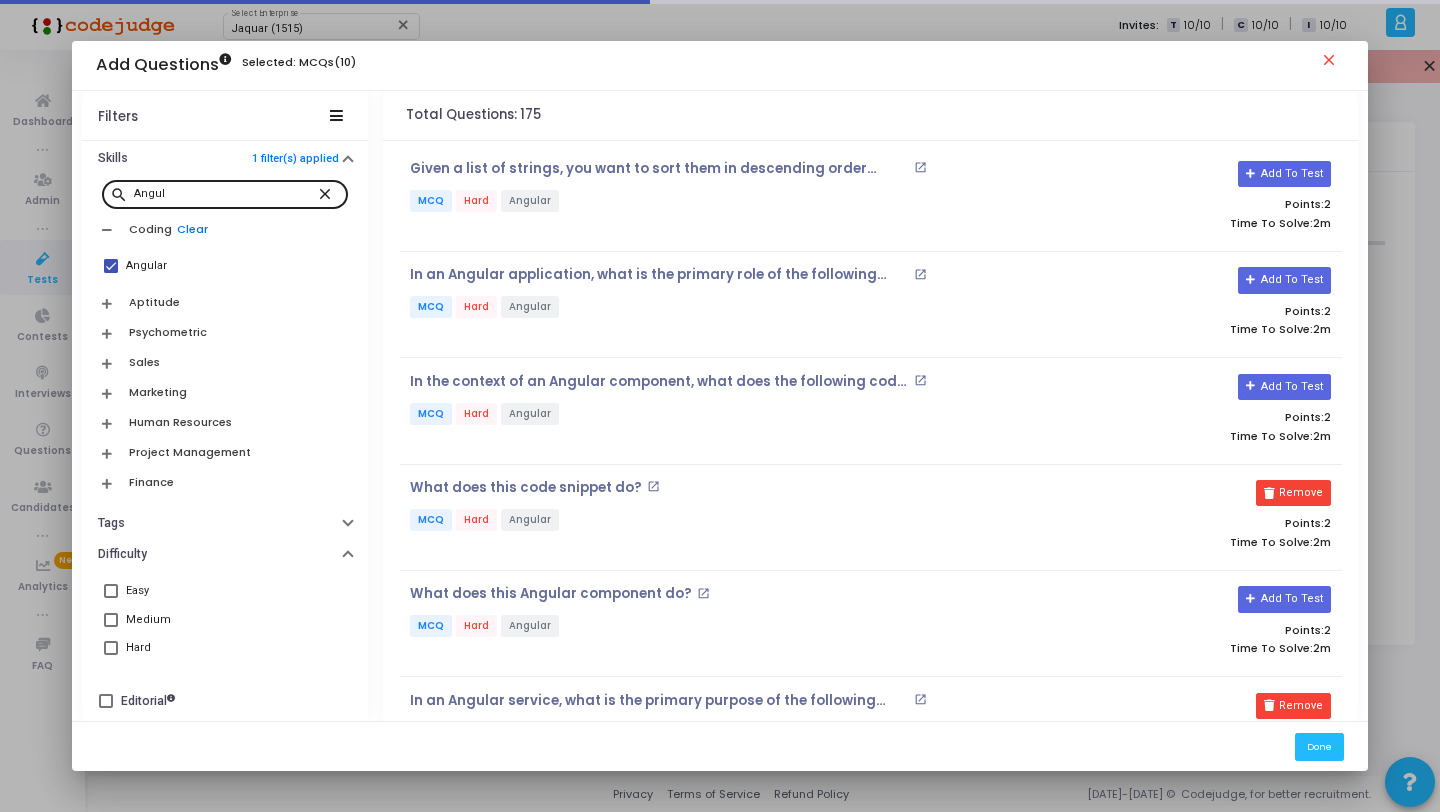 click on "Clear" at bounding box center (192, 229) 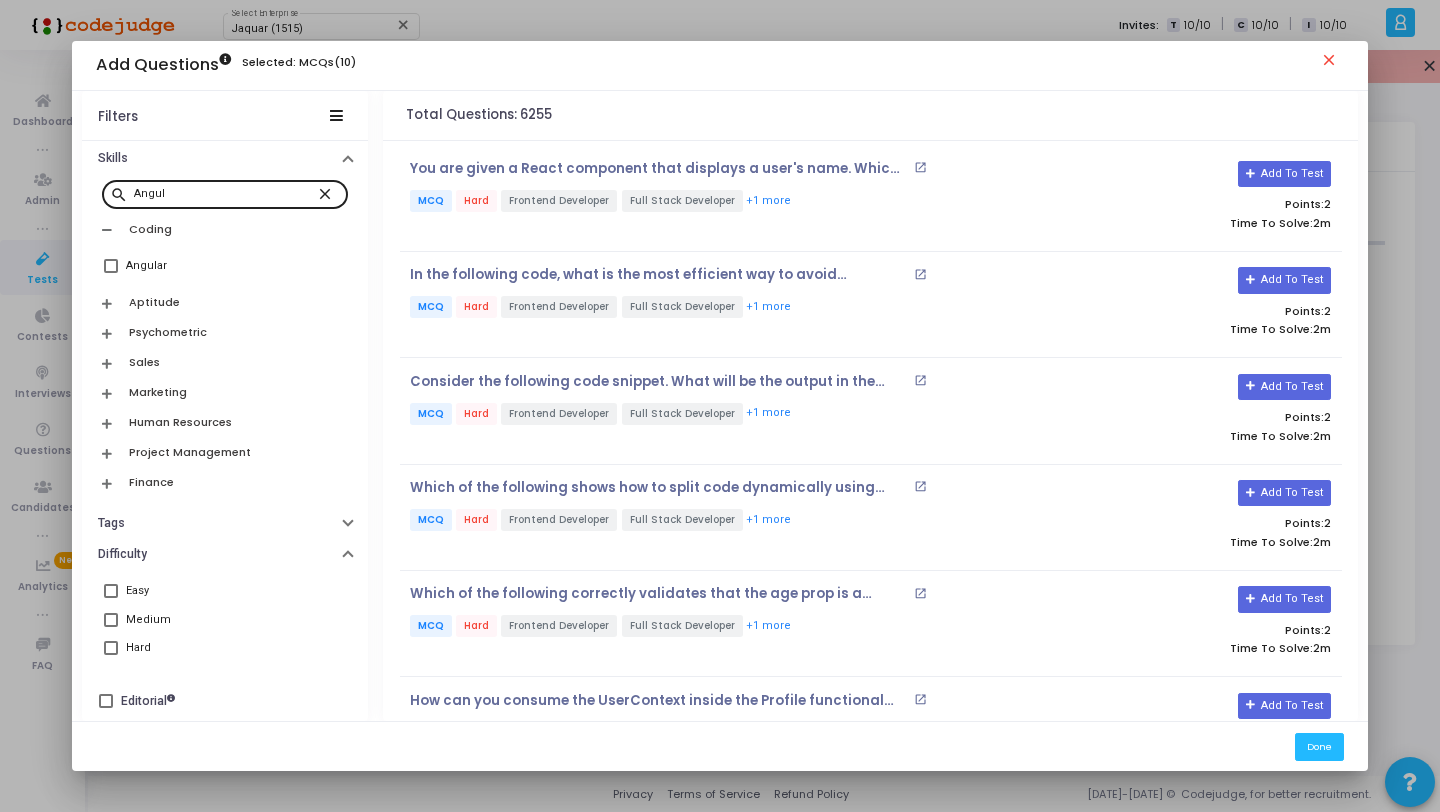 click on "close" at bounding box center [328, 193] 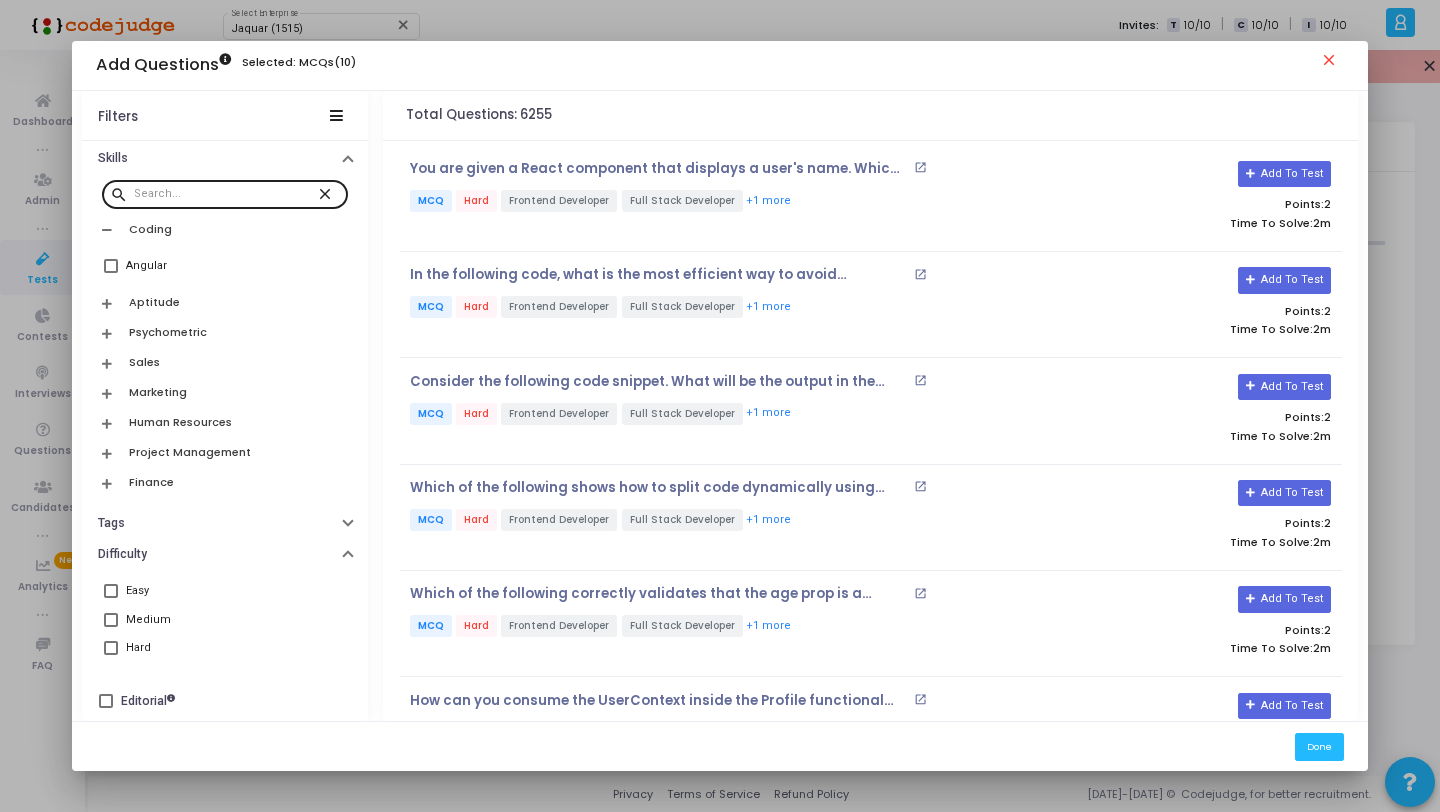 scroll, scrollTop: 743, scrollLeft: 0, axis: vertical 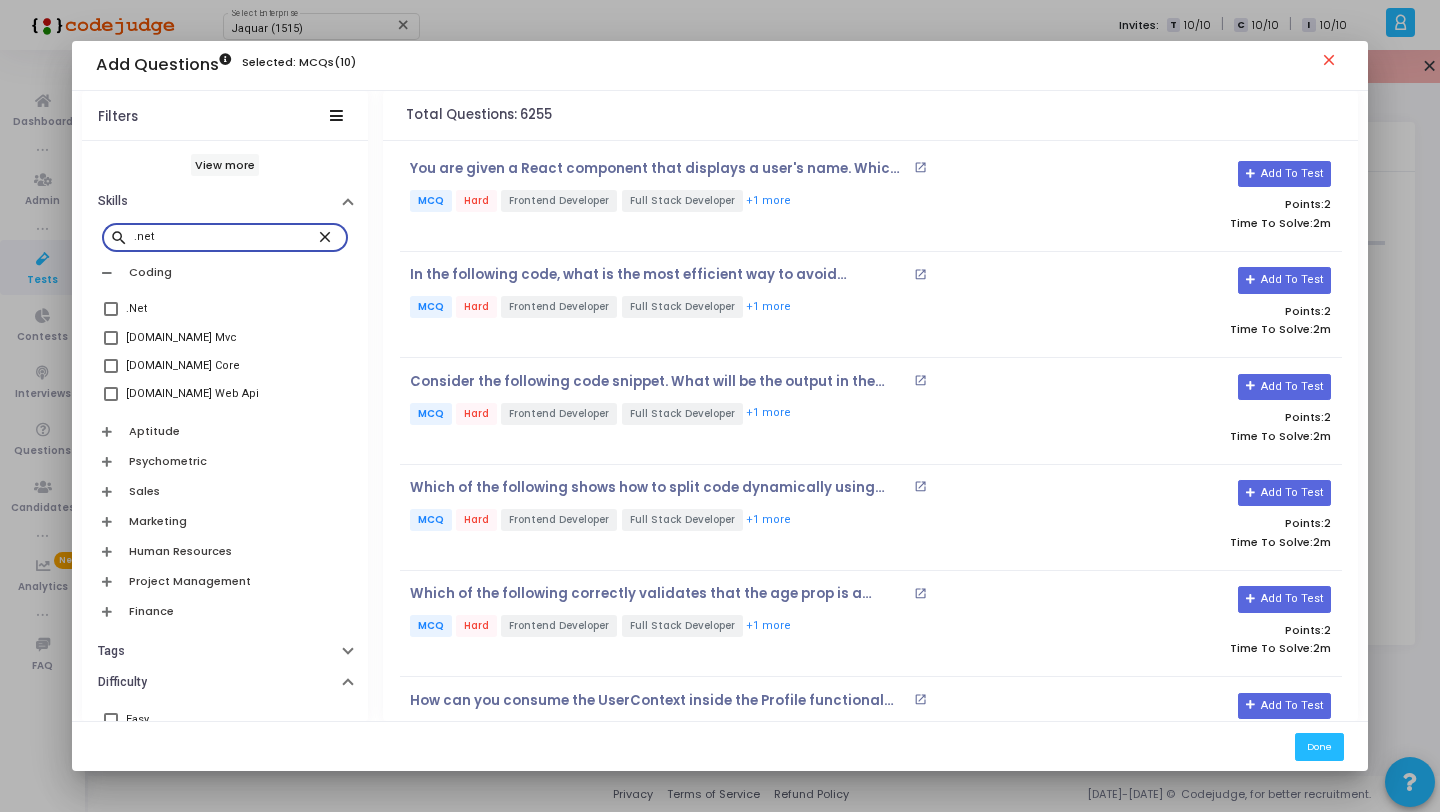 type on ".net" 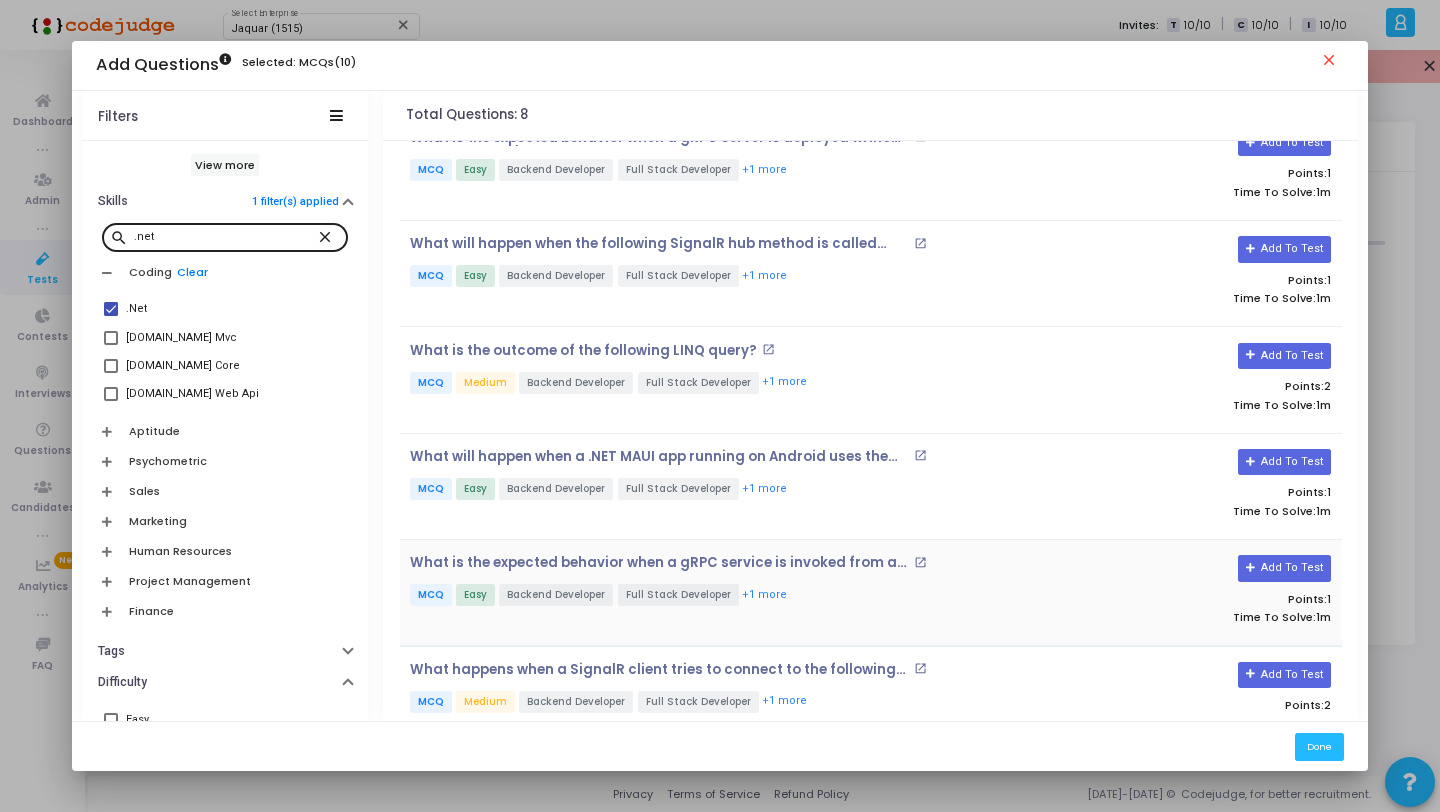 scroll, scrollTop: 0, scrollLeft: 0, axis: both 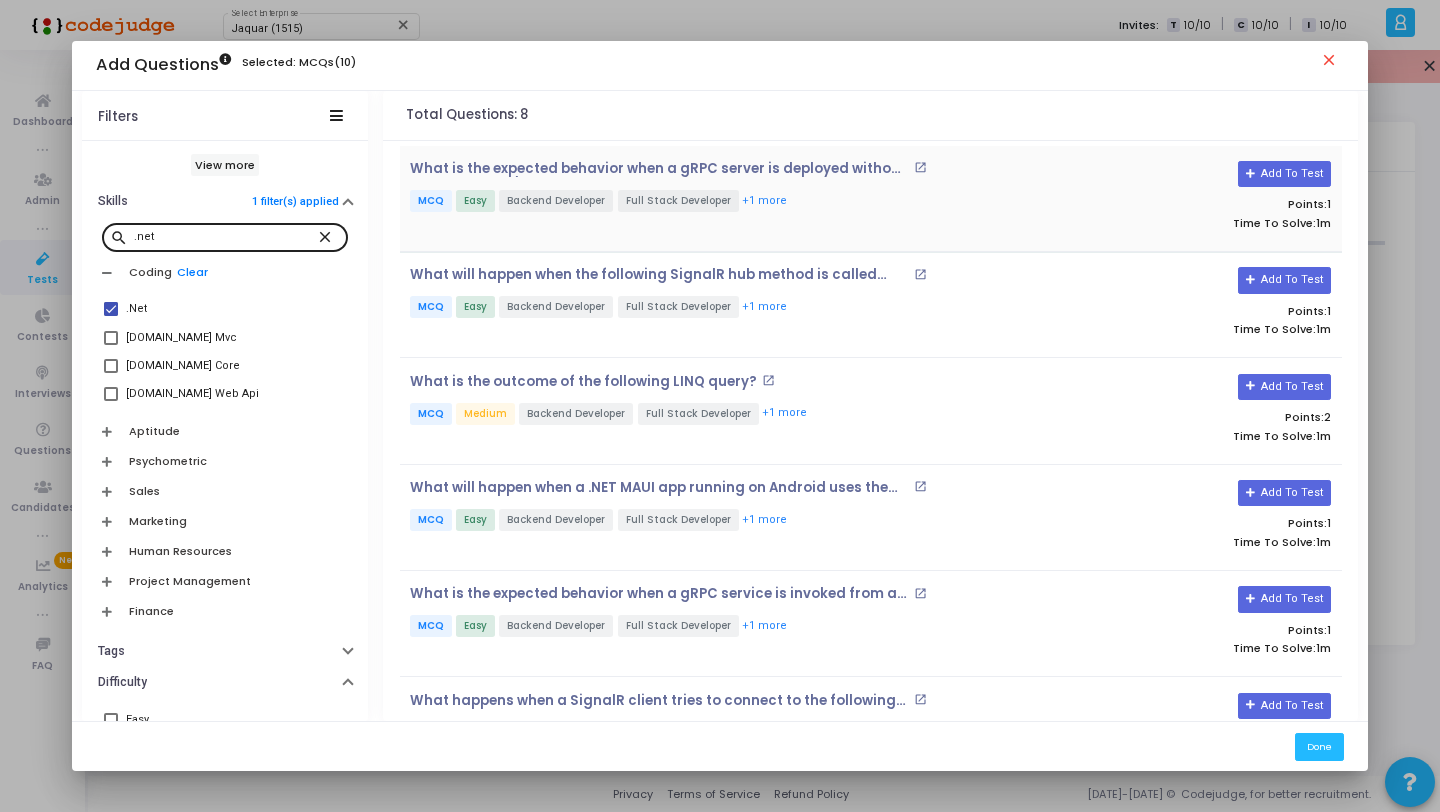 click on "MCQ   Easy   Backend Developer   Full Stack Developer   +1 more" at bounding box center (714, 202) 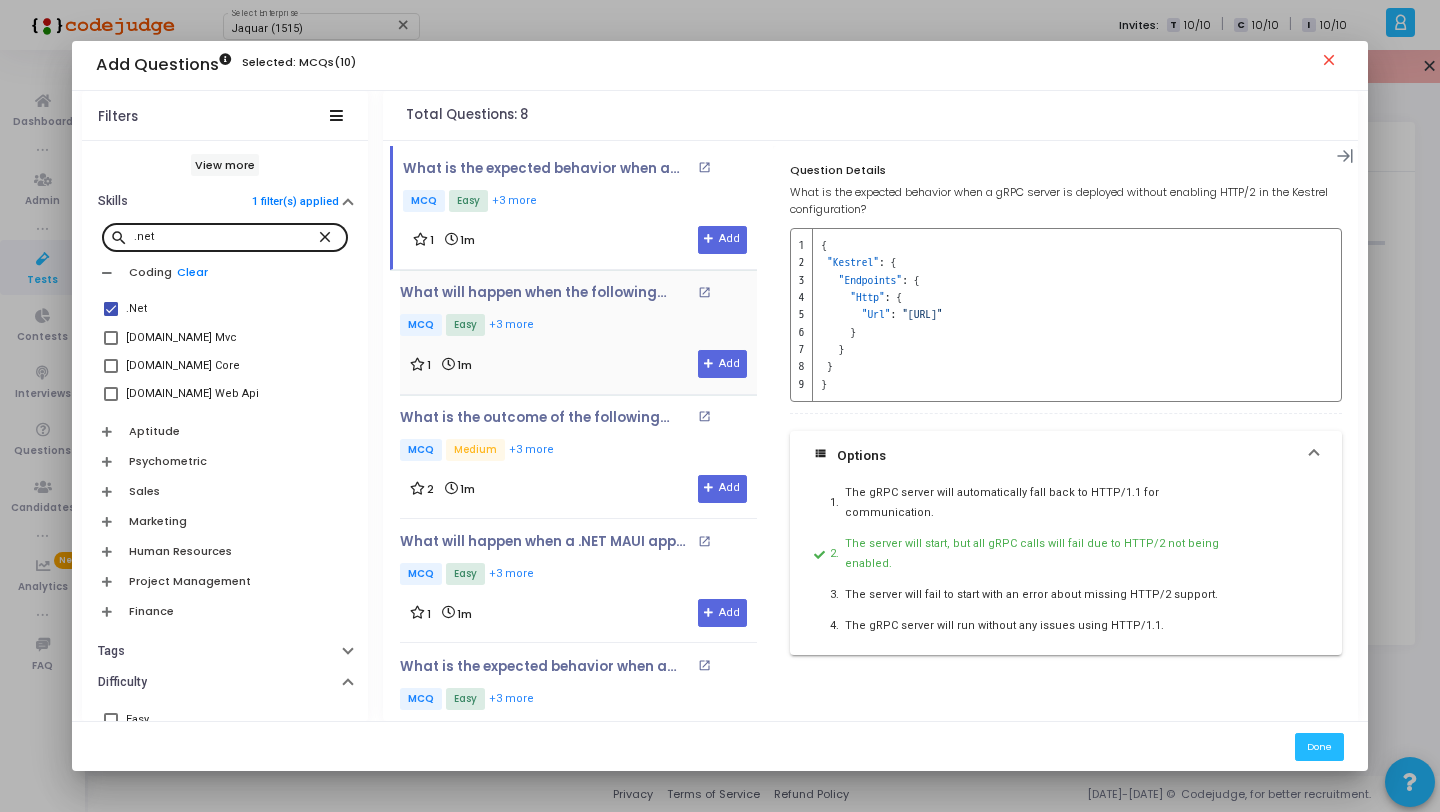 click on "What will happen when the following SignalR hub method is called with a user that does not belong to any groups? open_in_new   MCQ   Easy   +3 more 1 1m  Add" at bounding box center (578, 331) 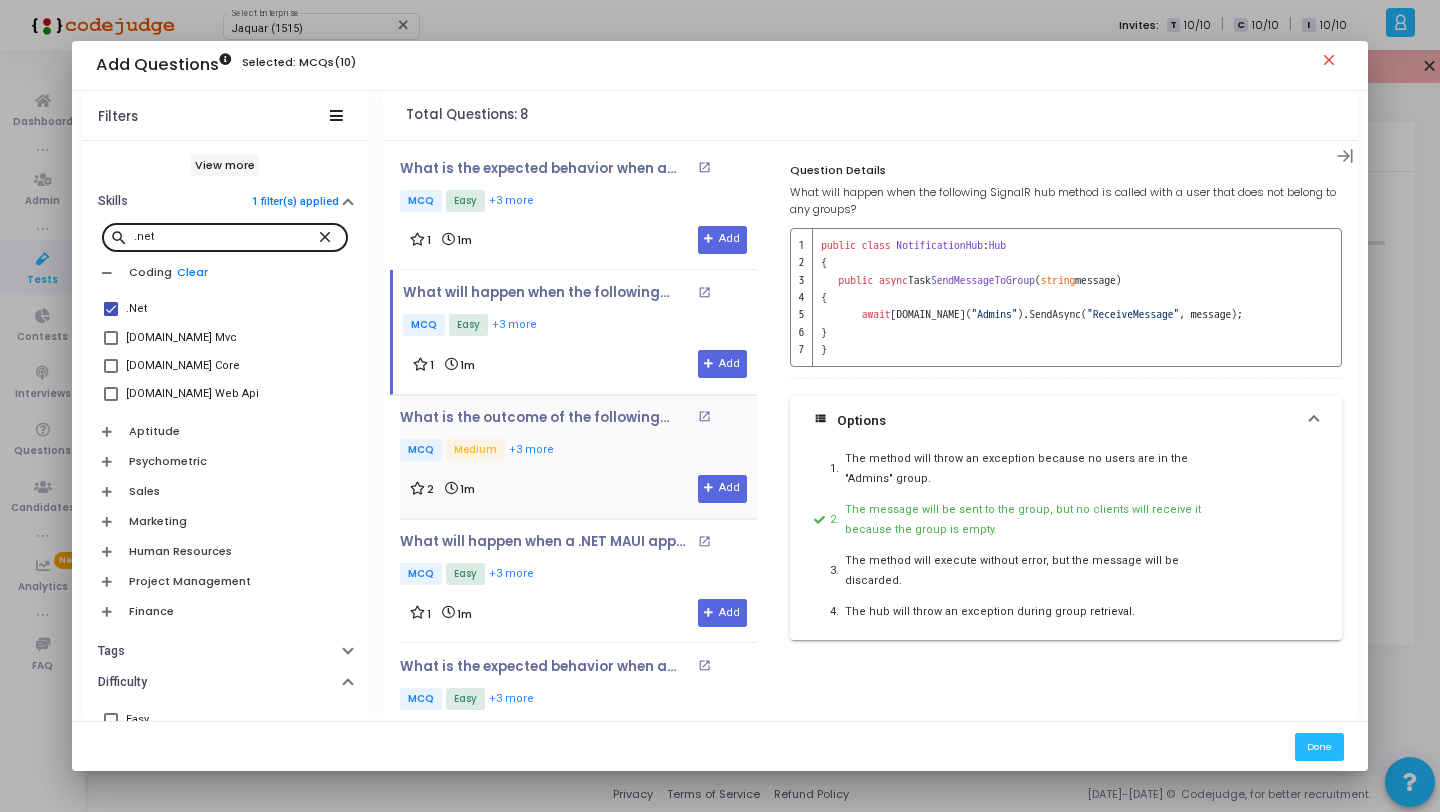 click on "MCQ   Medium   +3 more" at bounding box center (578, 451) 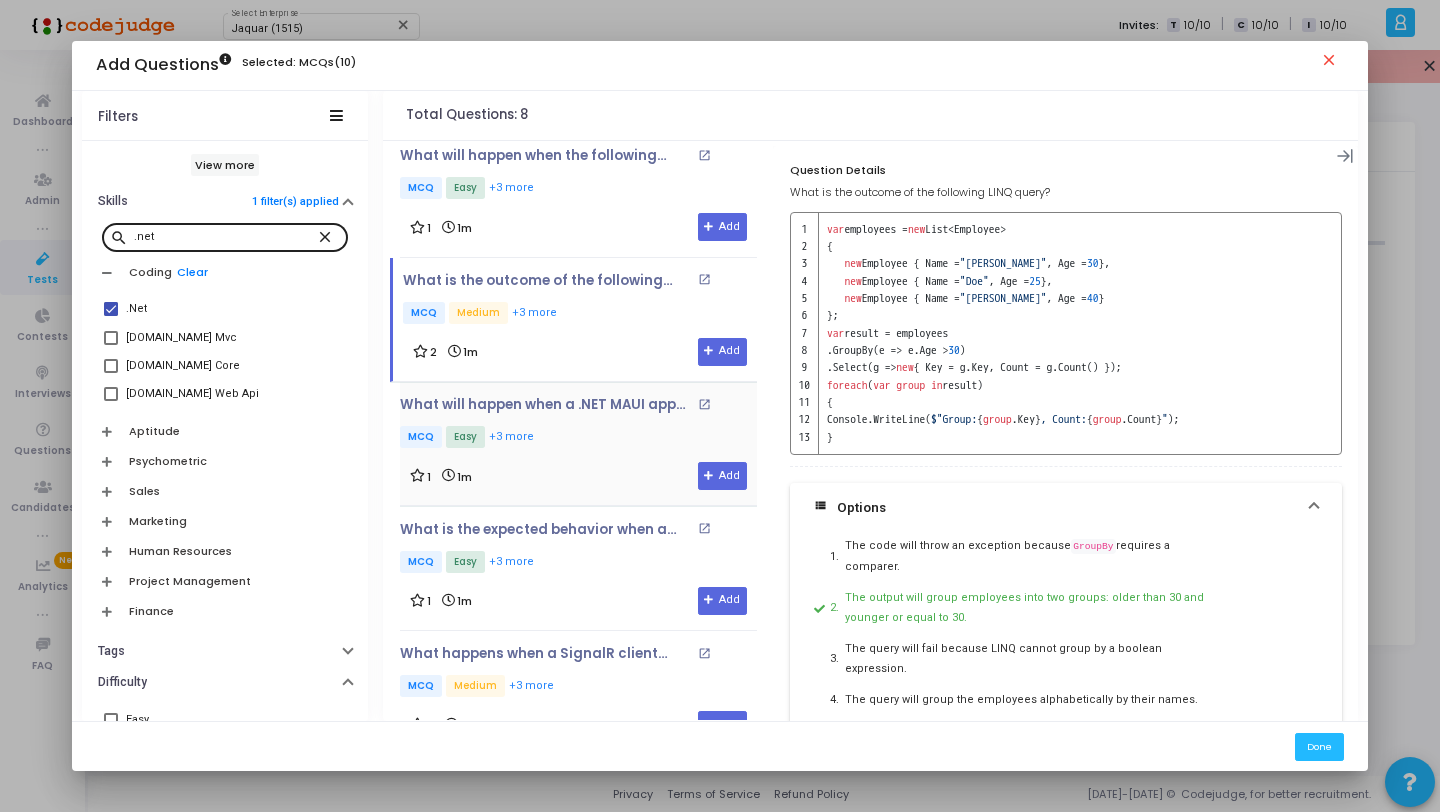 scroll, scrollTop: 168, scrollLeft: 0, axis: vertical 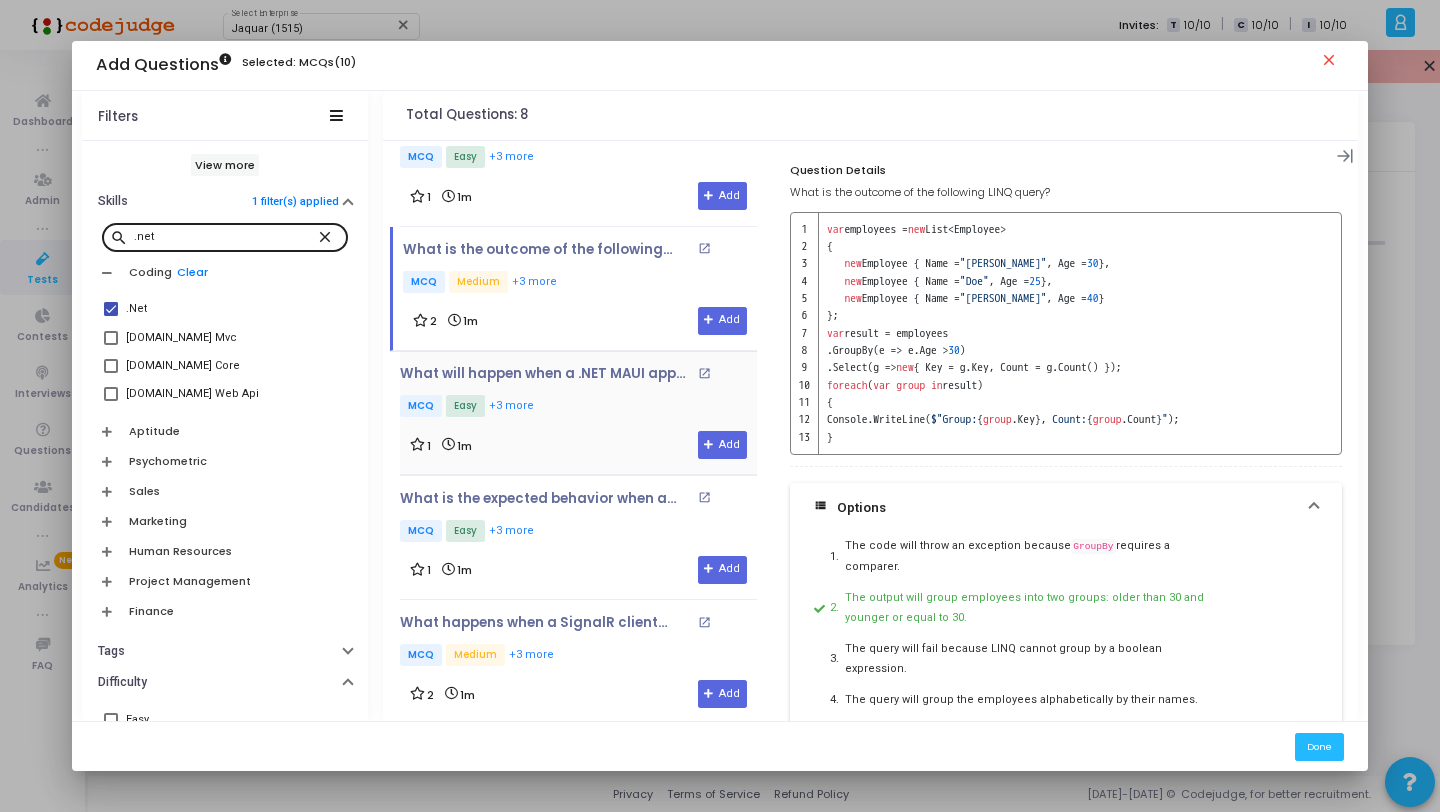 click on "1 1m  Add" at bounding box center [578, 445] 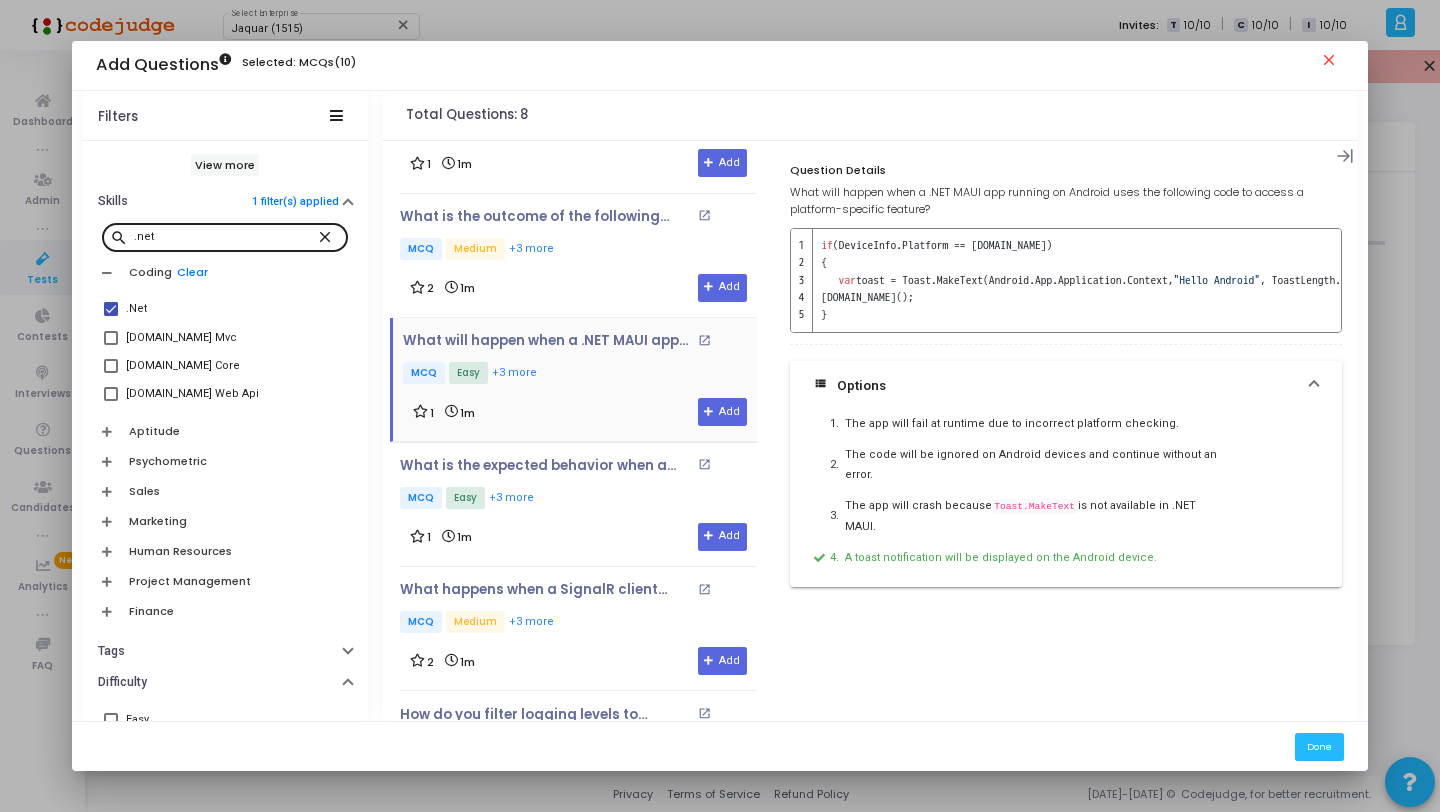 scroll, scrollTop: 292, scrollLeft: 0, axis: vertical 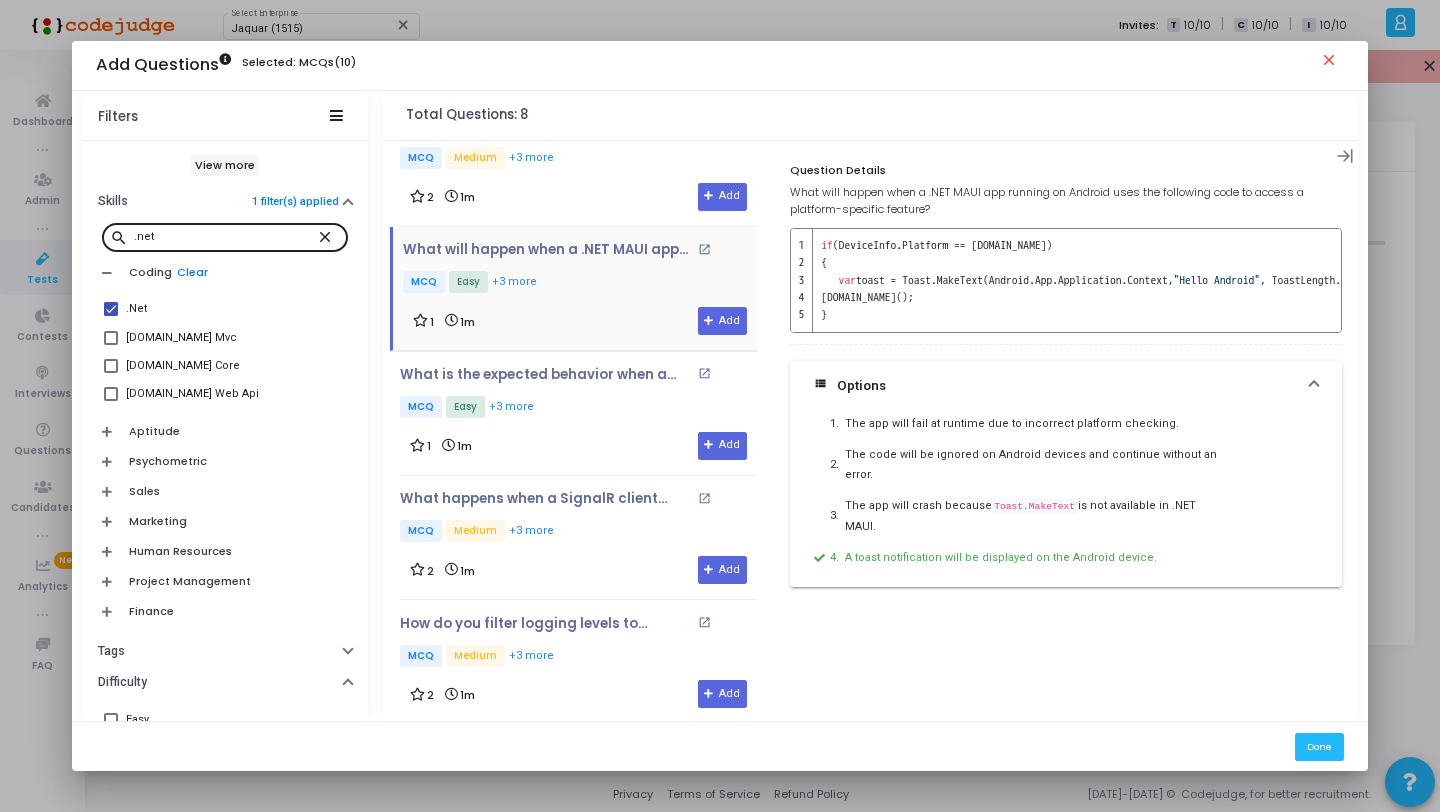 click on "1 1m  Add" at bounding box center (578, 446) 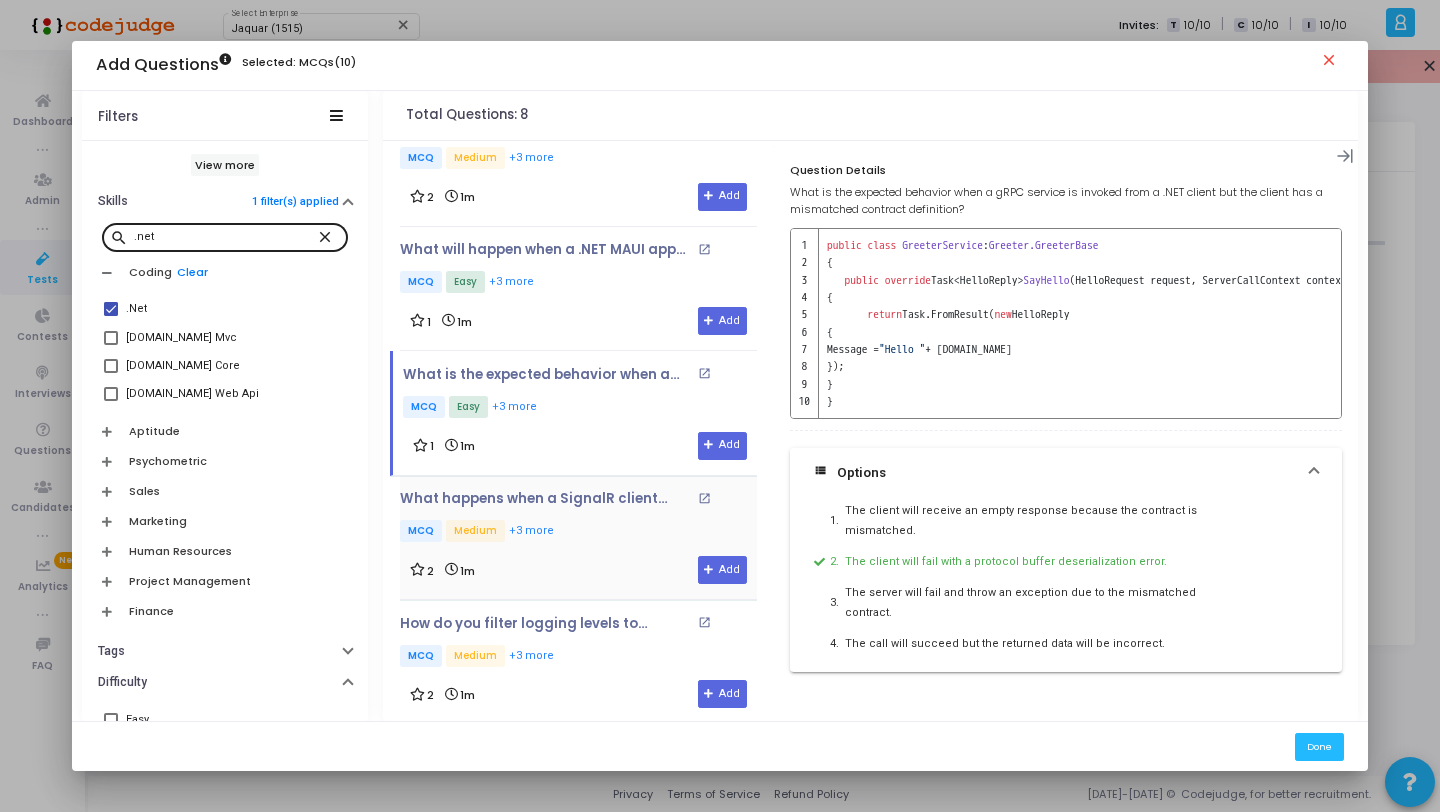 click on "2 1m  Add" at bounding box center (578, 570) 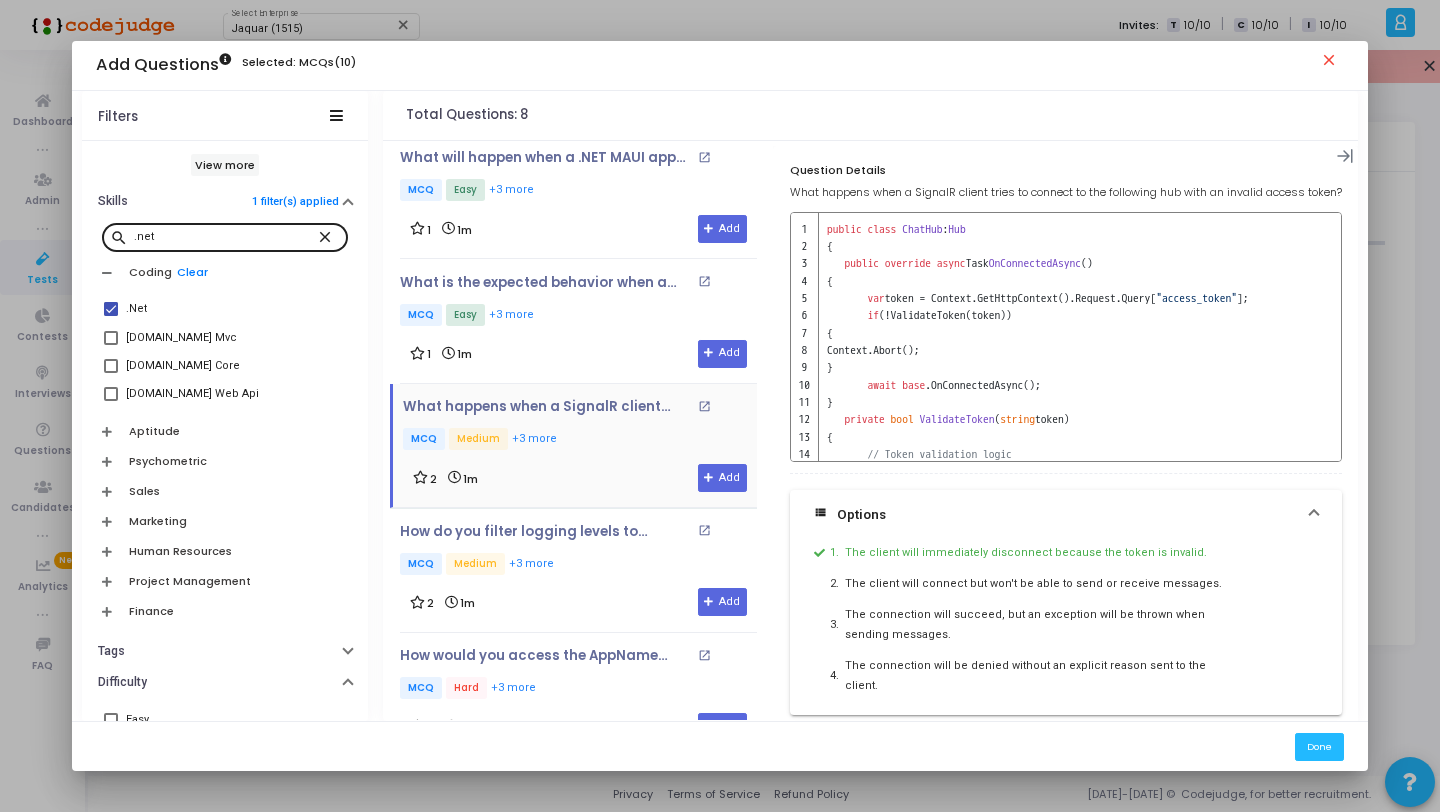 scroll, scrollTop: 433, scrollLeft: 0, axis: vertical 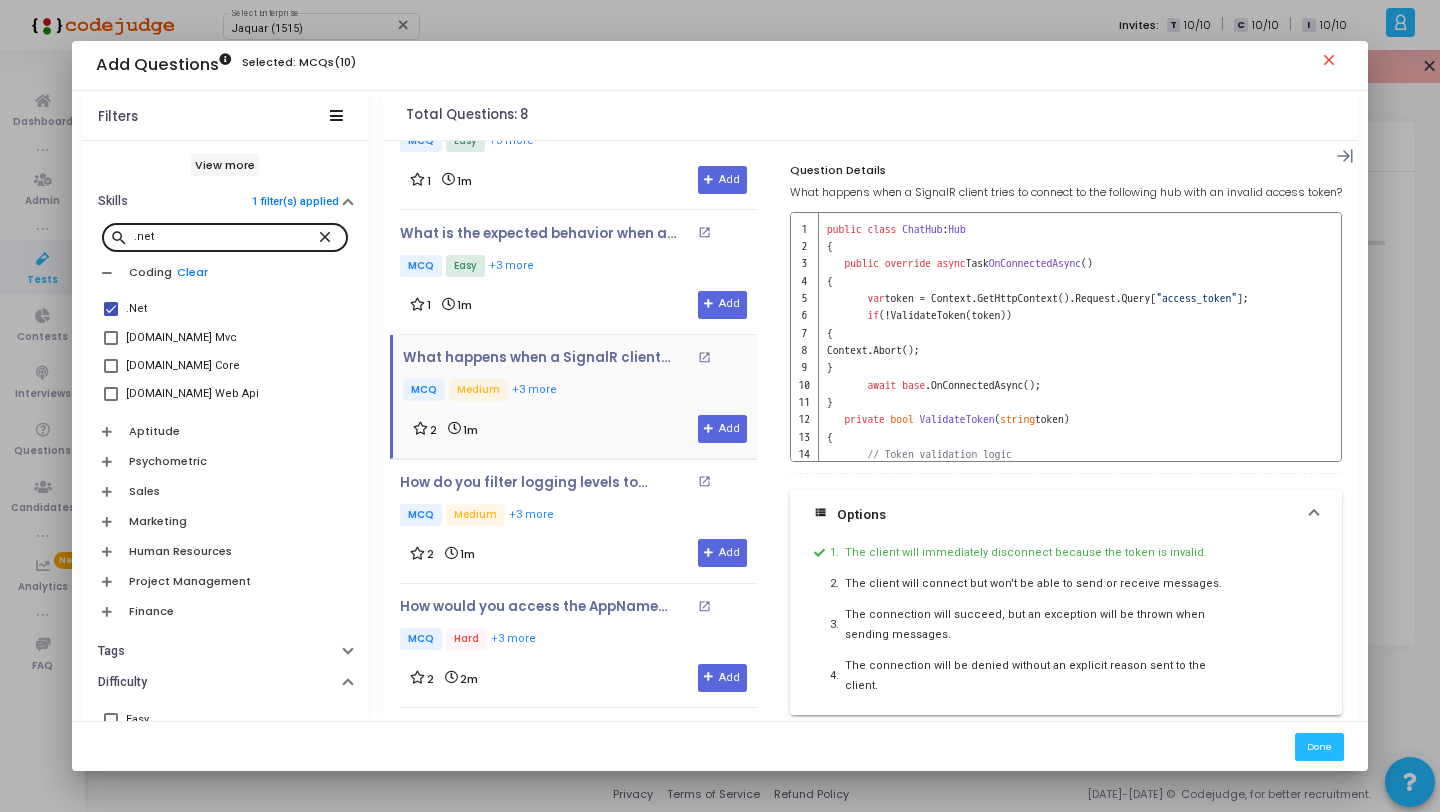 click on "How do you filter logging levels to display only Error logs in a .NET Core application? open_in_new   MCQ   Medium   +3 more 2 1m  Add" at bounding box center [578, 521] 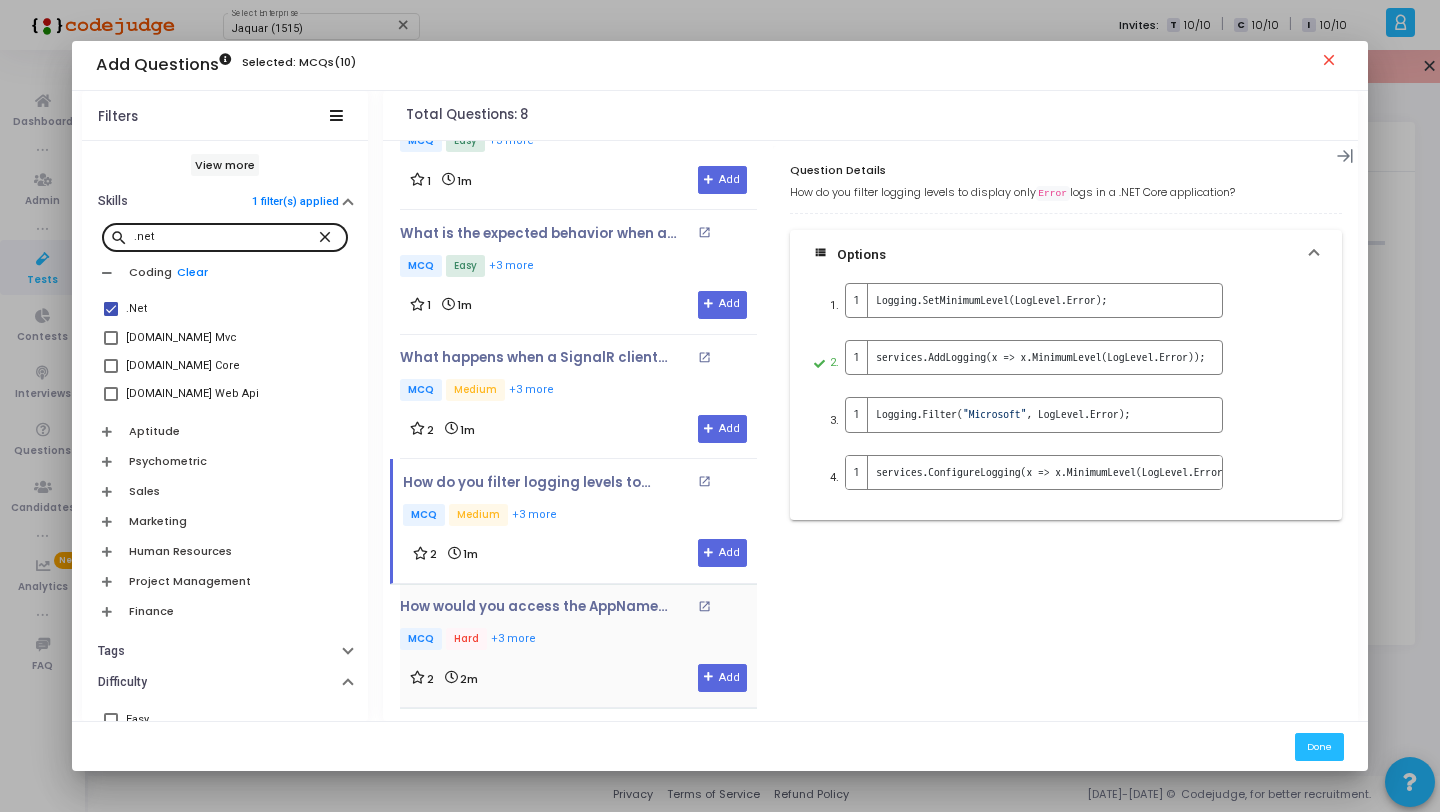 click on "MCQ   Hard   +3 more" at bounding box center (578, 640) 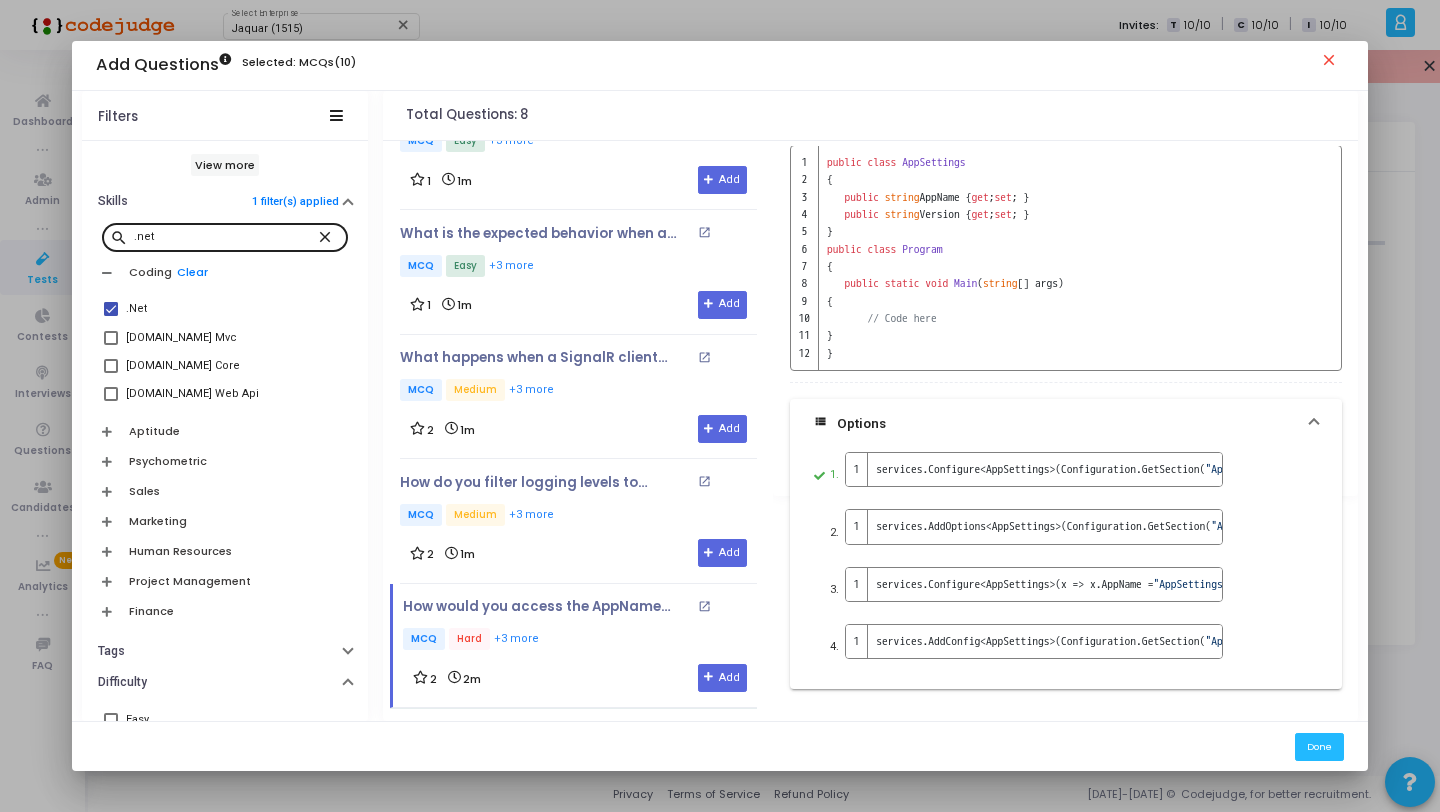 scroll, scrollTop: 258, scrollLeft: 0, axis: vertical 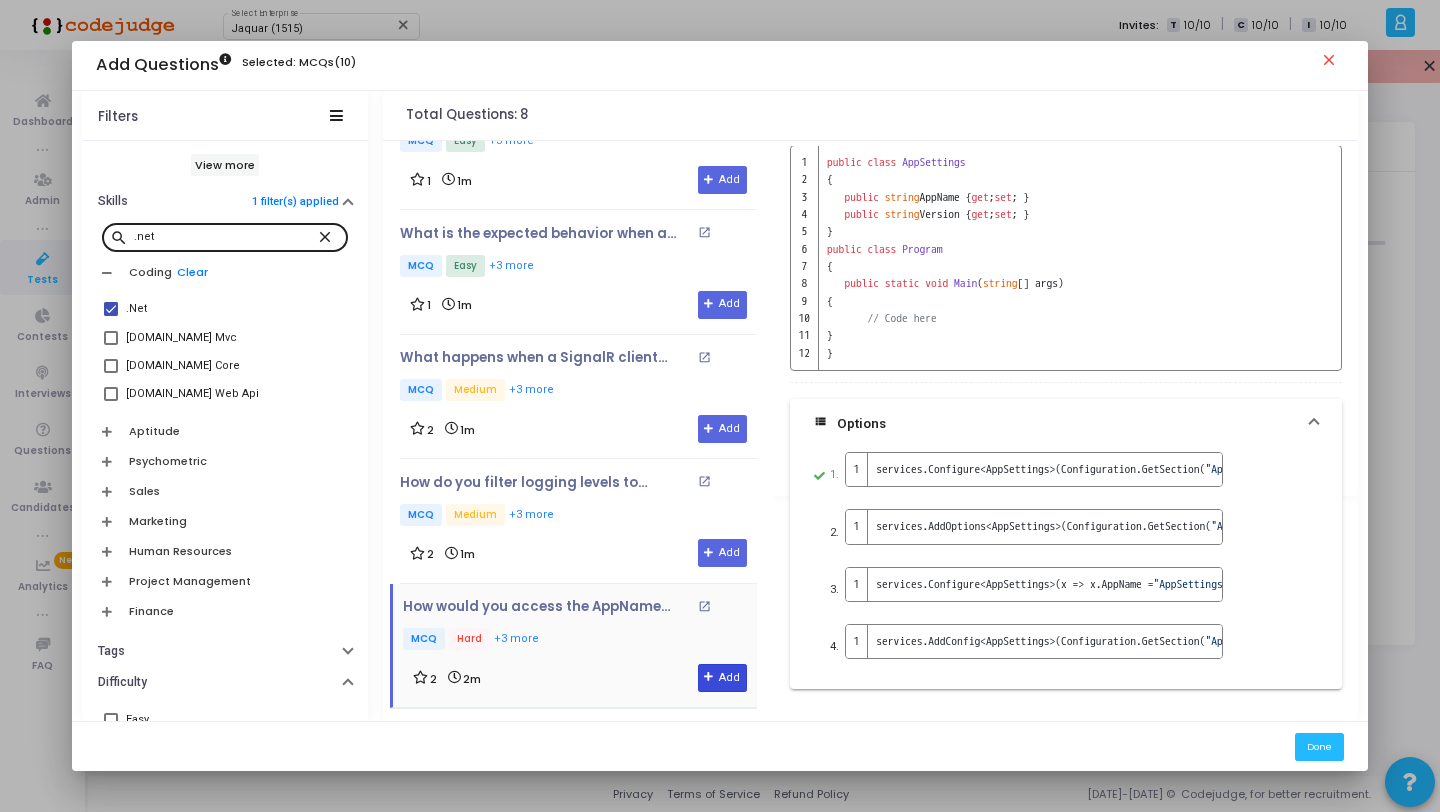 click on "Add" at bounding box center (722, 678) 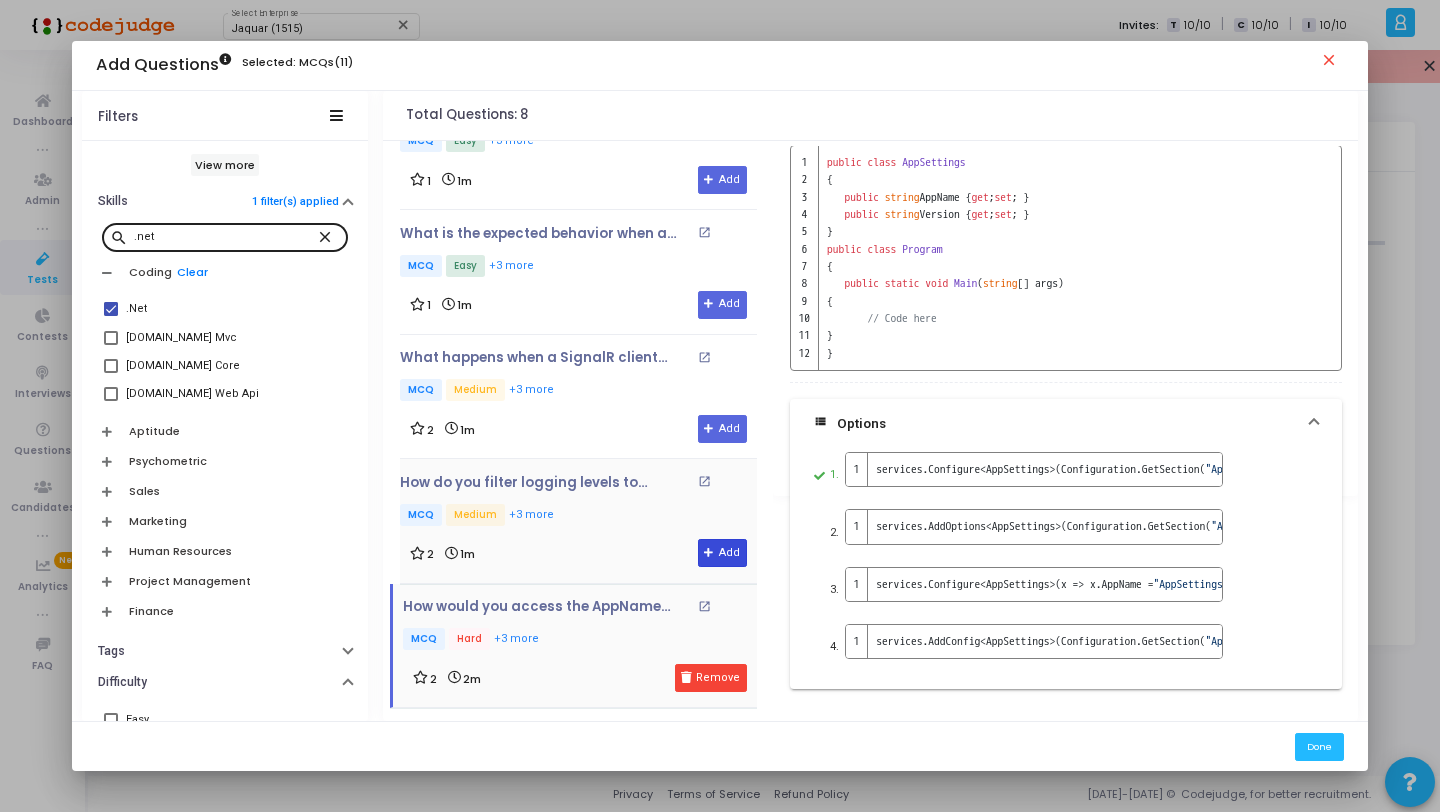 click on "Add" at bounding box center (722, 553) 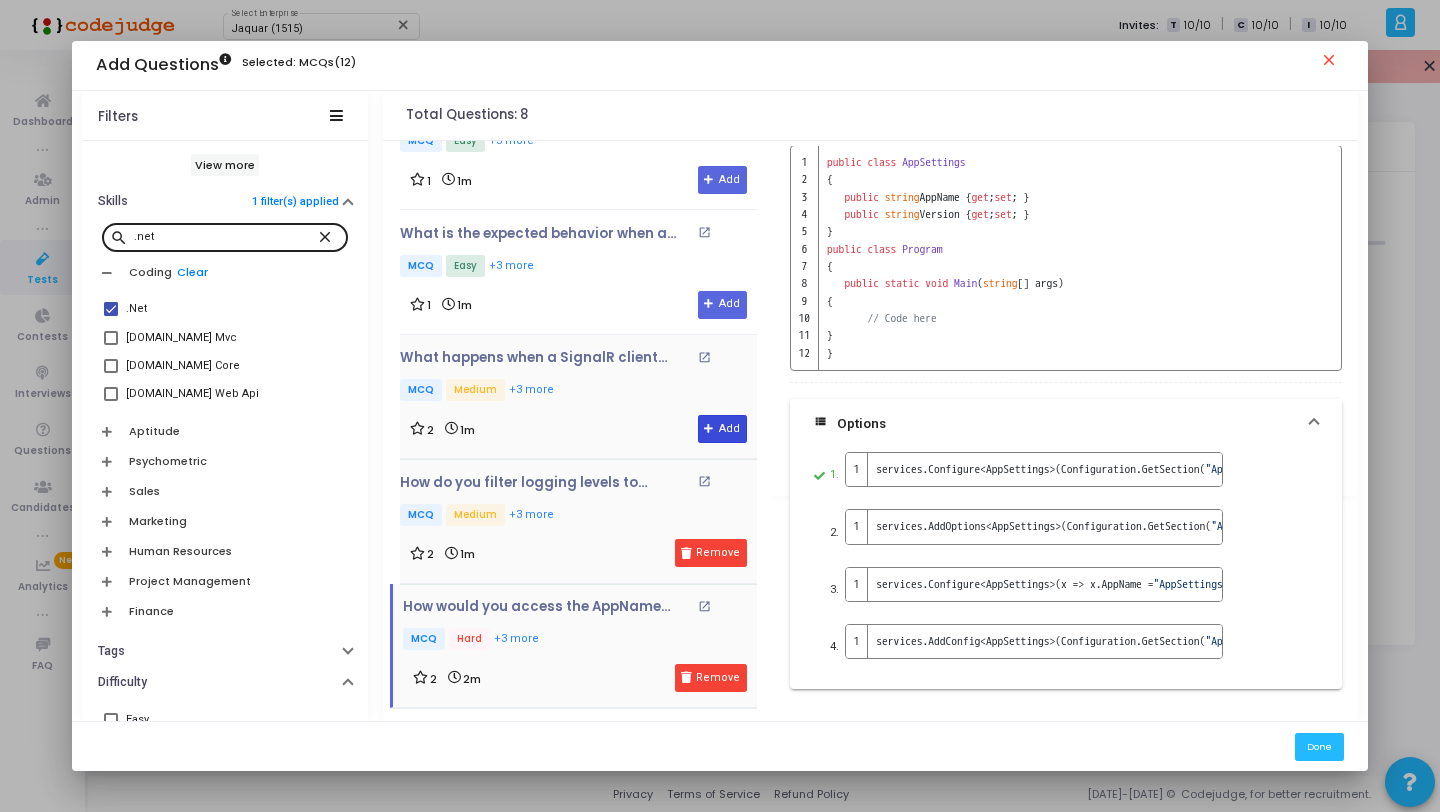 click on "Add" at bounding box center [722, 429] 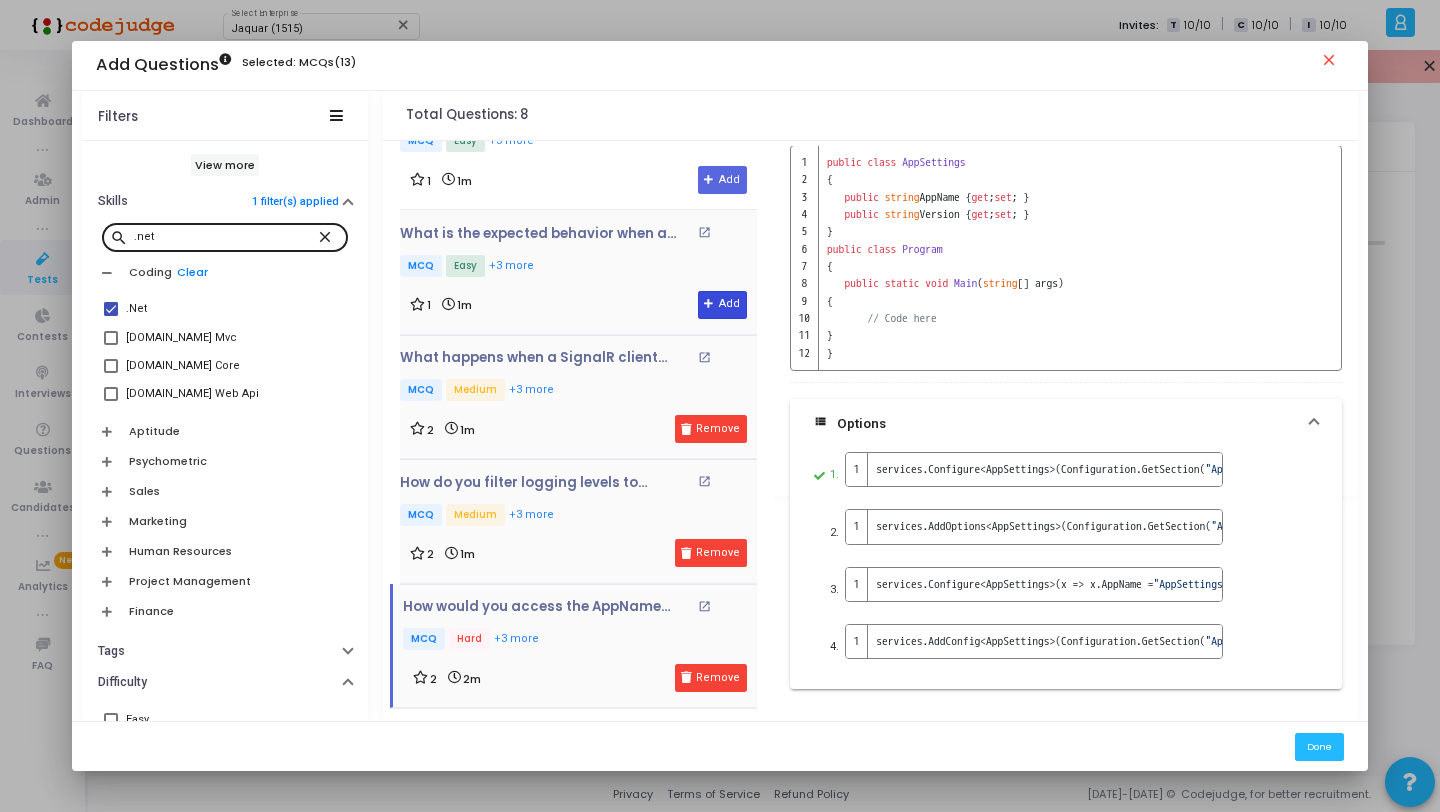 click on "Add" at bounding box center (722, 305) 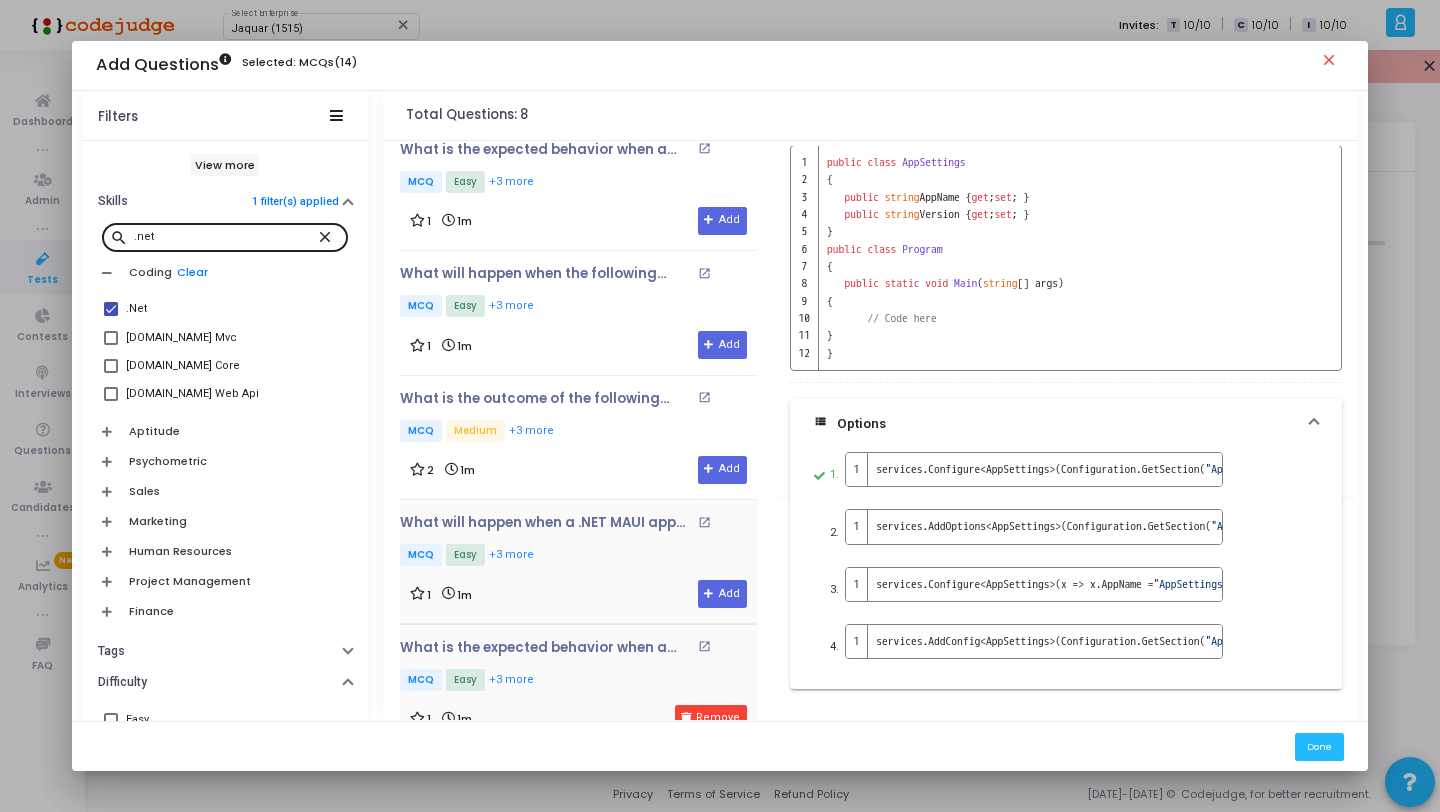 scroll, scrollTop: 0, scrollLeft: 0, axis: both 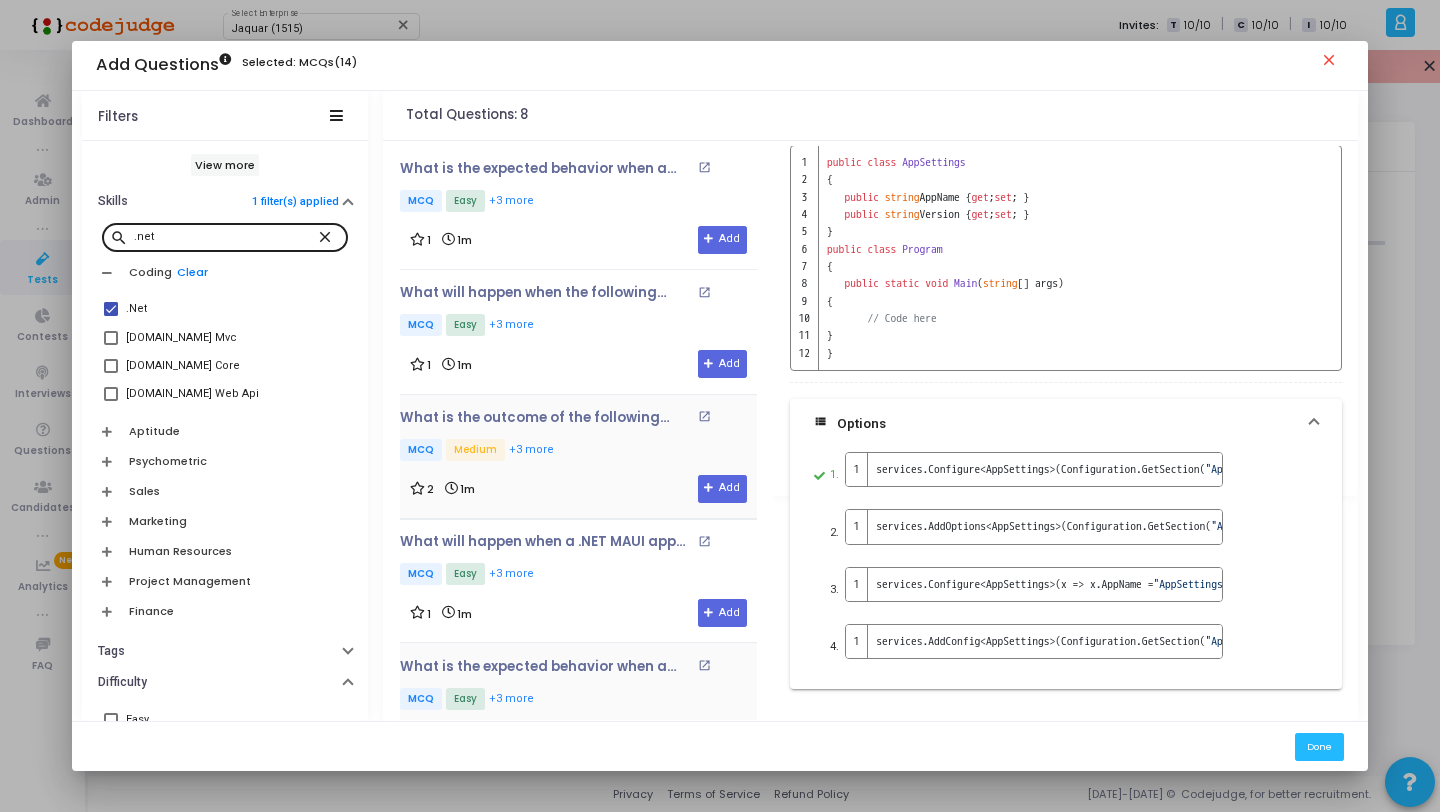 click on "What is the outcome of the following LINQ query? open_in_new   MCQ   Medium   +3 more 2 1m  Add" at bounding box center (578, 456) 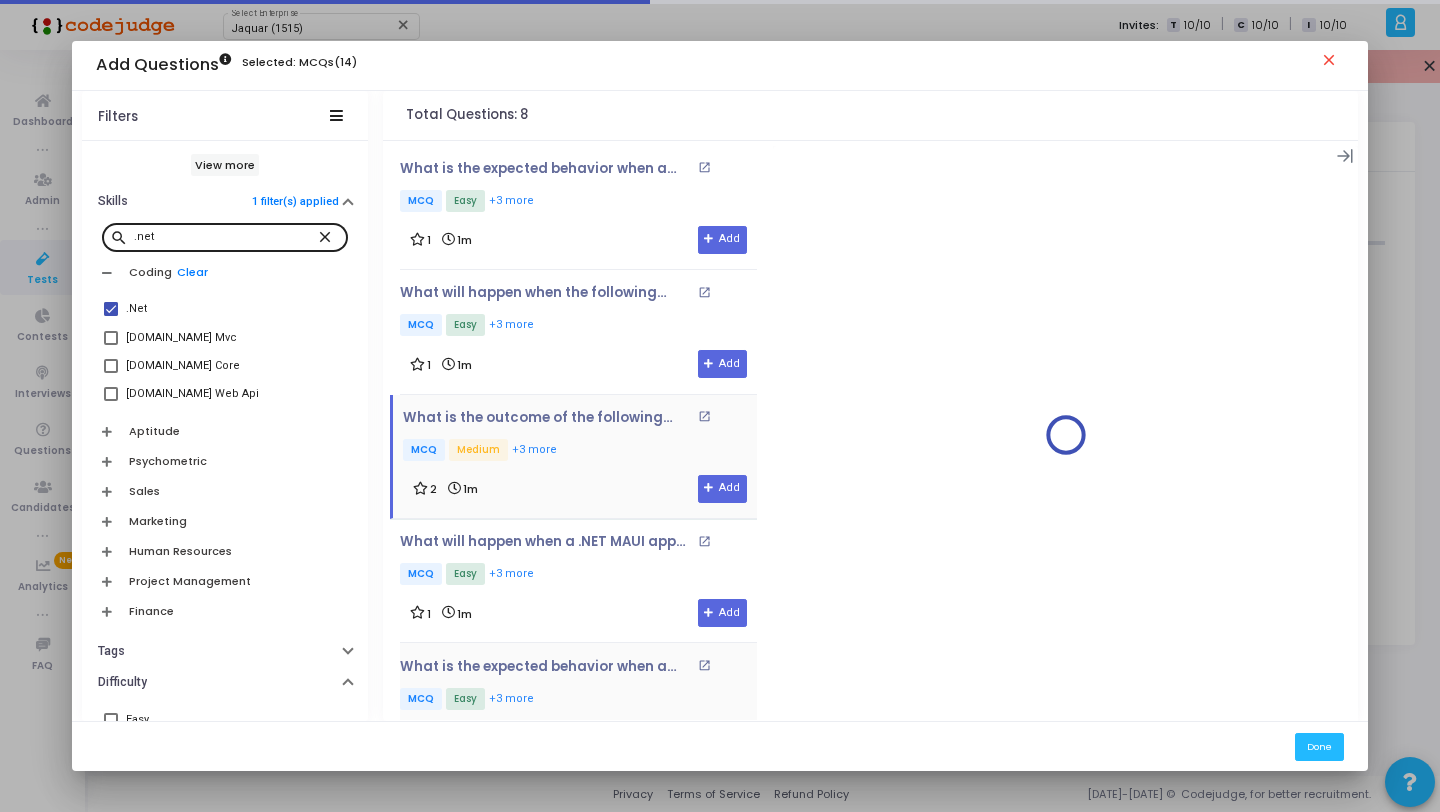 scroll, scrollTop: 0, scrollLeft: 0, axis: both 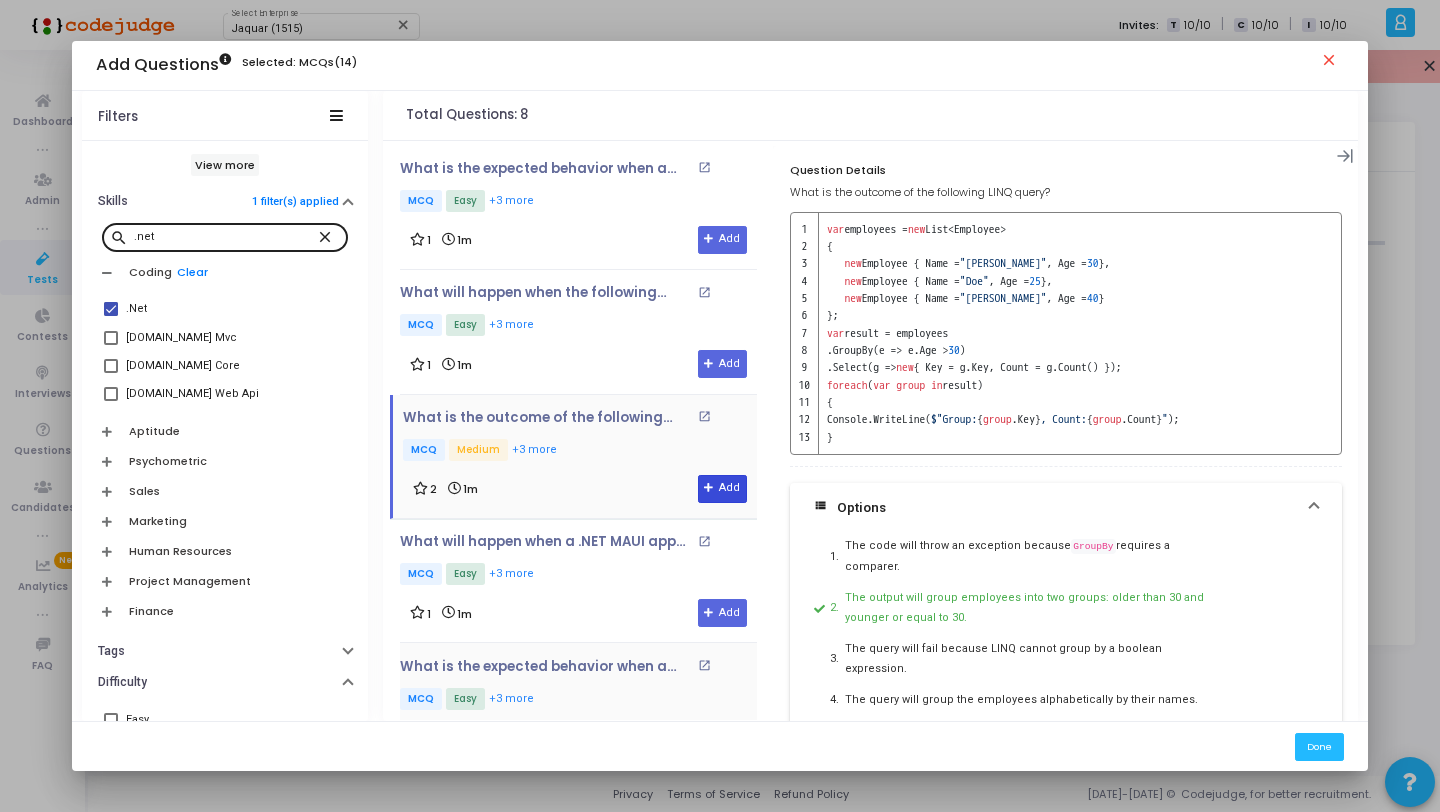click on "Add" at bounding box center (722, 489) 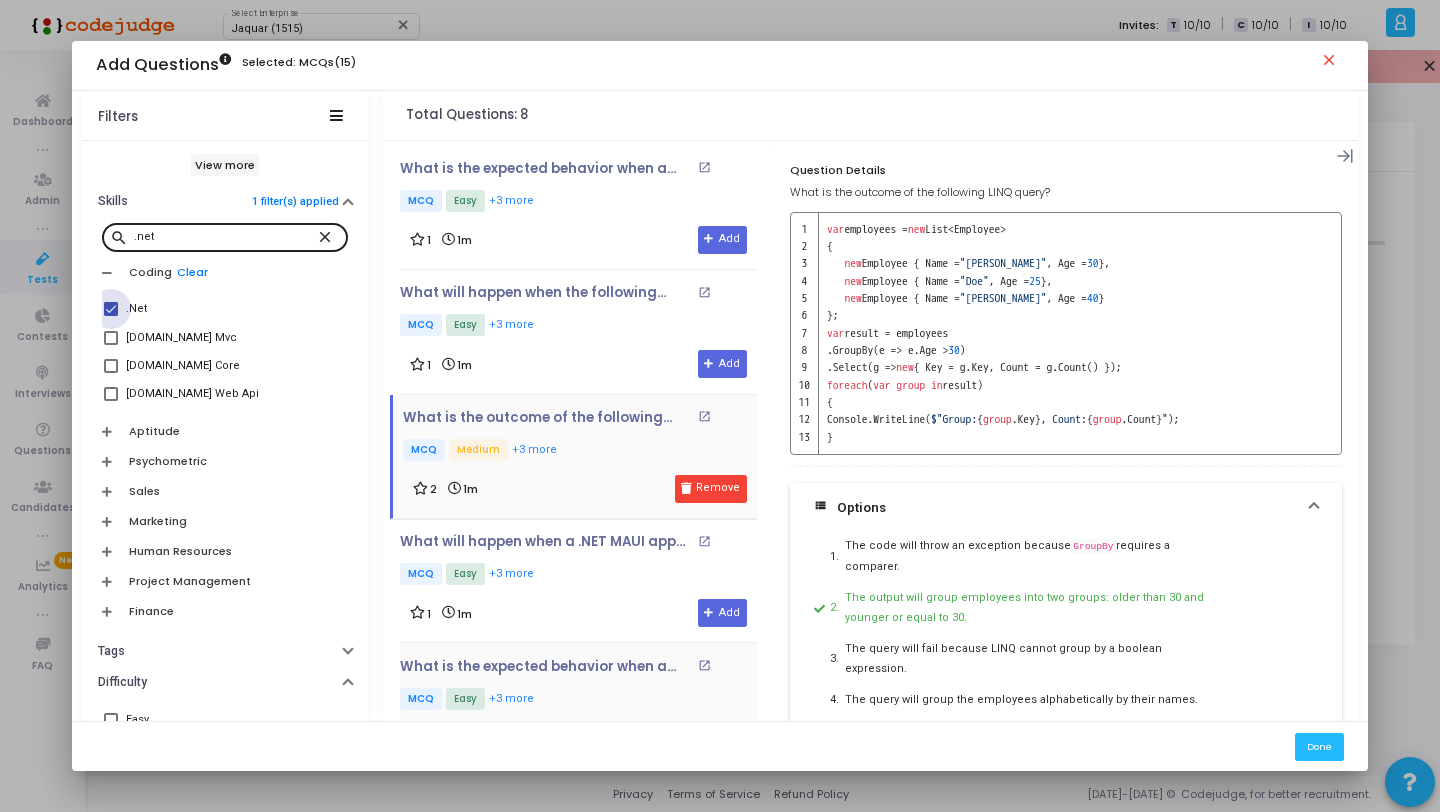 click at bounding box center (111, 309) 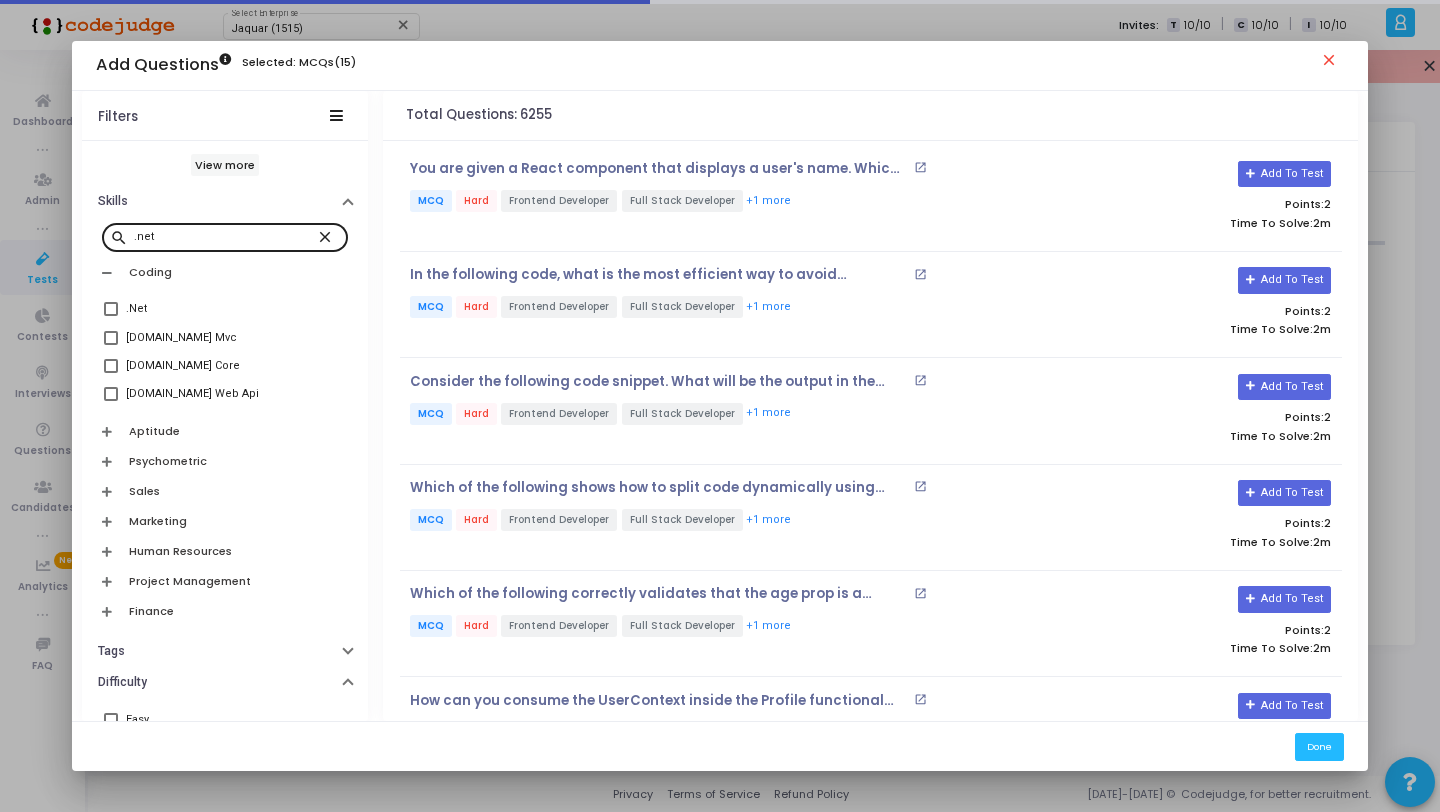 click on "close" at bounding box center (328, 236) 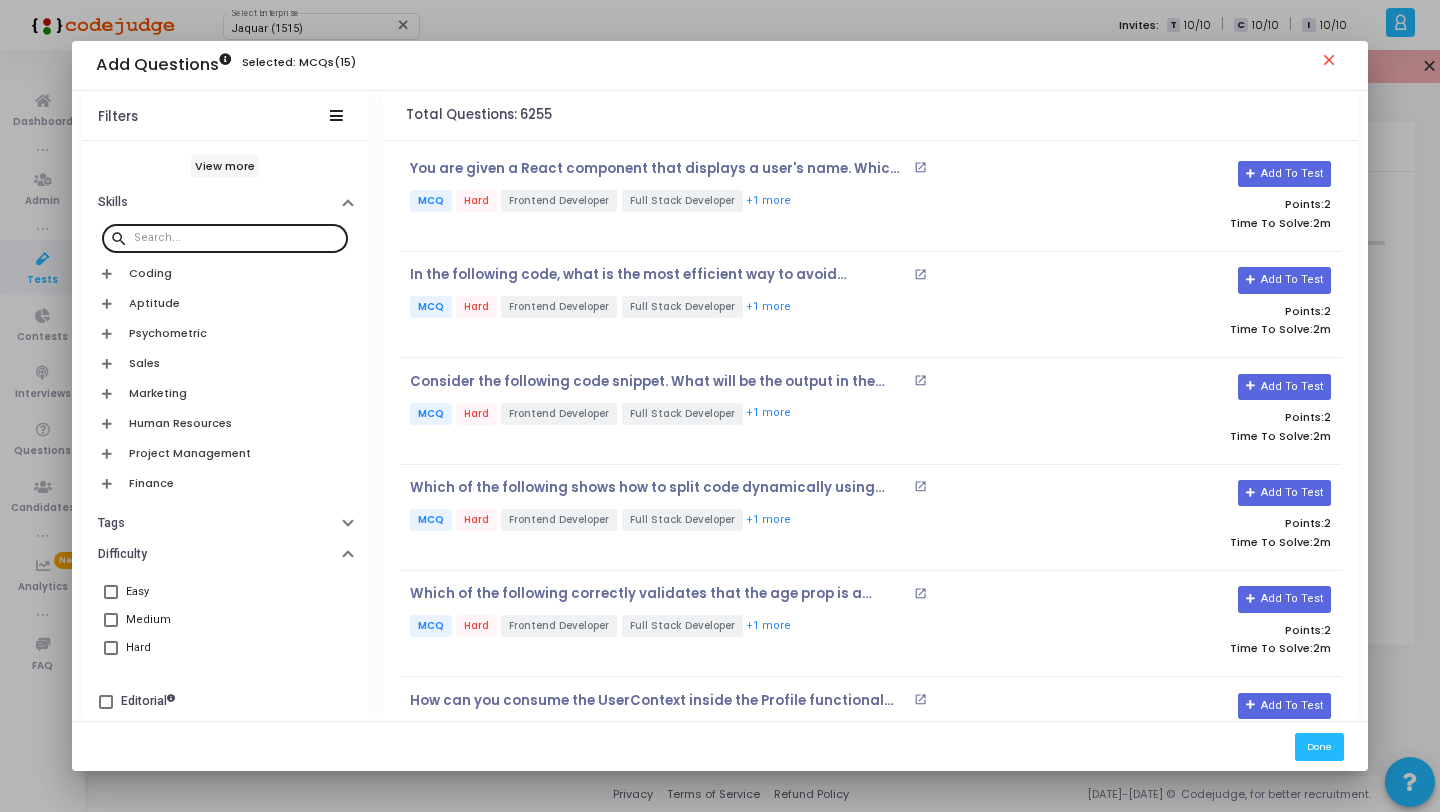 click at bounding box center (237, 237) 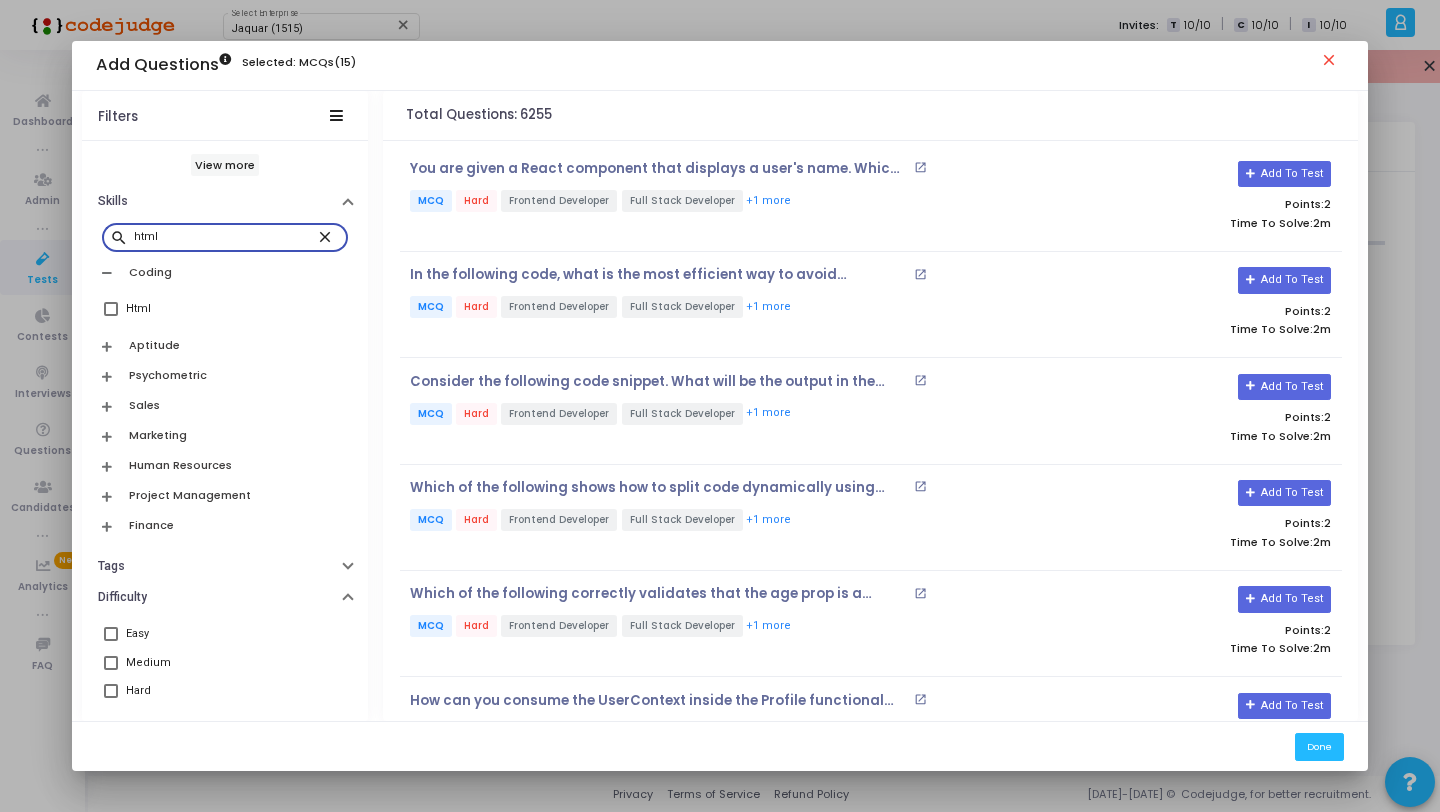type on "html" 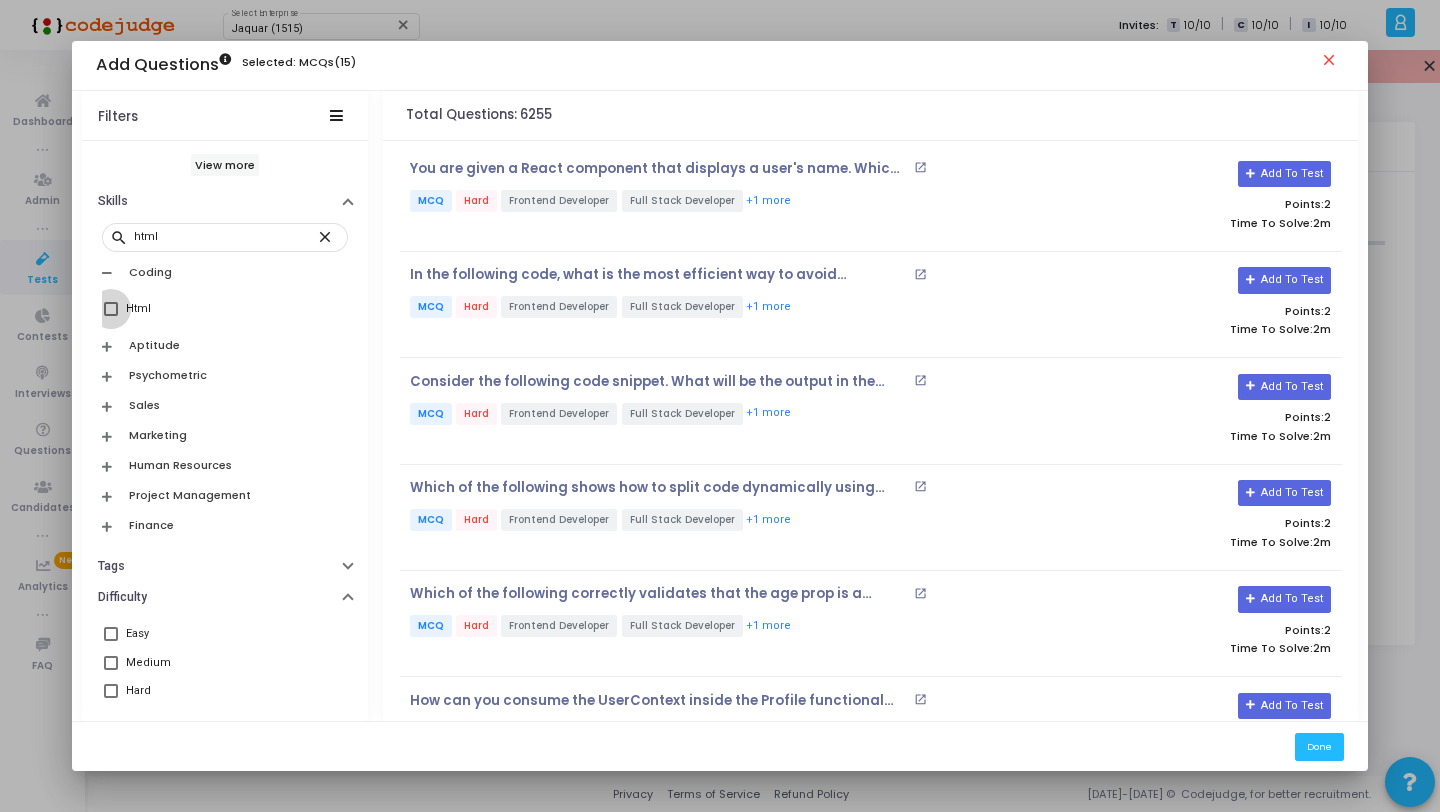click at bounding box center (111, 309) 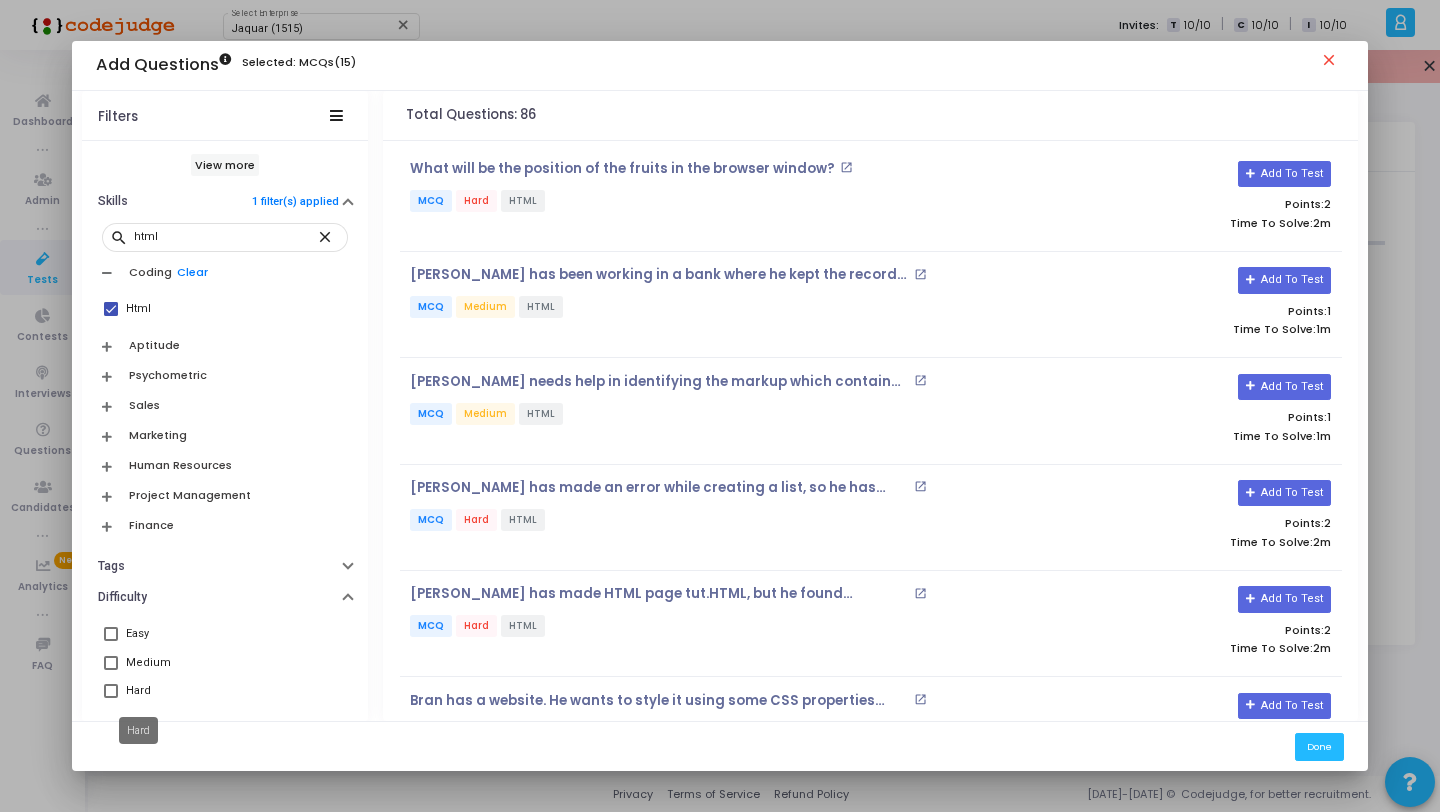 click on "Hard" at bounding box center (138, 691) 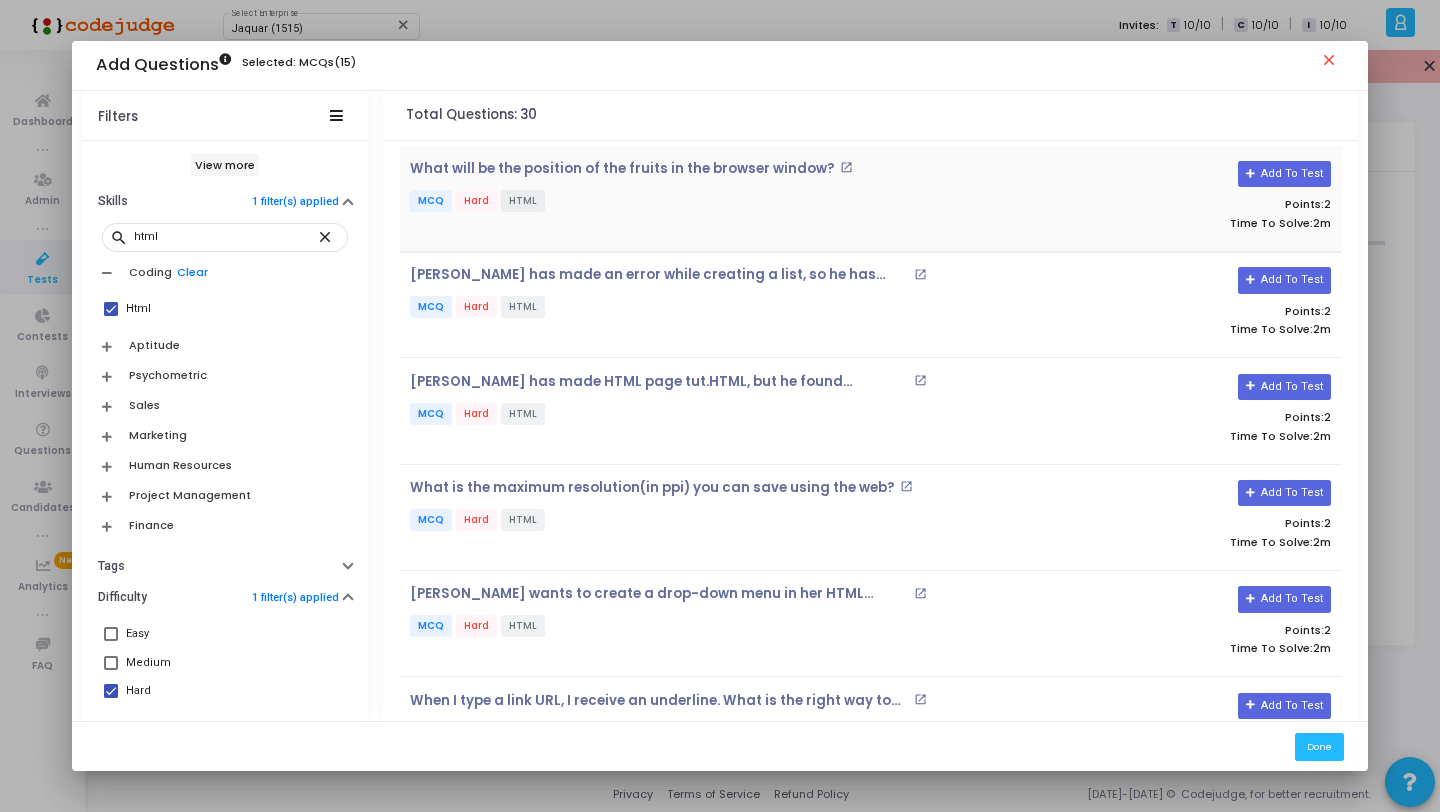click on "MCQ   Hard   HTML" at bounding box center [714, 202] 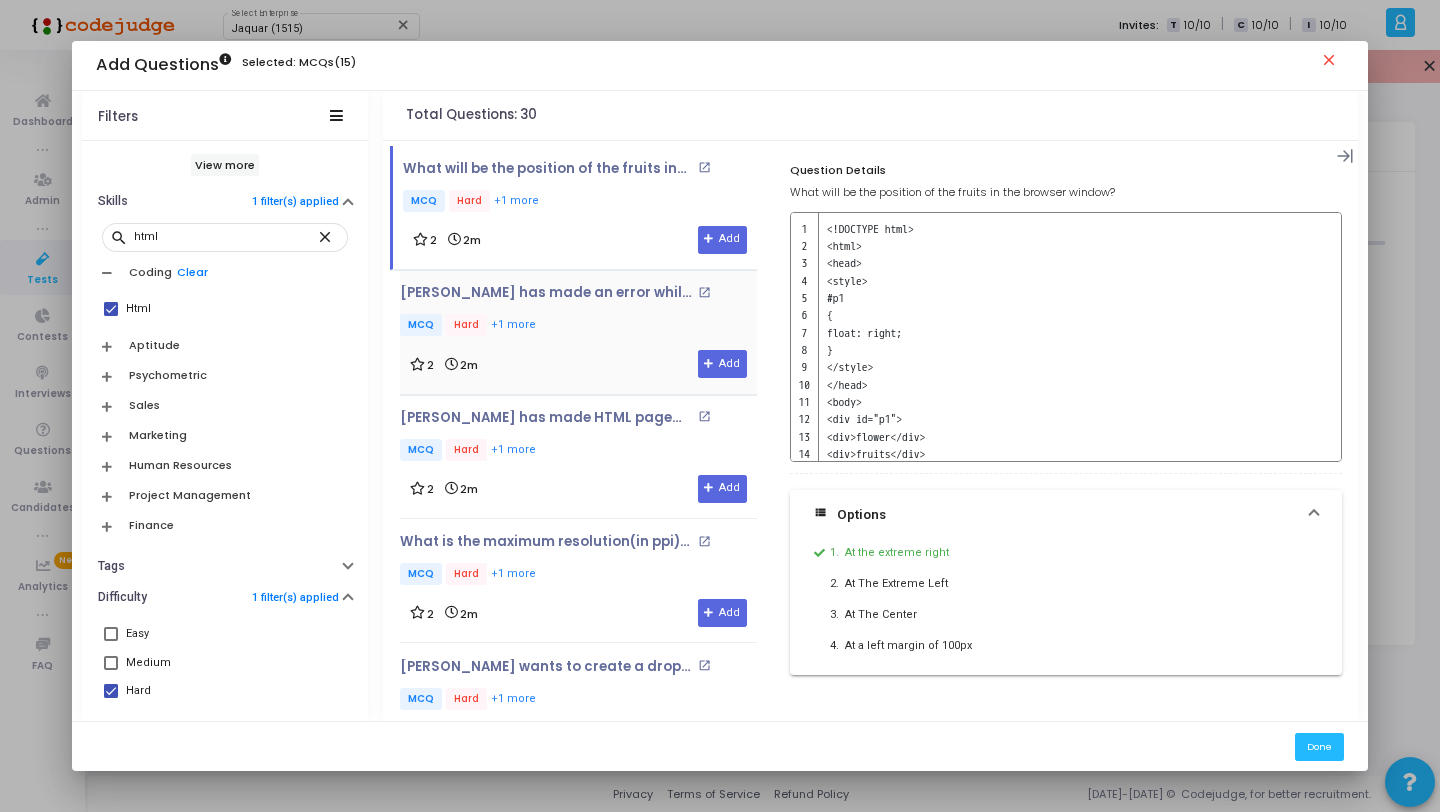 click on "2 2m  Add" at bounding box center (578, 364) 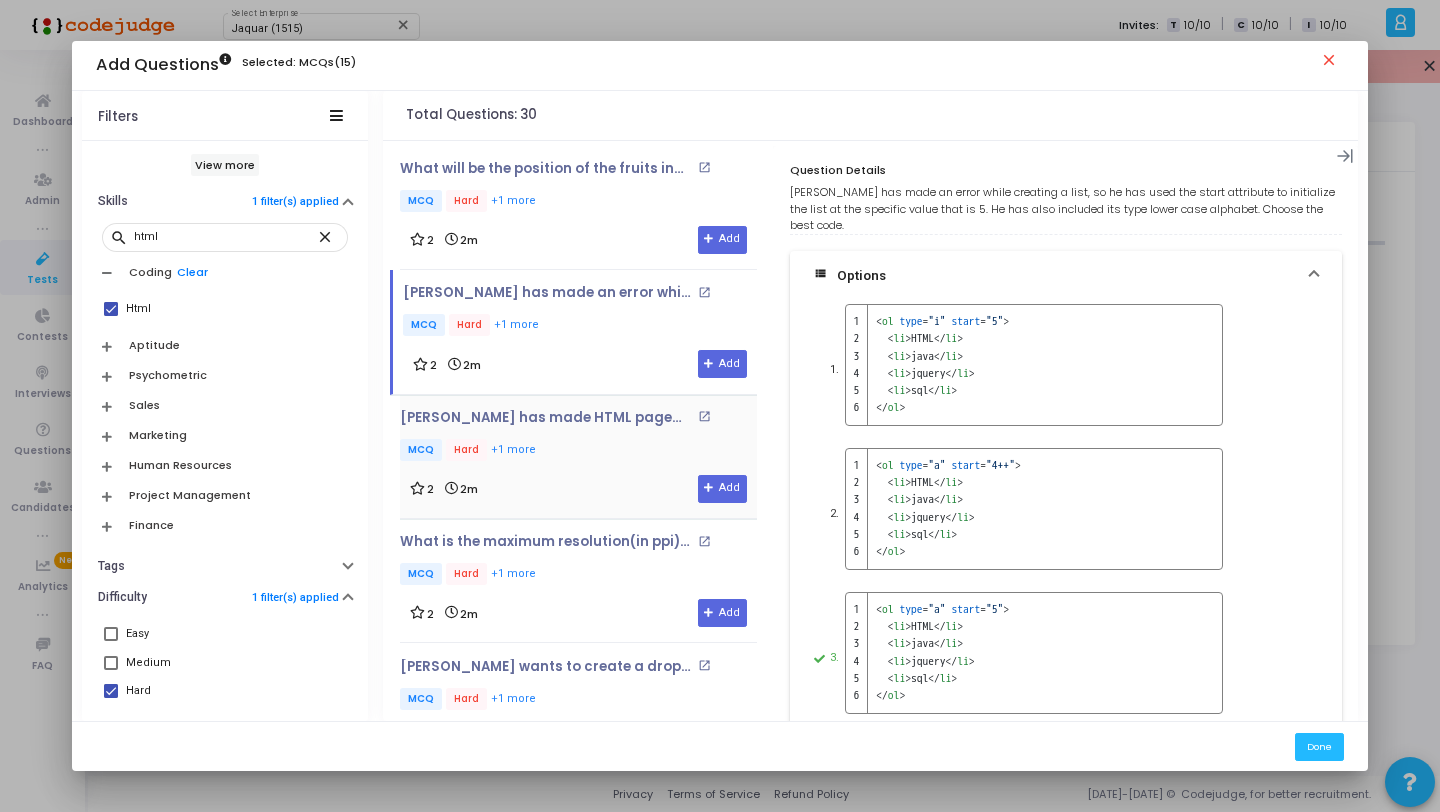 click on "MCQ   Hard   +1 more" at bounding box center [578, 451] 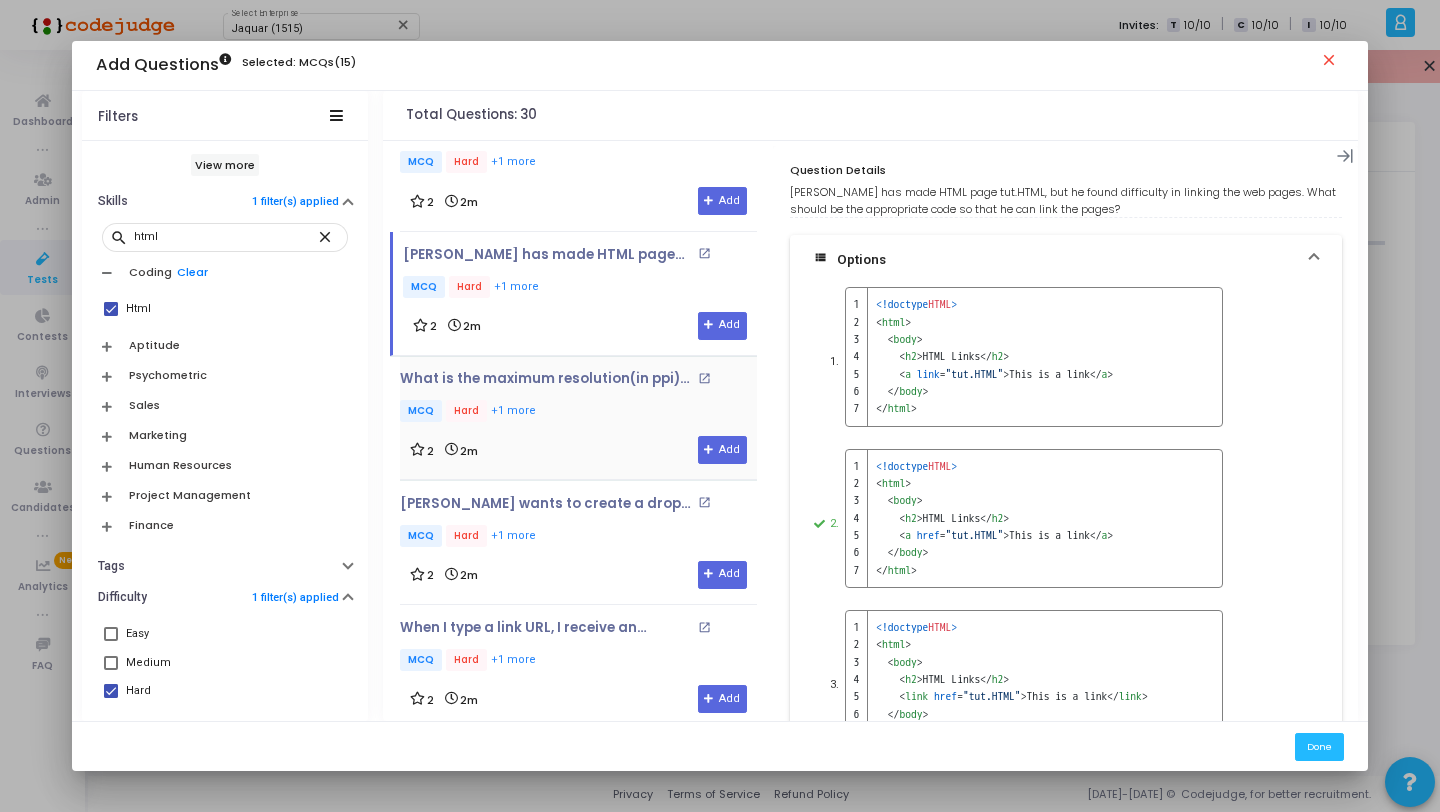 click on "MCQ   Hard   +1 more" at bounding box center [578, 412] 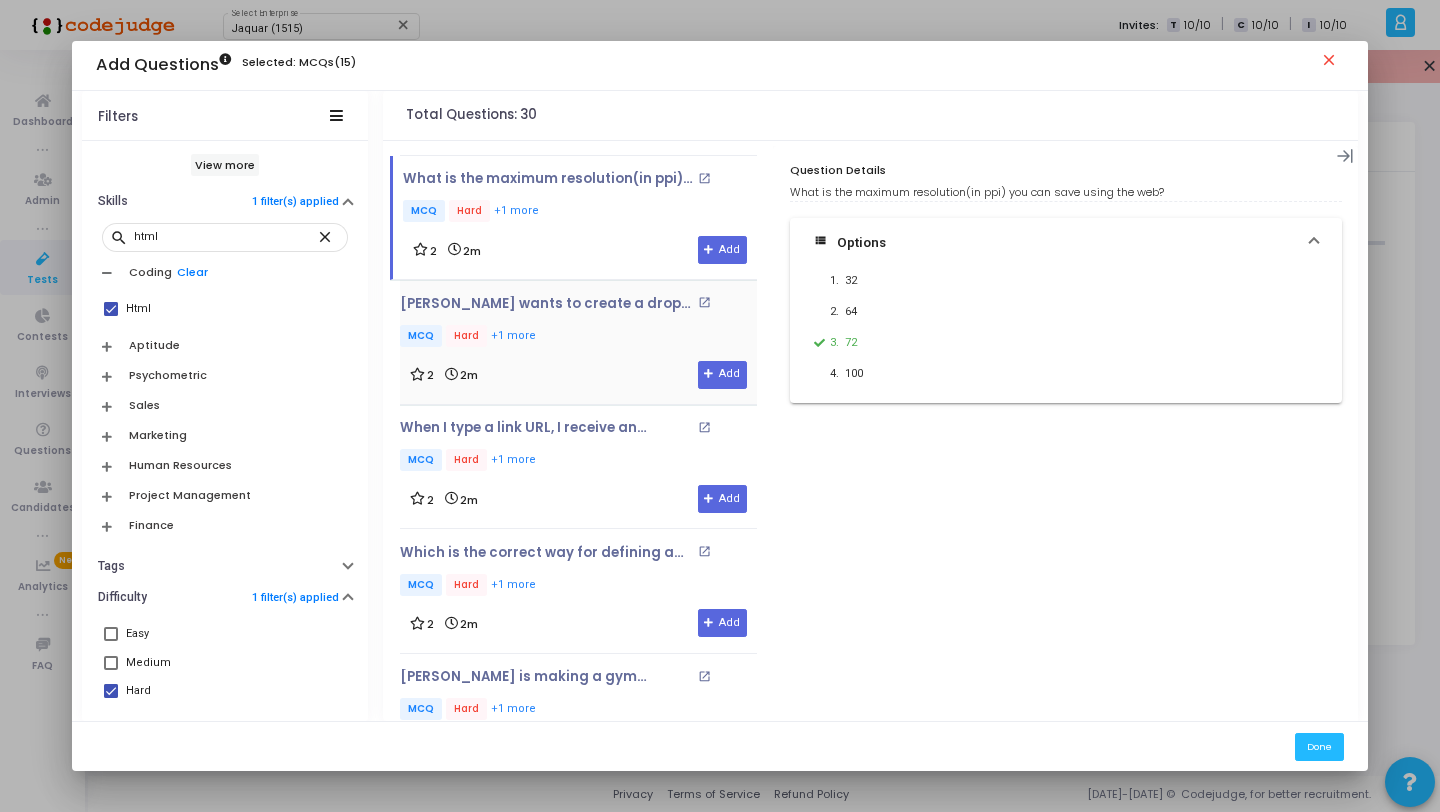 scroll, scrollTop: 364, scrollLeft: 0, axis: vertical 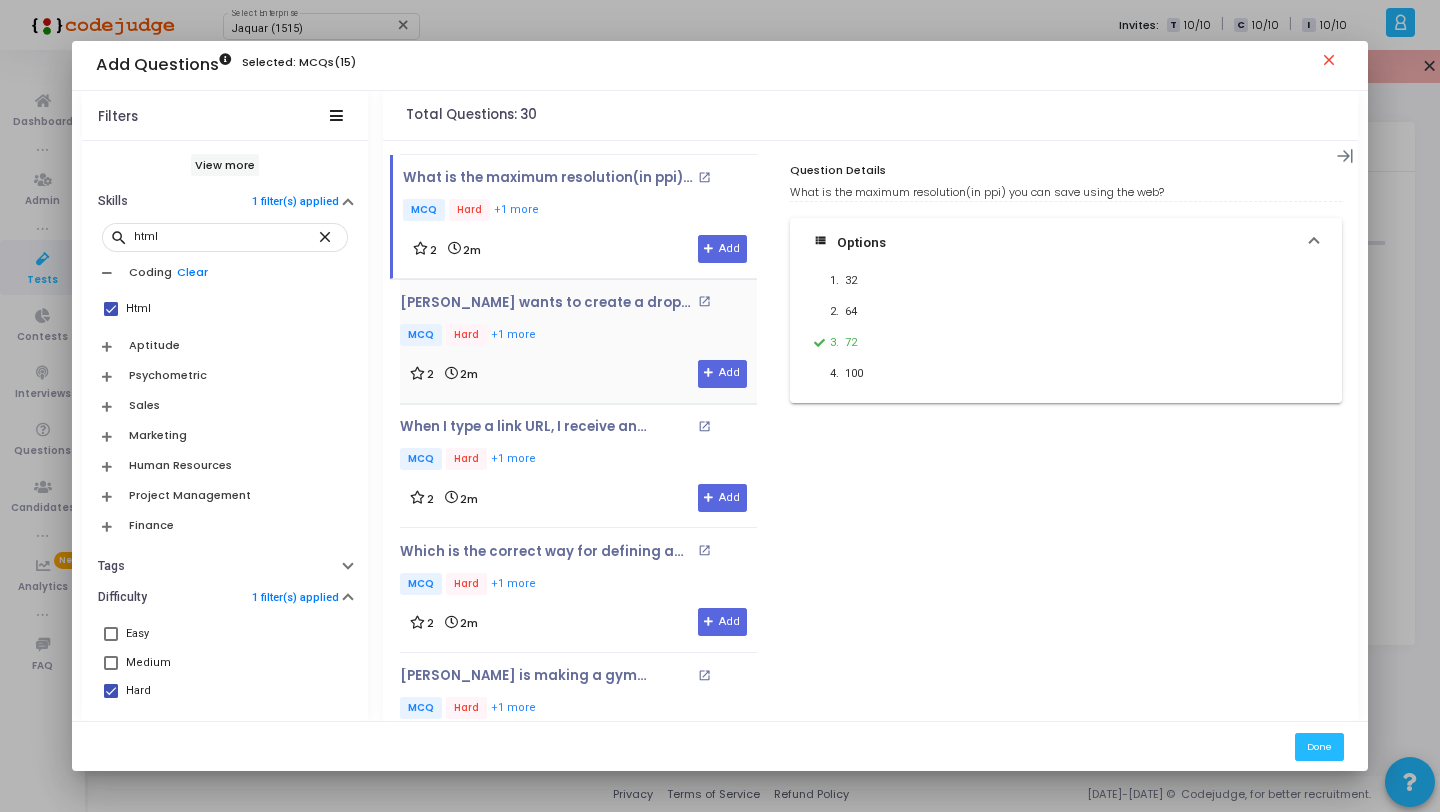 click on "2 2m  Add" at bounding box center [578, 374] 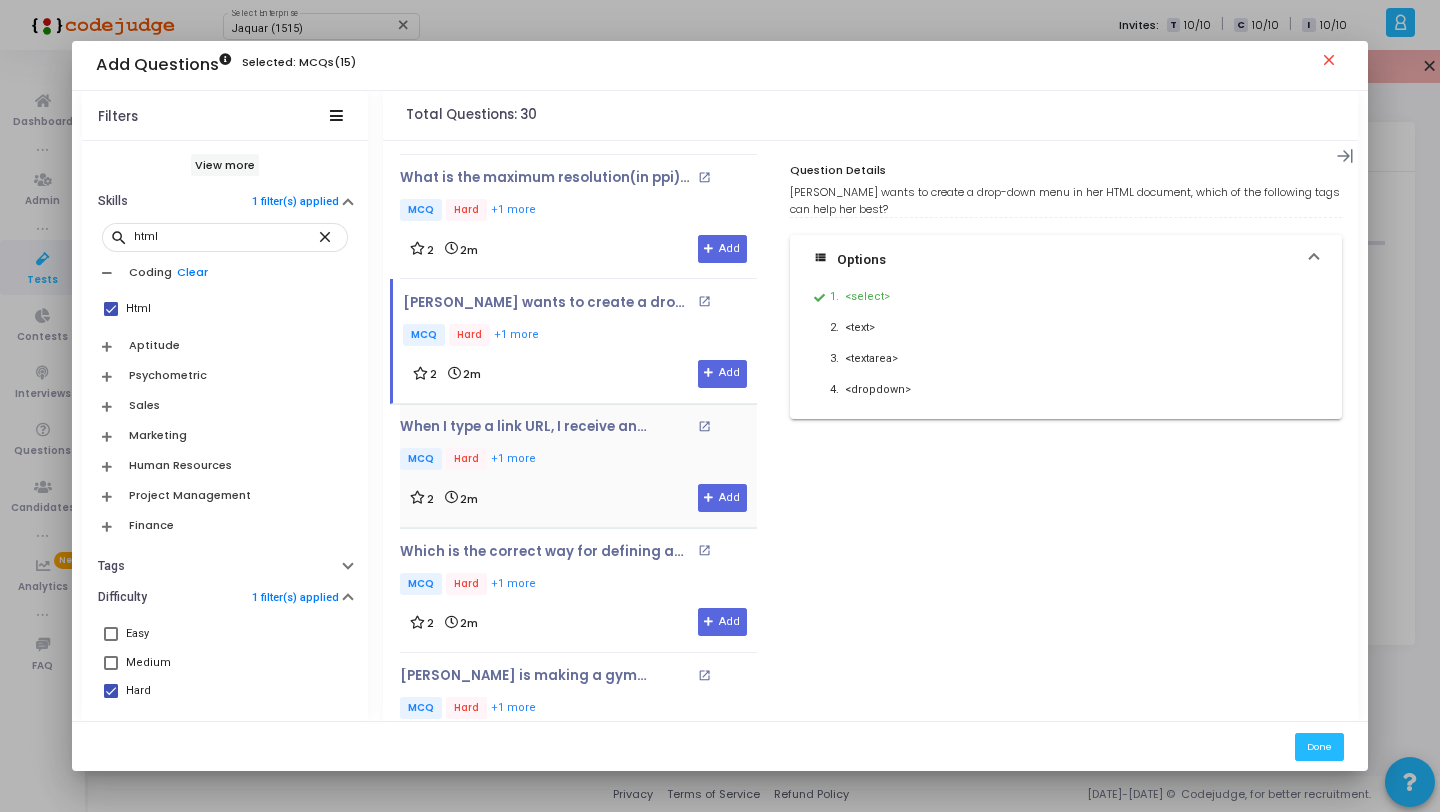 click on "MCQ   Hard   +1 more" at bounding box center [578, 460] 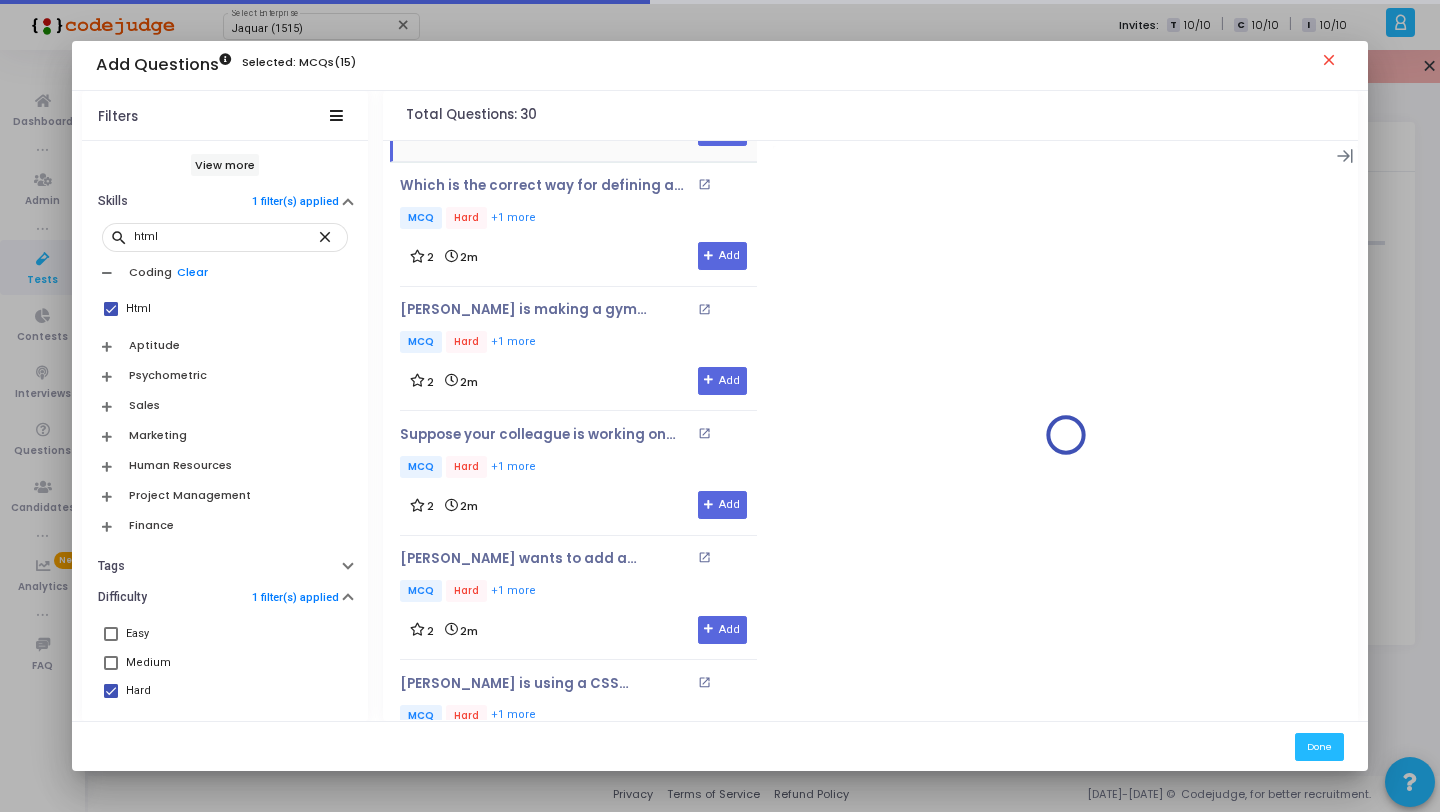 scroll, scrollTop: 739, scrollLeft: 0, axis: vertical 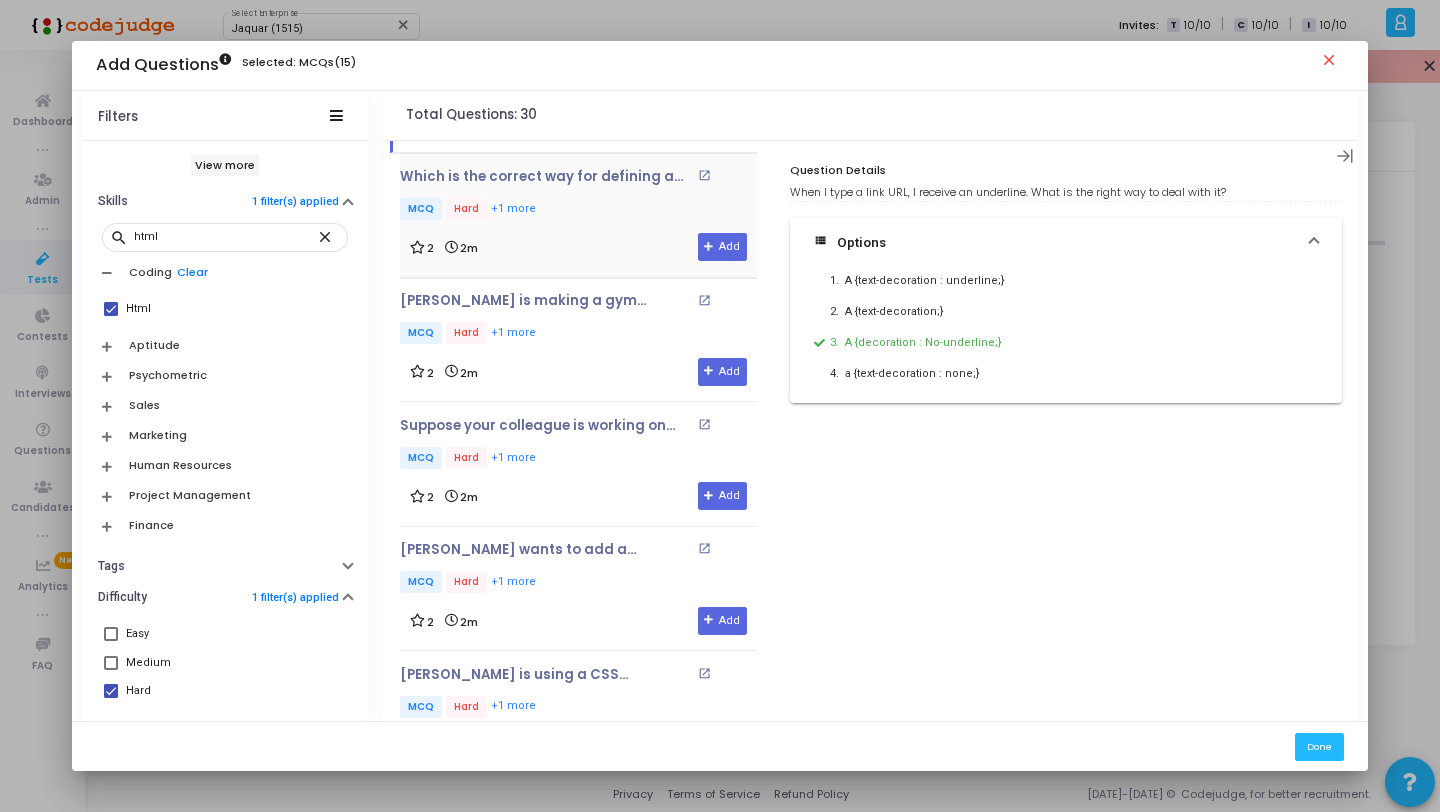 click on "2 2m  Add" at bounding box center [578, 247] 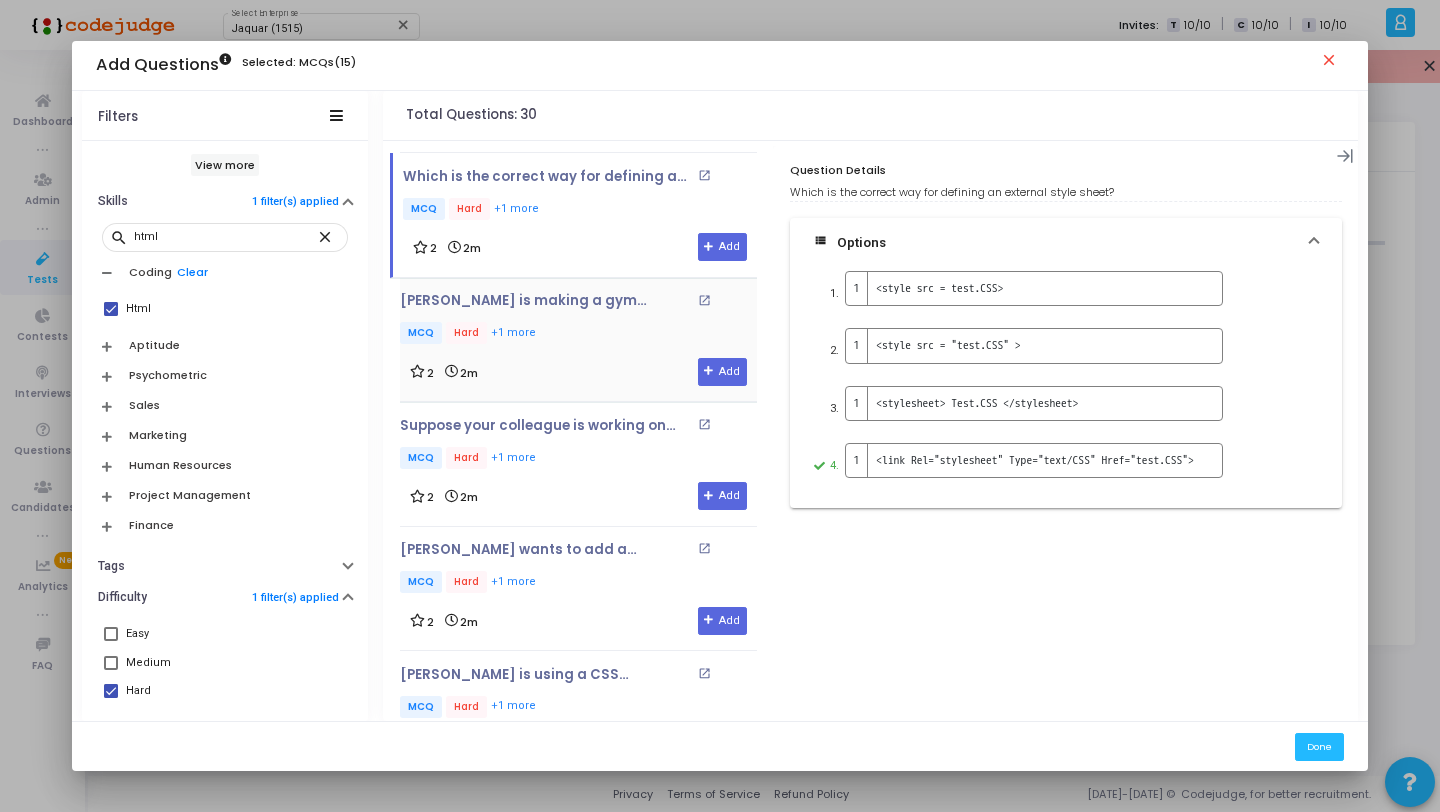 click on "[PERSON_NAME] is making a gym website. She is styling her website using CSS selectors. She wants to give a color to the h1 tag. The h1 tag is-  my gym website .  What is the correct way to give red color using CSS selector? open_in_new   MCQ   Hard   +1 more 2 2m  Add" at bounding box center (578, 339) 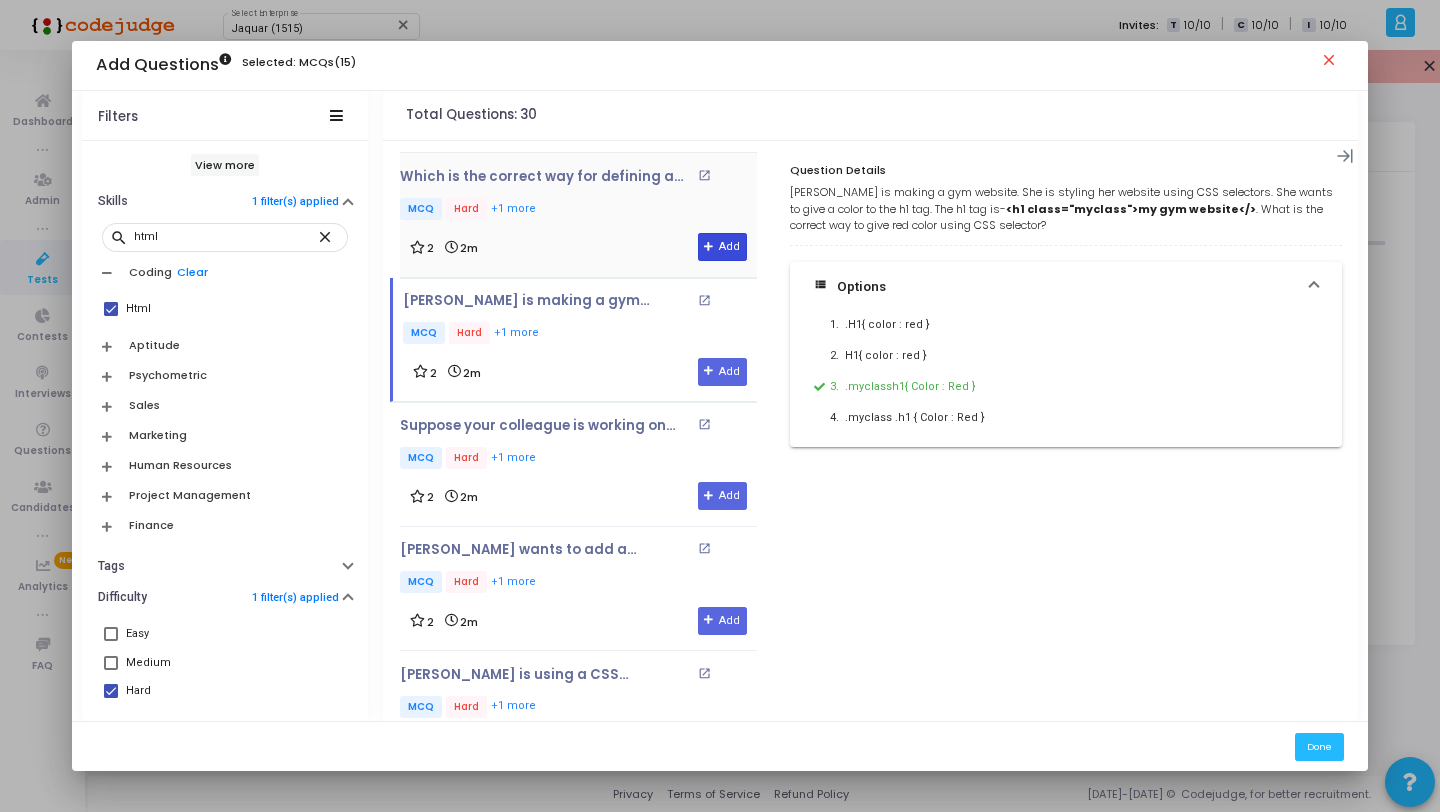 click at bounding box center [709, 247] 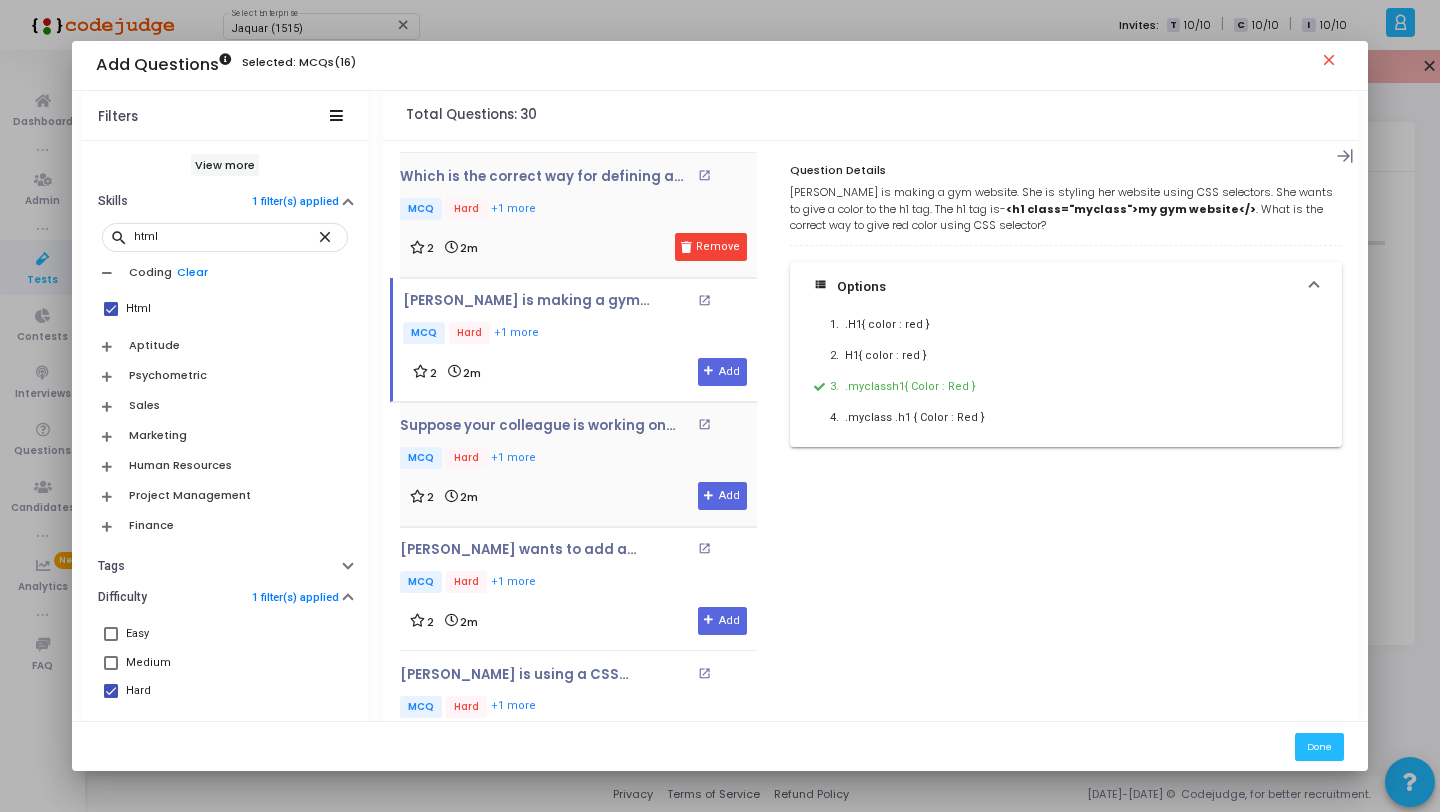 click on "MCQ   Hard   +1 more" at bounding box center (578, 459) 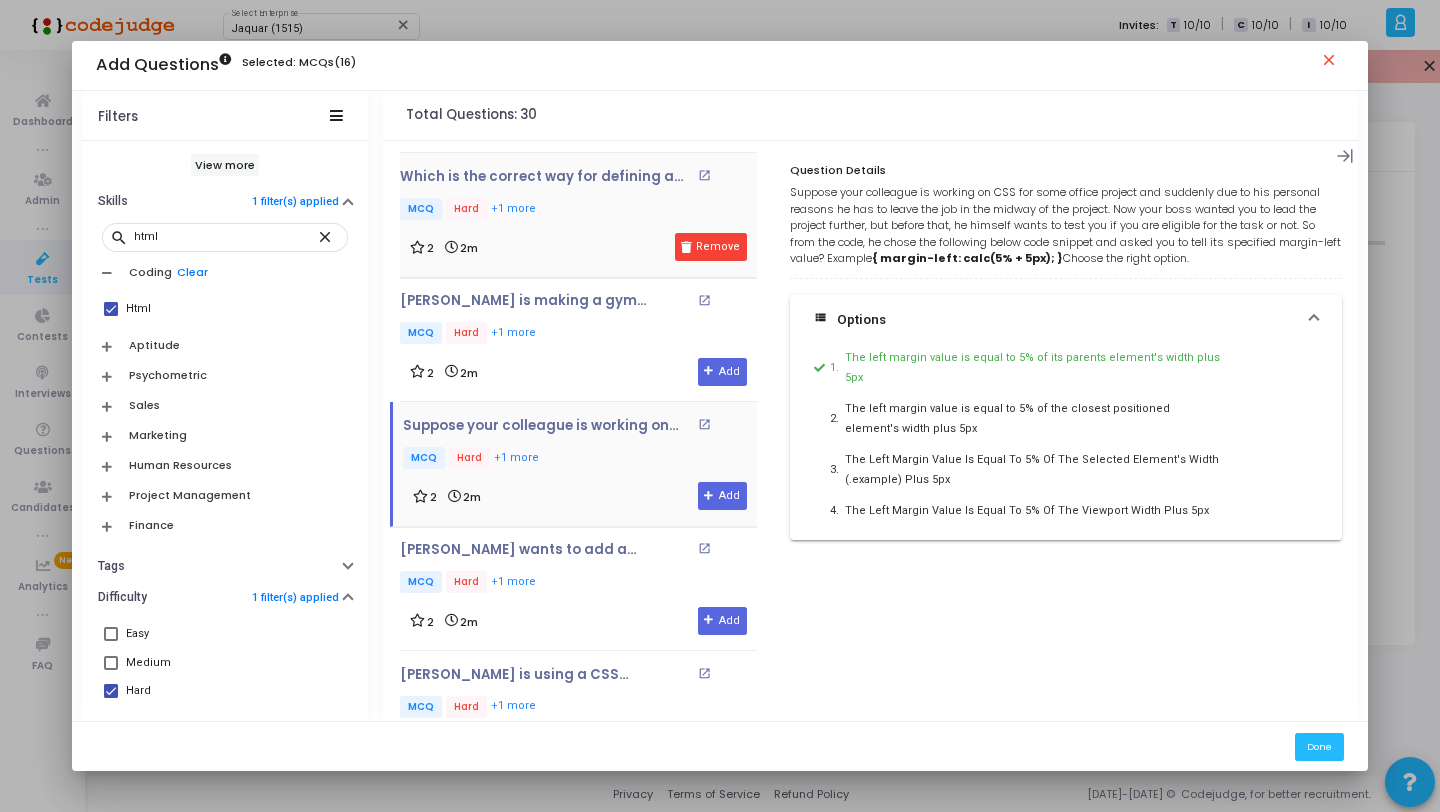 scroll, scrollTop: 890, scrollLeft: 0, axis: vertical 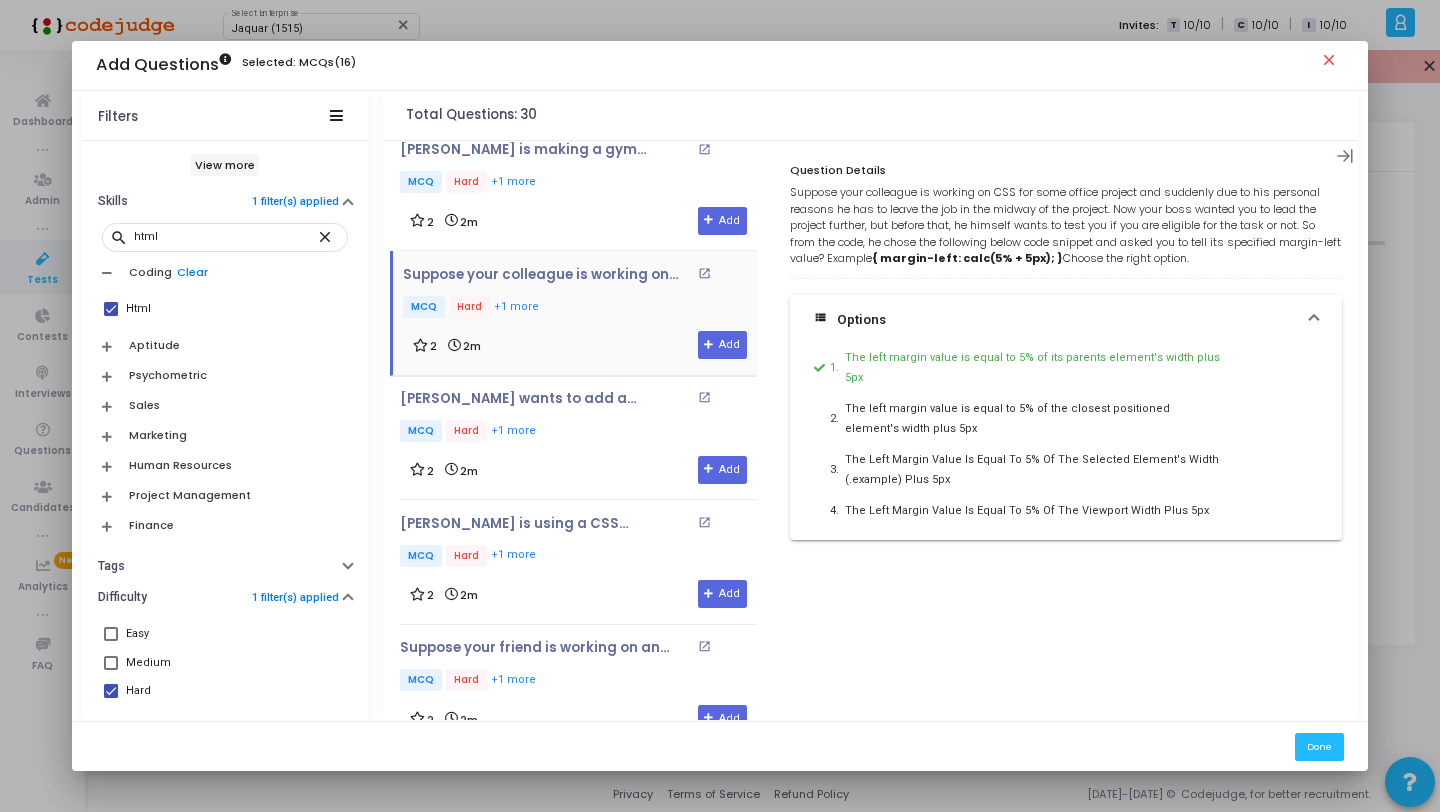 click on "MCQ   Hard   +1 more" at bounding box center (580, 308) 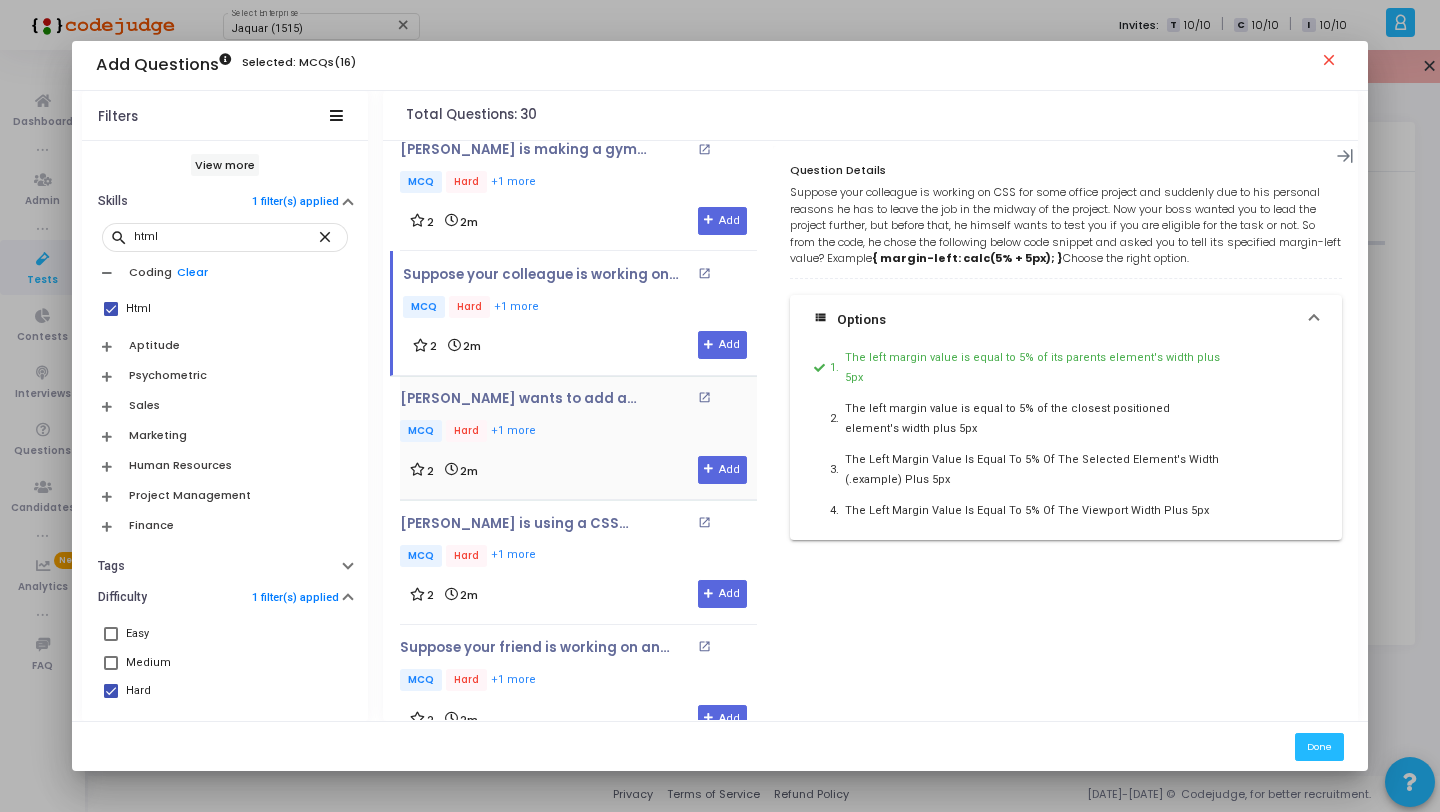 click on "[PERSON_NAME] wants to add a transparency style to his website, but he is confused about which property to select between the opacity property and the background property with a rgba() value. Help [PERSON_NAME] know the difference between the two so that it would be easy for him to select the right property for his website style. Choose from the following options. open_in_new   MCQ   Hard   +1 more 2 2m  Add" at bounding box center (578, 437) 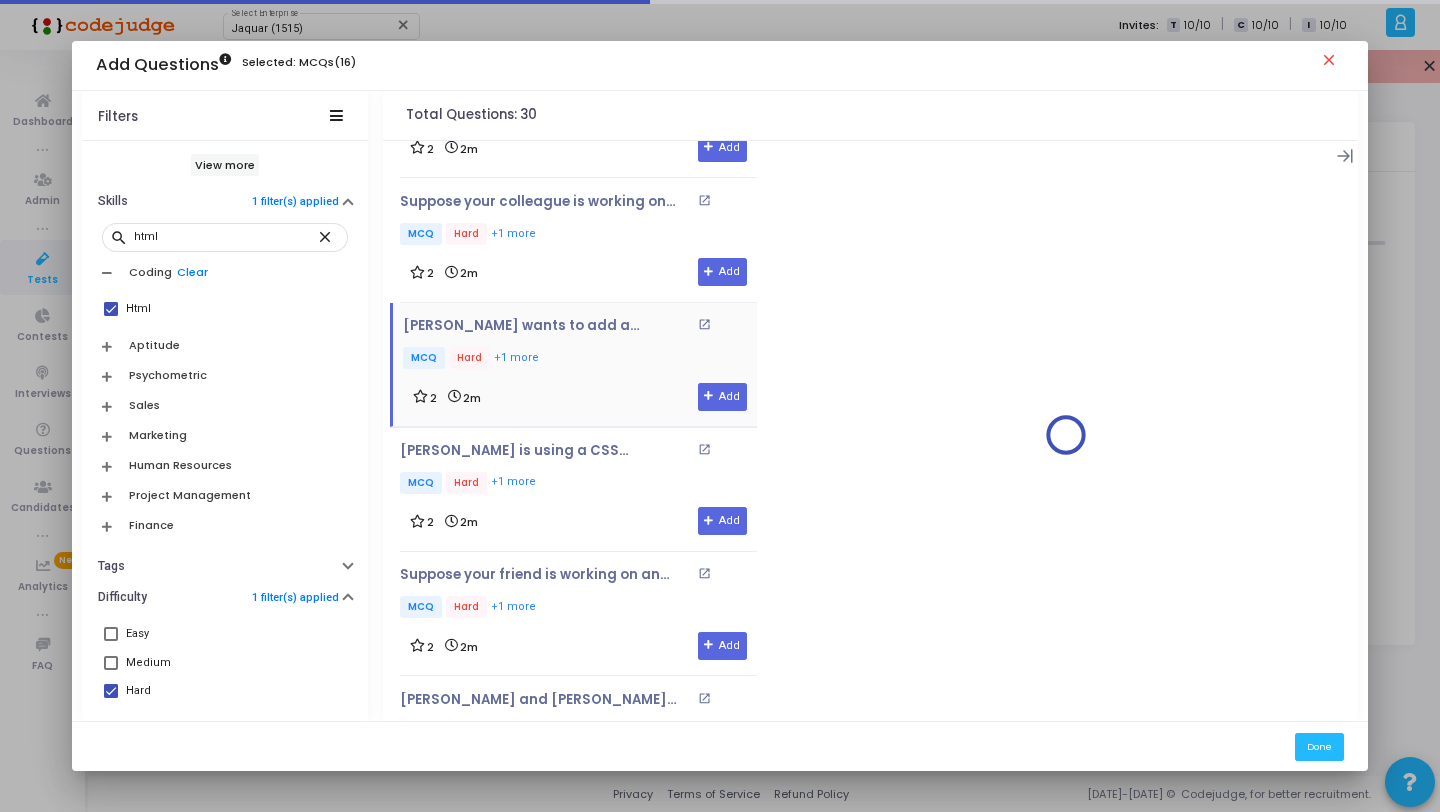 scroll, scrollTop: 1013, scrollLeft: 0, axis: vertical 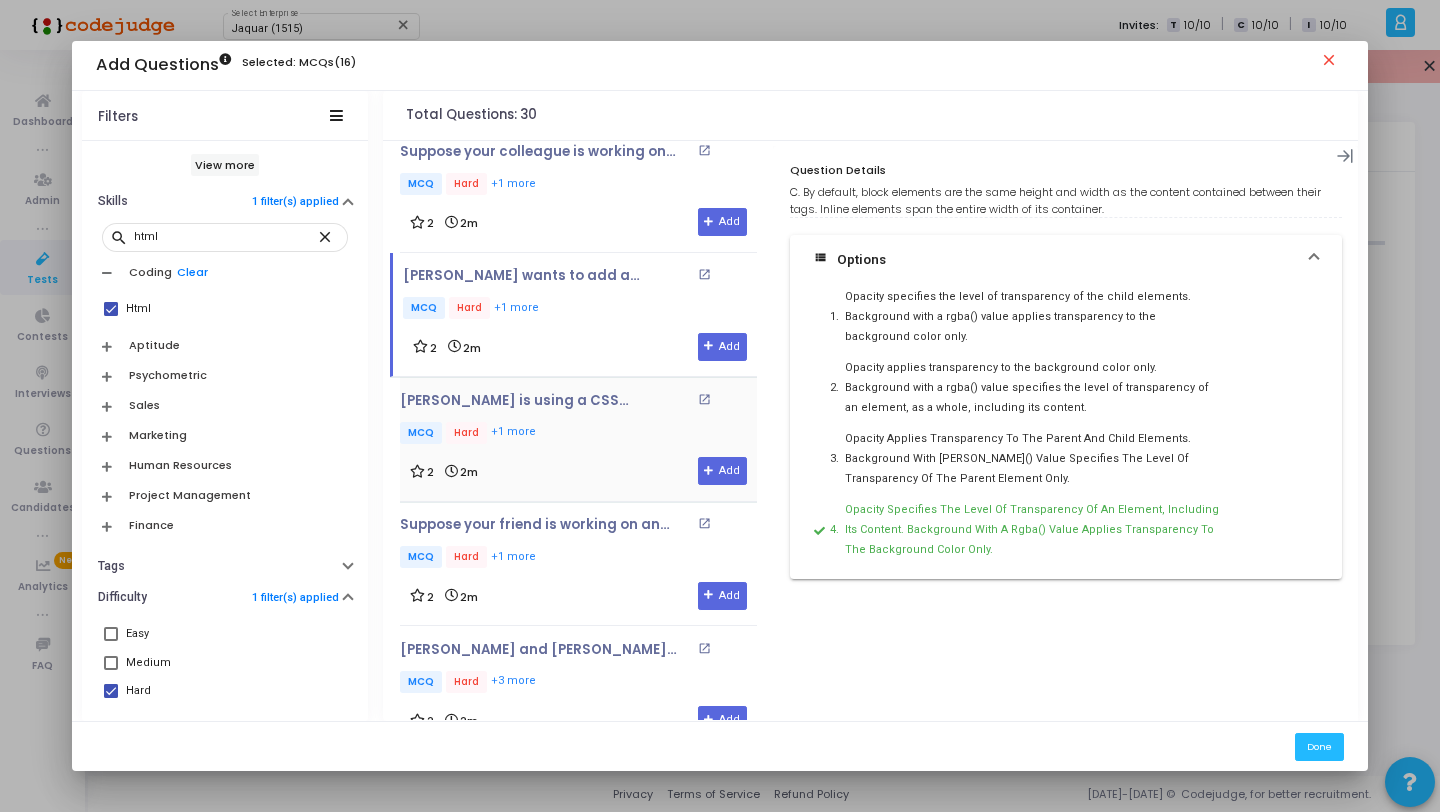 click on "[PERSON_NAME] is using a CSS transition so that he can control animation speed when changing CSS propertie and it also cause the changes in a property to take place over a period of time. Now he wants to know that how many second it takes to complete a transition effect, help [PERSON_NAME] to choose the right property for this specific purpose? open_in_new   MCQ   Hard   +1 more 2 2m  Add" at bounding box center [578, 439] 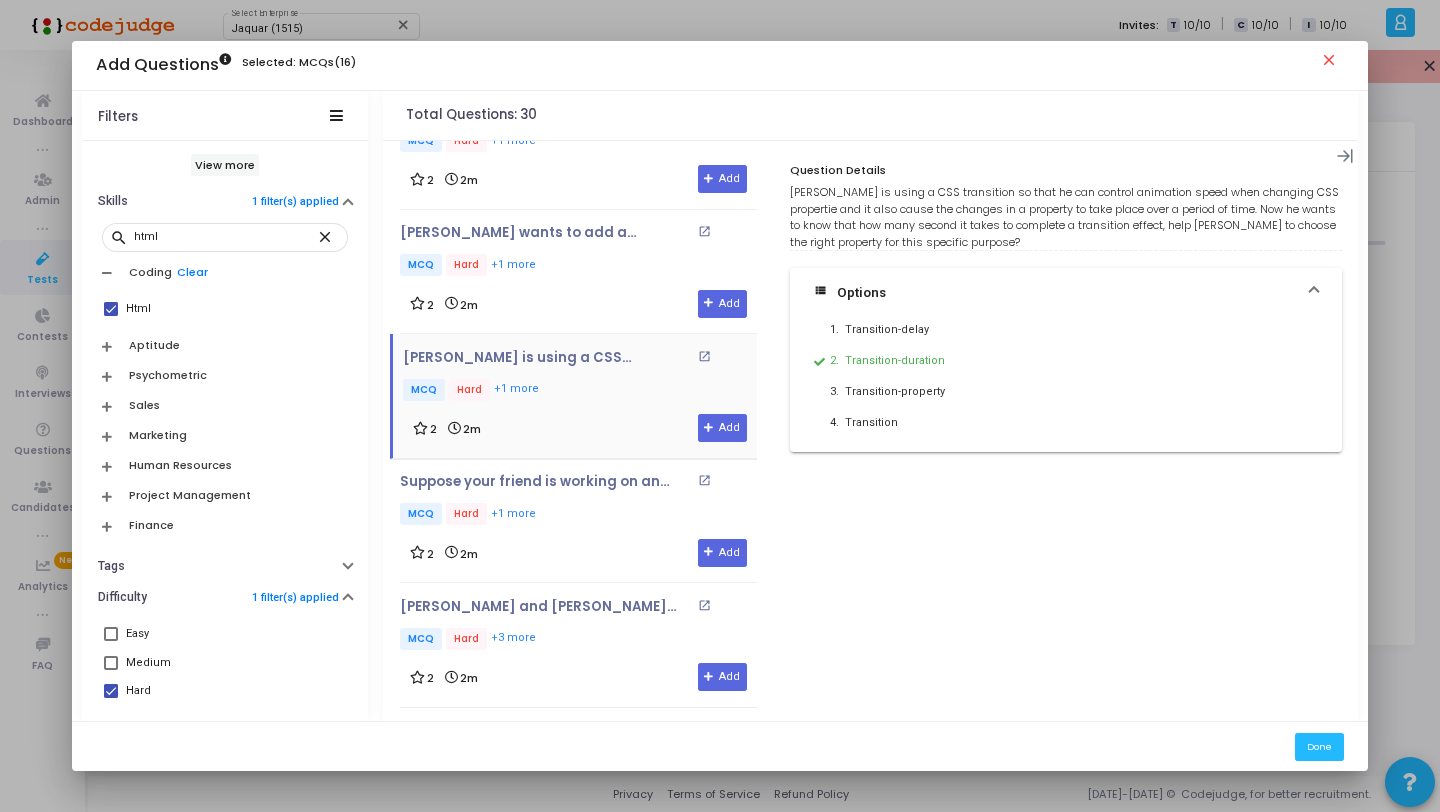 scroll, scrollTop: 1092, scrollLeft: 0, axis: vertical 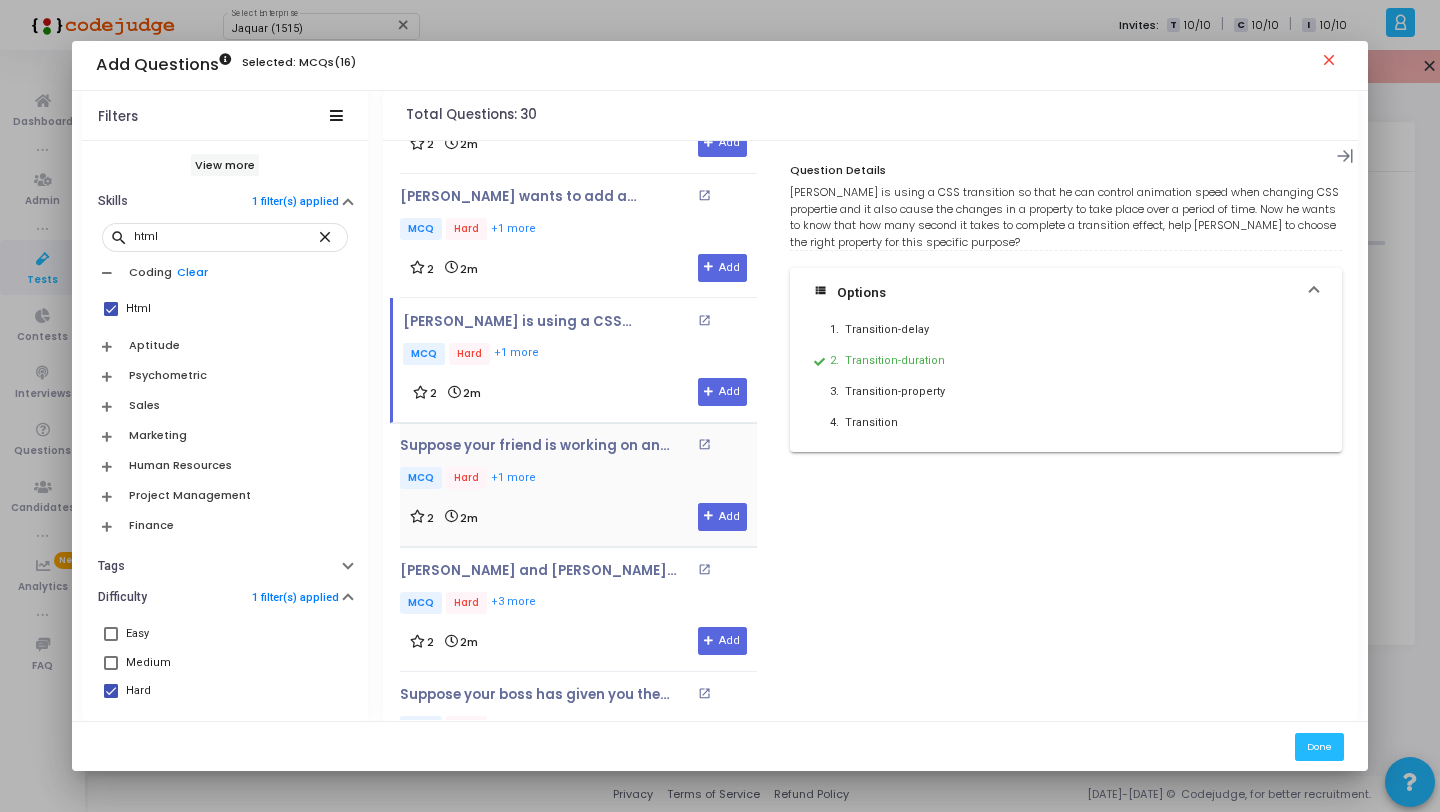 click on "MCQ   Hard   +1 more" at bounding box center (578, 479) 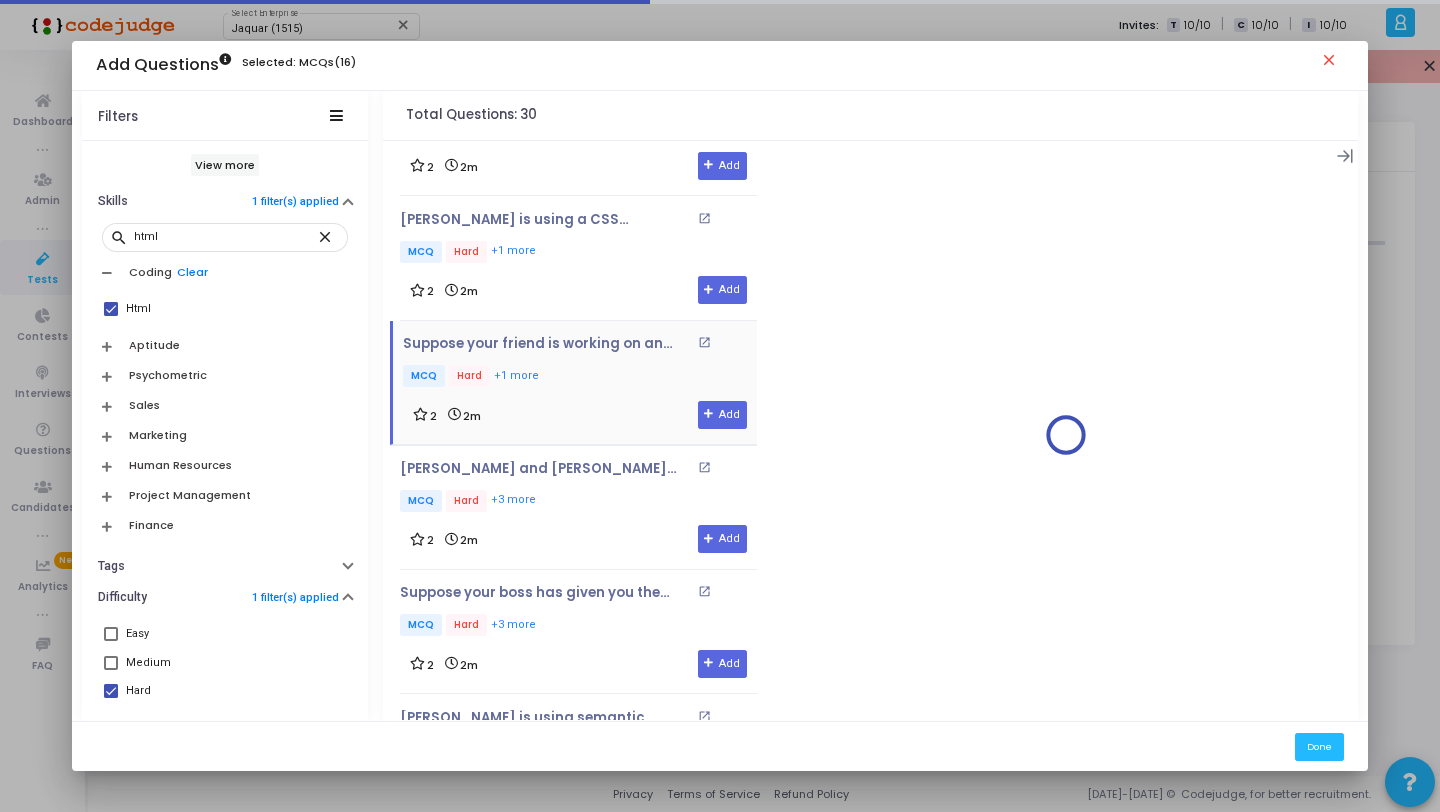 scroll, scrollTop: 1204, scrollLeft: 0, axis: vertical 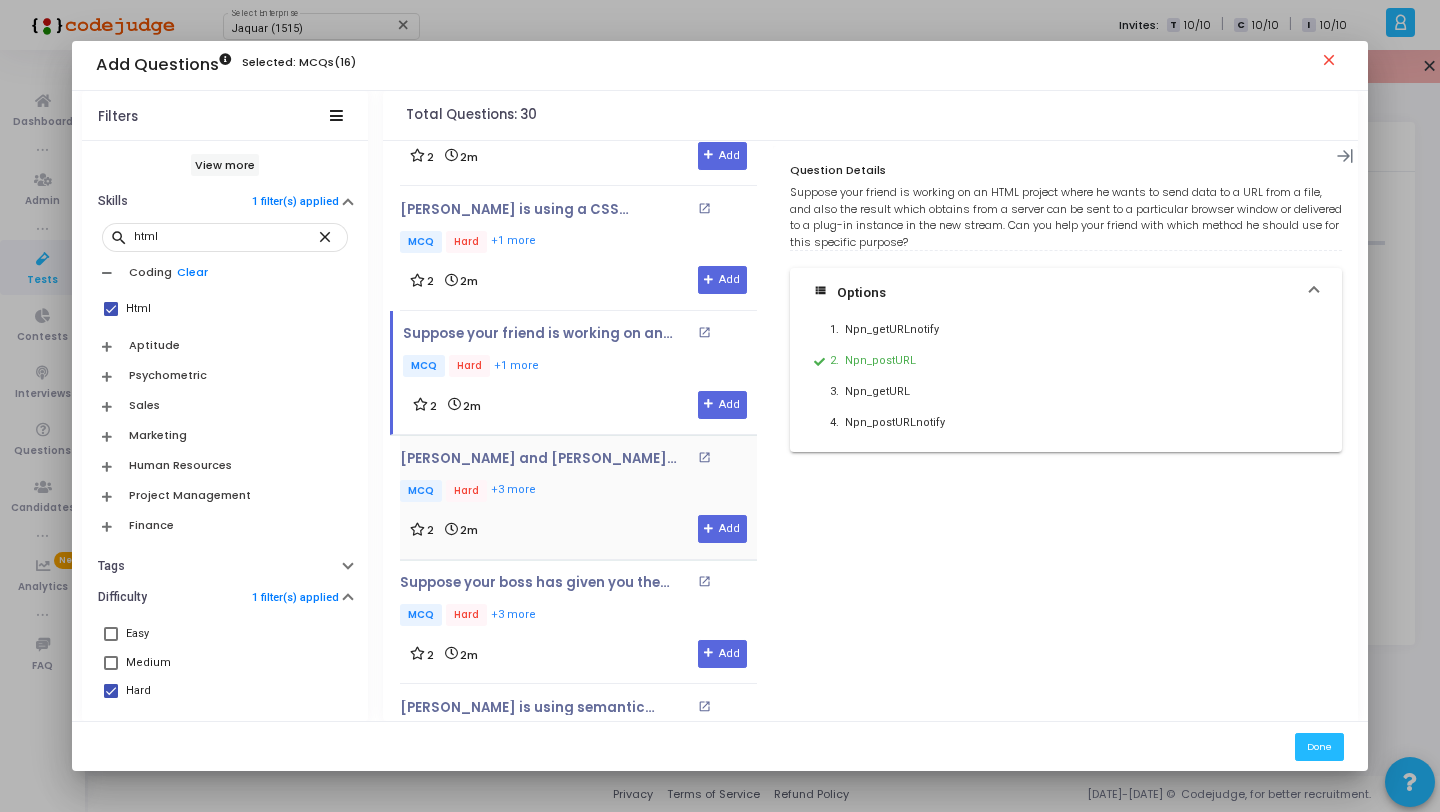 click on "[PERSON_NAME] and [PERSON_NAME] has started a project on HTML for some specific purpose where [PERSON_NAME] has done the few coding work after then she got an emergency call and she left for a day. Now from the whole code there is this below code snippet [PERSON_NAME] has written, needs to include subnavigation for link 2 that includes a link.  Choose from the given options and help [PERSON_NAME] to include sub-navigation for link 2 that includes a link. open_in_new   MCQ   Hard   +3 more" at bounding box center [578, 478] 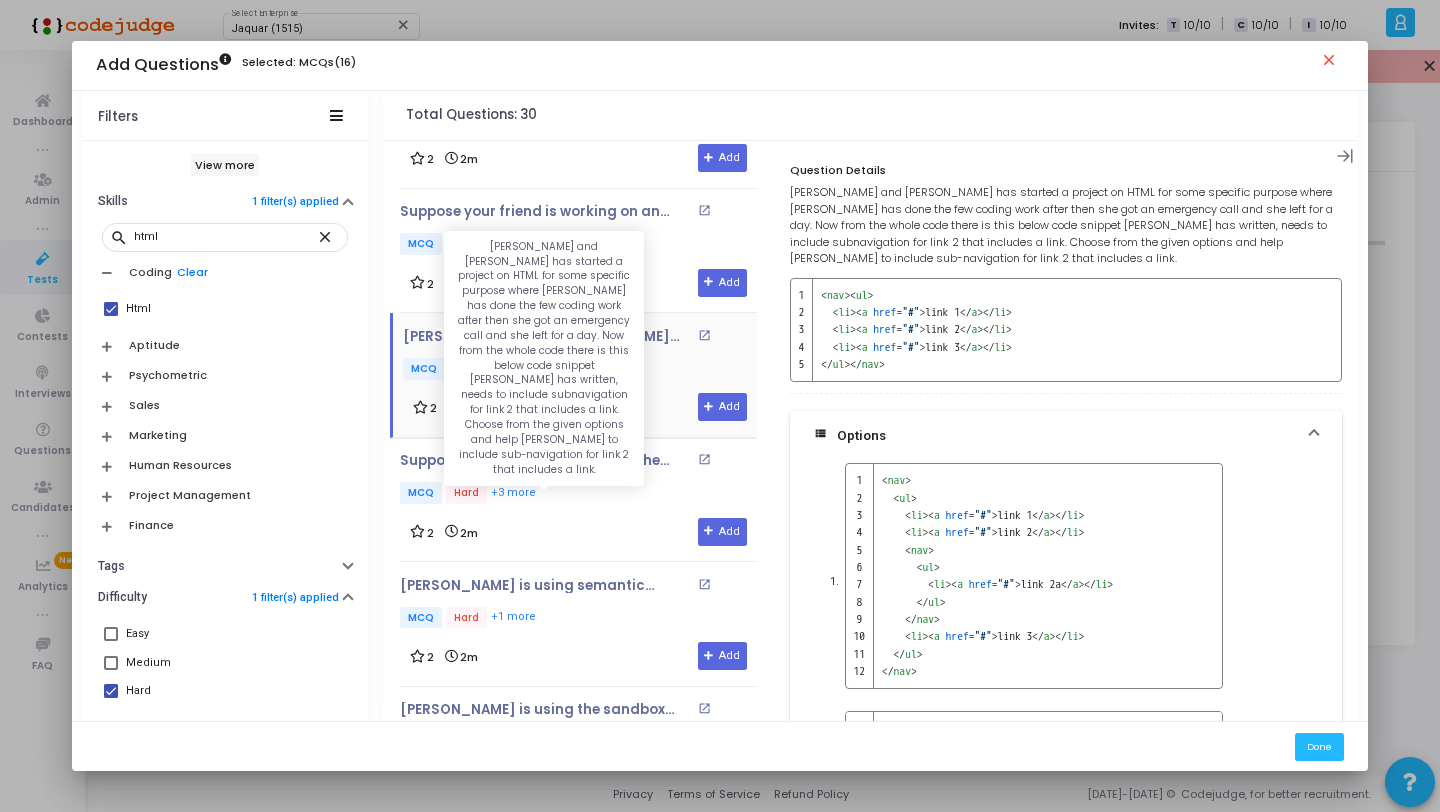 scroll, scrollTop: 1333, scrollLeft: 0, axis: vertical 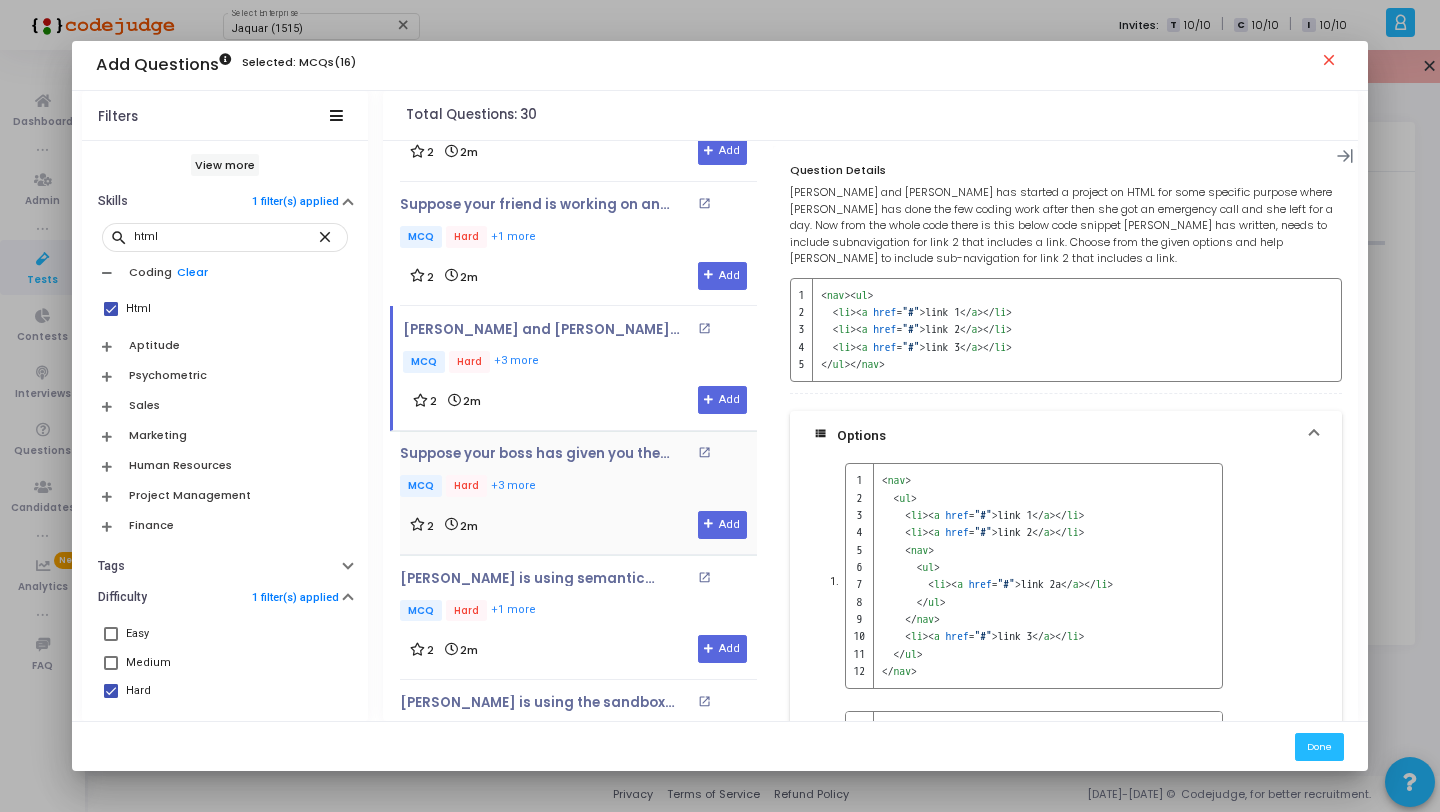click on "MCQ   Hard   +3 more" at bounding box center (578, 487) 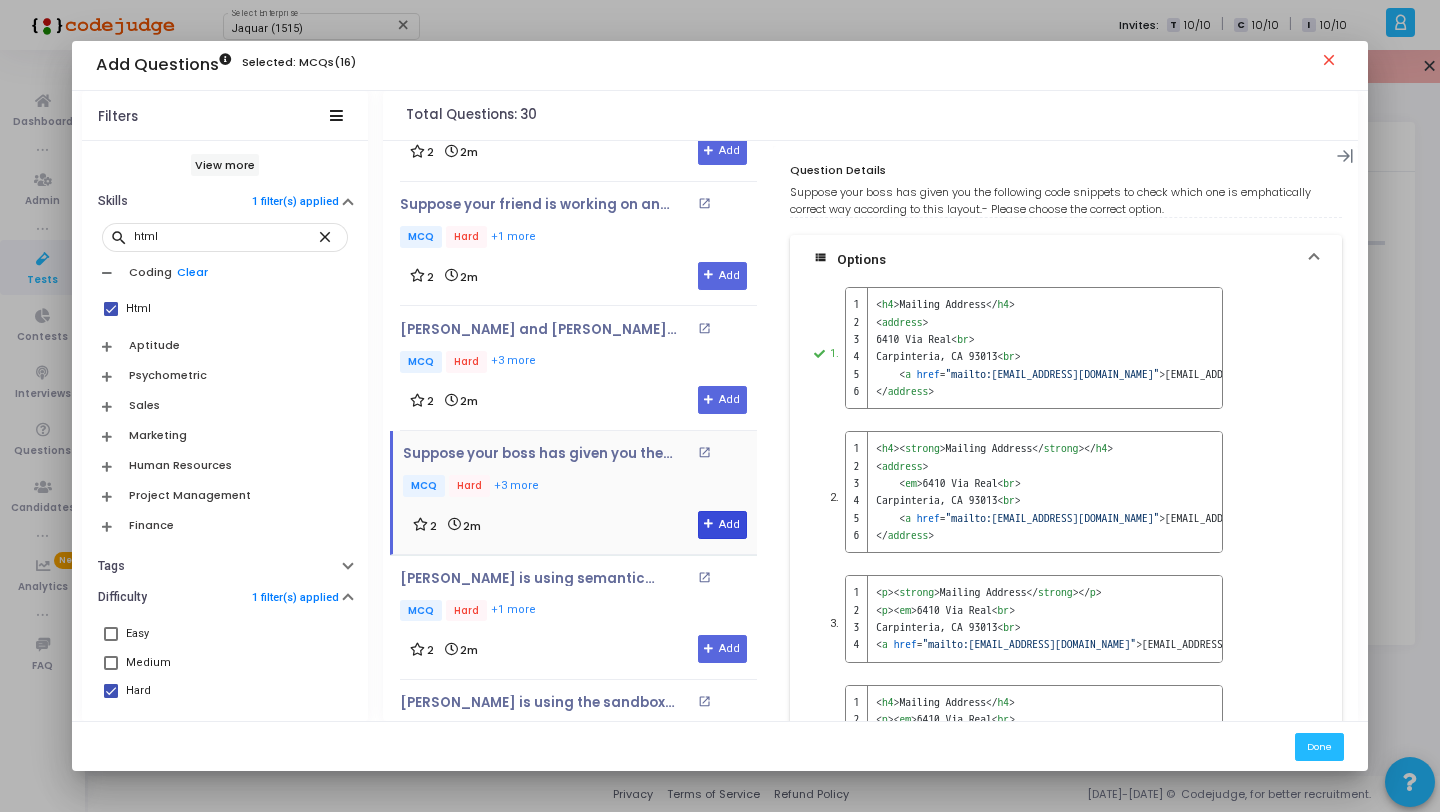 click on "Add" at bounding box center [722, 525] 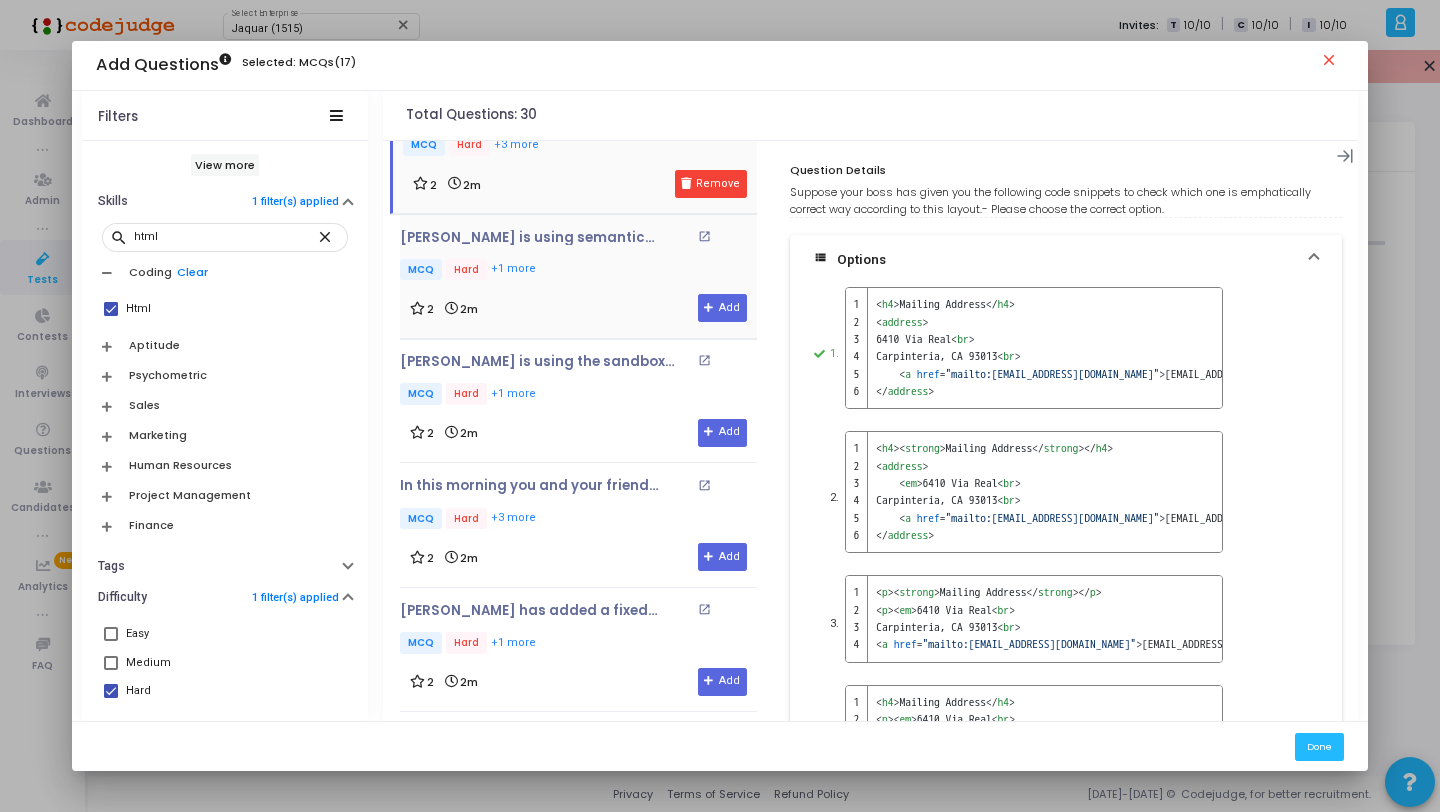 scroll, scrollTop: 1632, scrollLeft: 0, axis: vertical 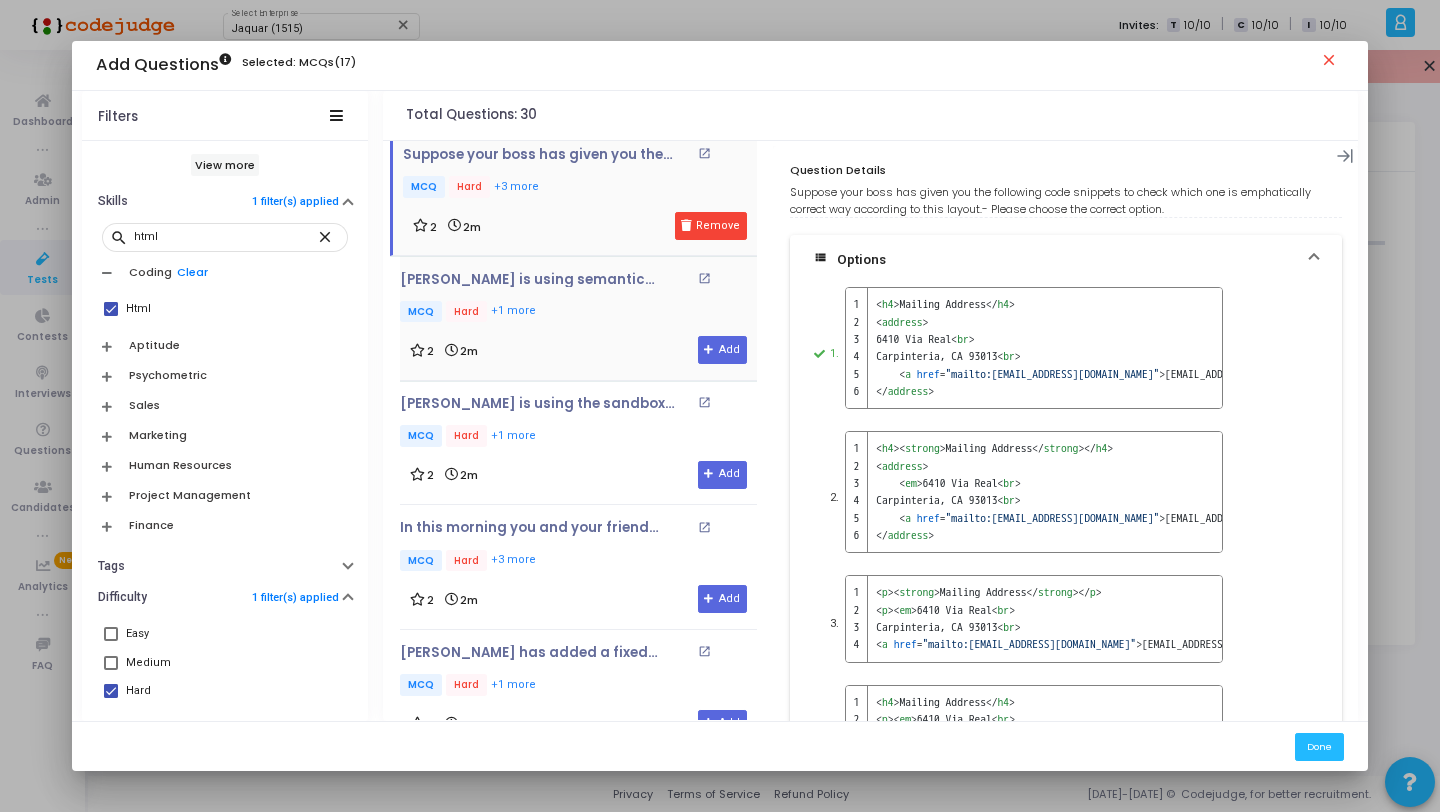 click on "MCQ   Hard   +1 more" at bounding box center (578, 313) 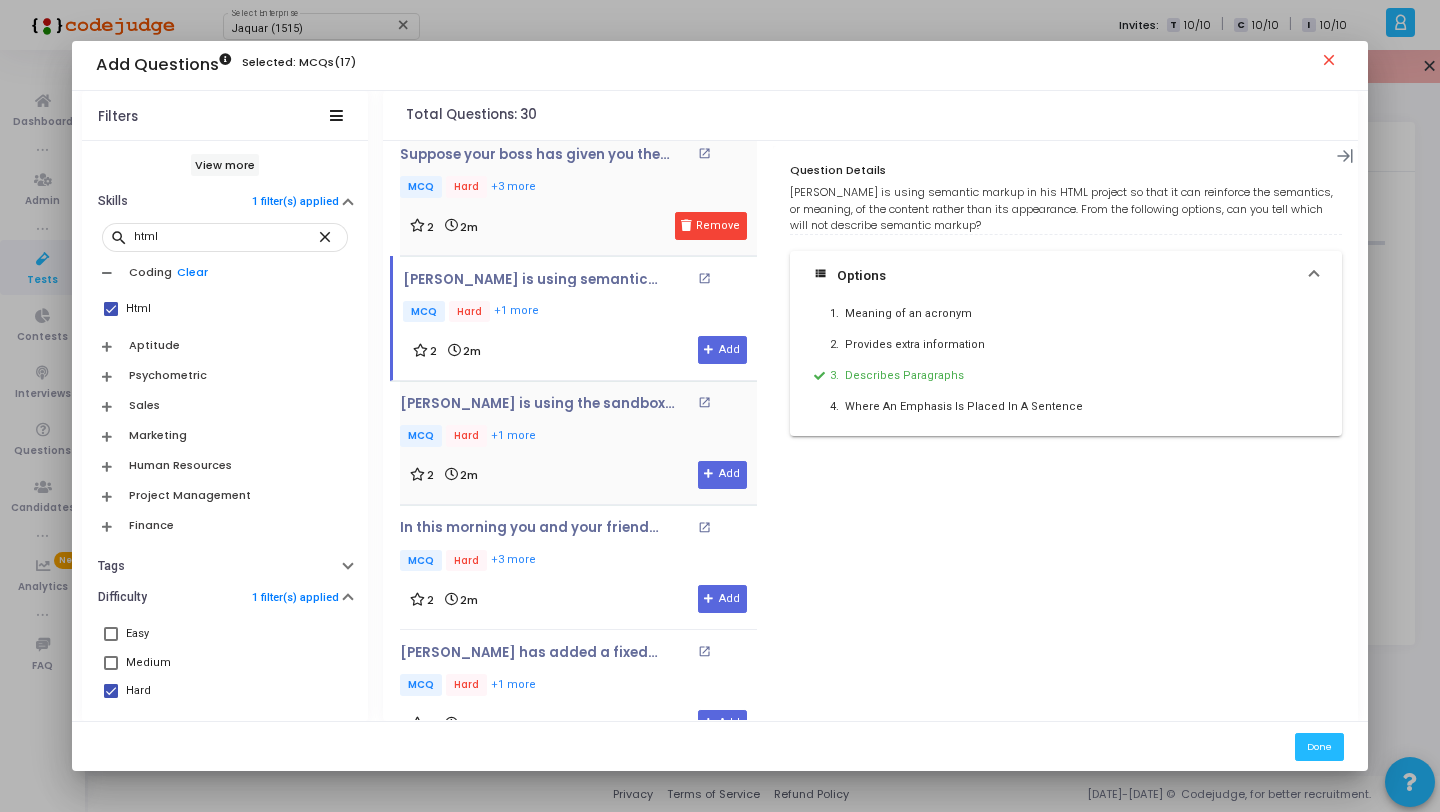 click on "MCQ   Hard   +1 more" at bounding box center [578, 437] 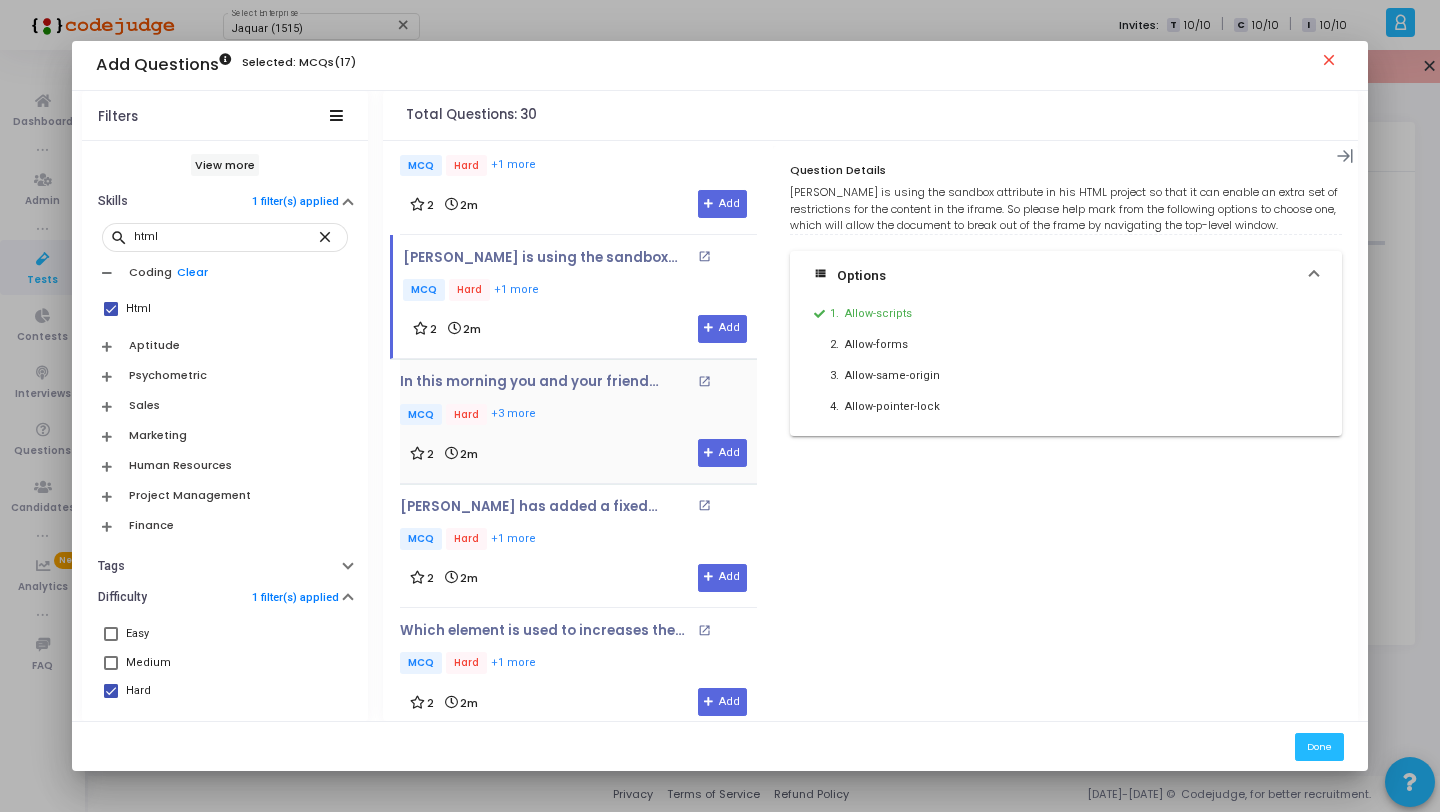 click on "MCQ   Hard   +3 more" at bounding box center (578, 416) 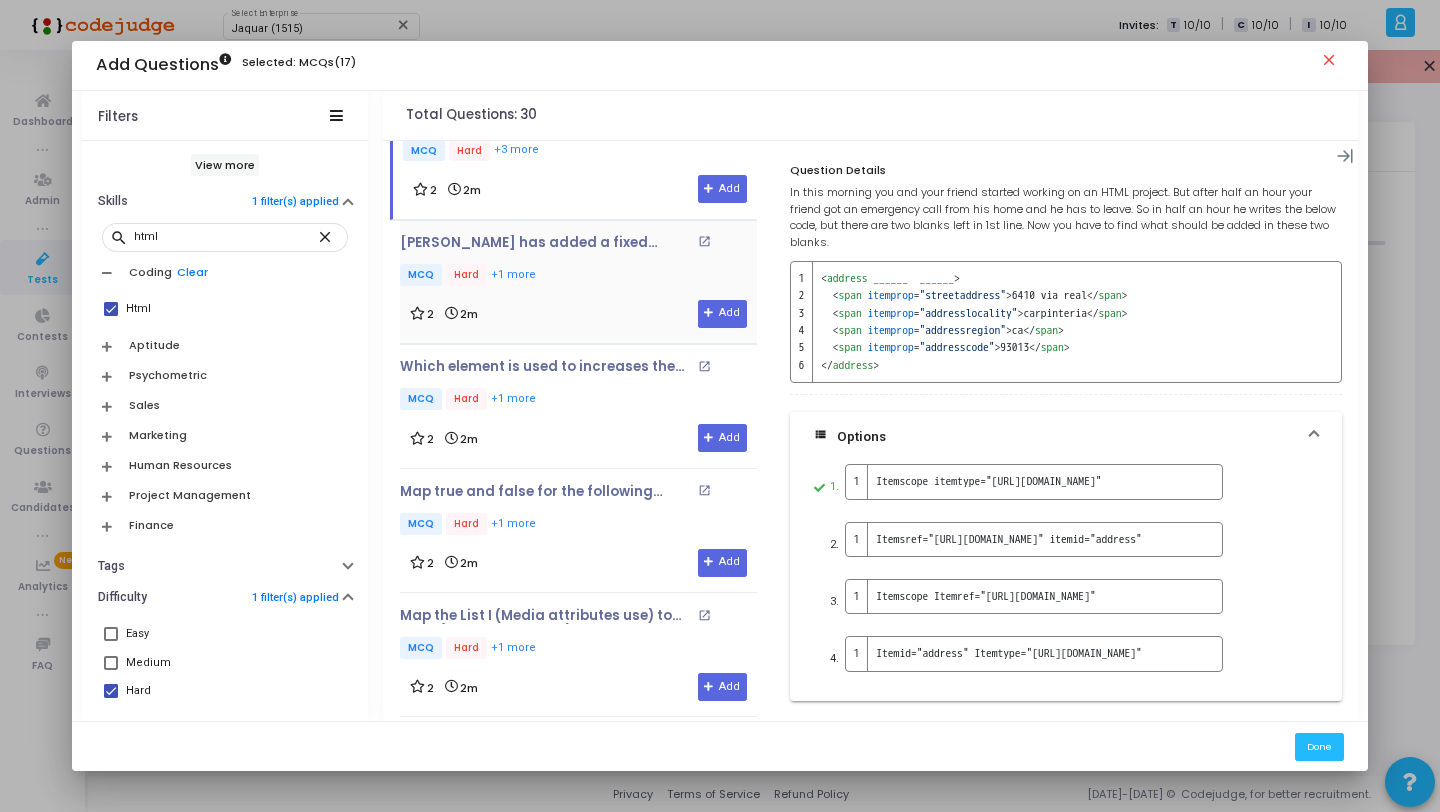 scroll, scrollTop: 2040, scrollLeft: 0, axis: vertical 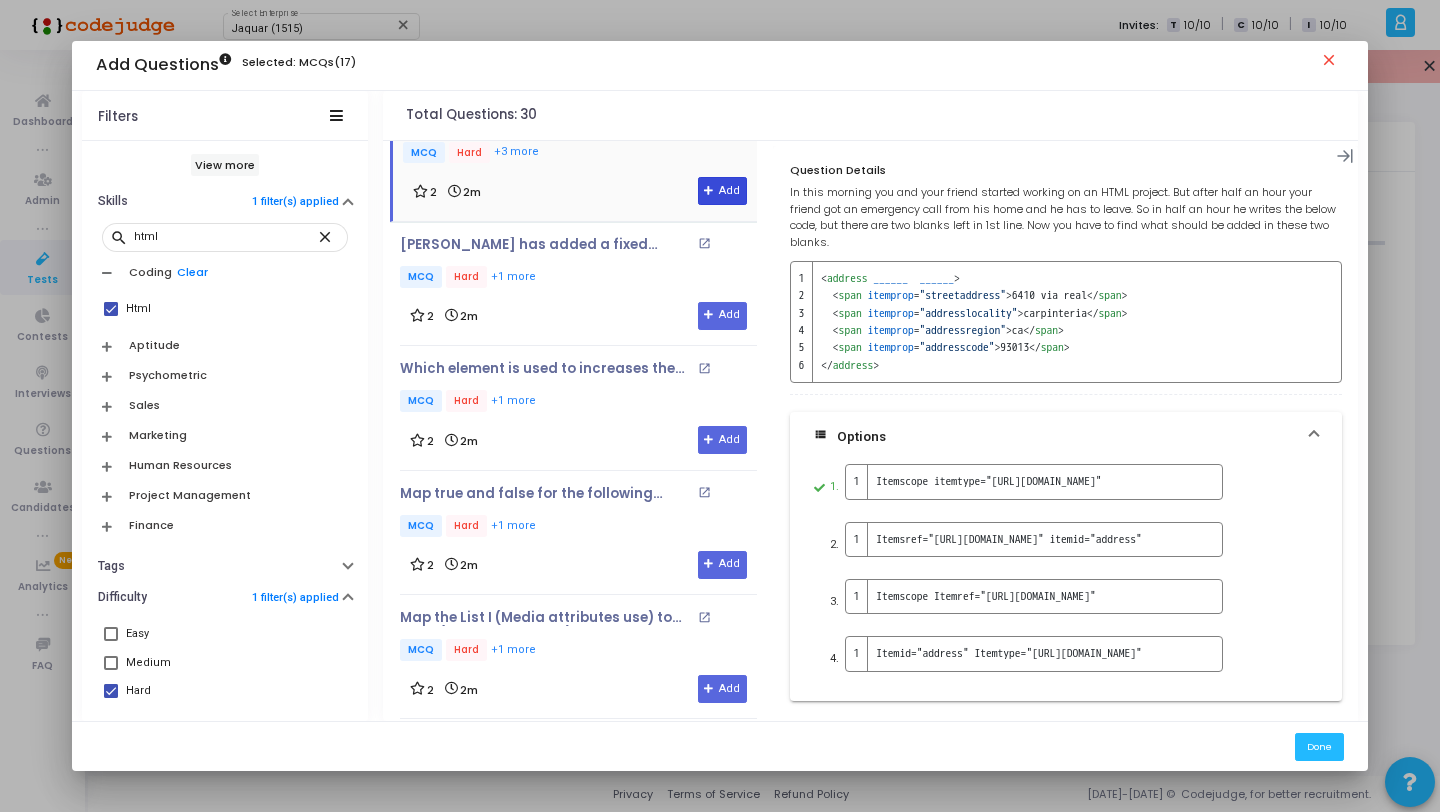 click at bounding box center [709, 191] 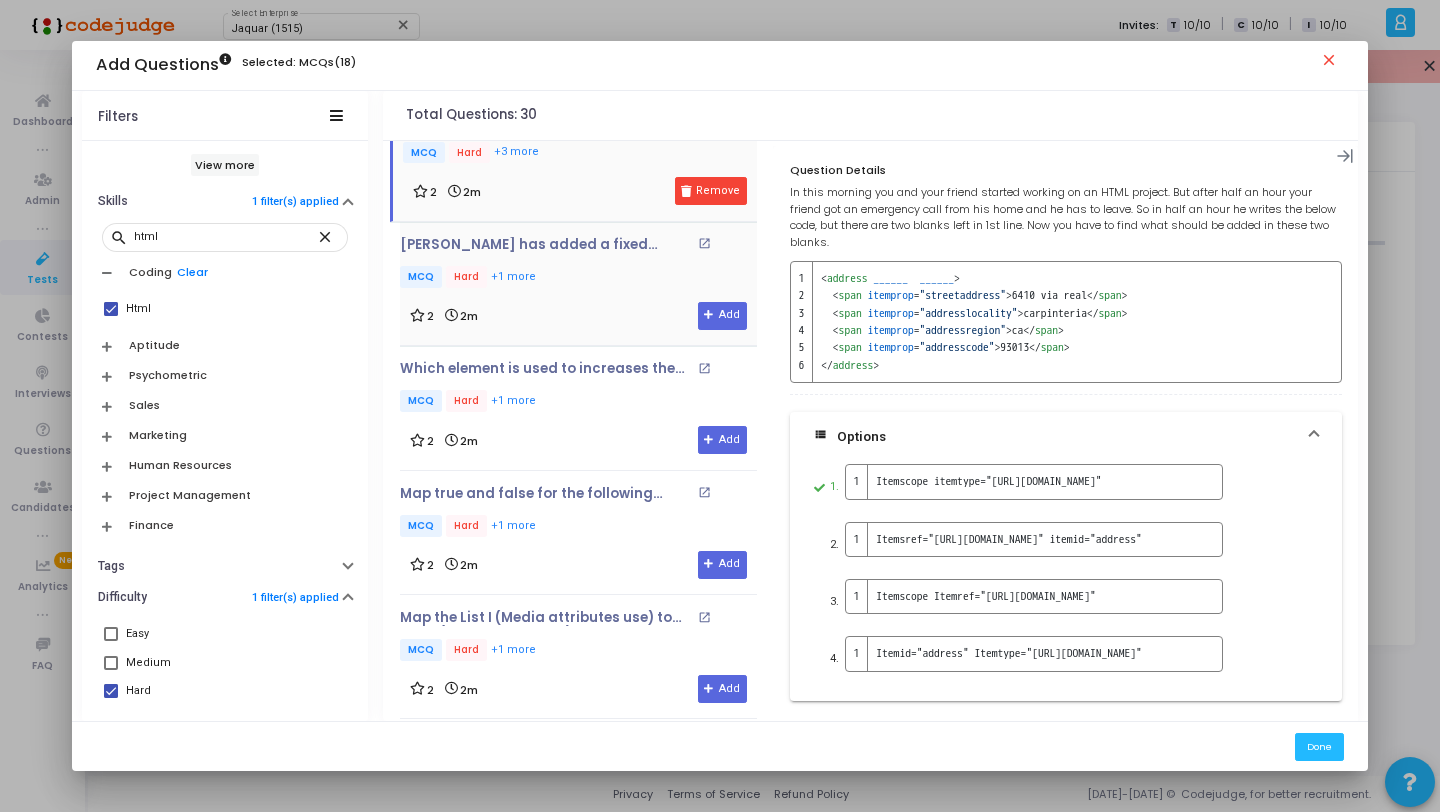click on "MCQ   Hard   +1 more" at bounding box center [578, 278] 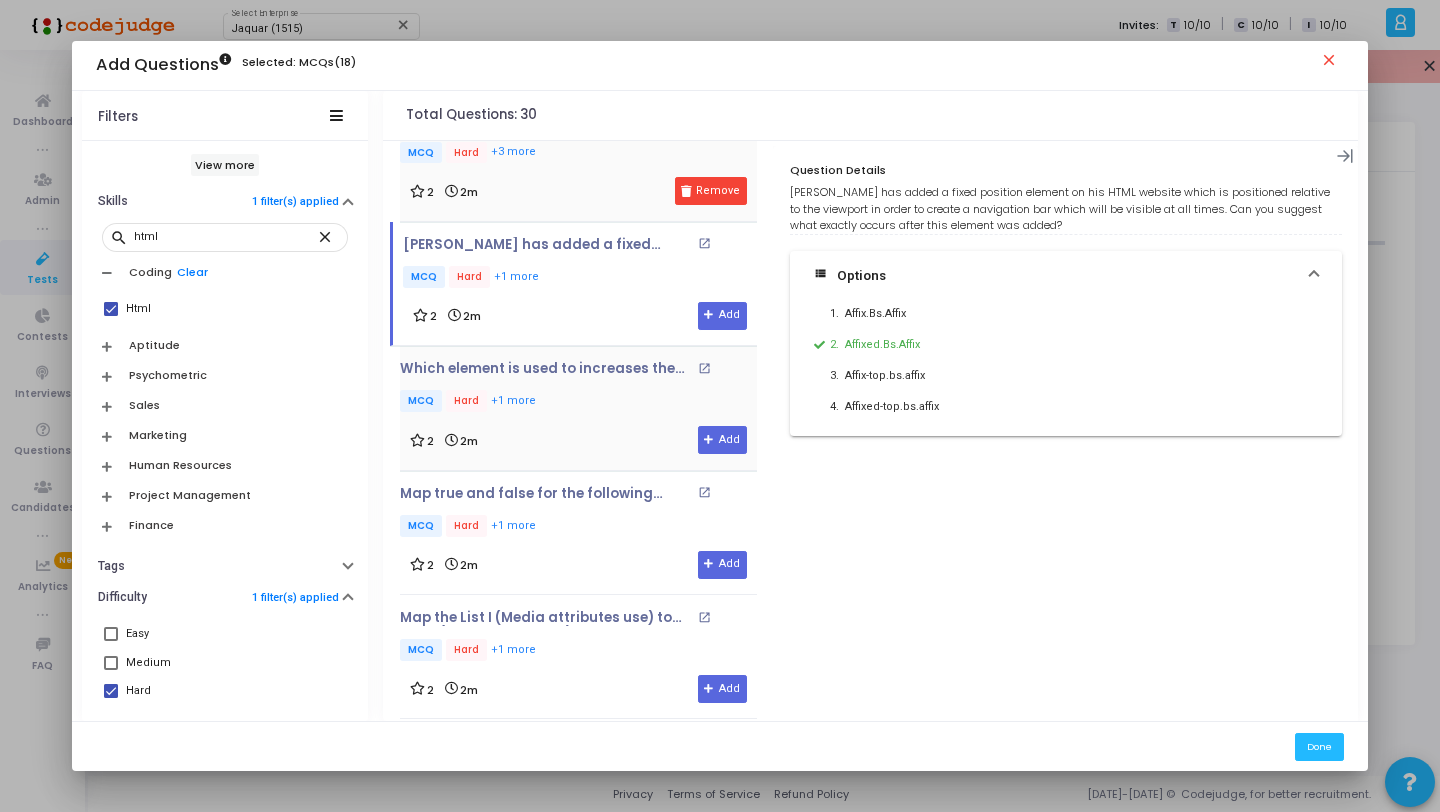 click on "MCQ   Hard   +1 more" at bounding box center [578, 402] 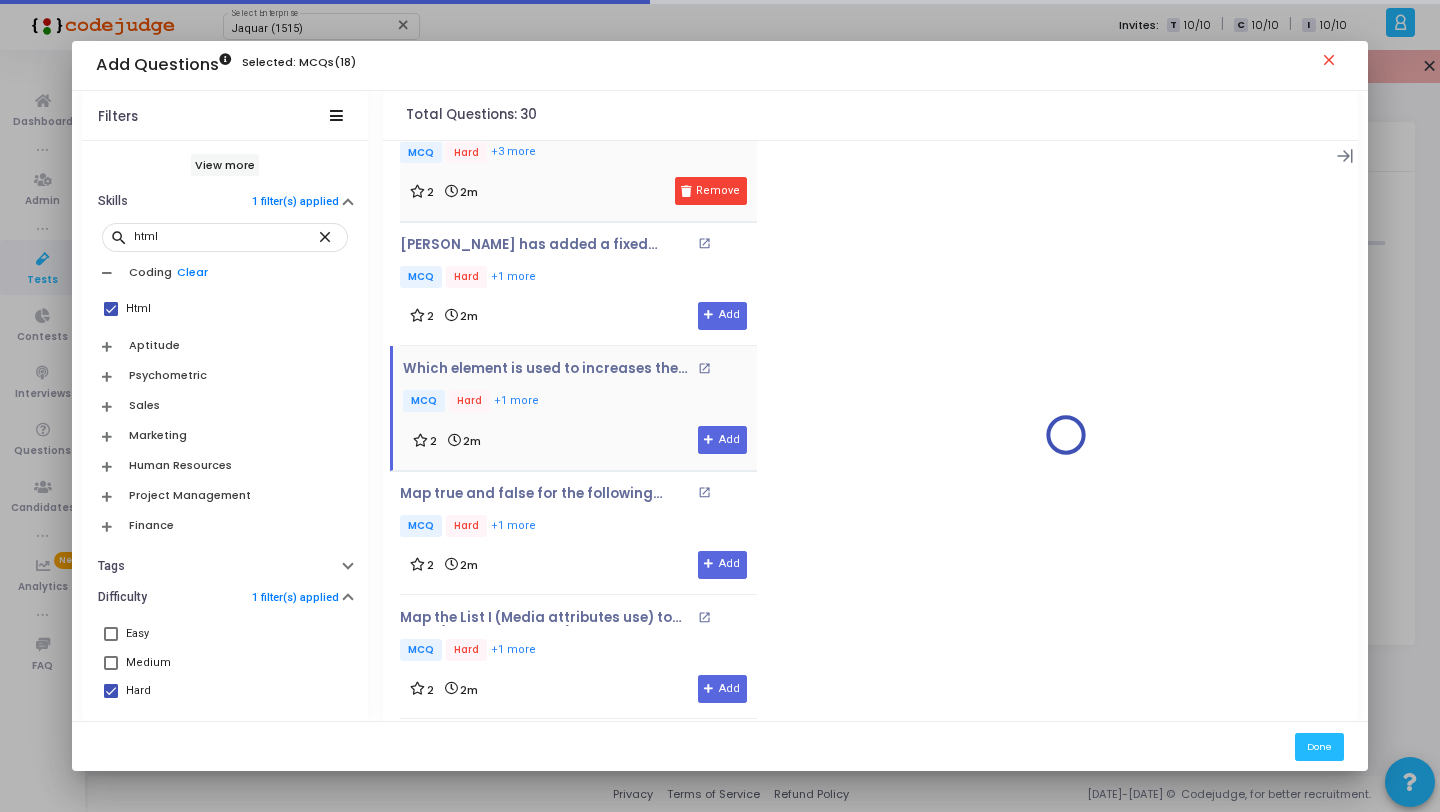 scroll, scrollTop: 2189, scrollLeft: 0, axis: vertical 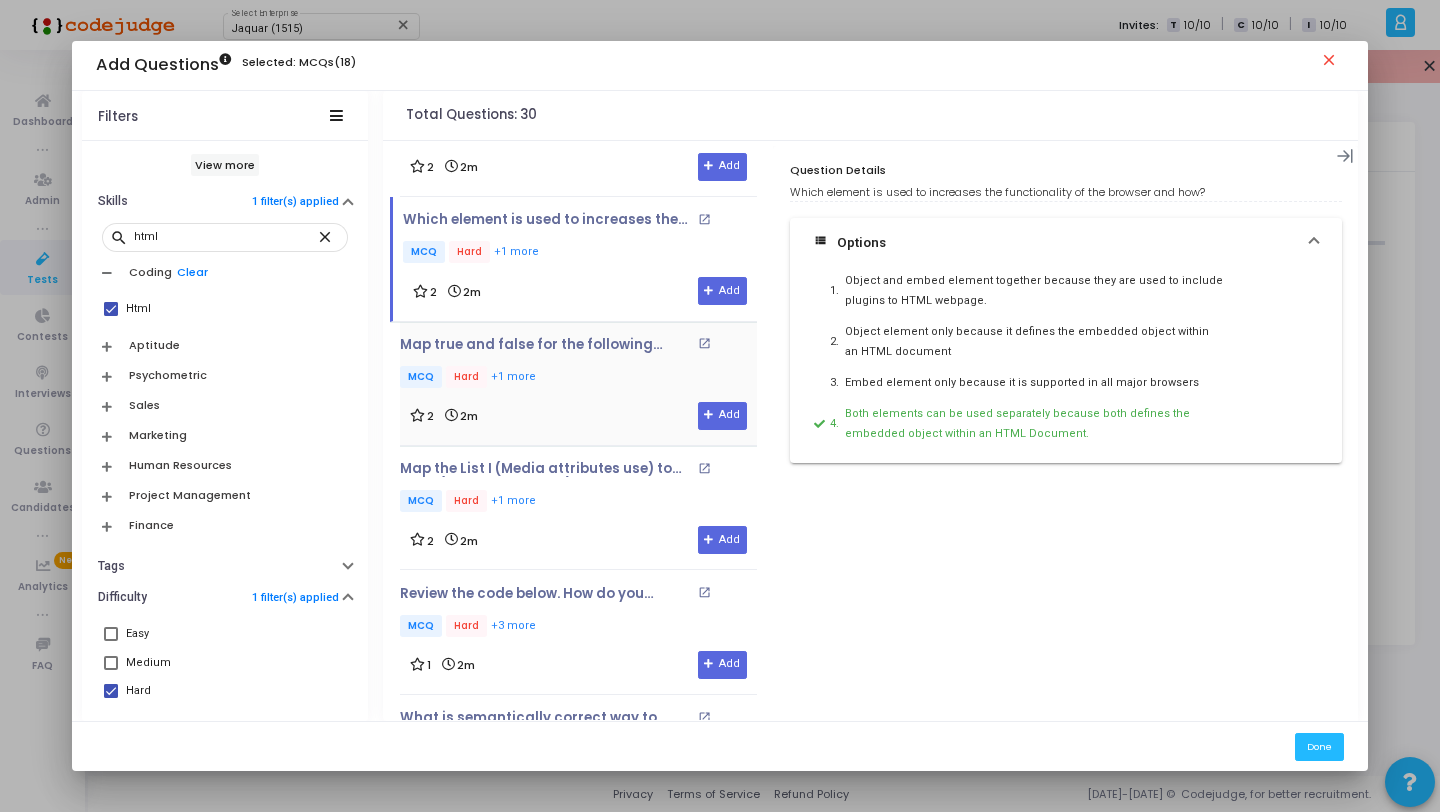 click on "MCQ   Hard   +1 more" at bounding box center (578, 378) 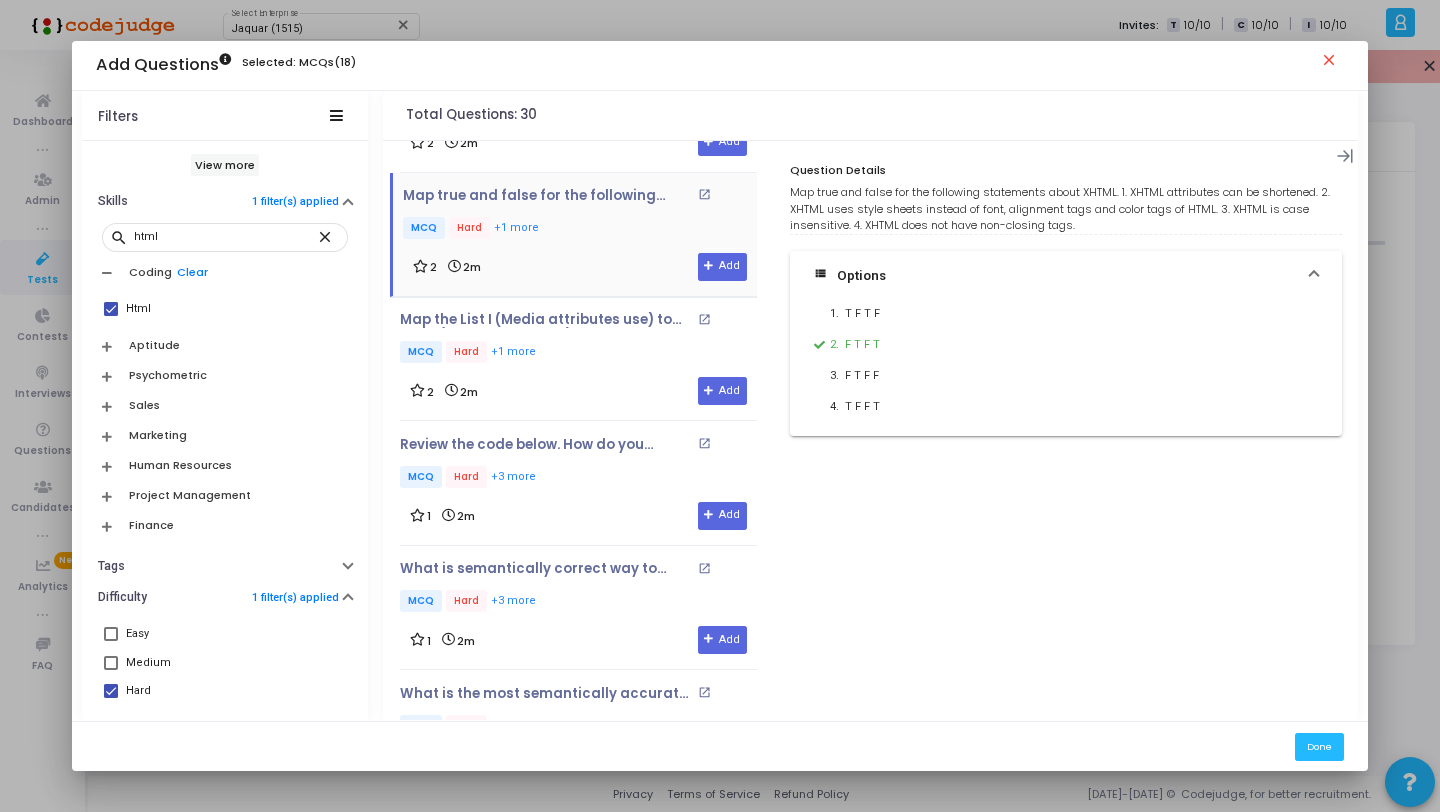 click on "Map the List I (Media attributes use) to List II (media attributes) based on their properties: List I 1. URL of an image displayed before the video is played 2. Make the video or audio start playing when it finishes 3. Used for buffering large files 4. Makes the audio or video start playing right way, while page is being loaded List II A. loop B. poster C. autoplay D. preload open_in_new   MCQ   Hard   +1 more 2 2m  Add" at bounding box center [578, 358] 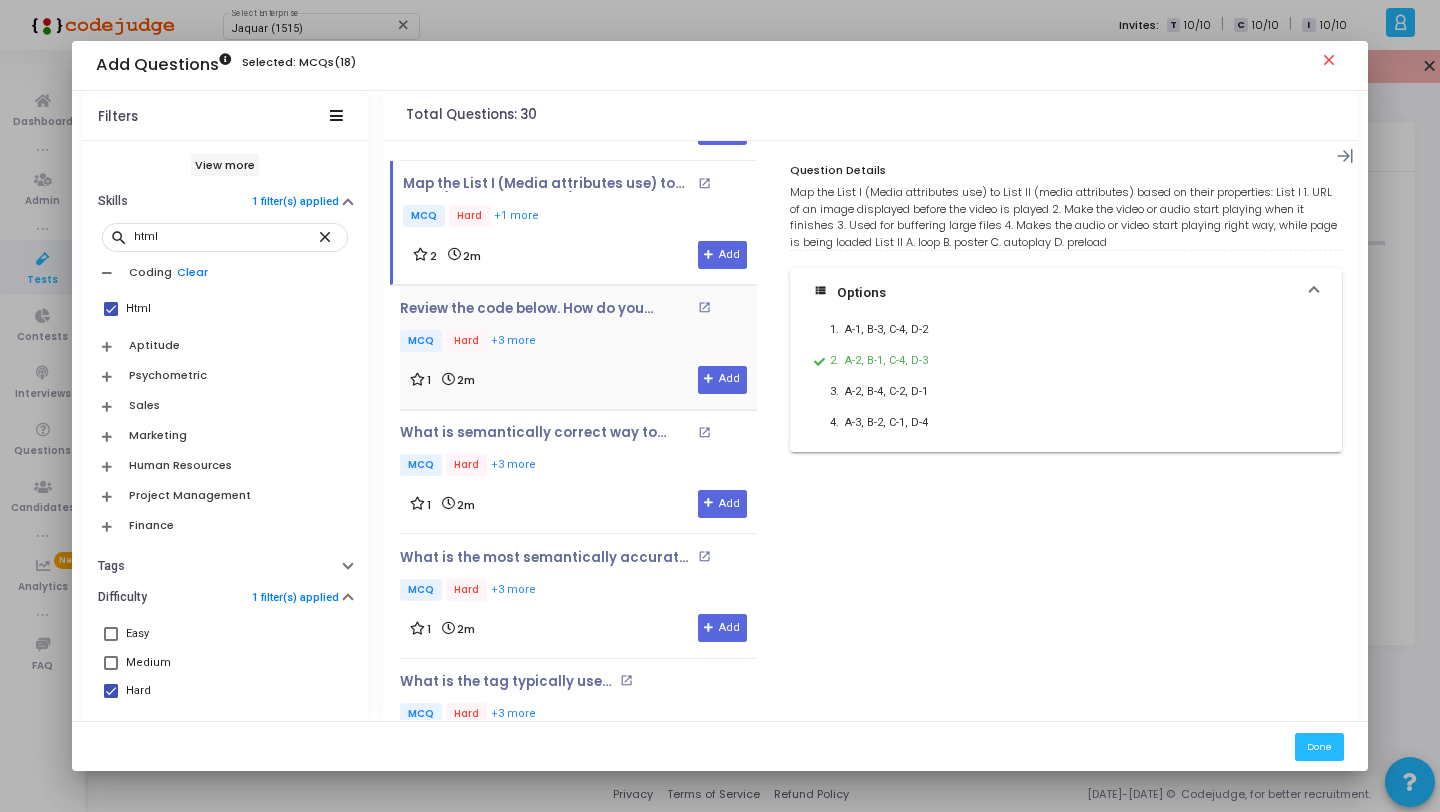 click on "1 2m  Add" at bounding box center [578, 380] 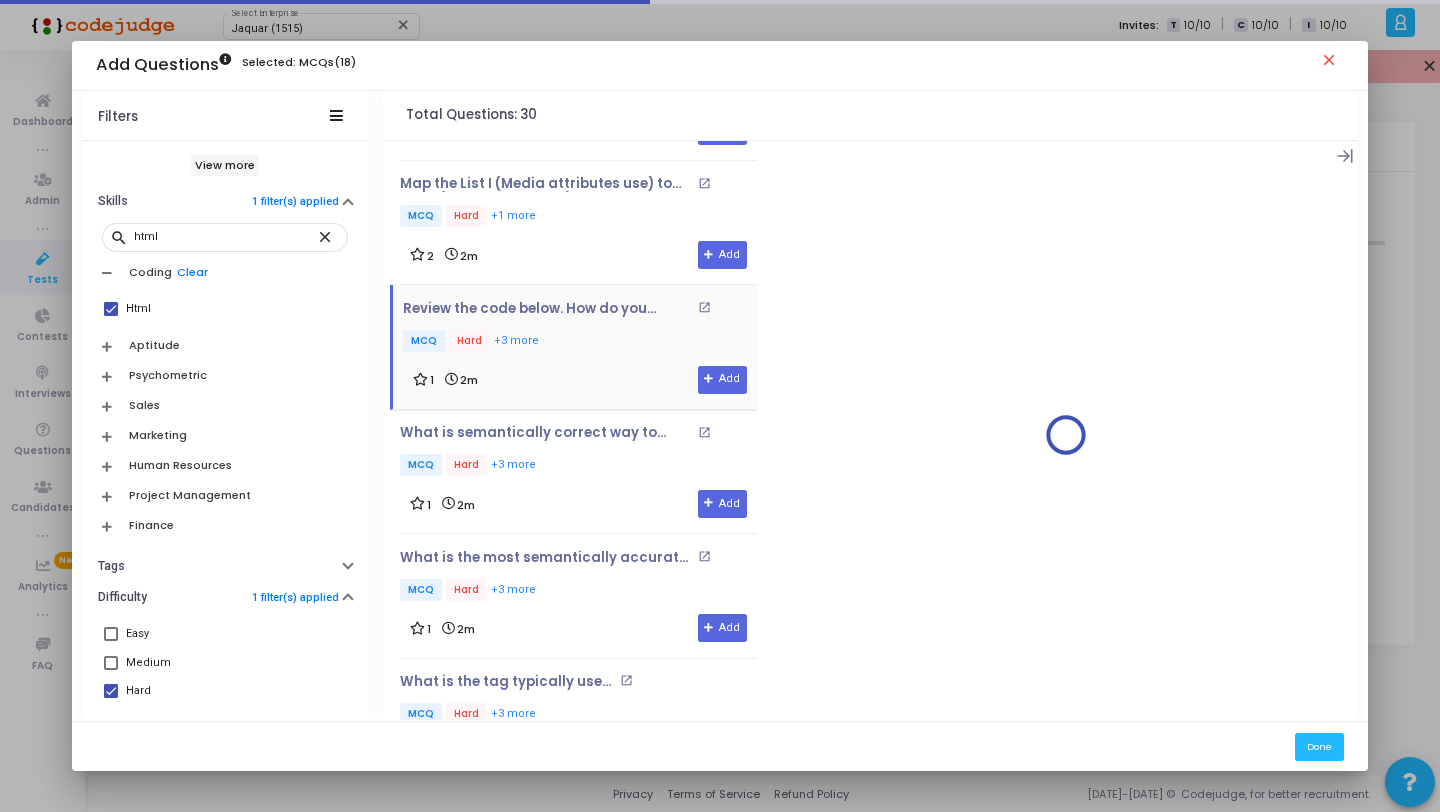 scroll, scrollTop: 2515, scrollLeft: 0, axis: vertical 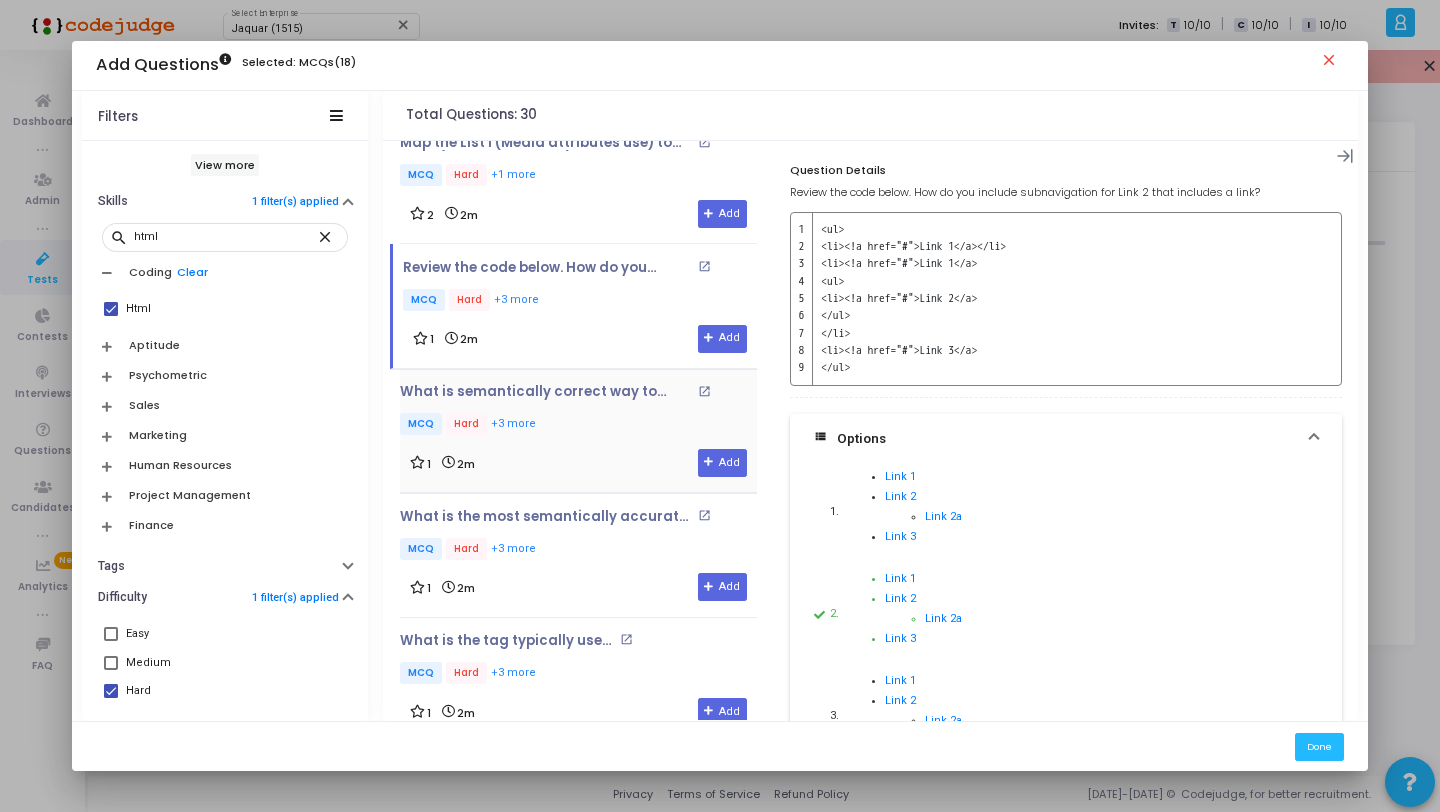 click on "What is semantically correct way to mark up this layout? open_in_new   MCQ   Hard   +3 more" at bounding box center [578, 411] 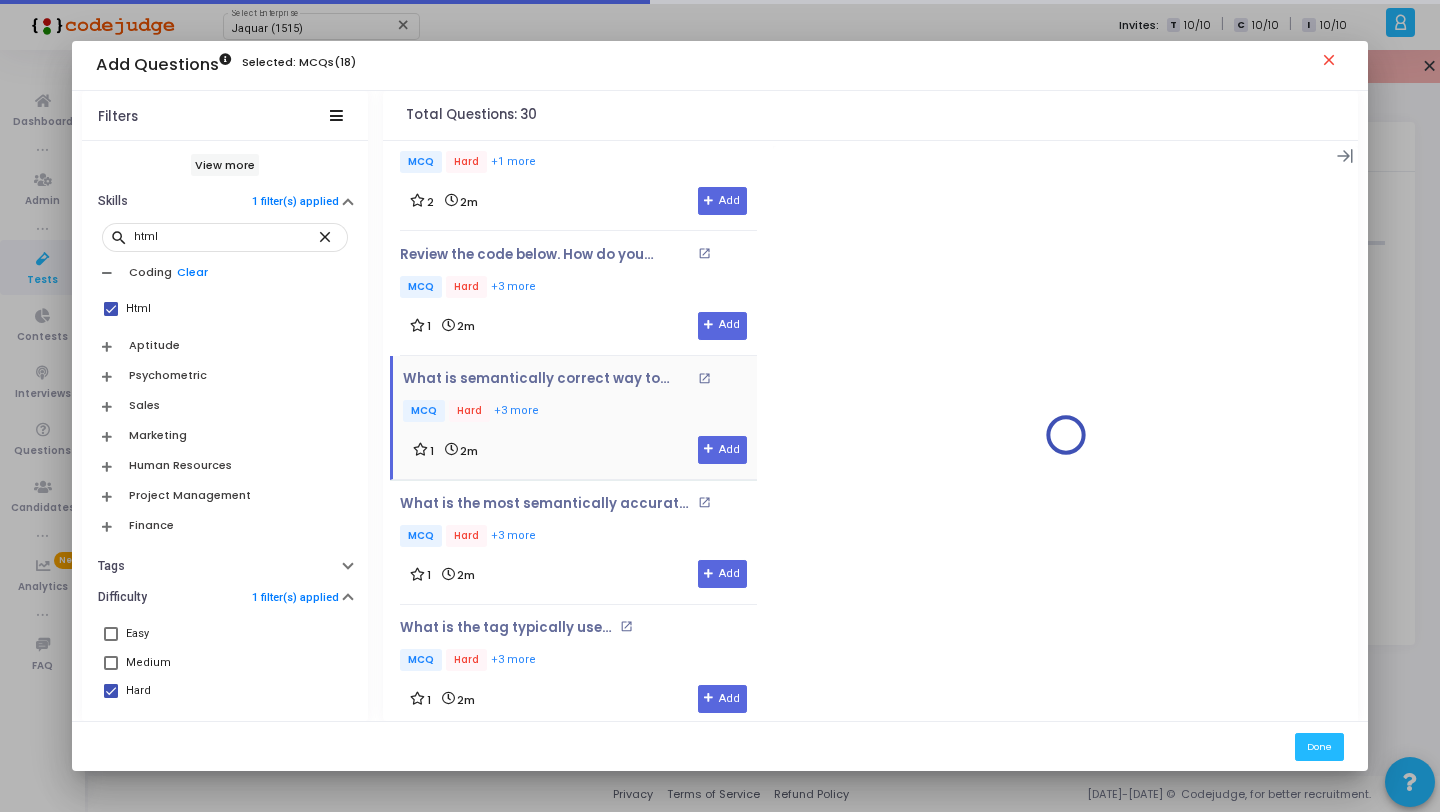 scroll, scrollTop: 2785, scrollLeft: 0, axis: vertical 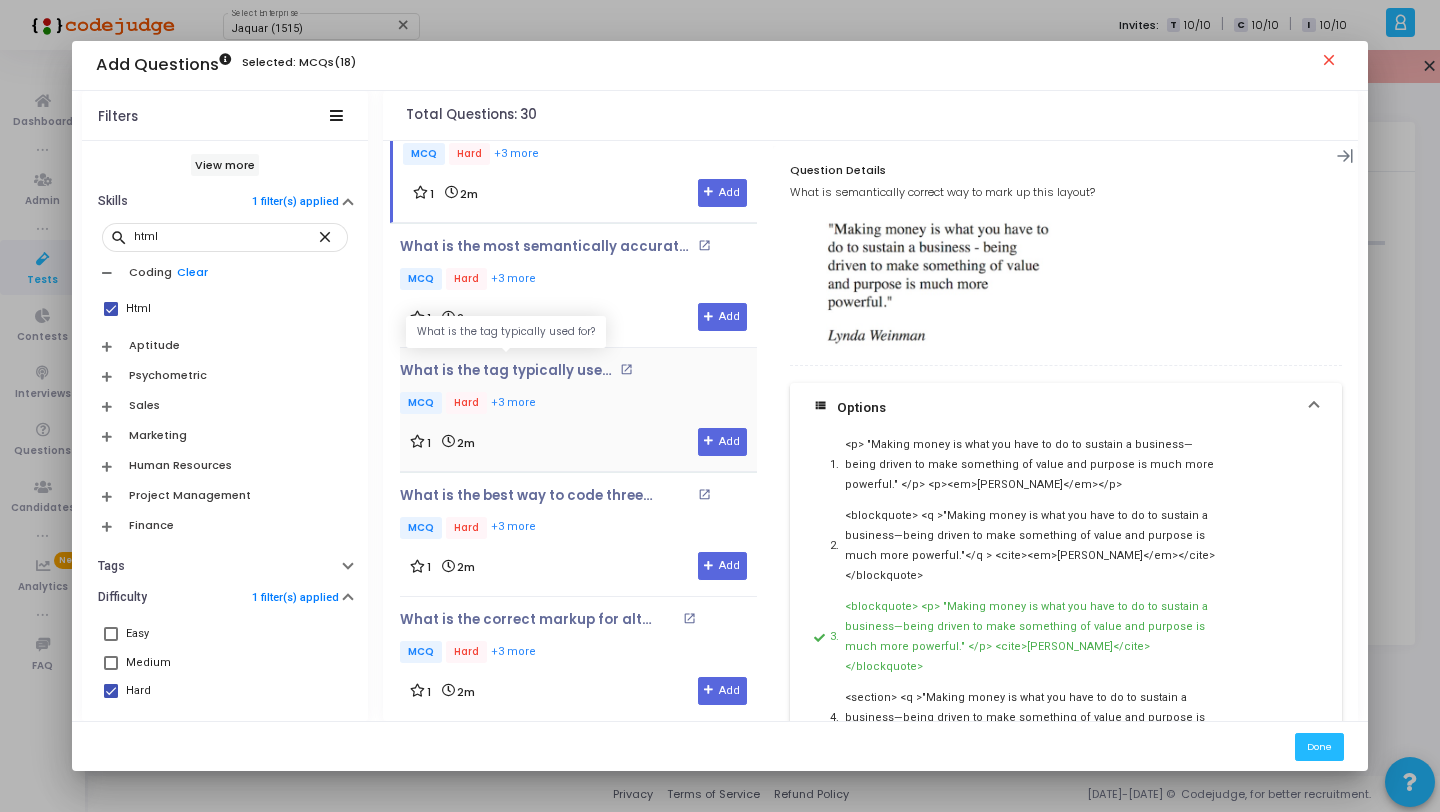 click on "What is the tag typically used for?" at bounding box center [507, 371] 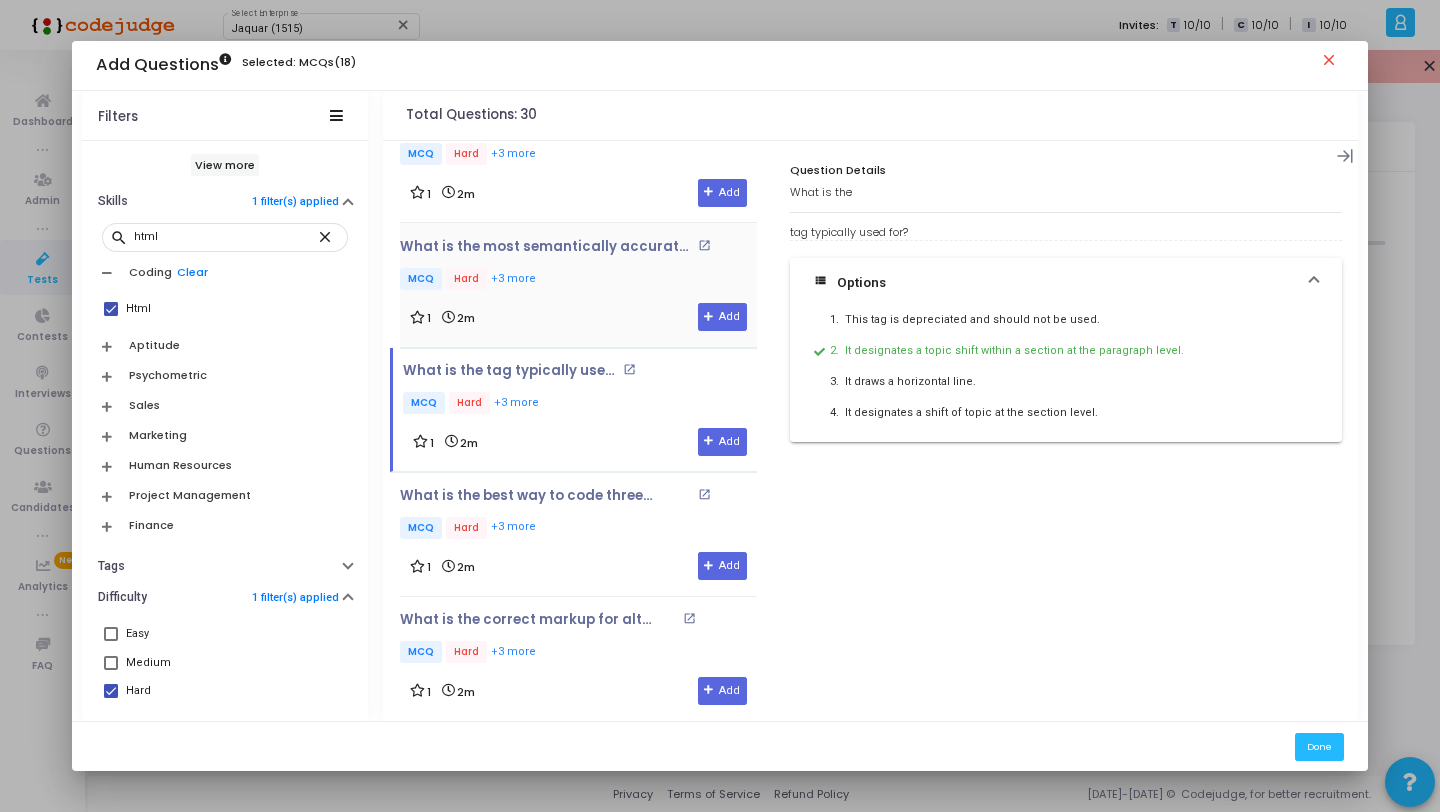 click on "1 2m  Add" at bounding box center (578, 317) 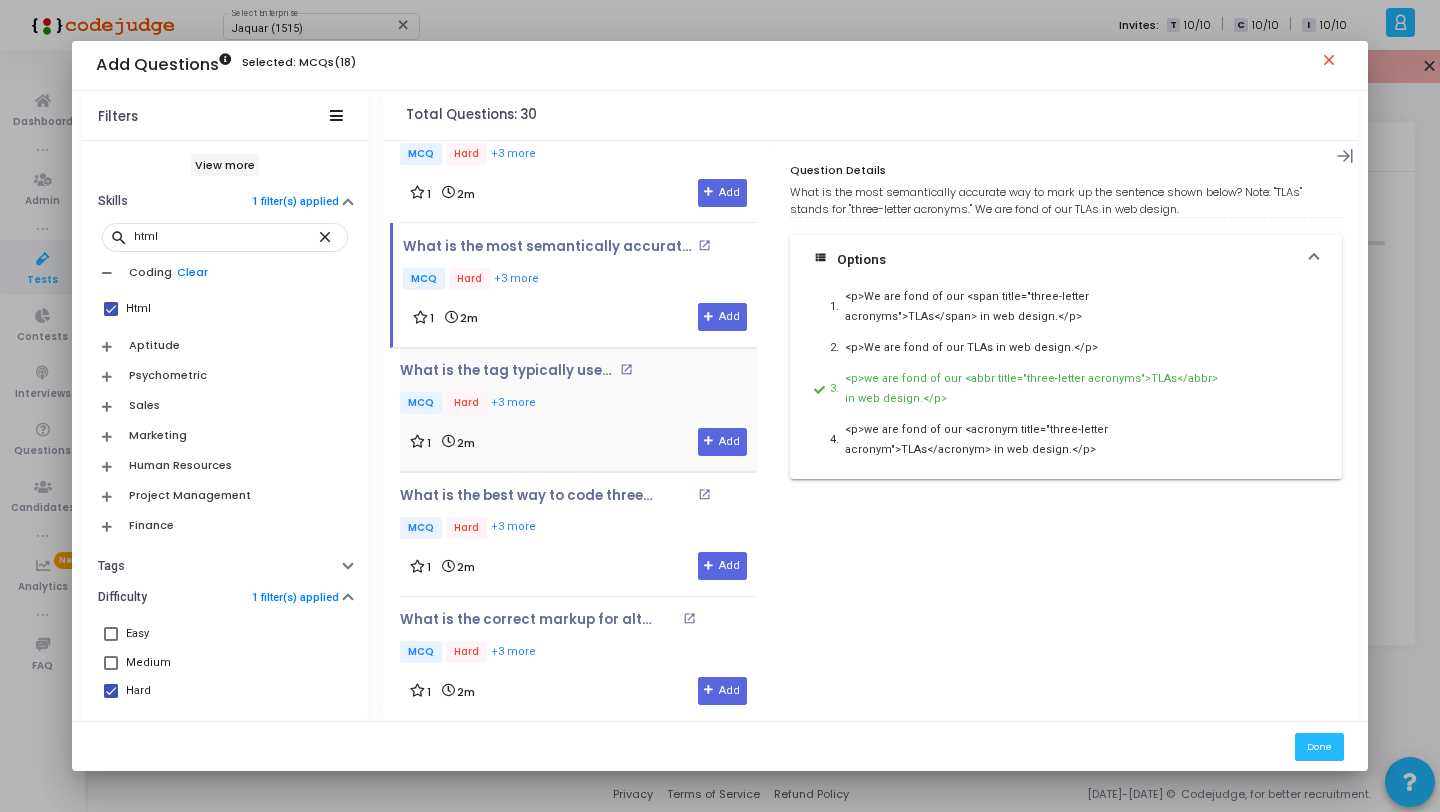 click on "1 2m  Add" at bounding box center (578, 442) 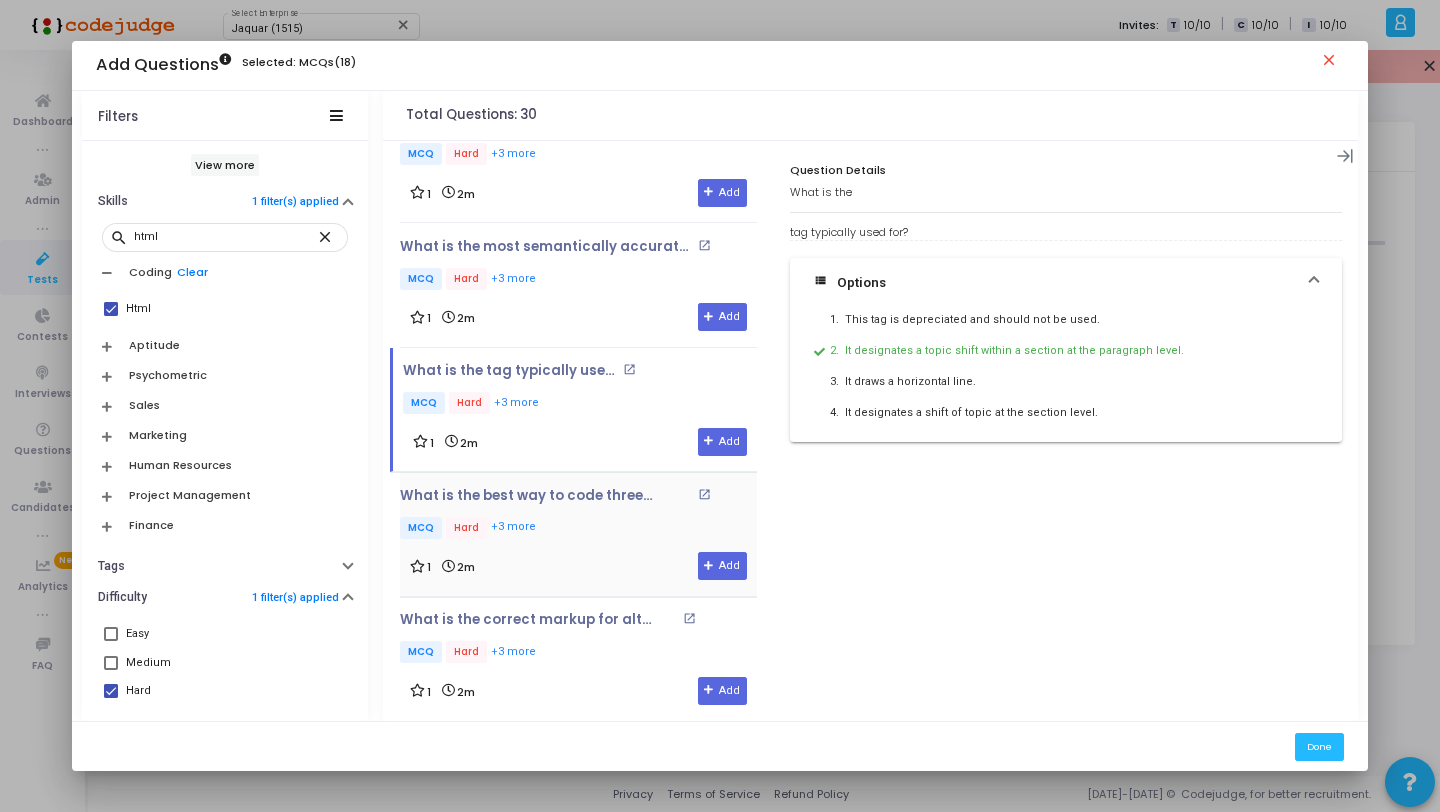 click on "MCQ   Hard   +3 more" at bounding box center [578, 529] 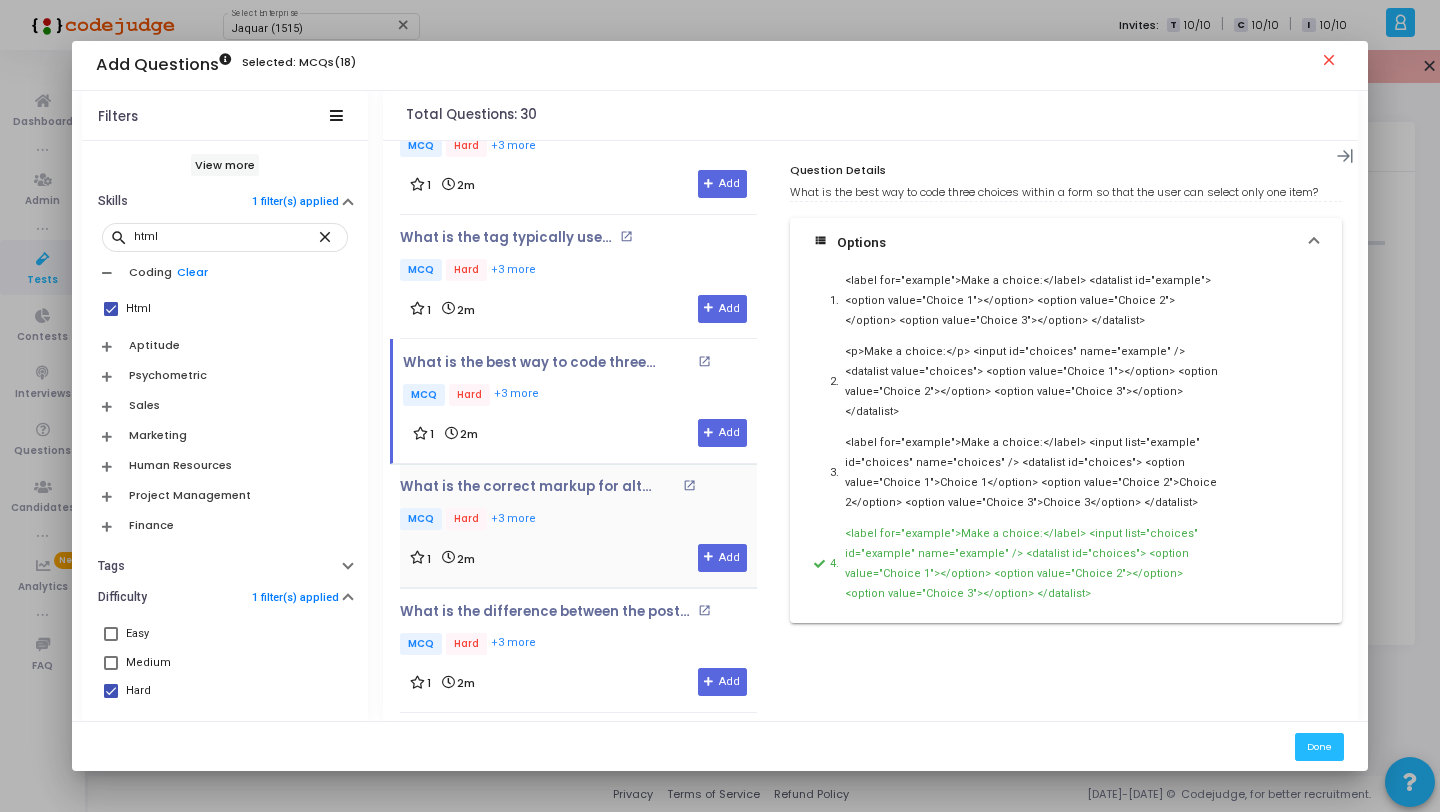 click on "MCQ   Hard   +3 more" at bounding box center (569, 520) 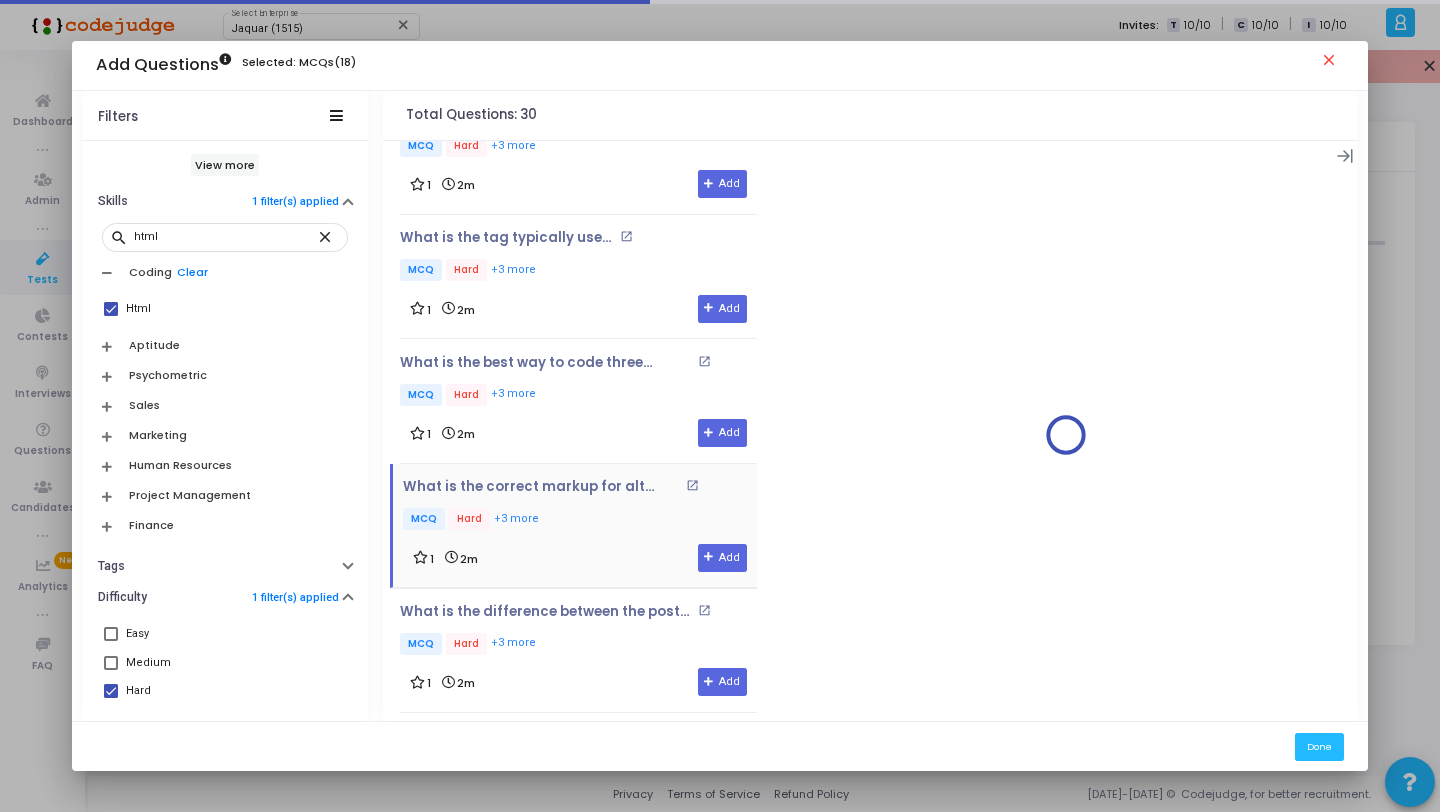 scroll, scrollTop: 3066, scrollLeft: 0, axis: vertical 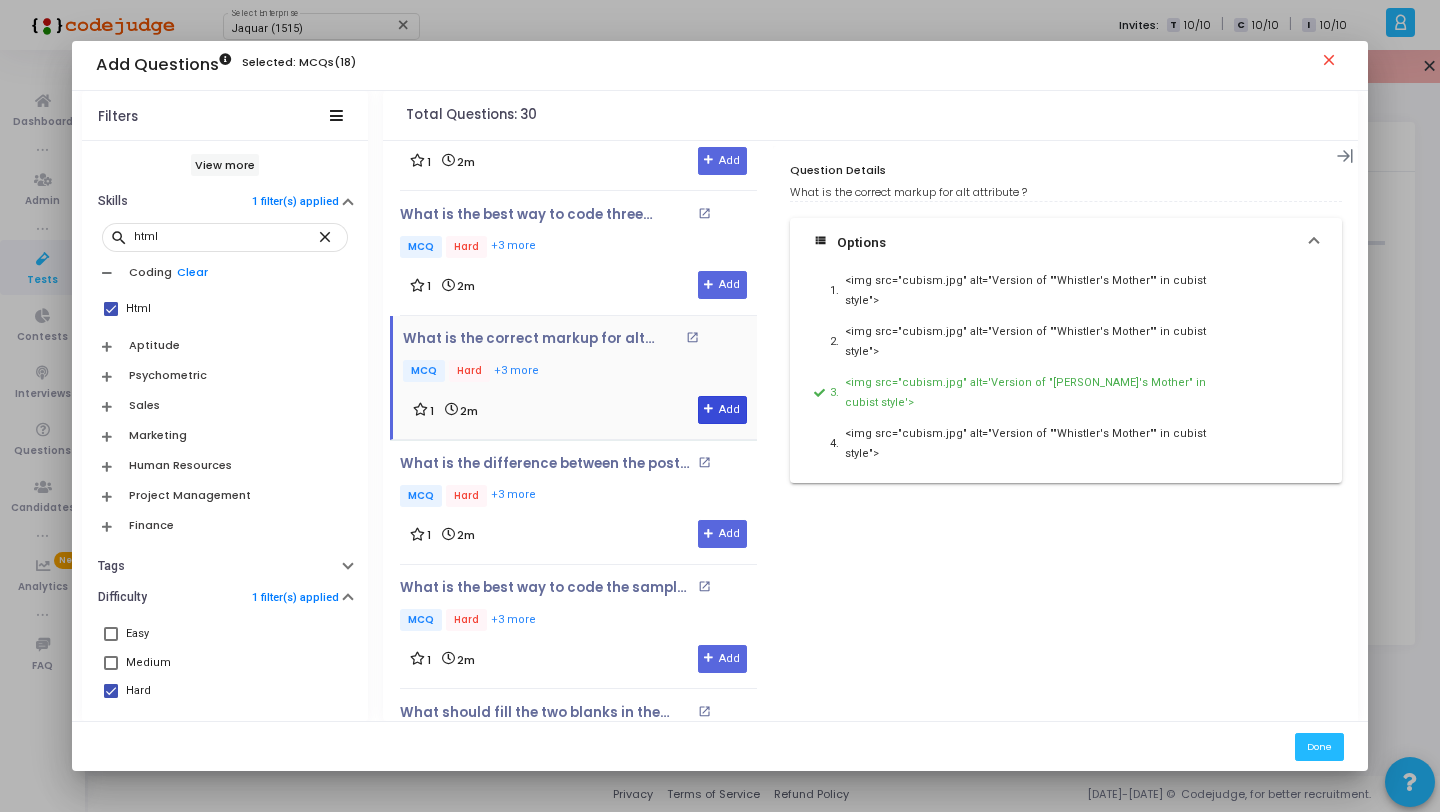 click at bounding box center (709, 409) 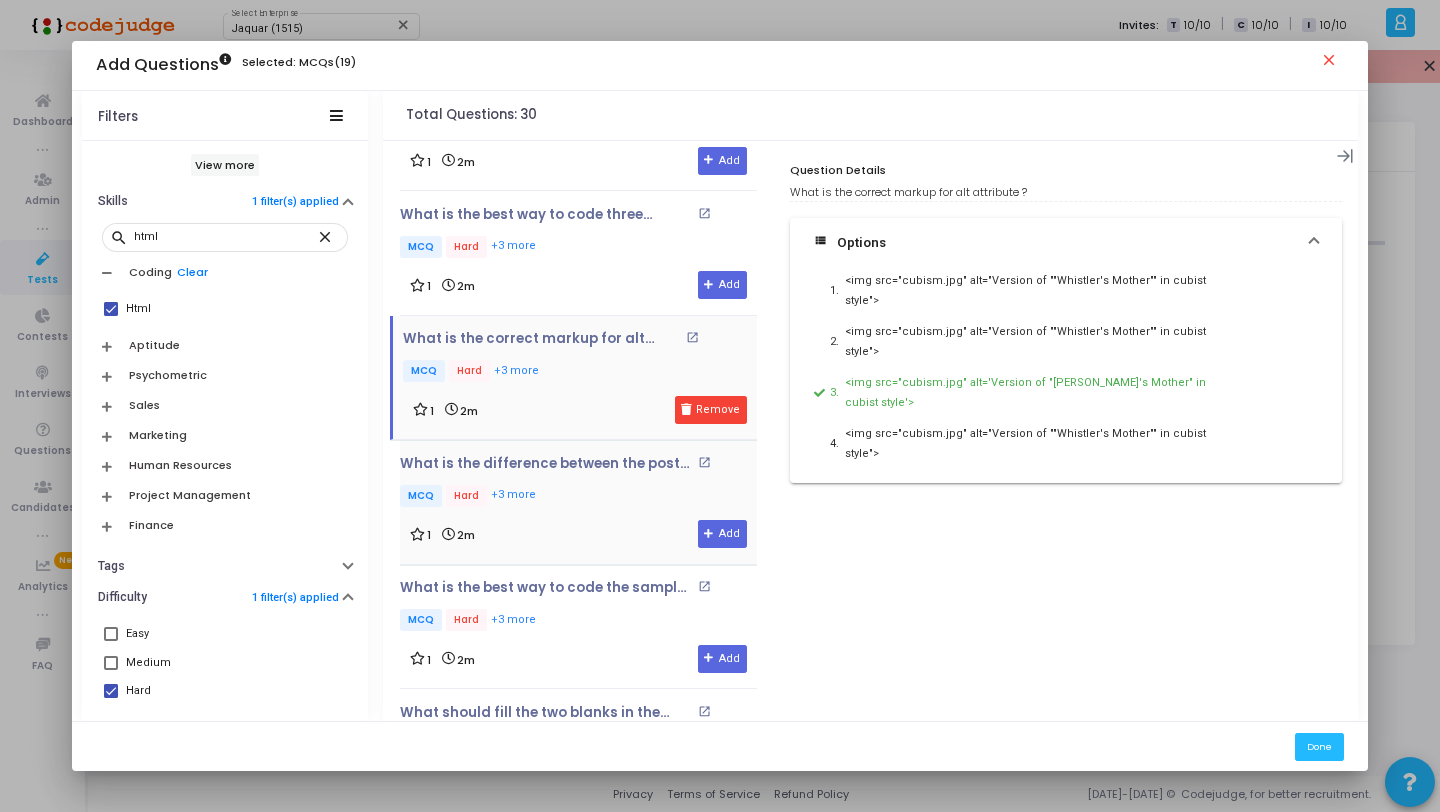 click on "1 2m  Add" at bounding box center [578, 534] 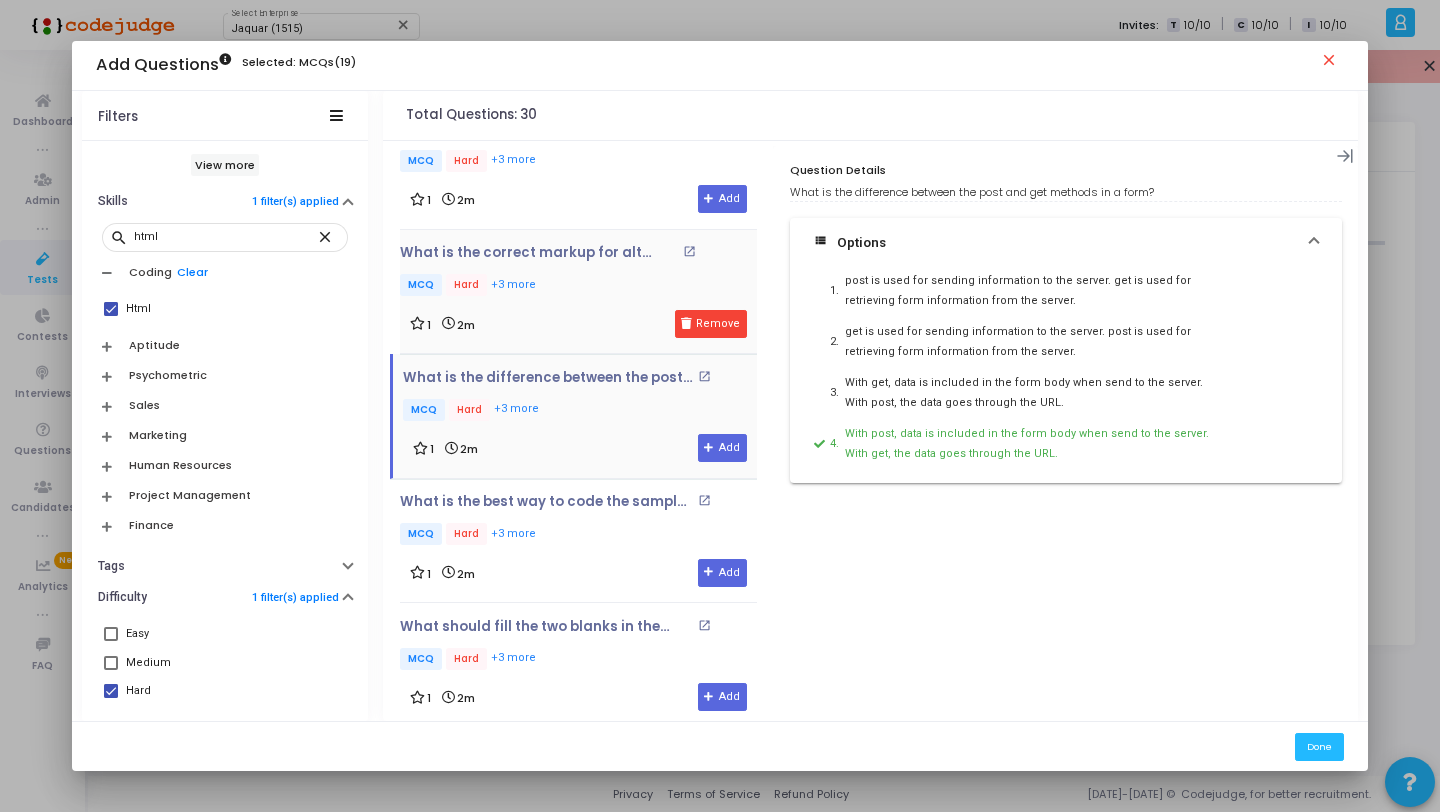 scroll, scrollTop: 3161, scrollLeft: 0, axis: vertical 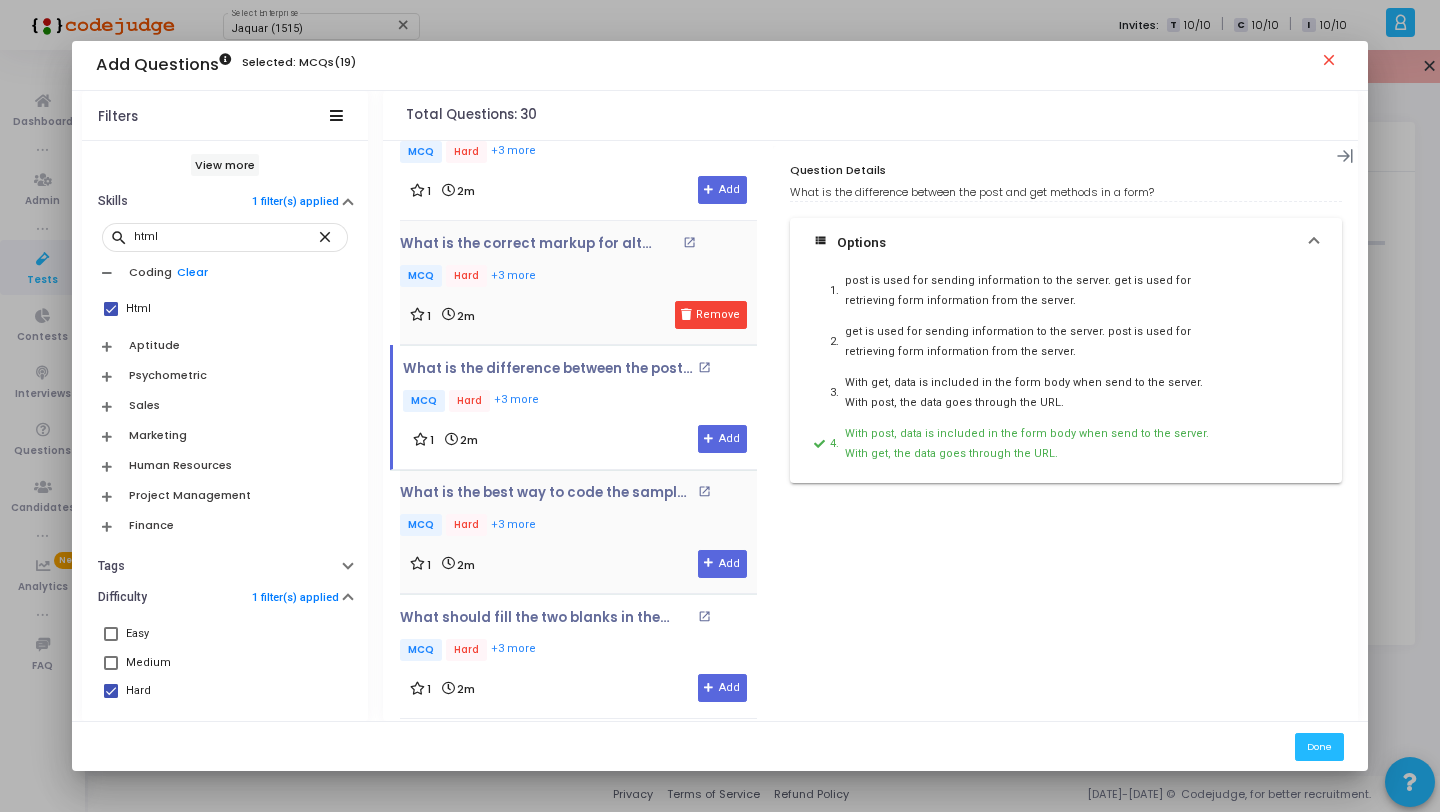 click on "MCQ   Hard   +3 more" at bounding box center [578, 526] 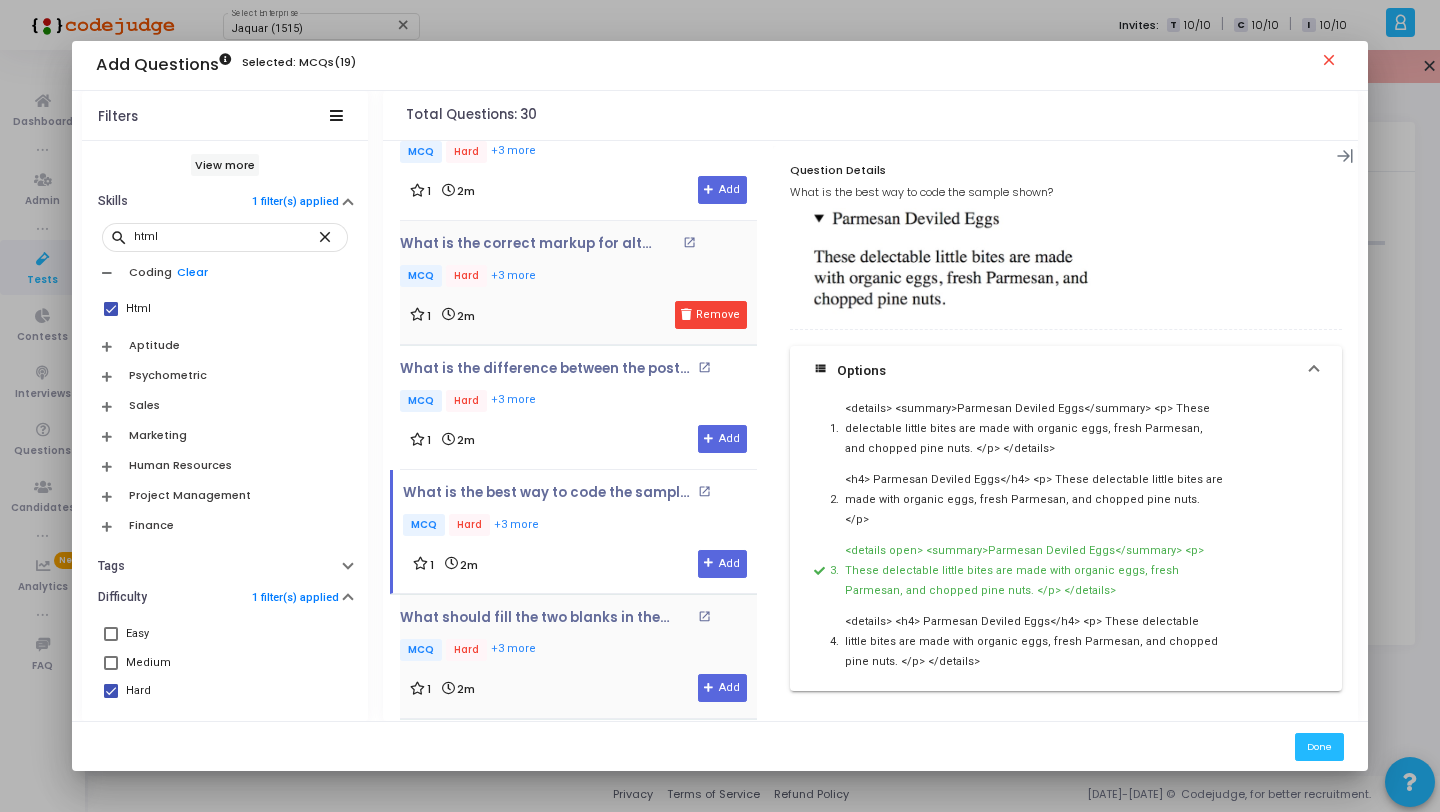 click on "MCQ   Hard   +3 more" at bounding box center (578, 651) 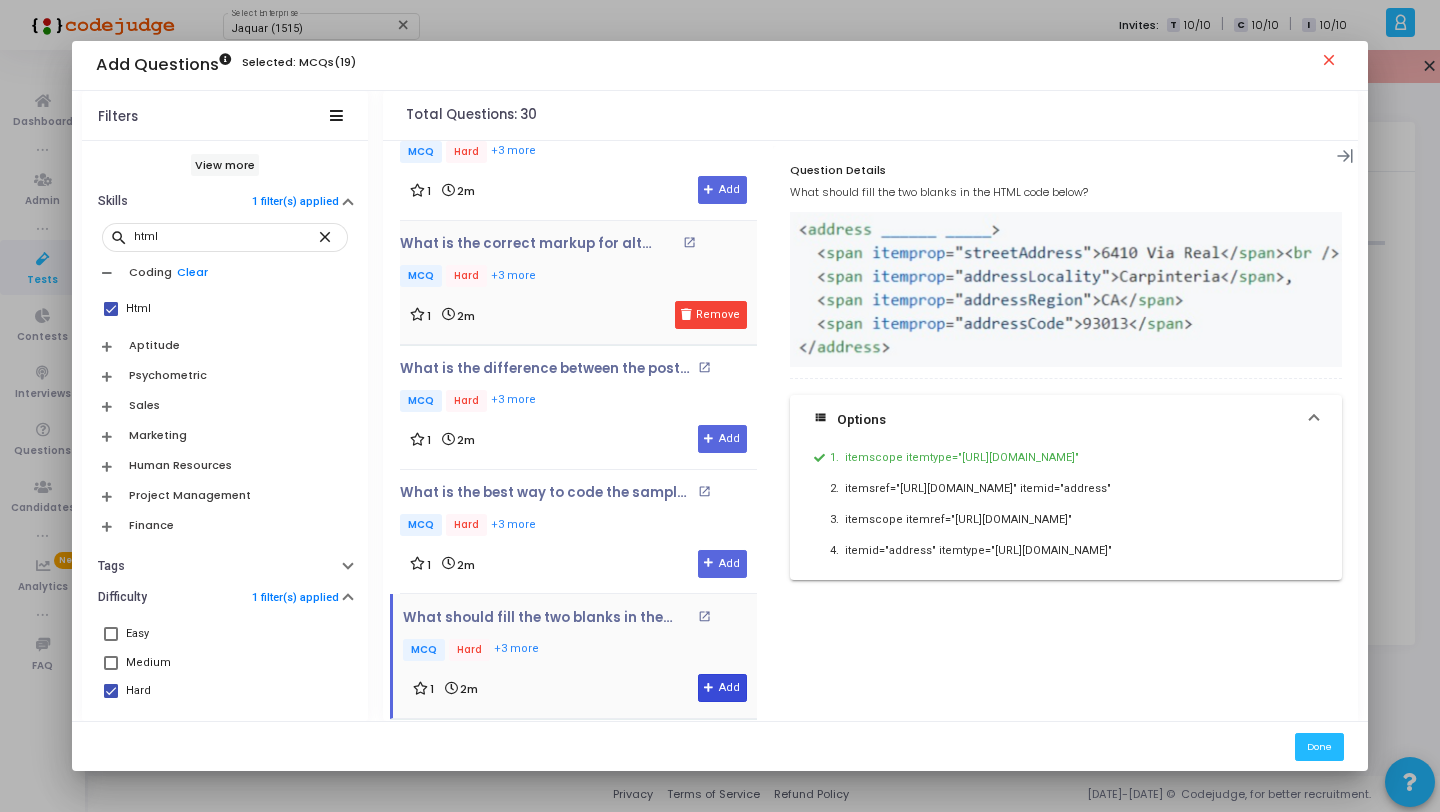 click on "Add" at bounding box center (722, 688) 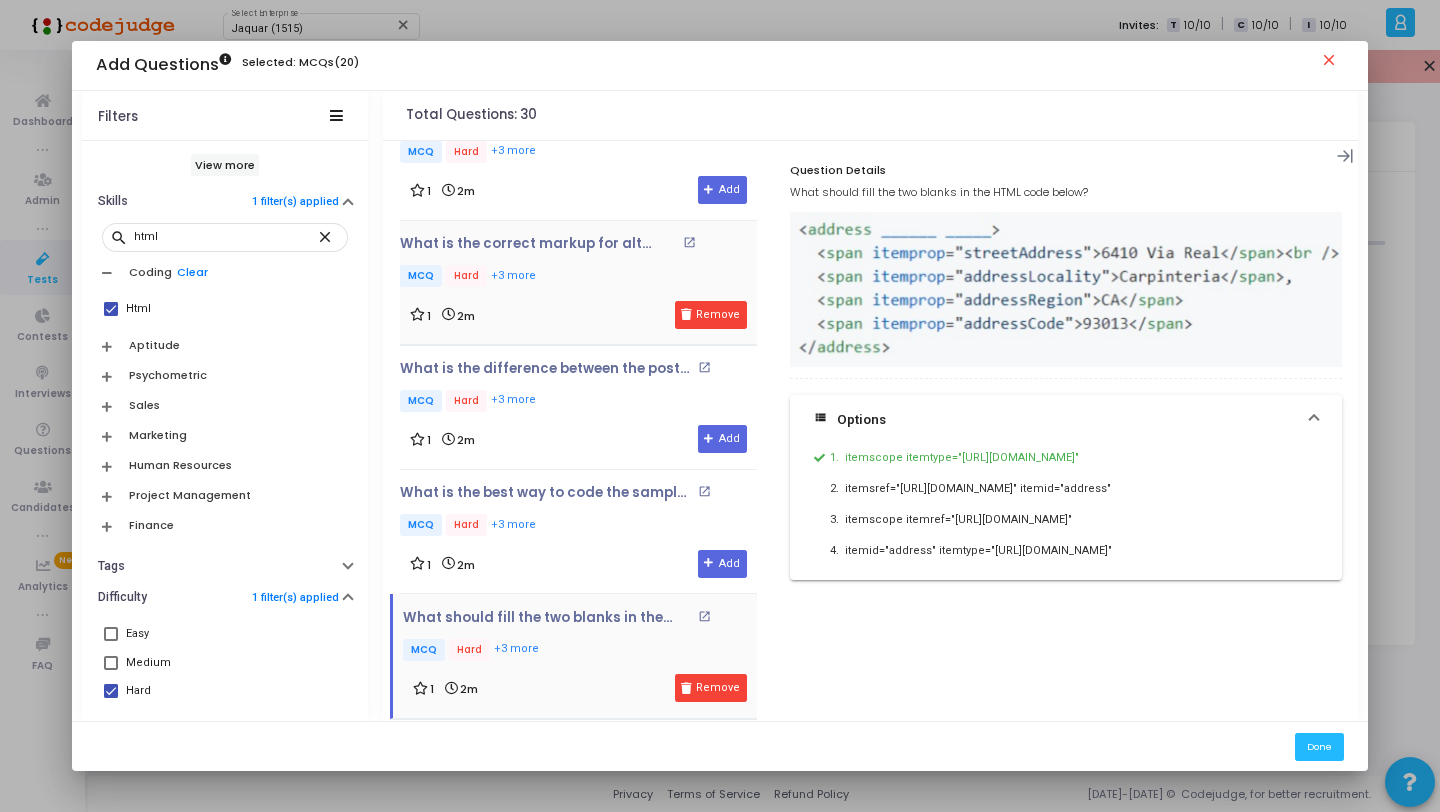 click at bounding box center [111, 691] 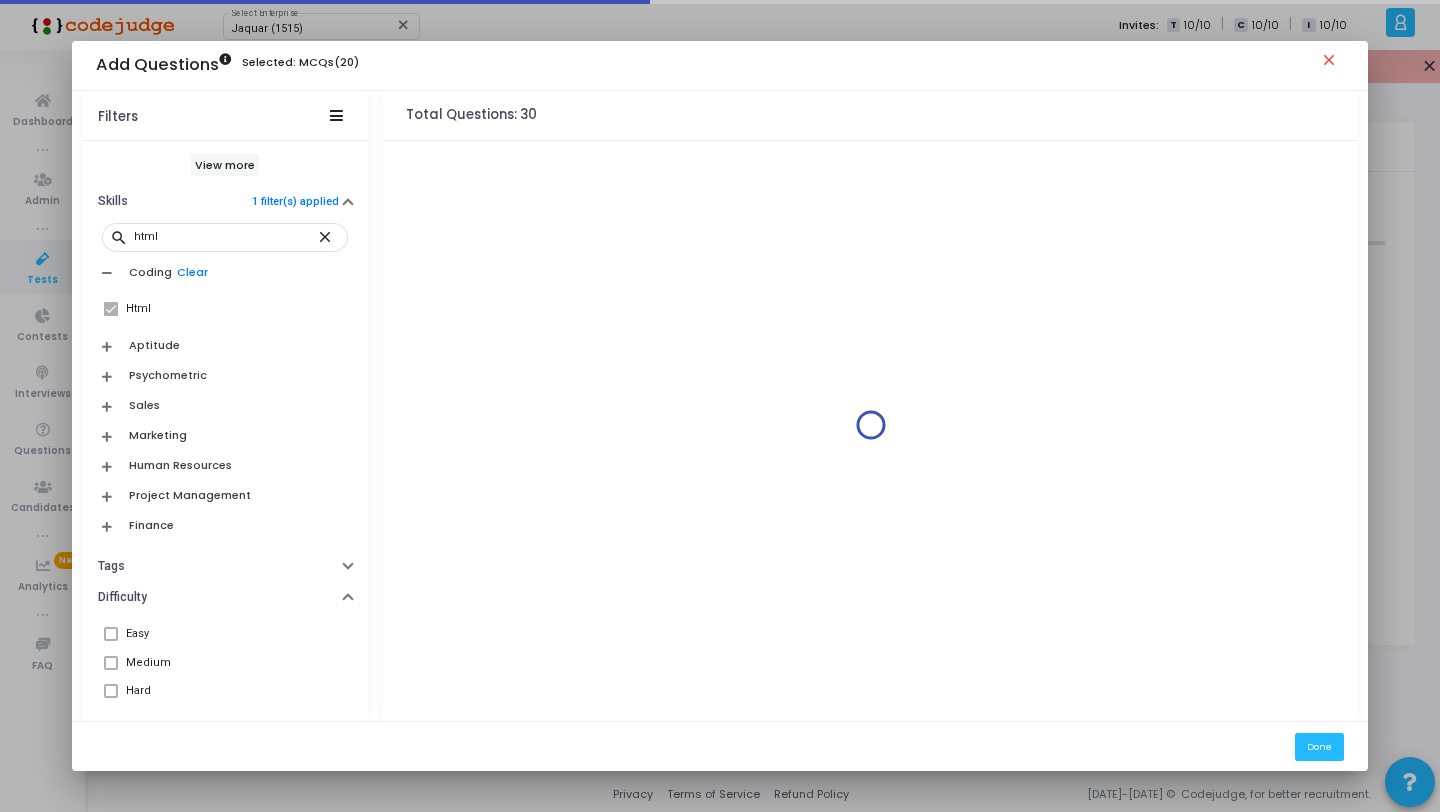 scroll, scrollTop: 0, scrollLeft: 0, axis: both 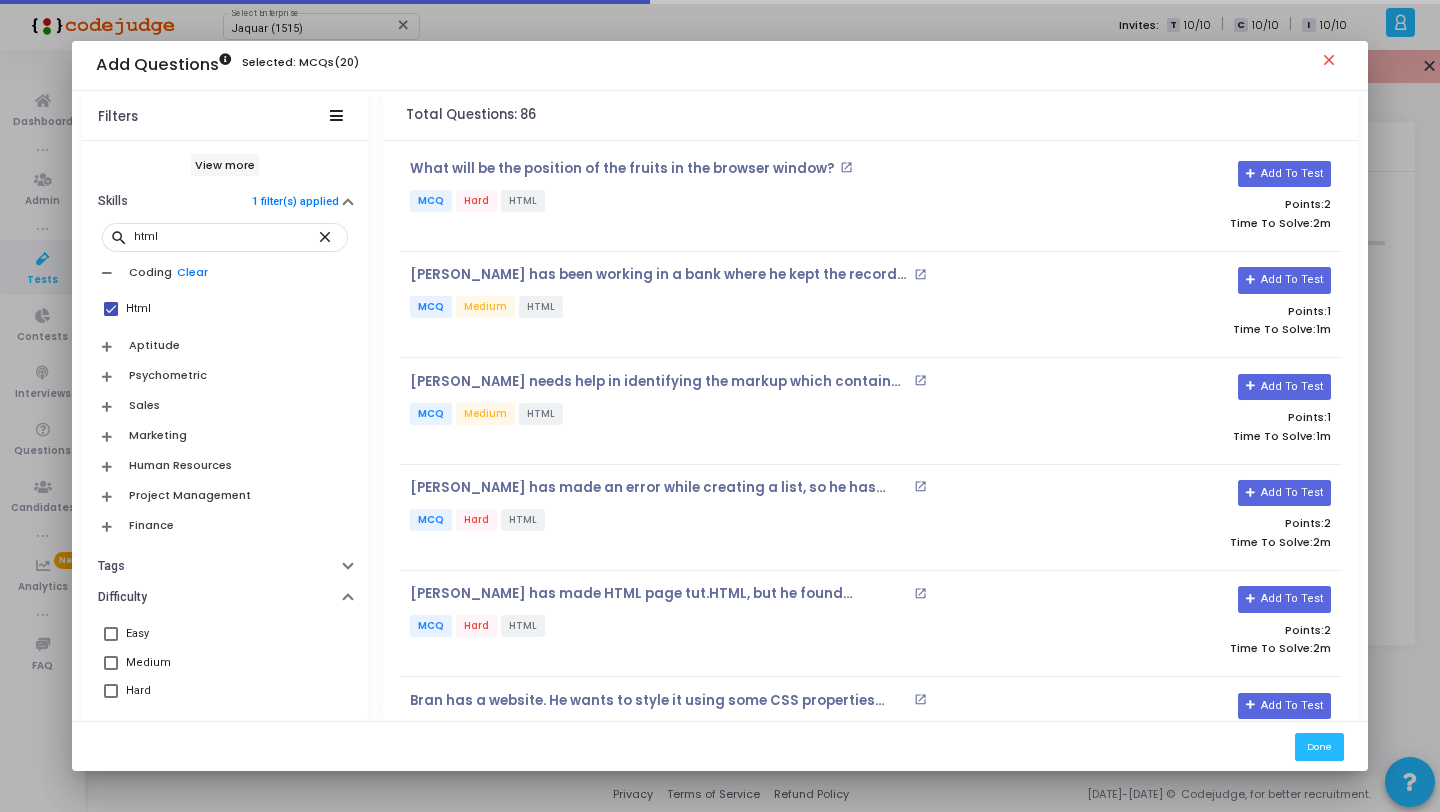click at bounding box center [111, 309] 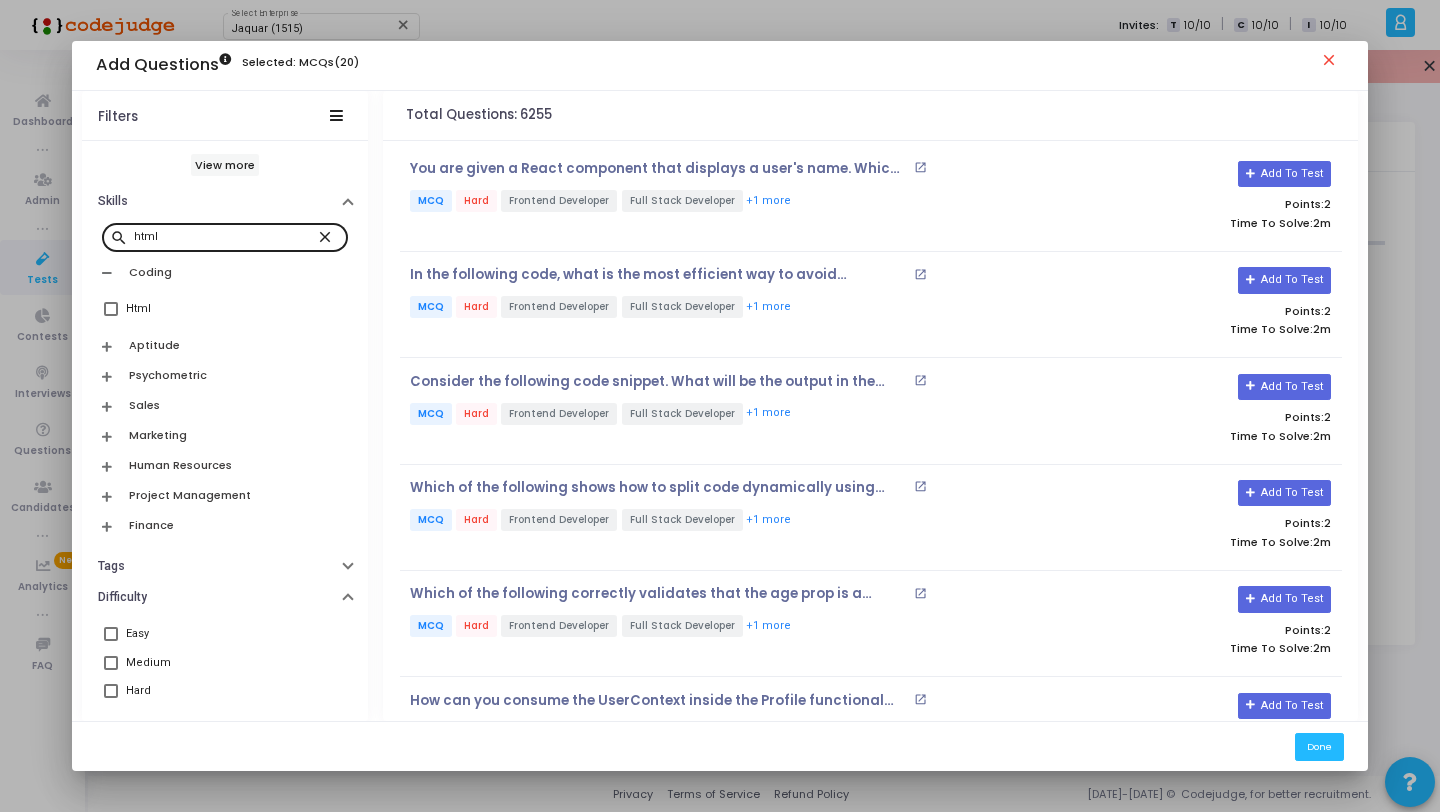 click on "close" at bounding box center [328, 236] 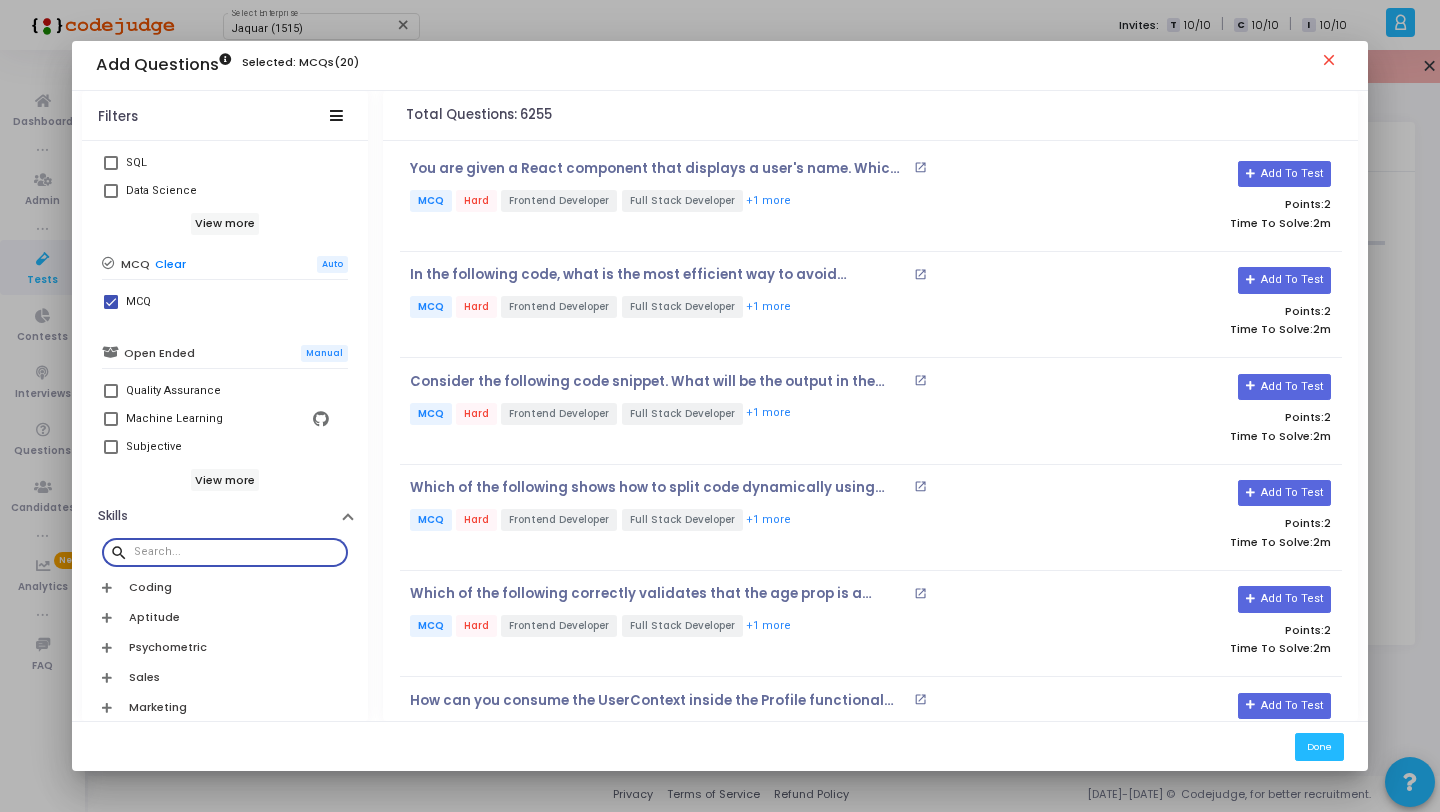 scroll, scrollTop: 436, scrollLeft: 0, axis: vertical 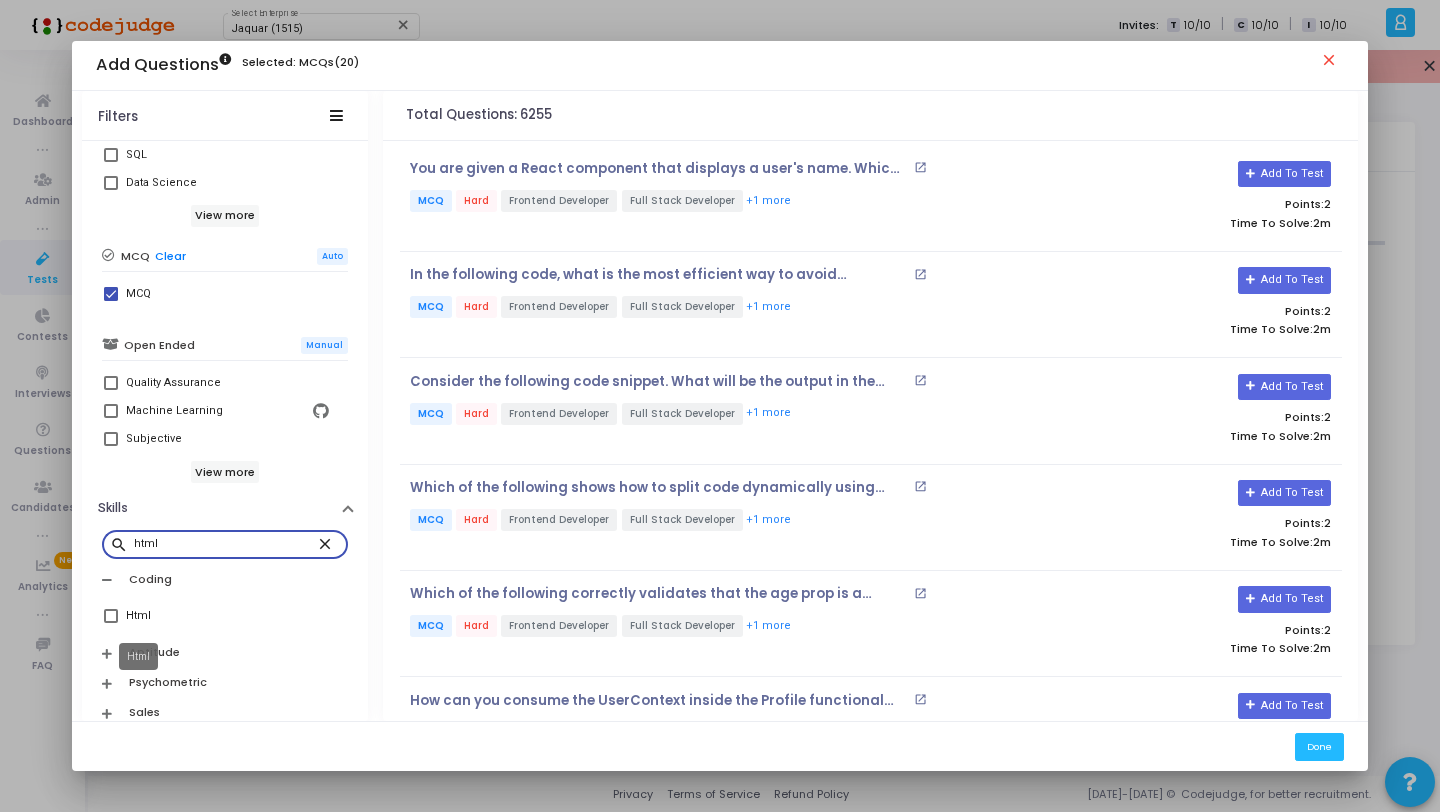 type on "html" 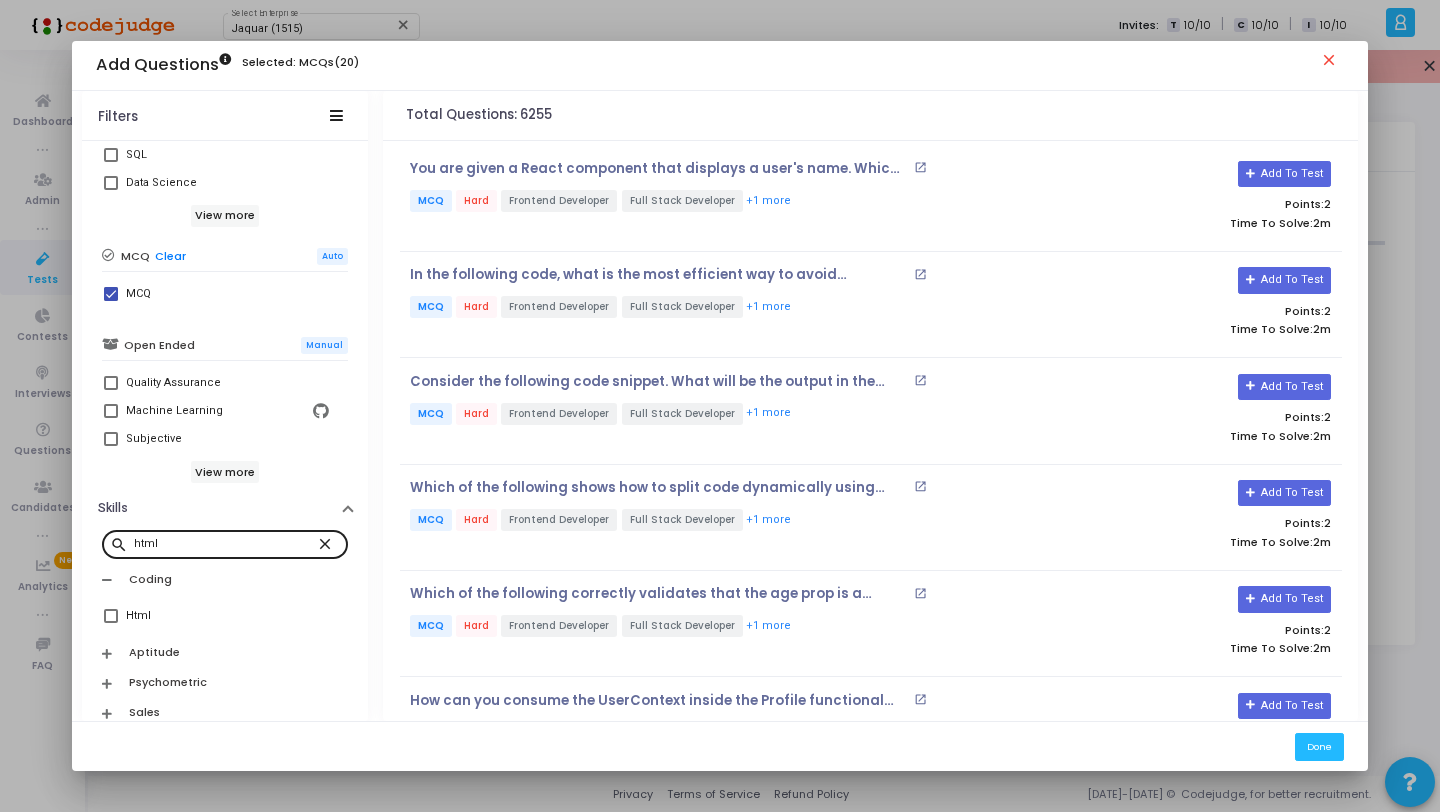 click on "search html  close  Coding    Html  Aptitude Psychometric Sales Marketing Human Resources Project Management Finance" at bounding box center (225, 686) 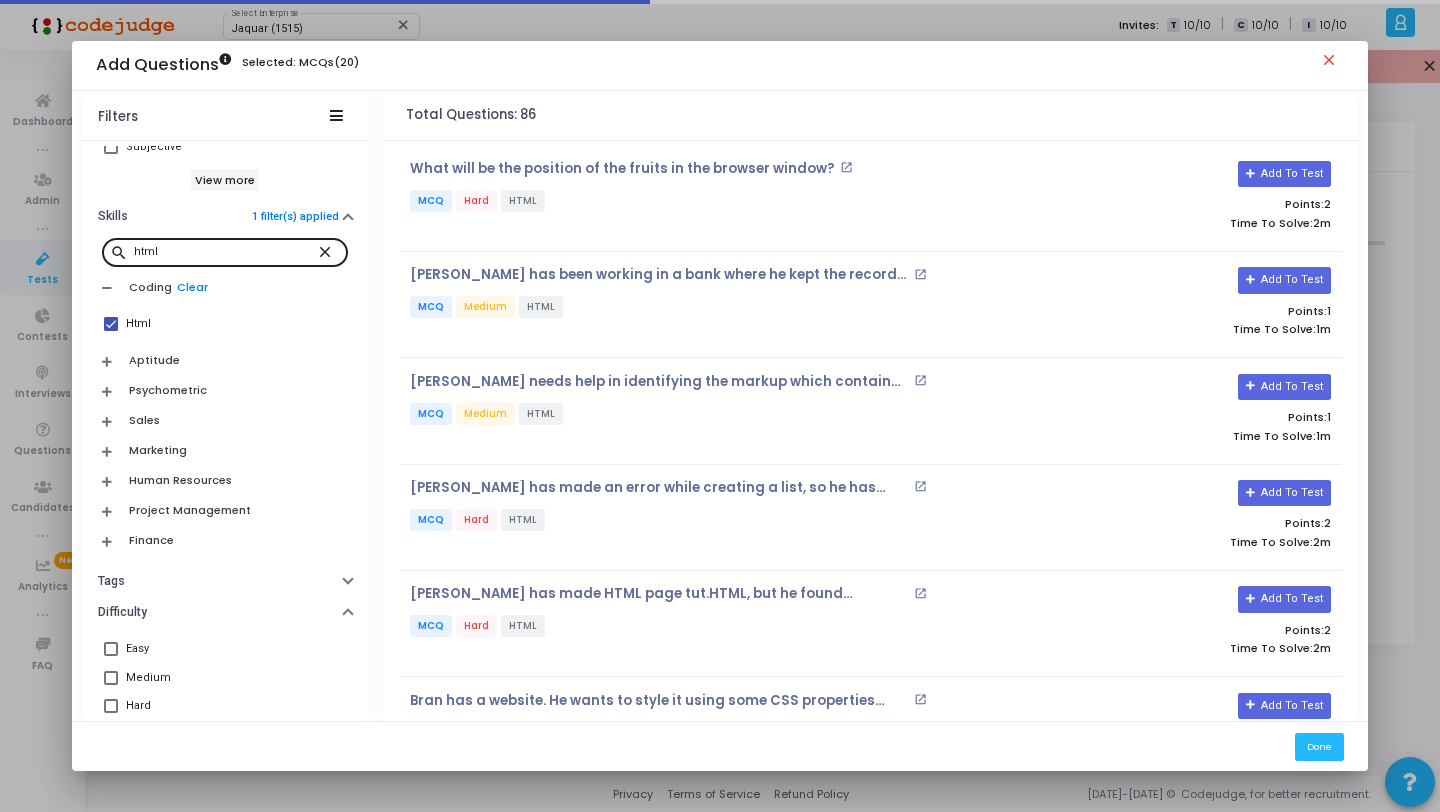 scroll, scrollTop: 737, scrollLeft: 0, axis: vertical 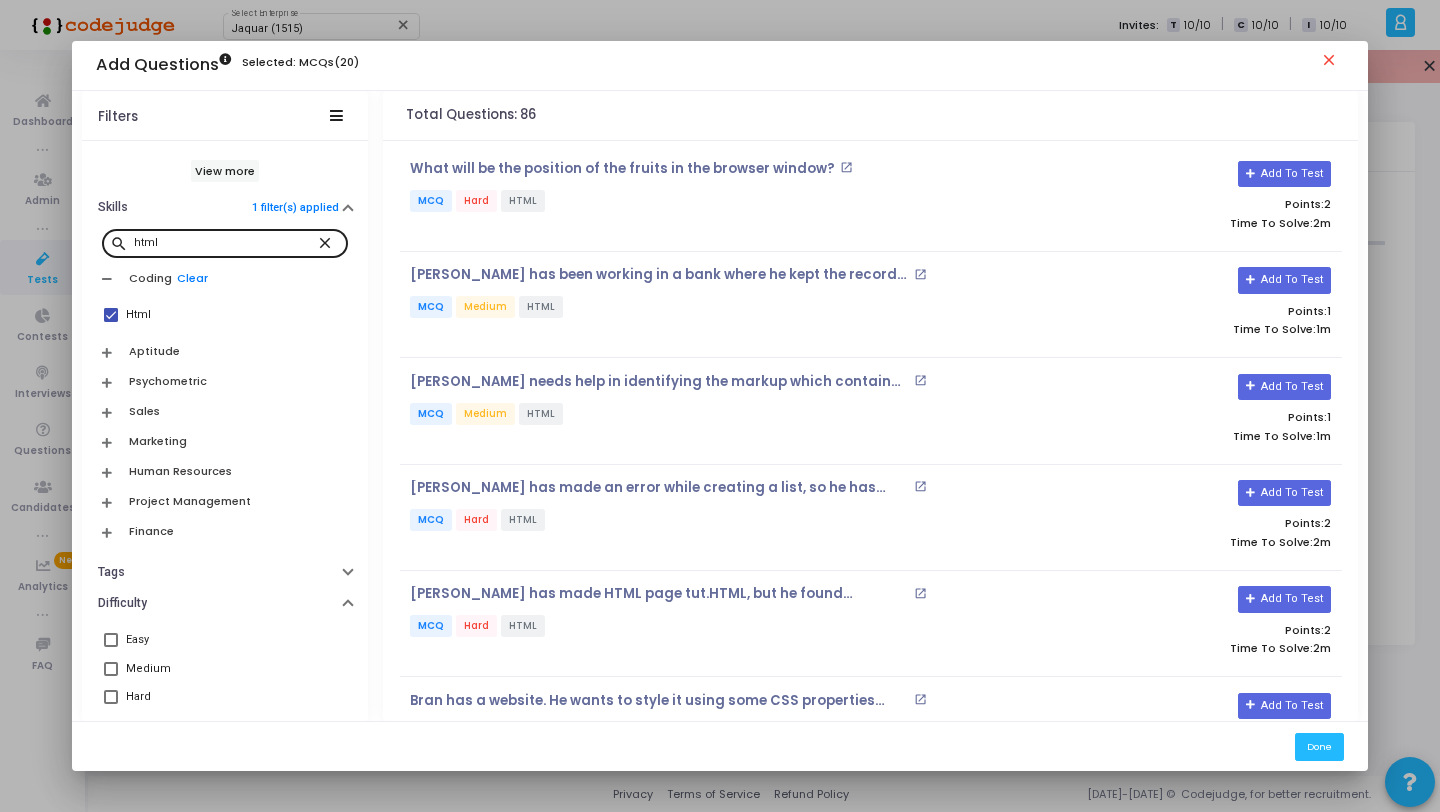 click on "Hard" at bounding box center [225, 697] 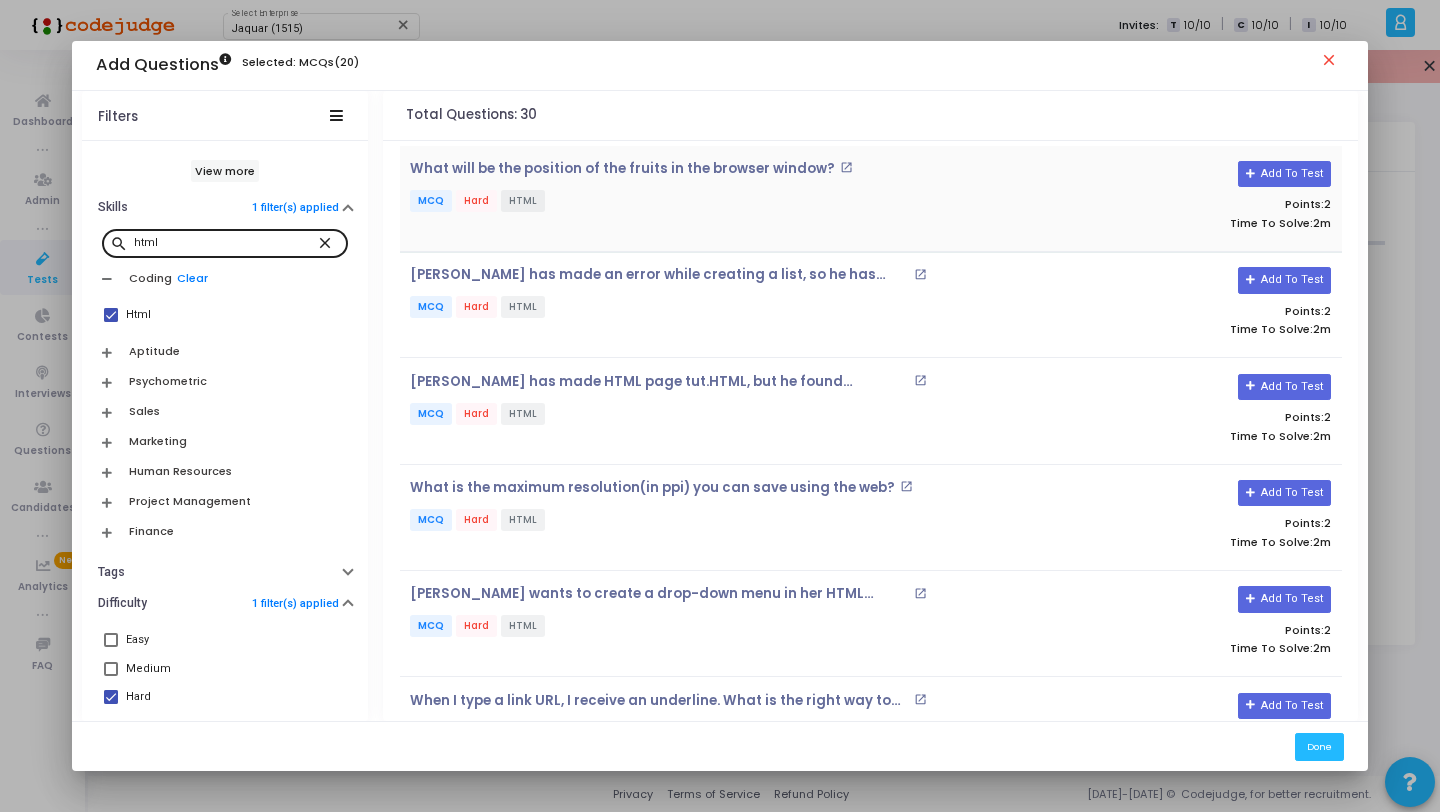 click on "What will be the position of the fruits in the browser window? open_in_new   MCQ   Hard   HTML" at bounding box center [714, 198] 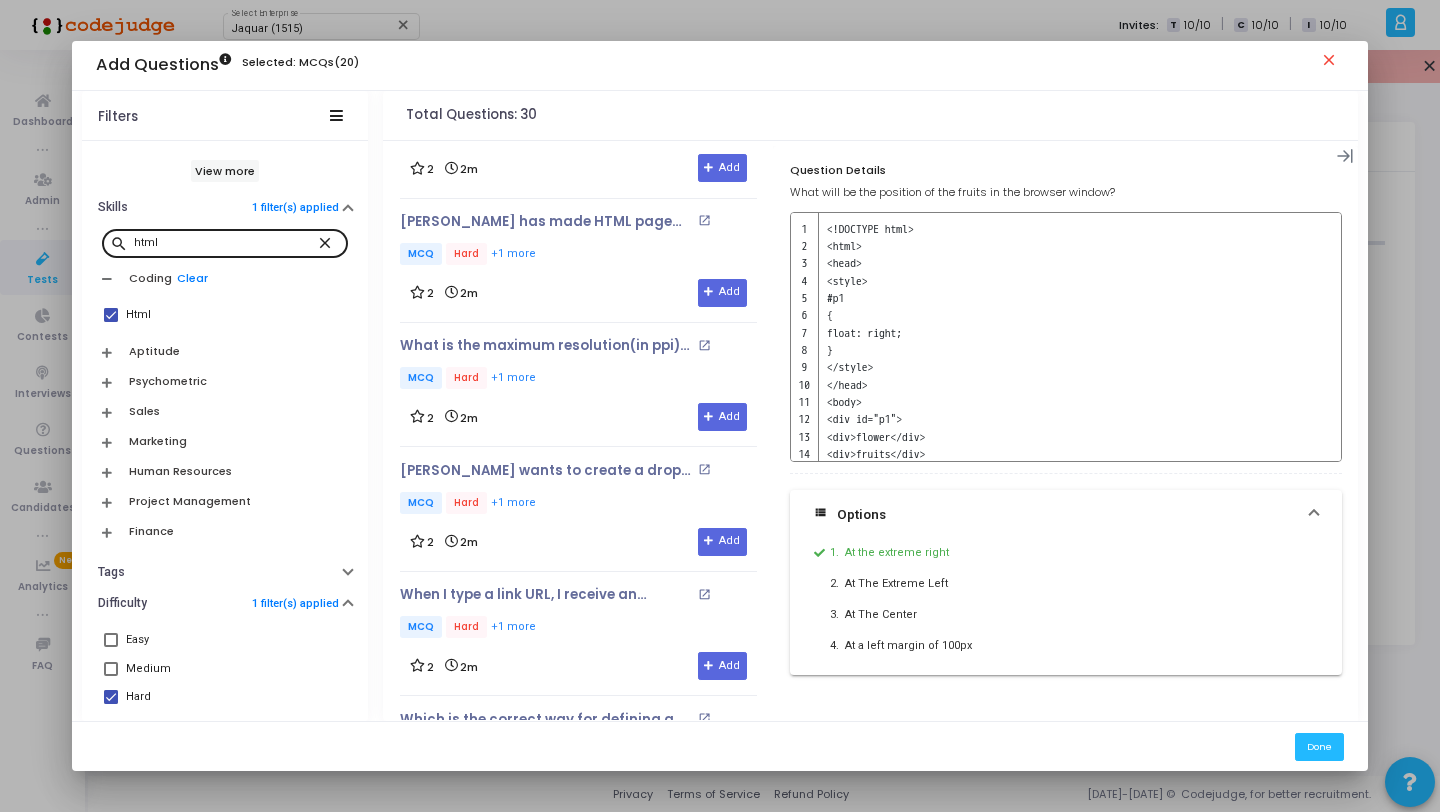 scroll, scrollTop: 0, scrollLeft: 0, axis: both 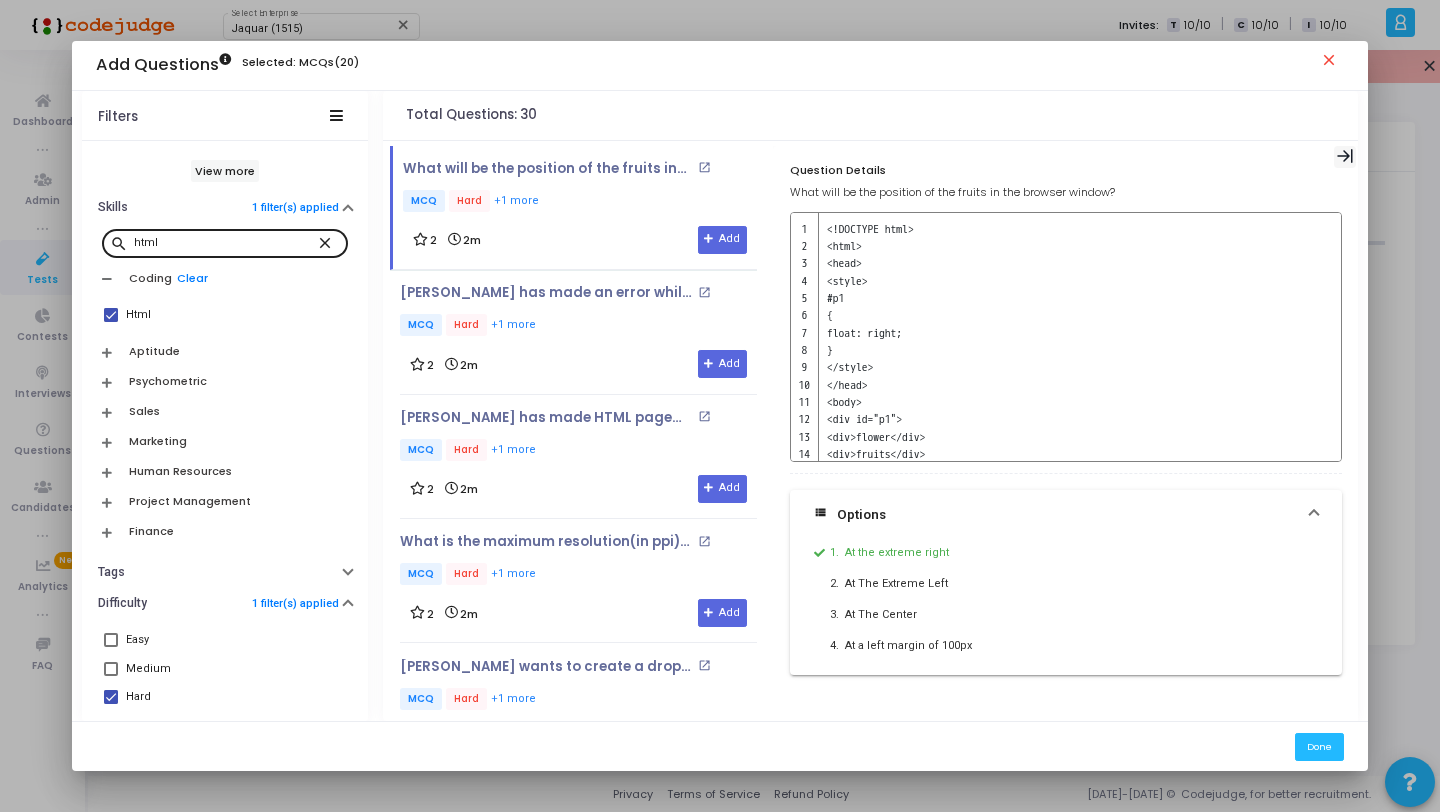 click 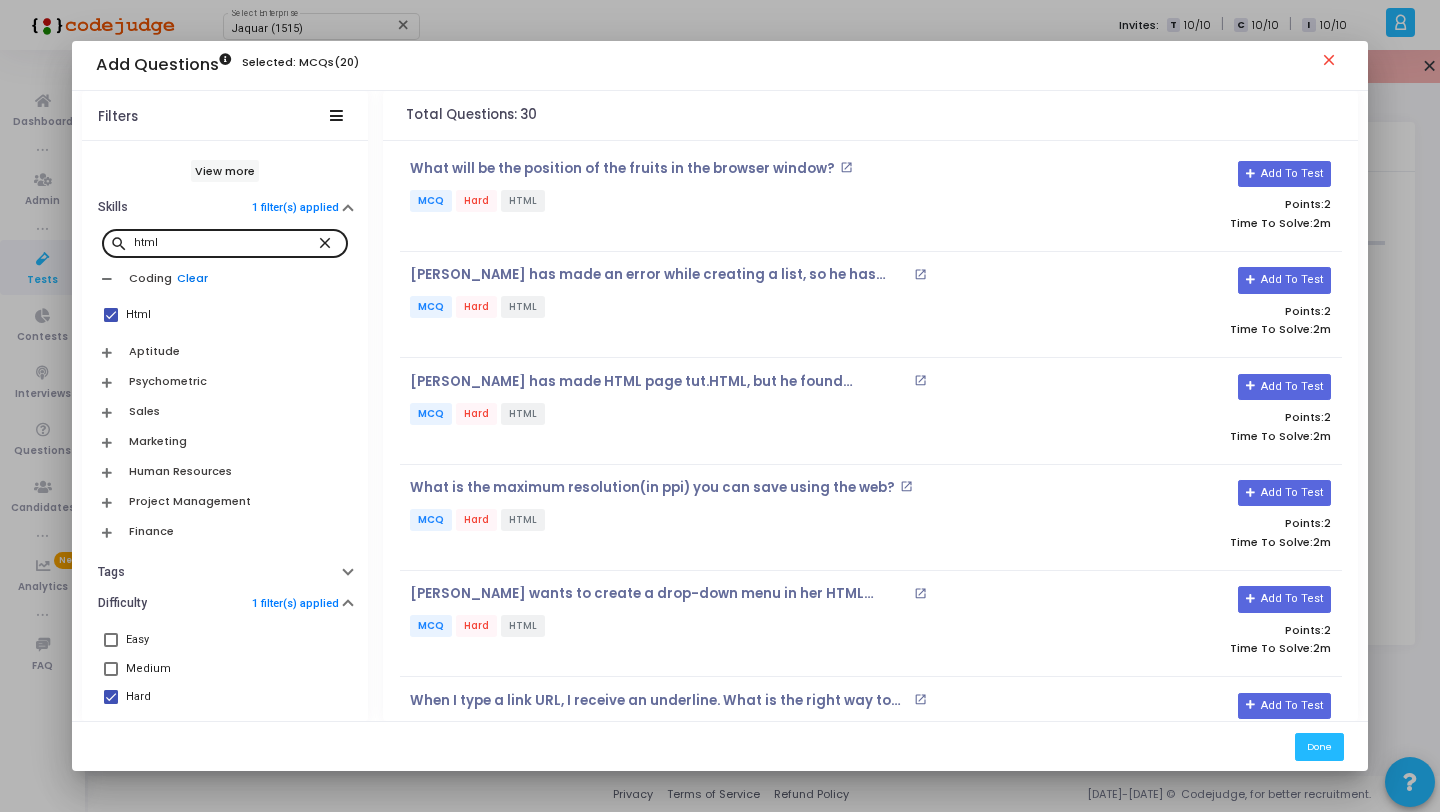 click on "Clear" at bounding box center (192, 278) 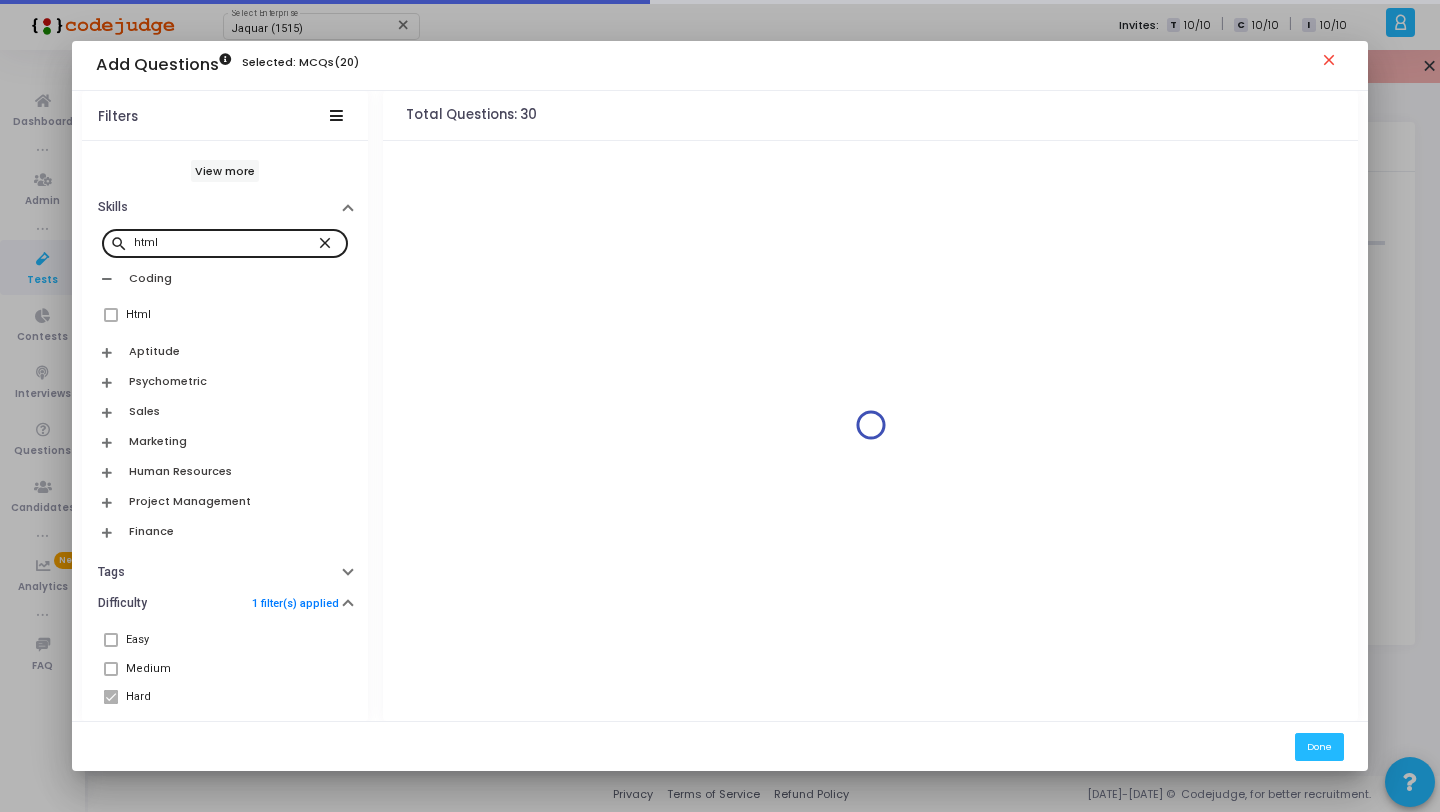 click on "close" at bounding box center [328, 242] 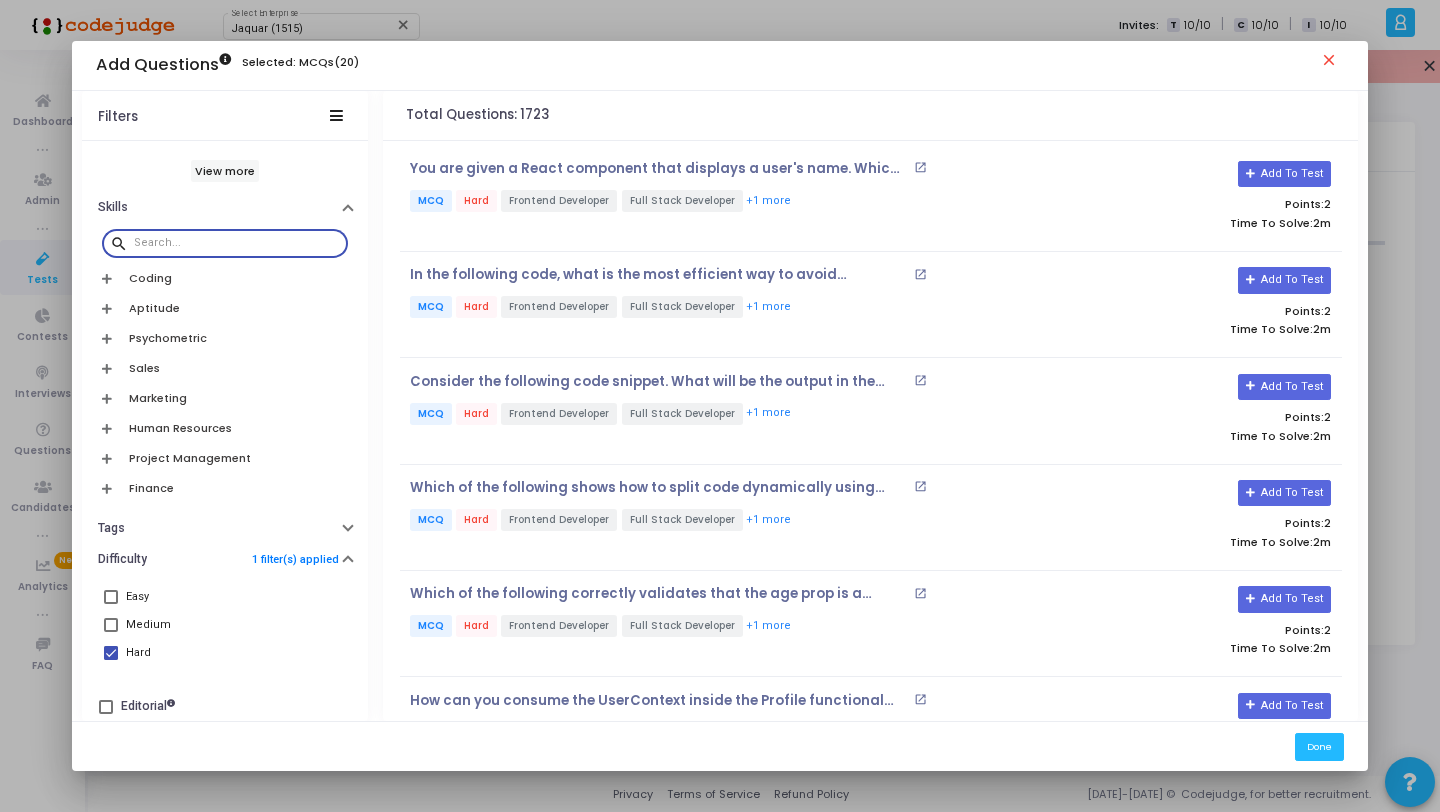 click at bounding box center (237, 243) 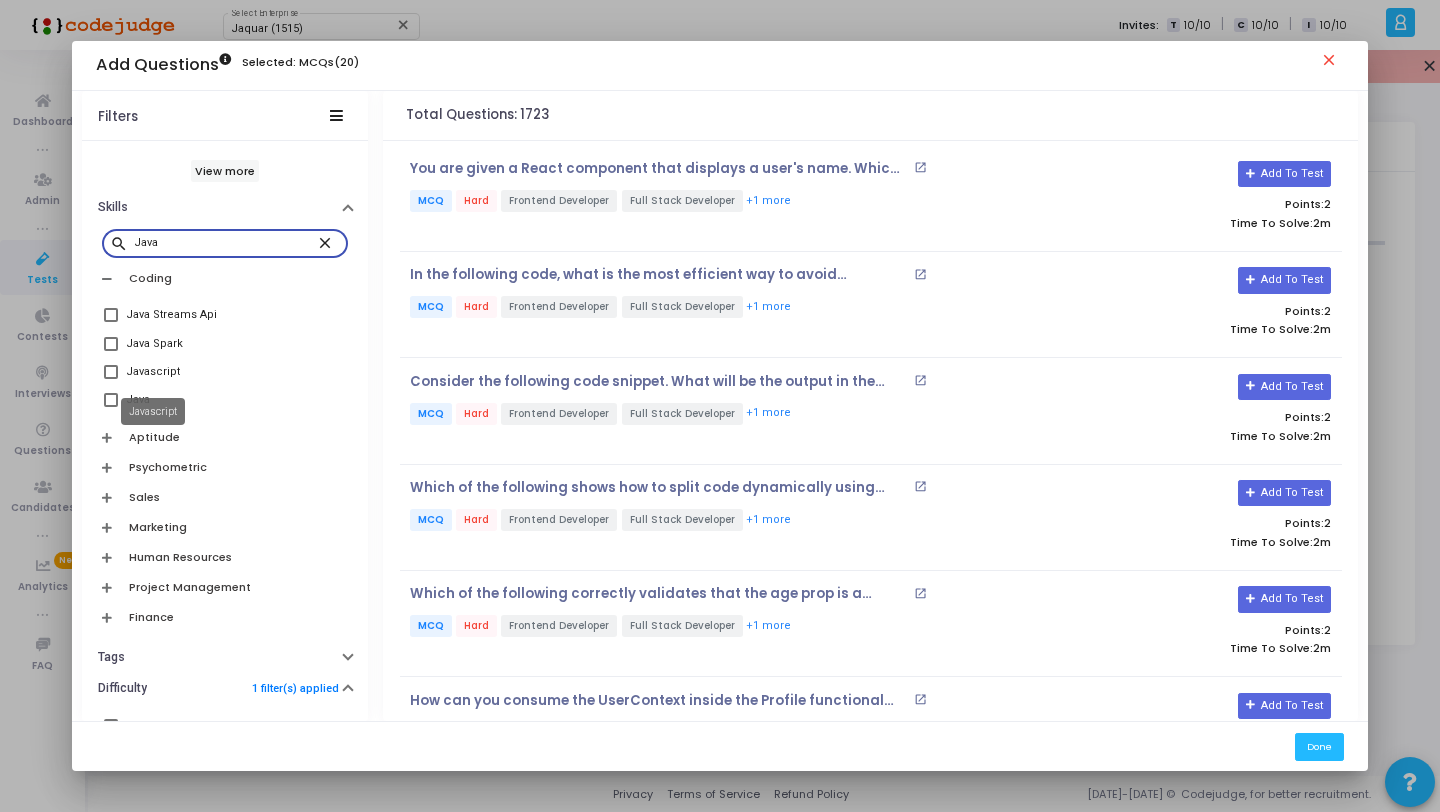 type on "Java" 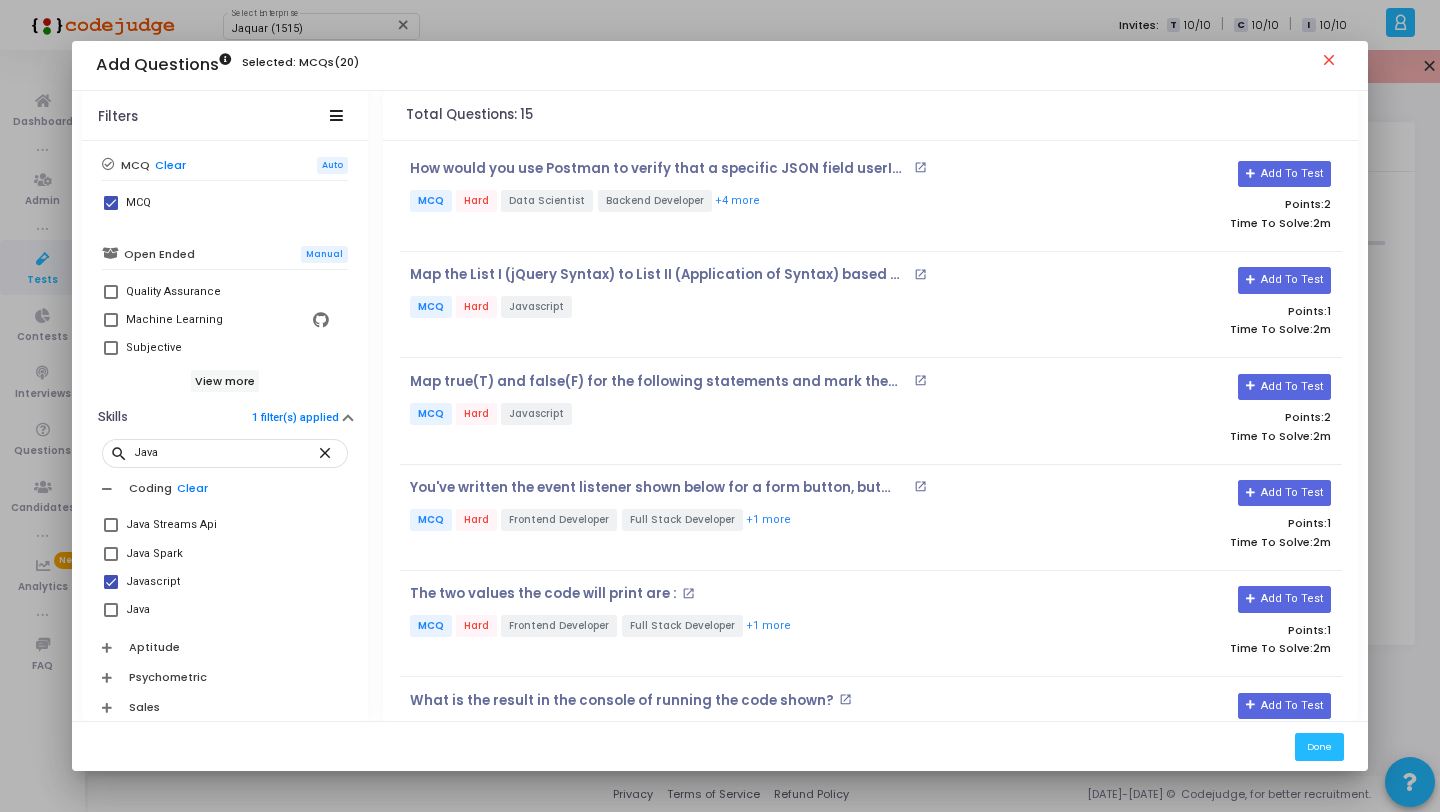 scroll, scrollTop: 386, scrollLeft: 0, axis: vertical 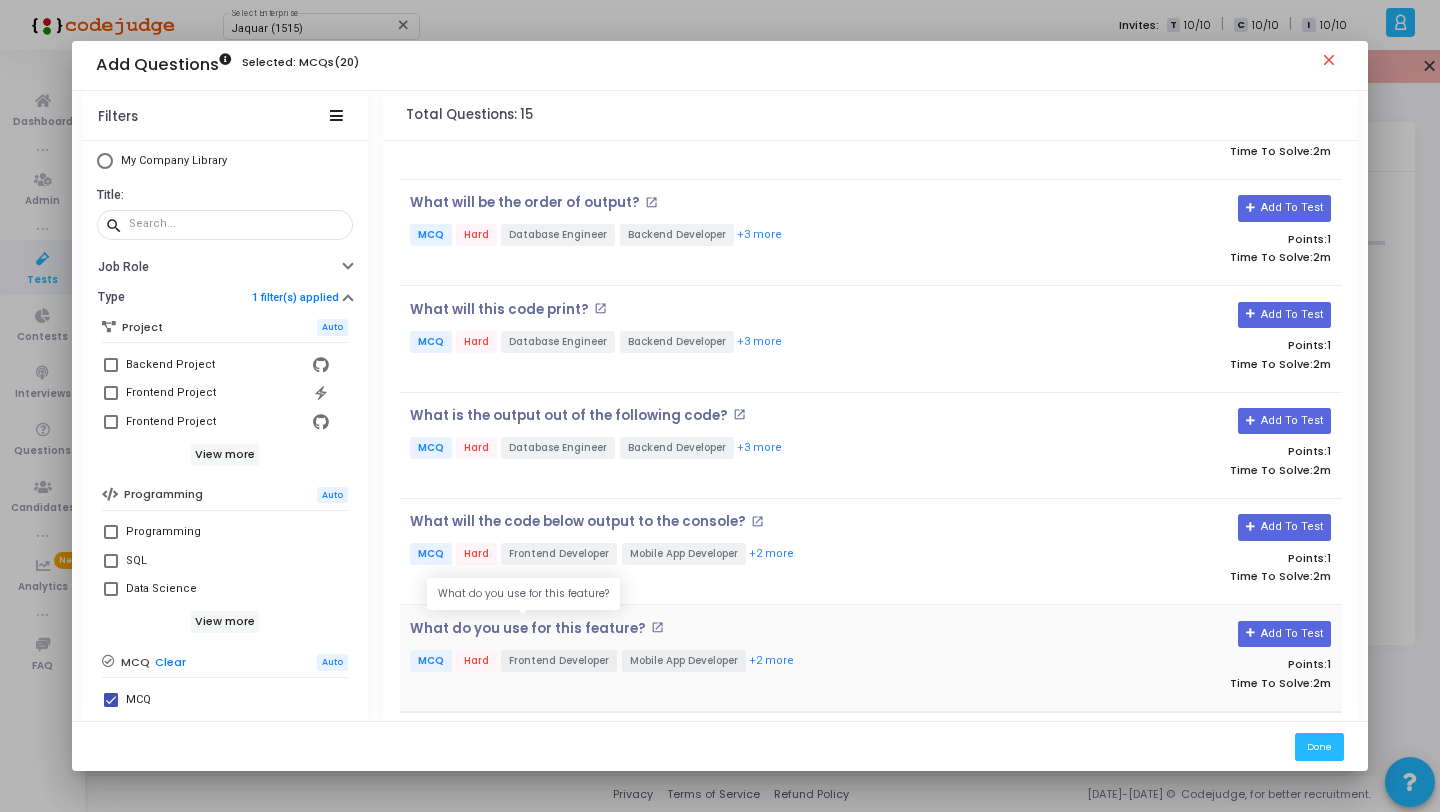click on "What do you use for this feature?" at bounding box center (528, 629) 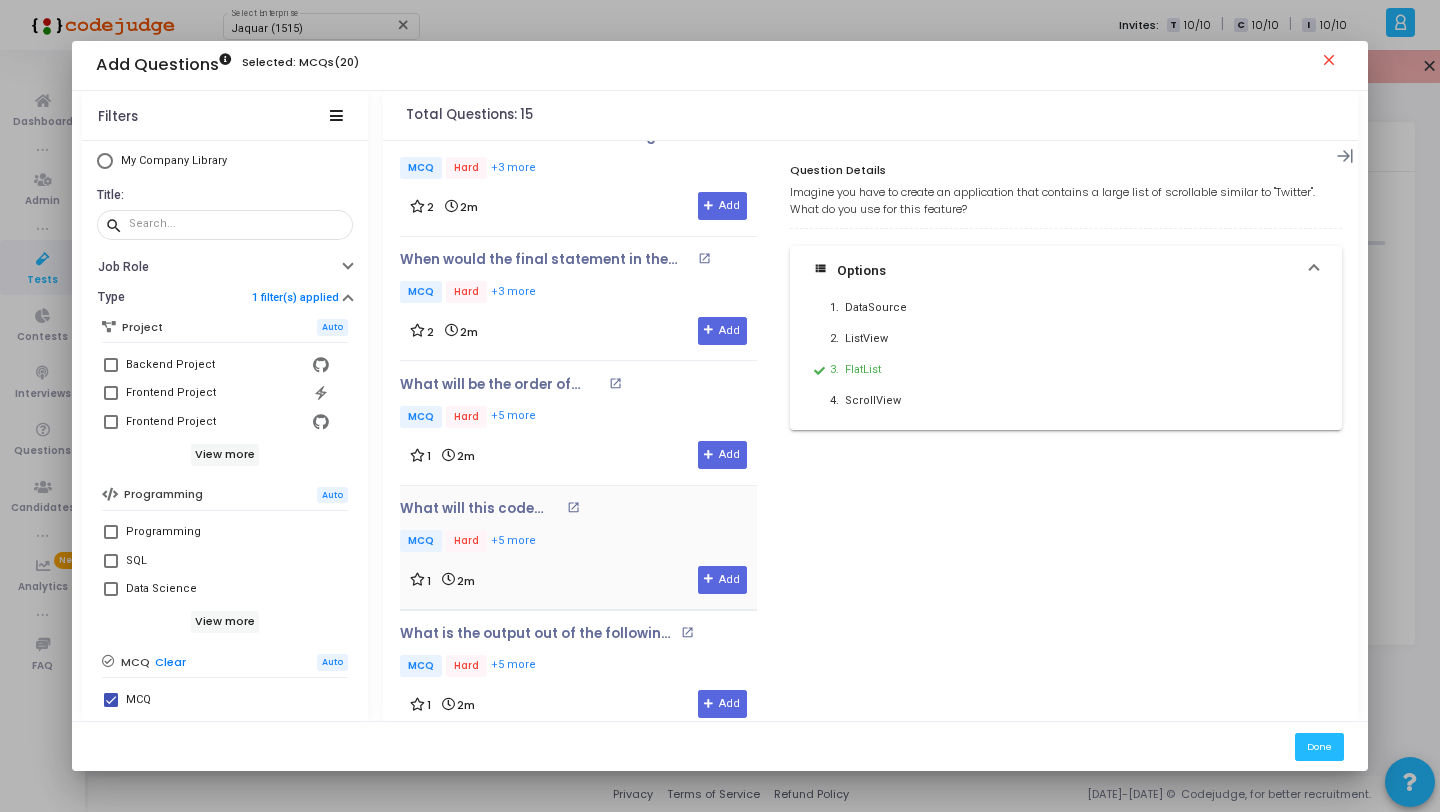 scroll, scrollTop: 1301, scrollLeft: 0, axis: vertical 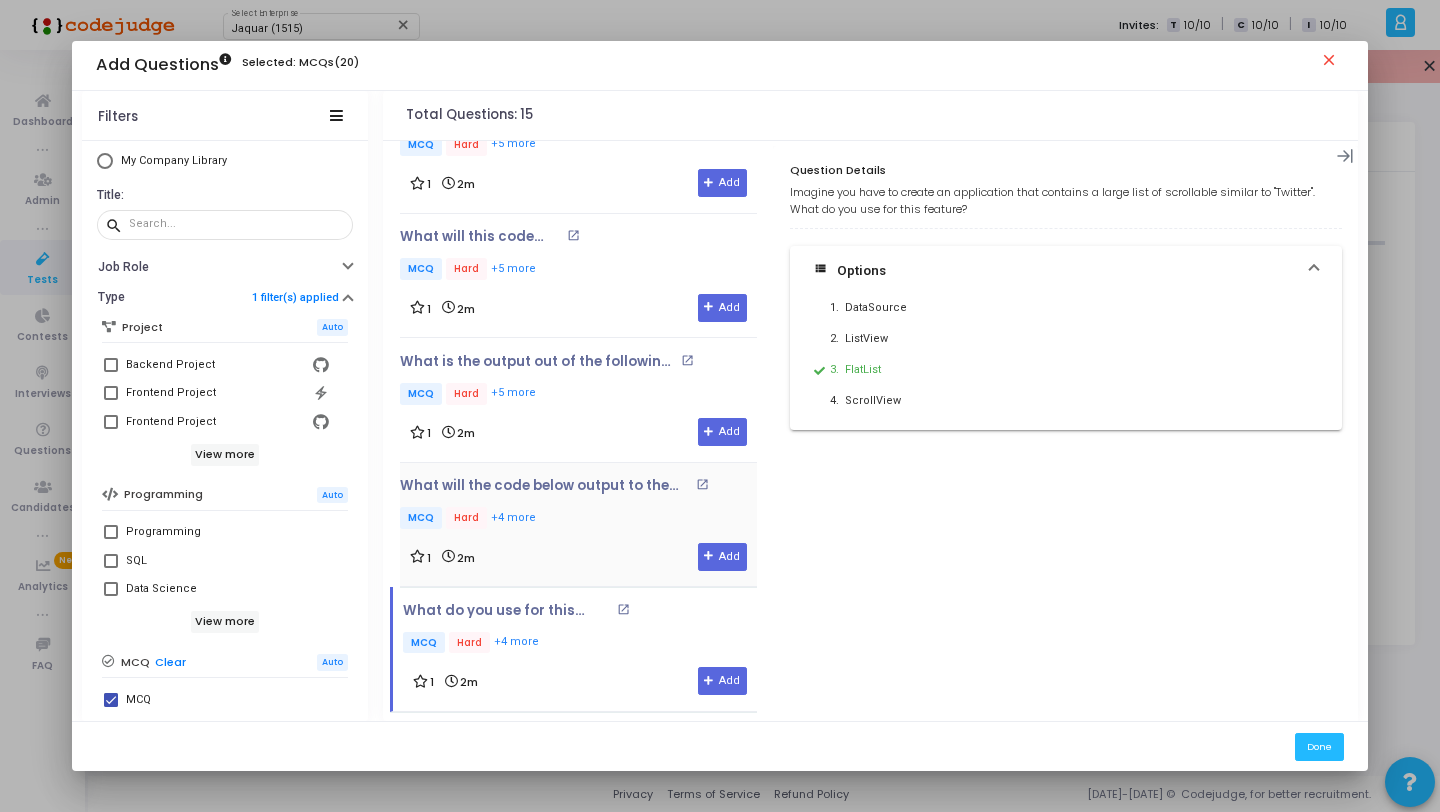 click on "MCQ   Hard   +4 more" at bounding box center (577, 519) 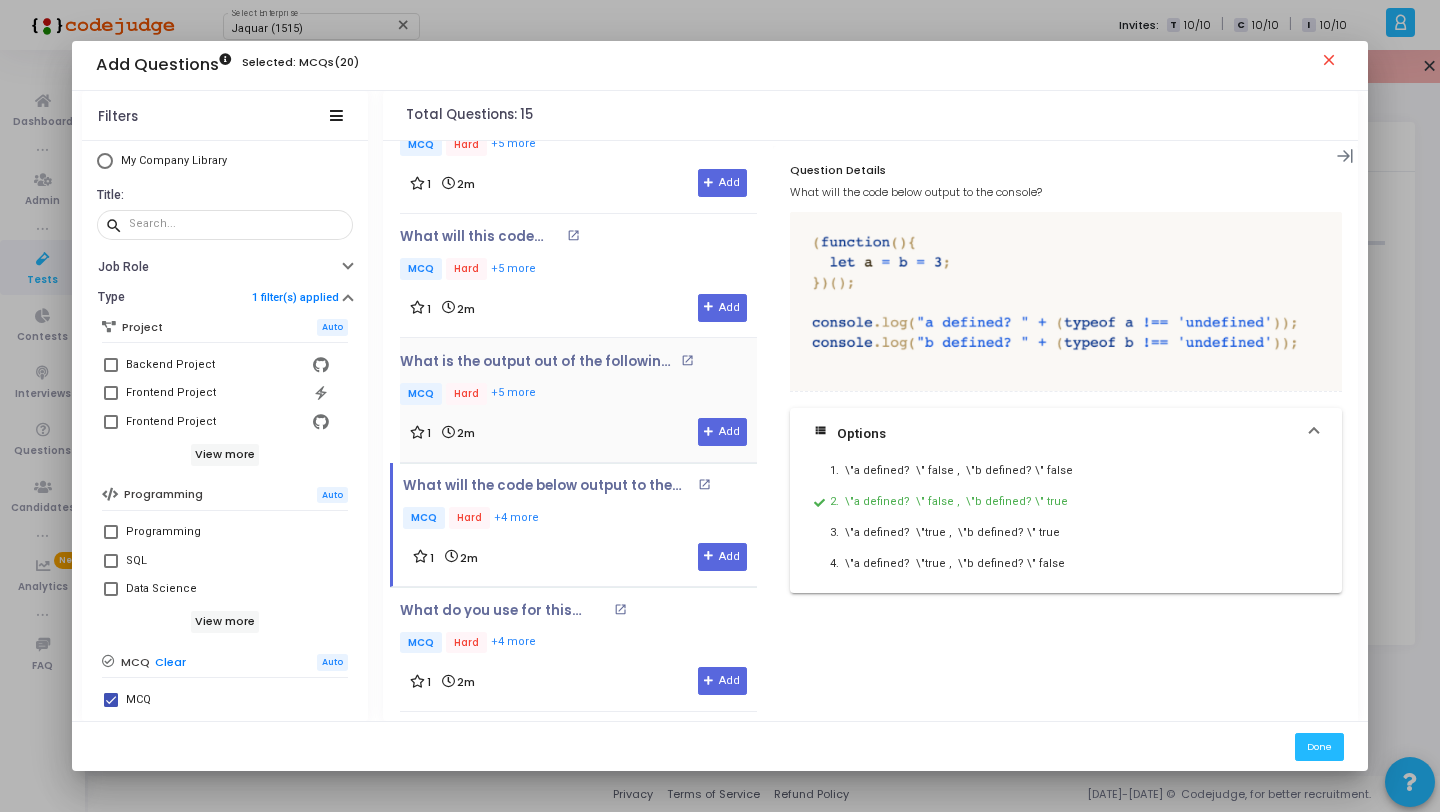 click on "What is the output out of the following code? open_in_new   MCQ   Hard   +5 more 1 2m  Add" at bounding box center (578, 400) 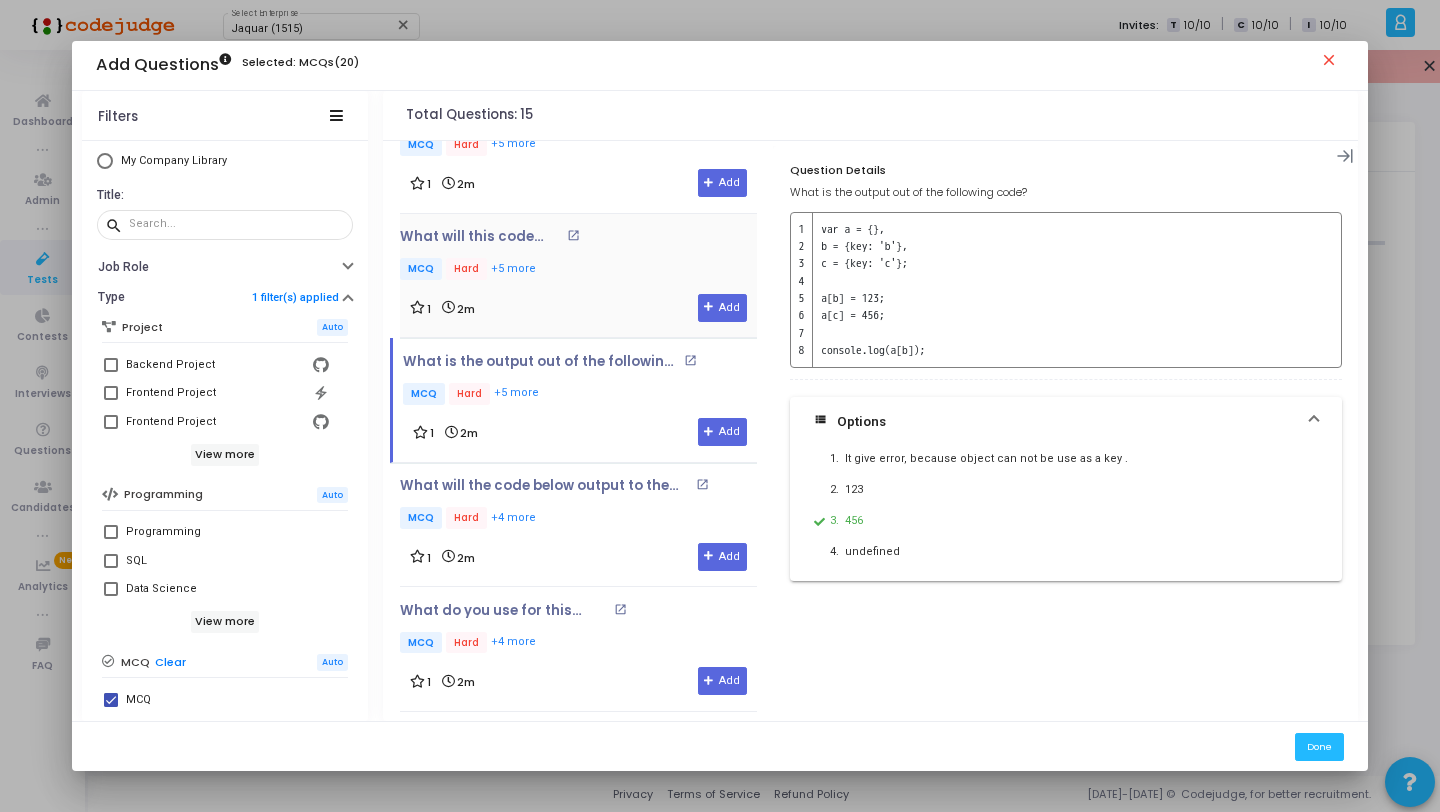 click on "1 2m  Add" at bounding box center [578, 308] 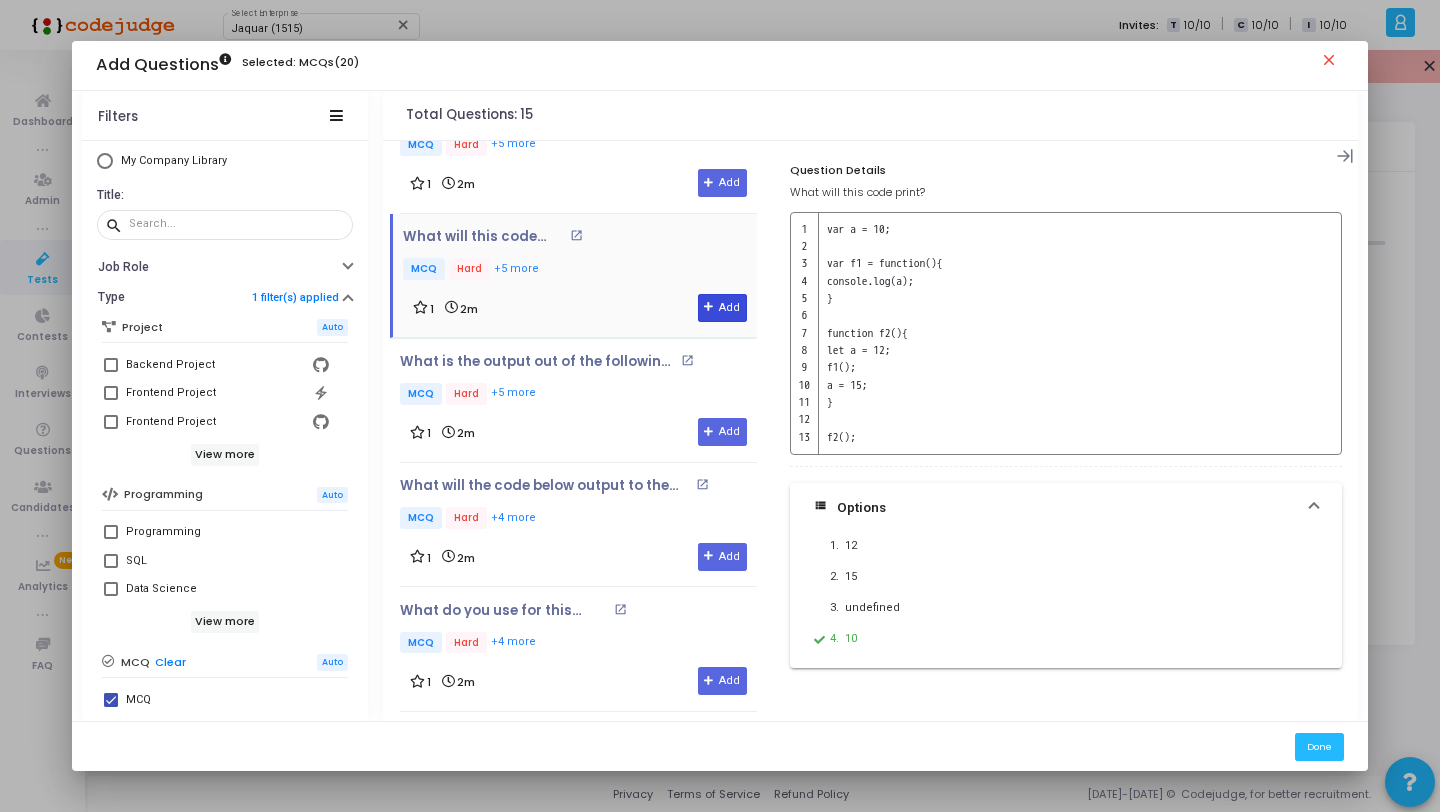 click at bounding box center [709, 307] 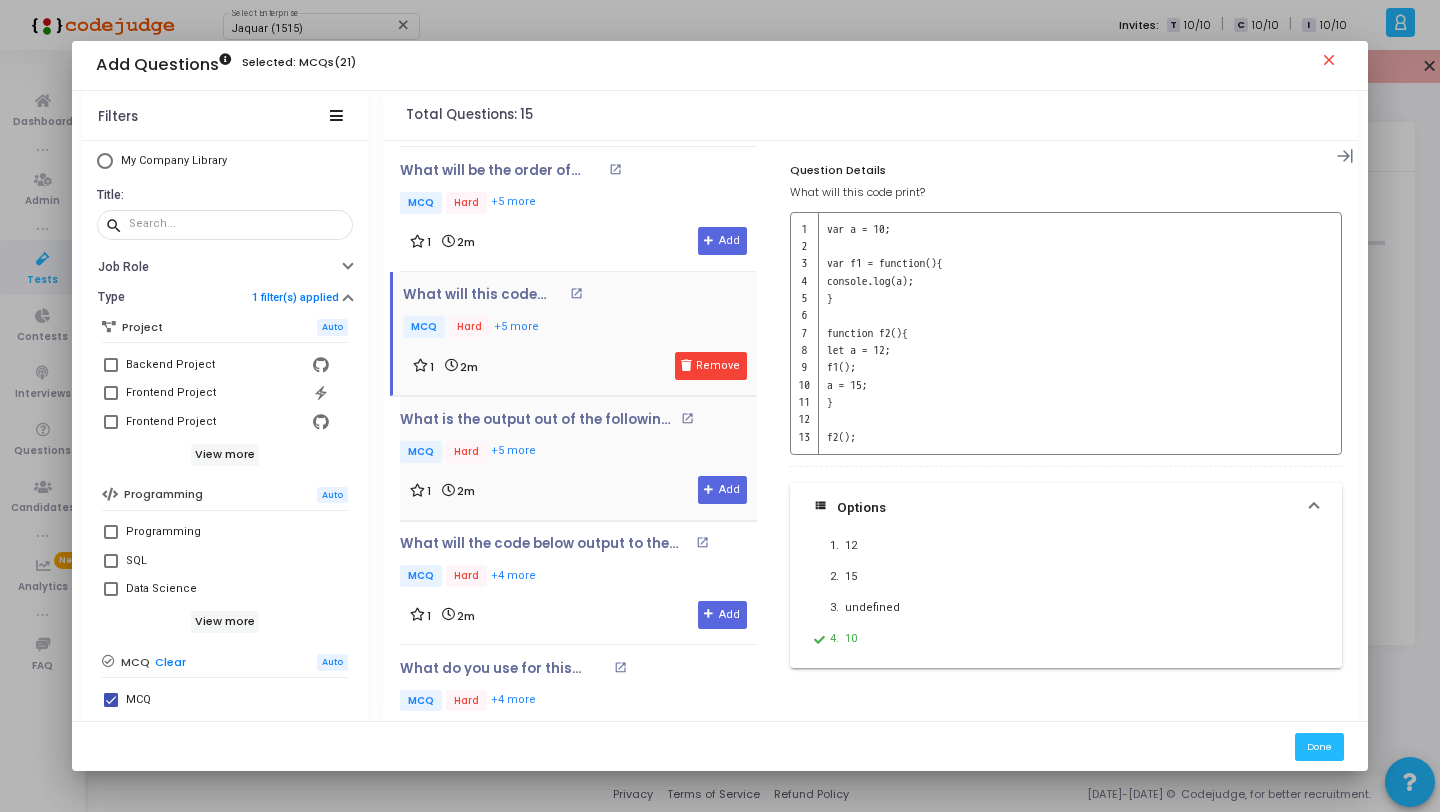 scroll, scrollTop: 1153, scrollLeft: 0, axis: vertical 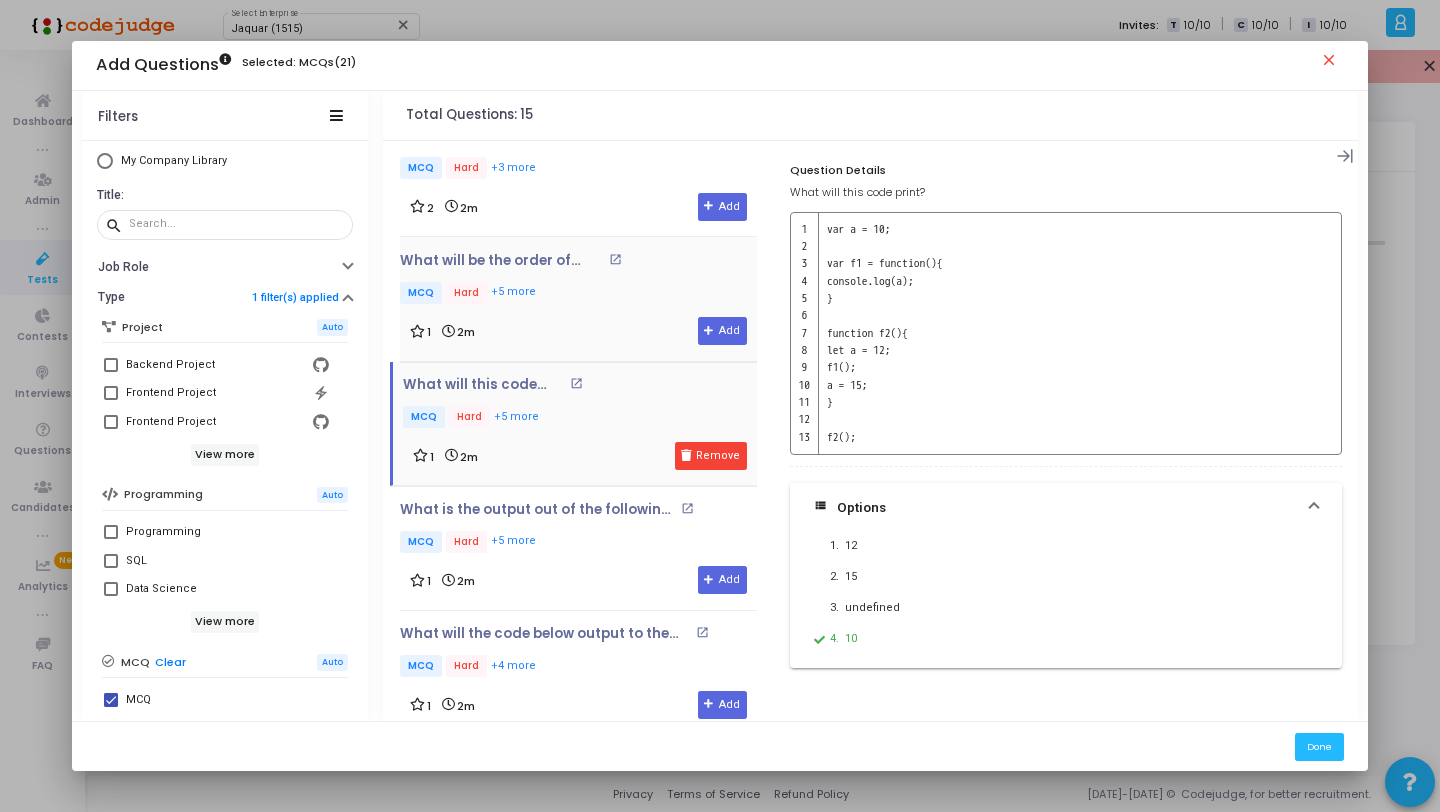 click on "What will be the order of output? open_in_new   MCQ   Hard   +5 more 1 2m  Add" at bounding box center (578, 299) 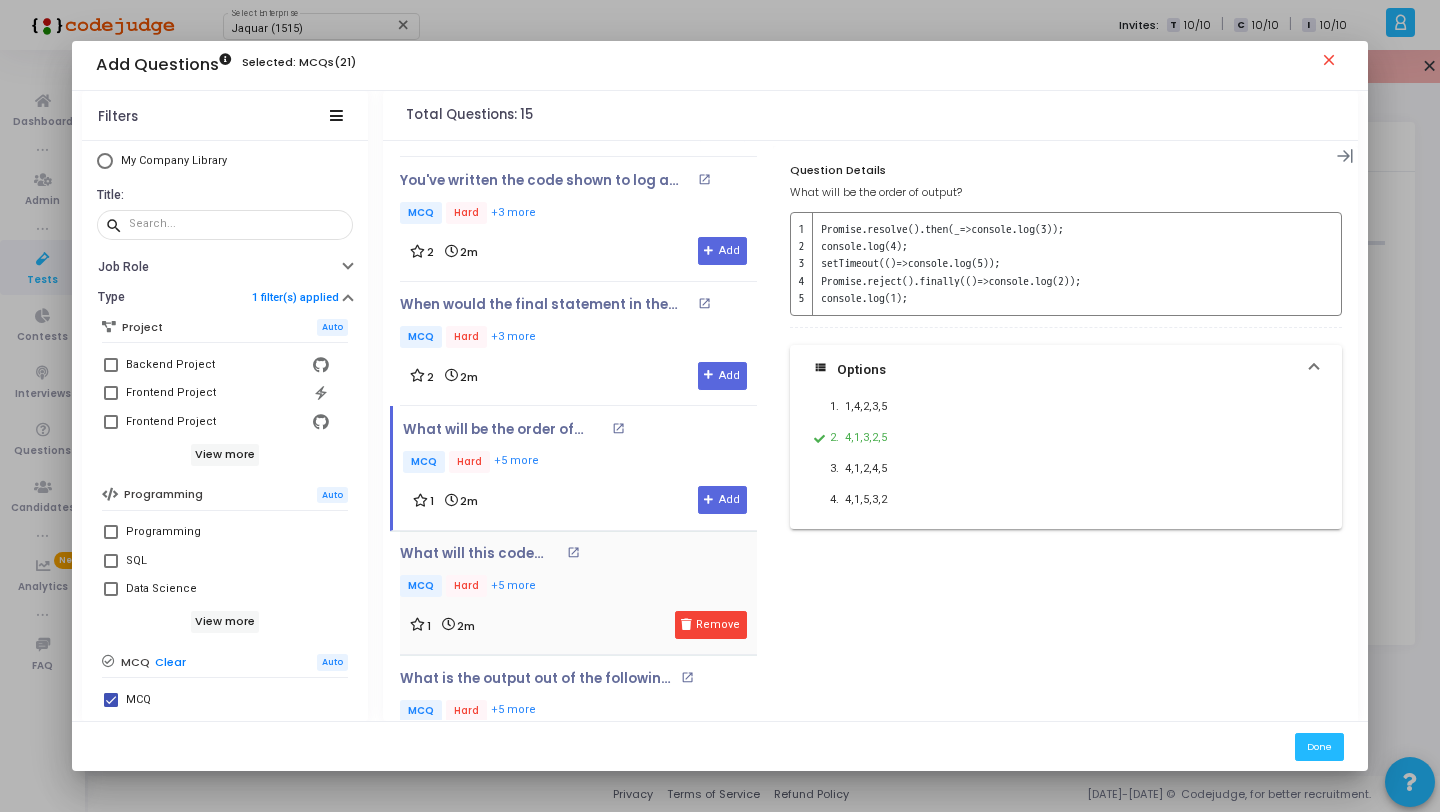 scroll, scrollTop: 953, scrollLeft: 0, axis: vertical 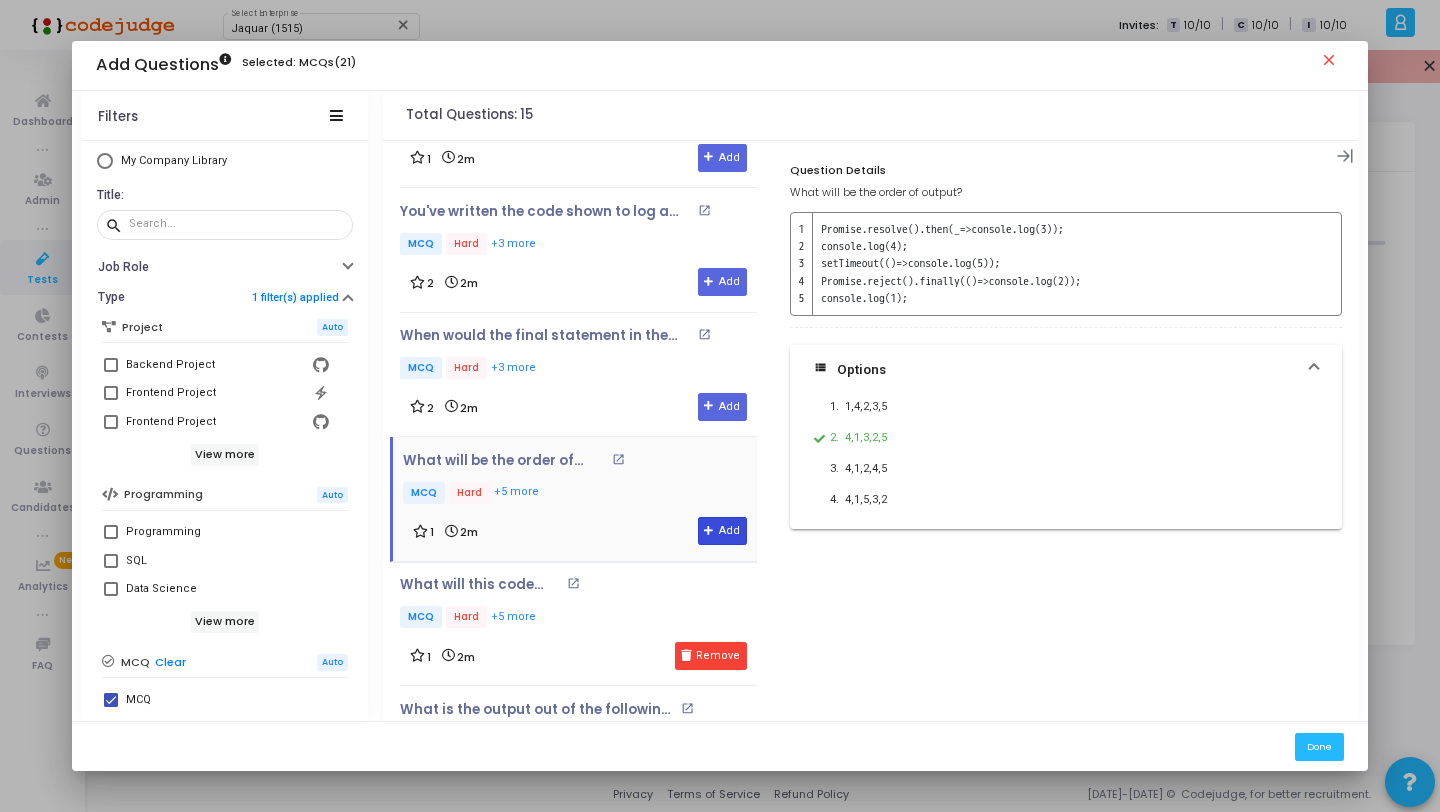 click on "Add" at bounding box center [722, 531] 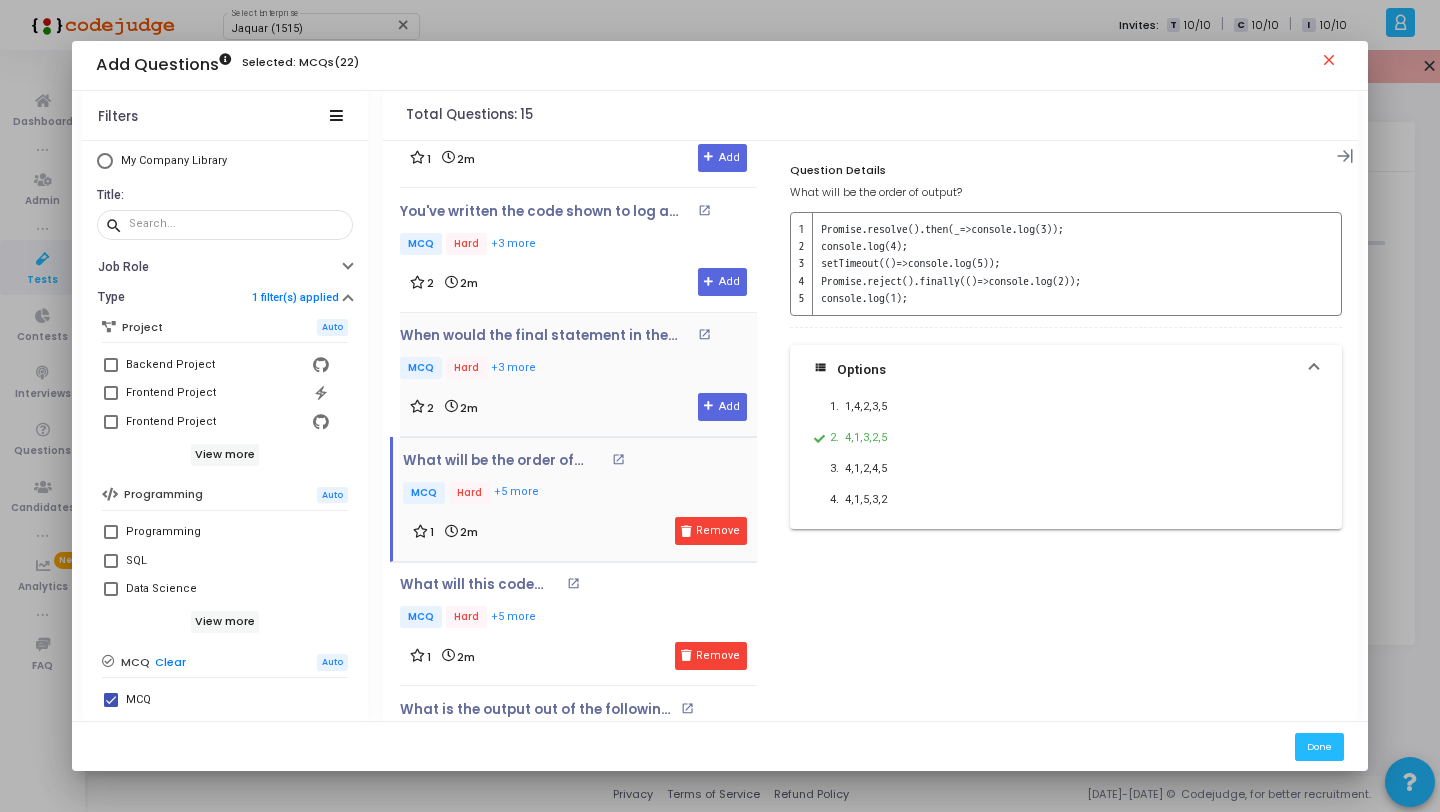 click on "MCQ   Hard   +3 more" at bounding box center (578, 369) 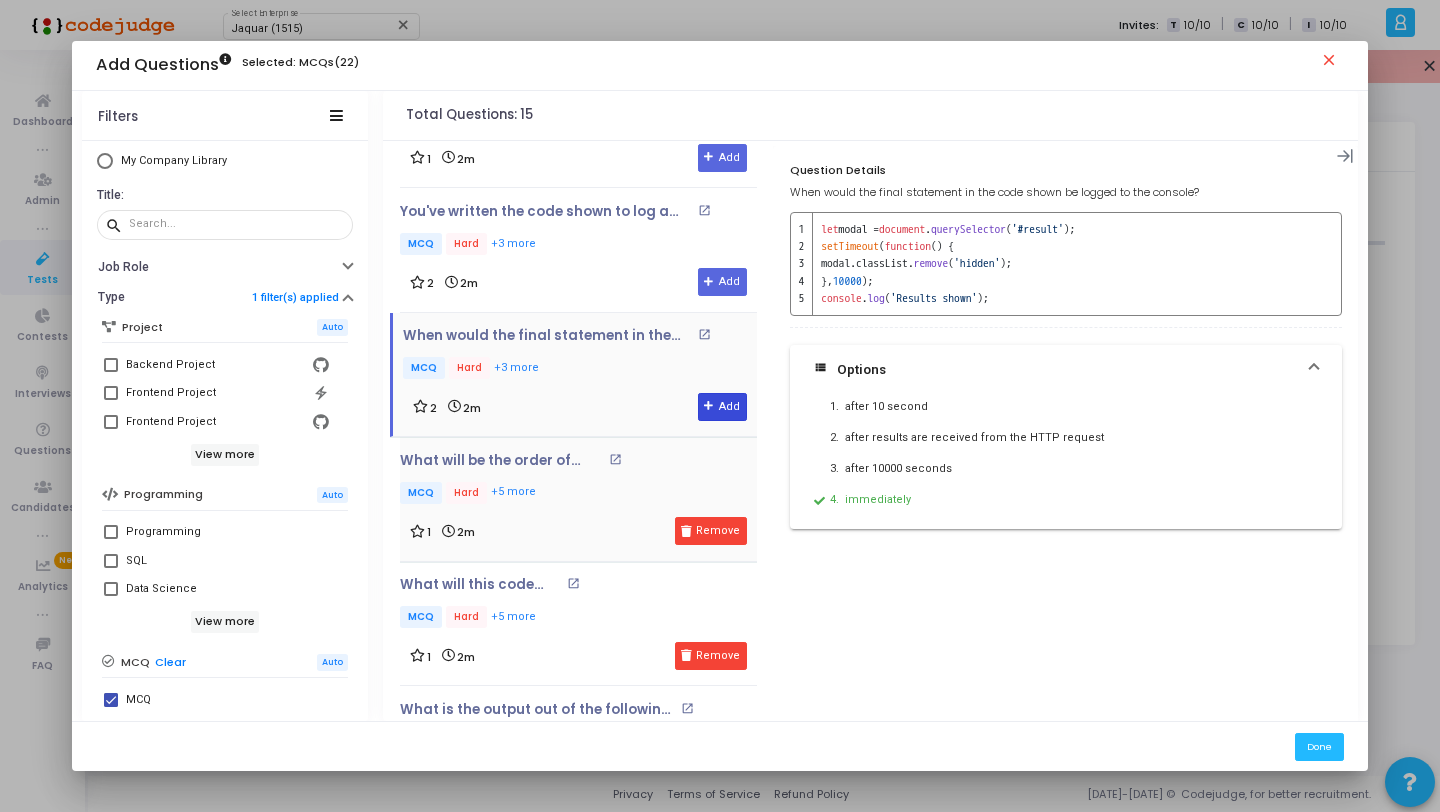 click on "Add" at bounding box center [722, 407] 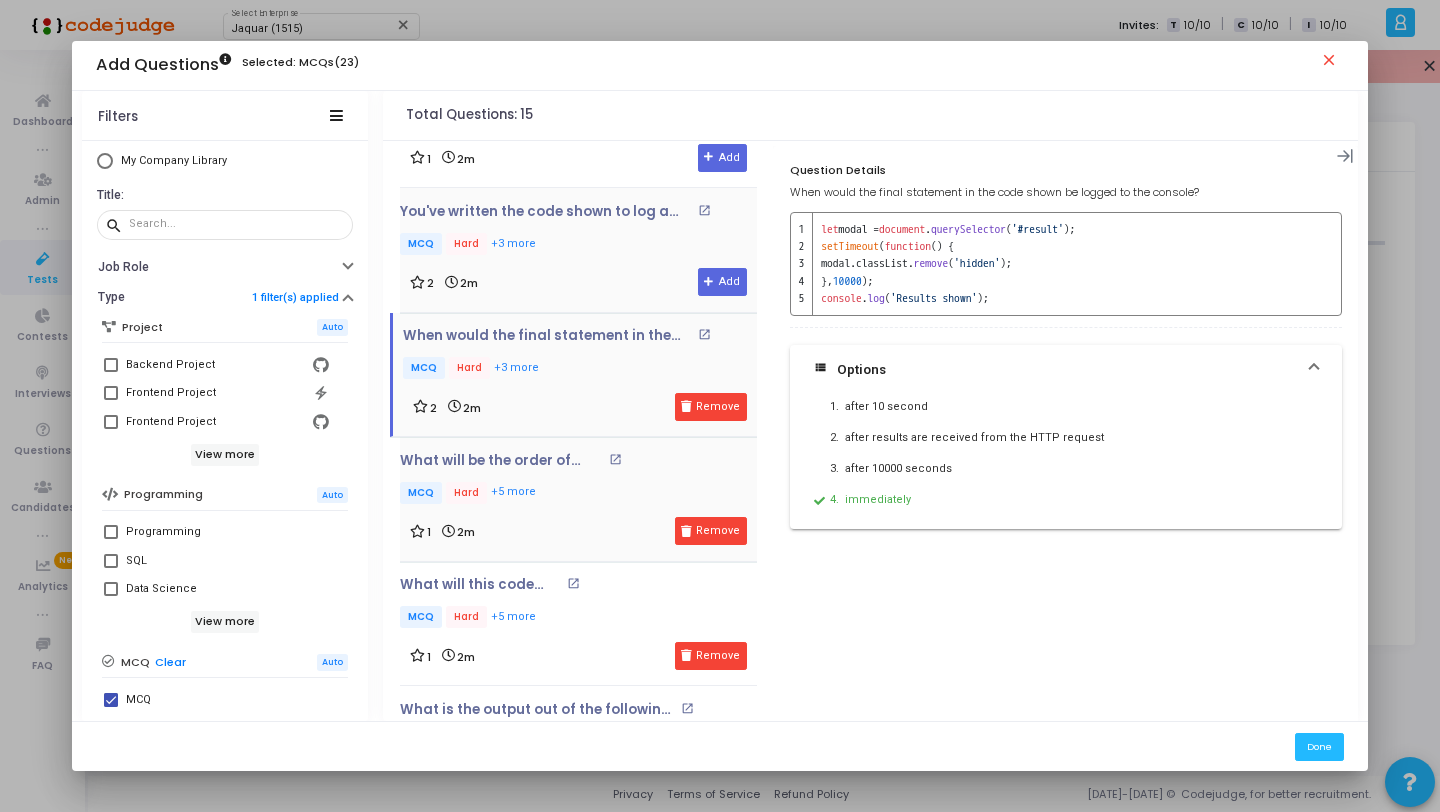 click on "2 2m  Add" at bounding box center (578, 282) 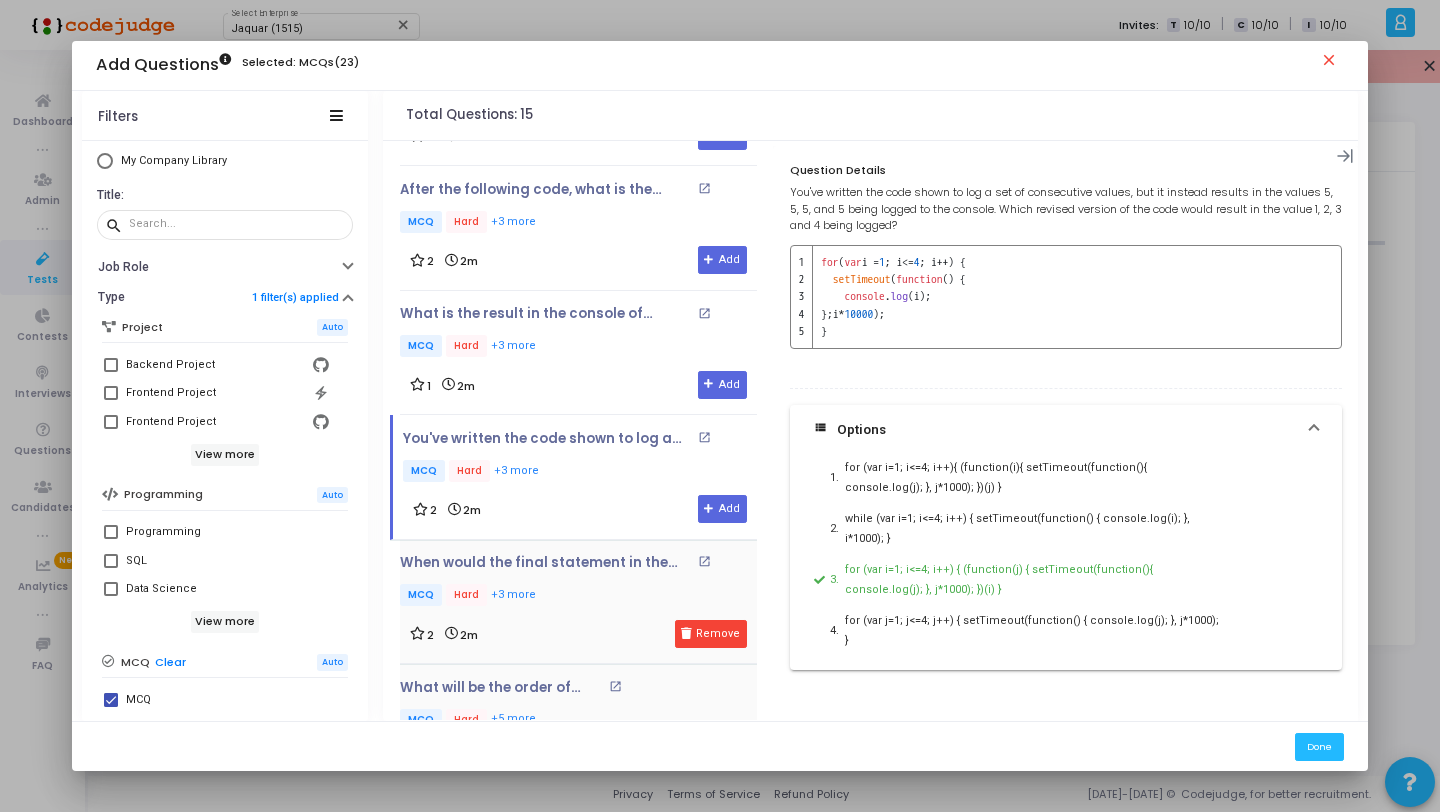 scroll, scrollTop: 698, scrollLeft: 0, axis: vertical 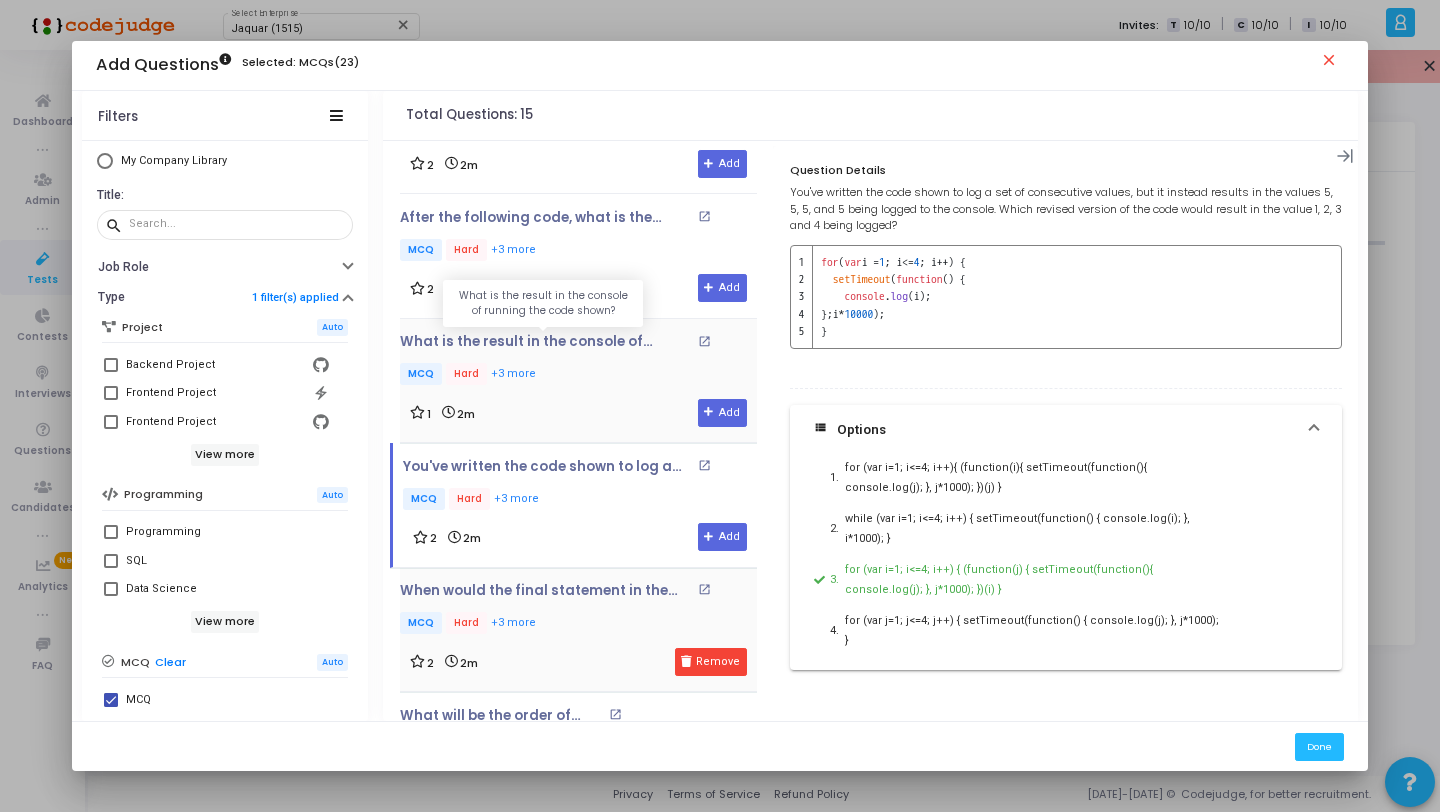 click on "What is the result in the console of running the code shown?" at bounding box center (546, 342) 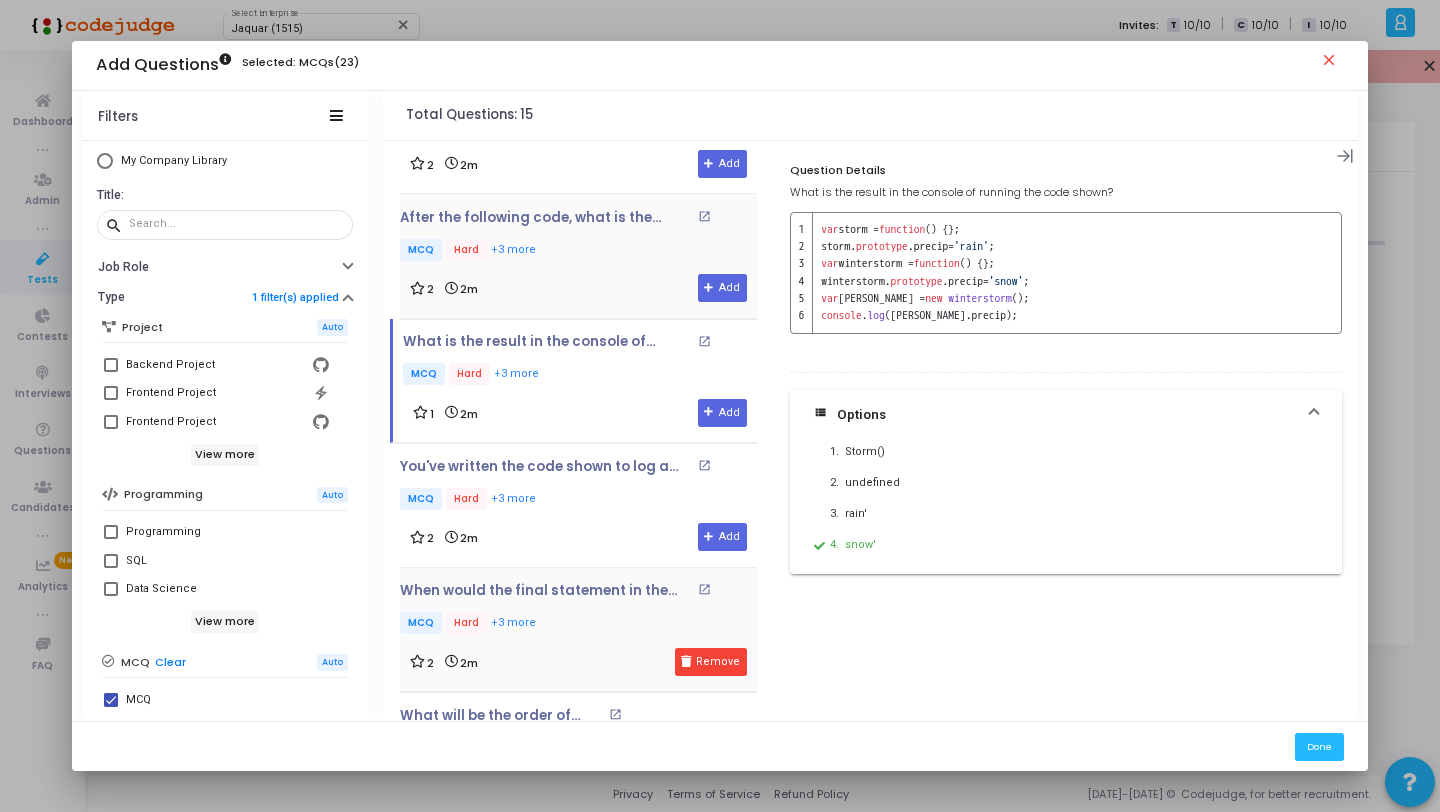 click on "MCQ   Hard   +3 more" at bounding box center (578, 251) 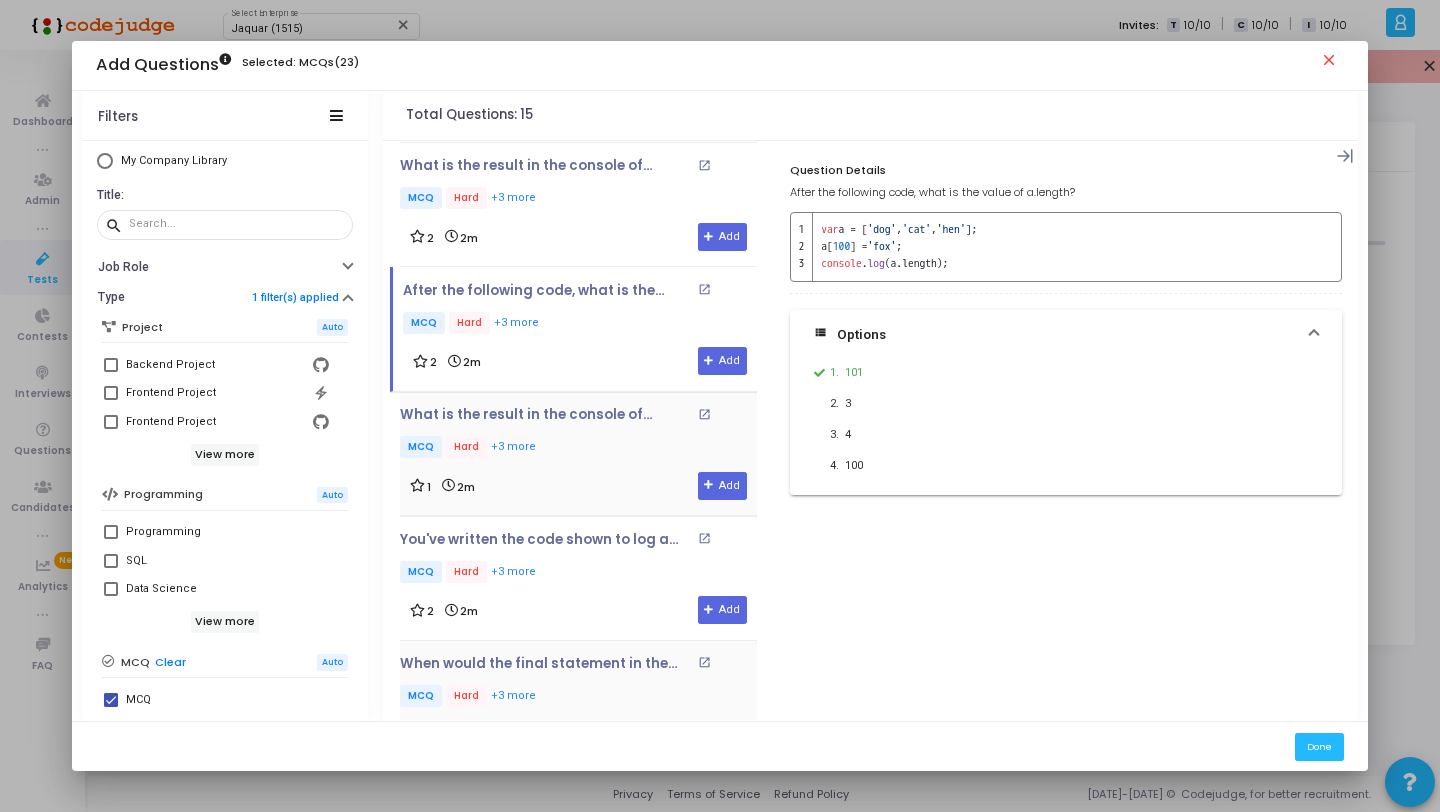 scroll, scrollTop: 385, scrollLeft: 0, axis: vertical 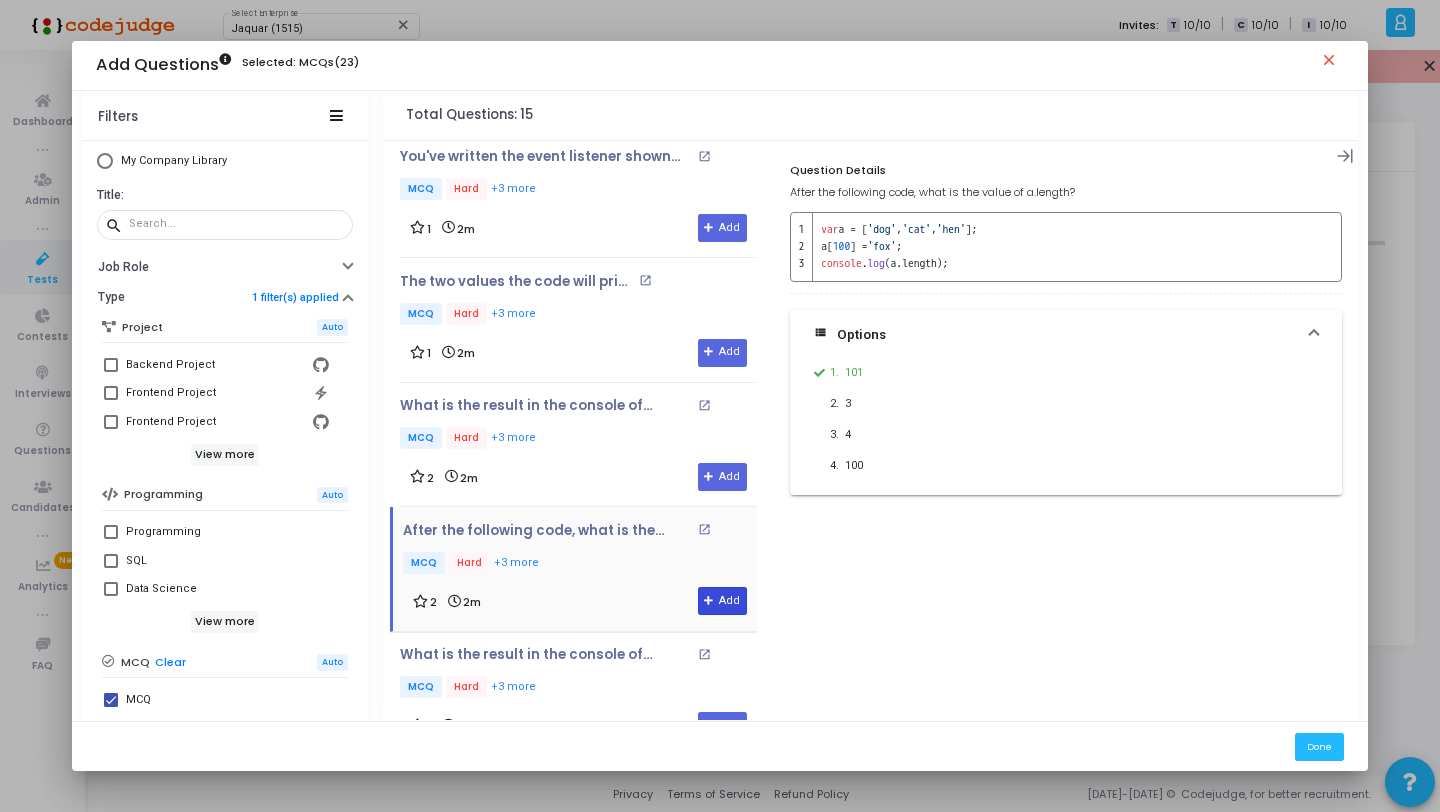 click at bounding box center (709, 601) 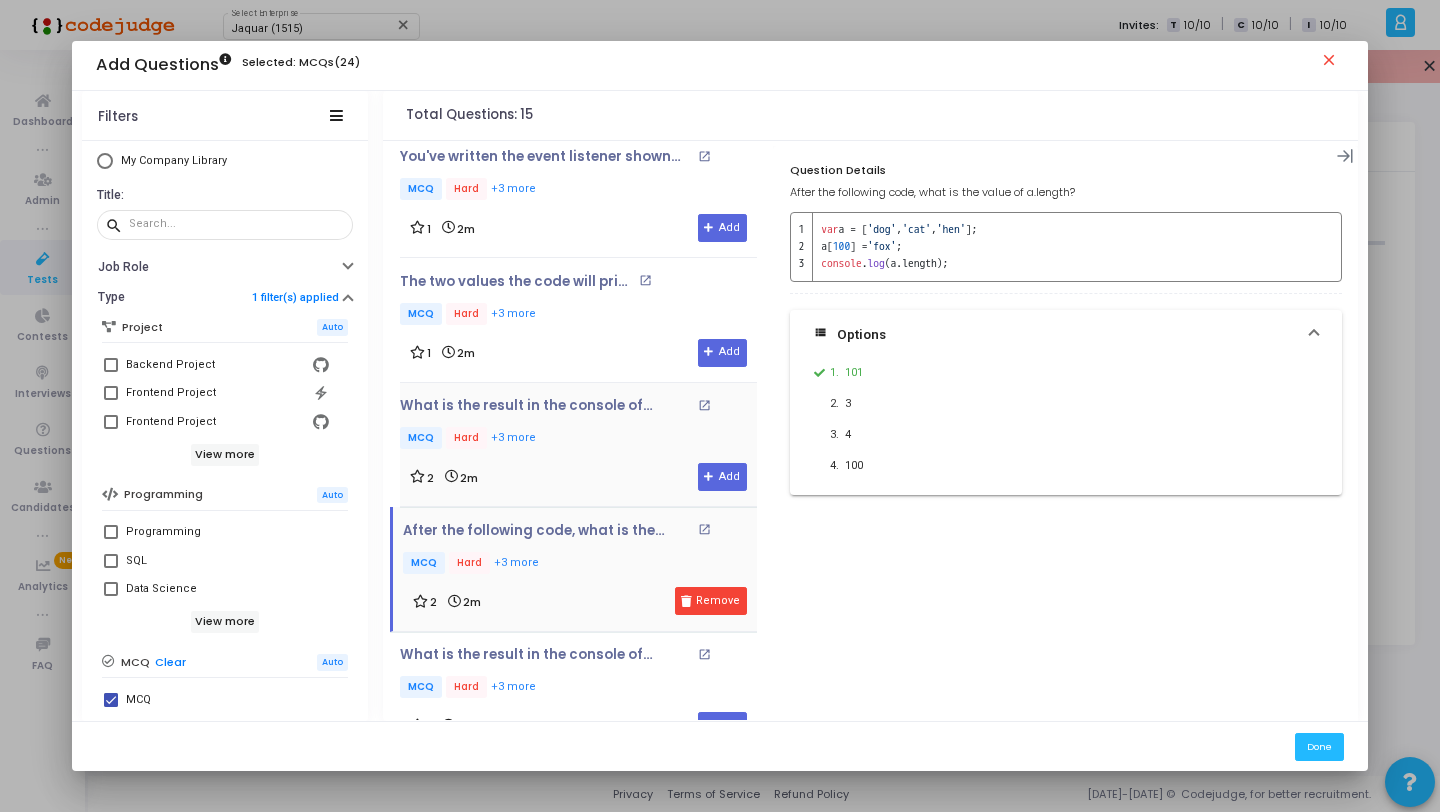 click on "What is the result in the console of running the code shown? open_in_new   MCQ   Hard   +3 more 2 2m  Add" at bounding box center (578, 445) 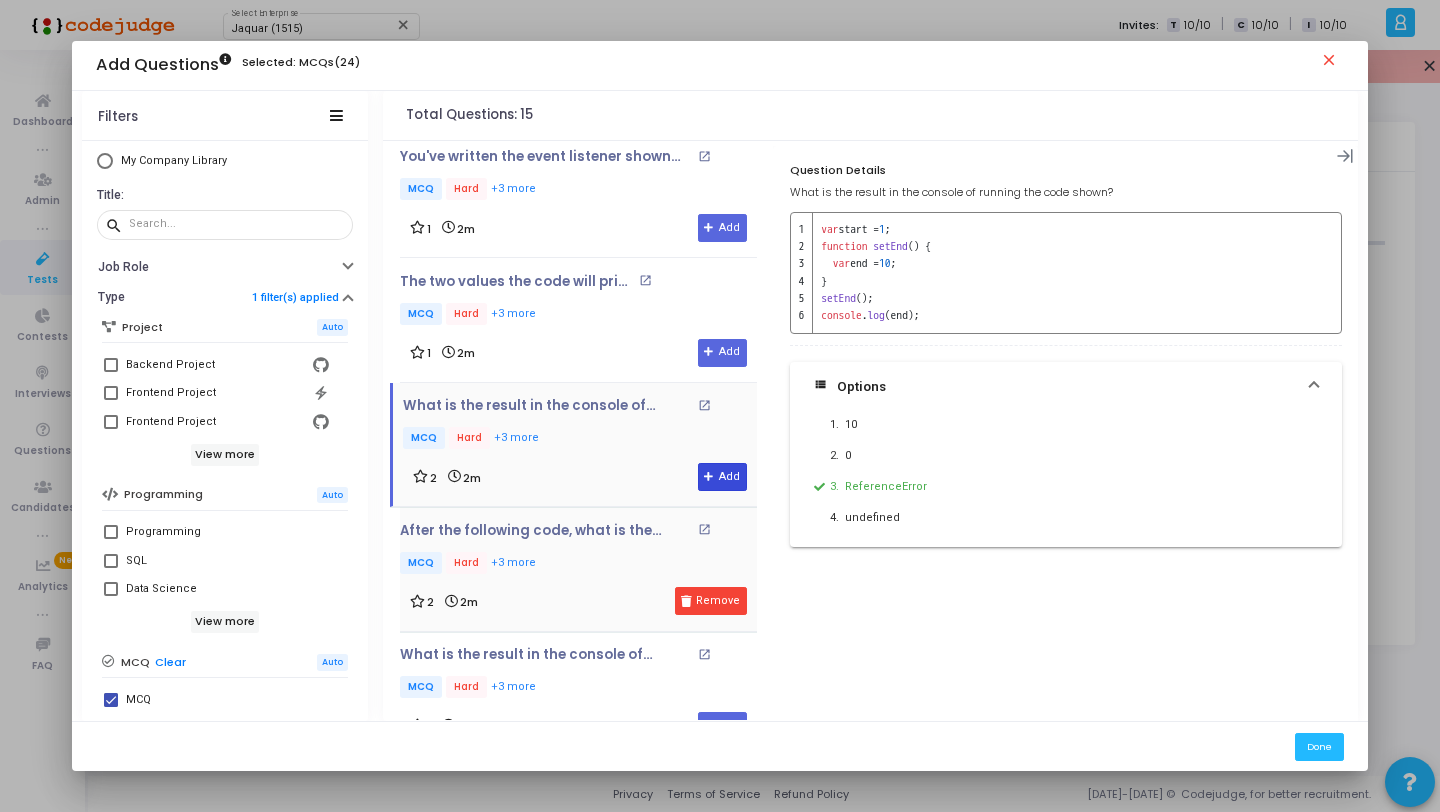 click at bounding box center (709, 477) 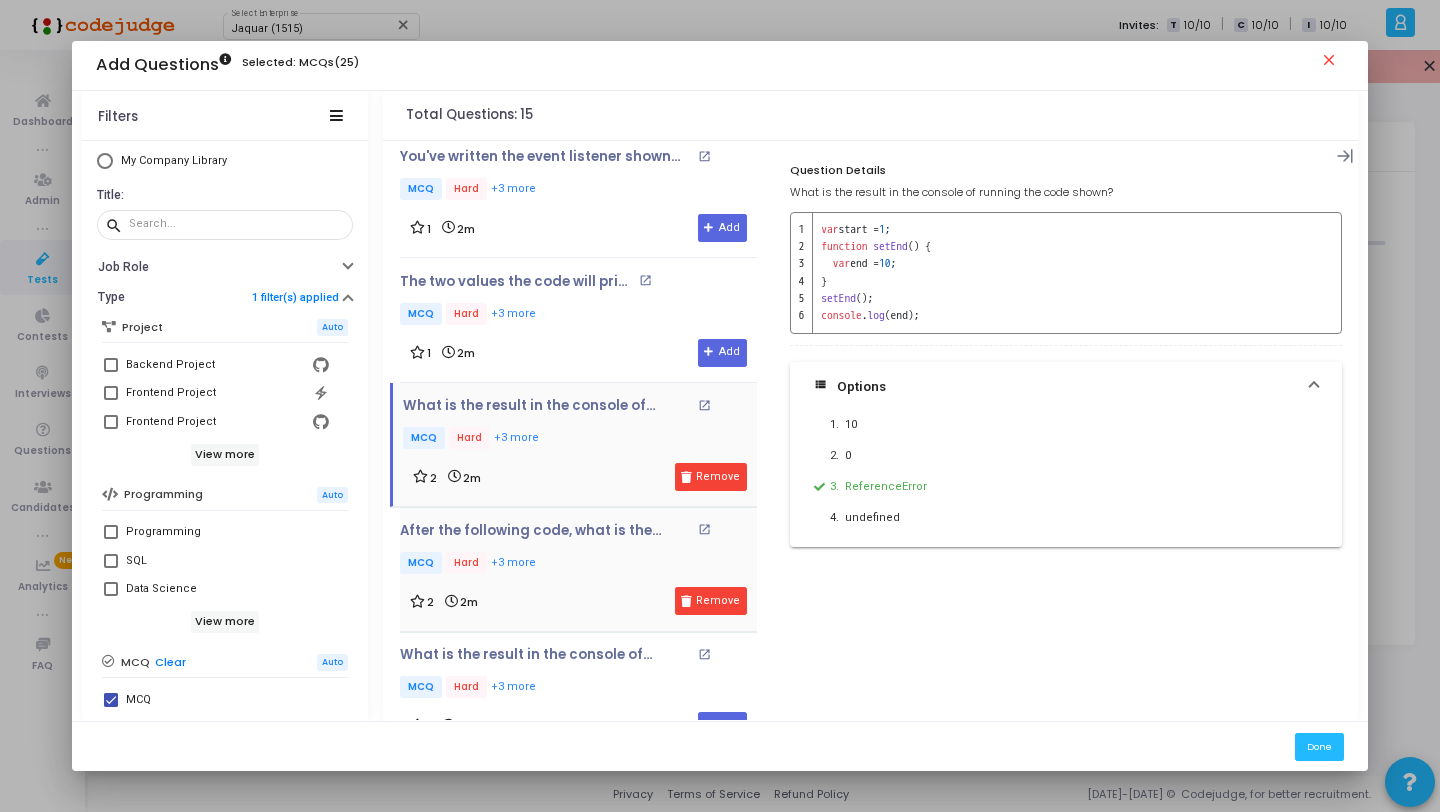 scroll, scrollTop: 662, scrollLeft: 0, axis: vertical 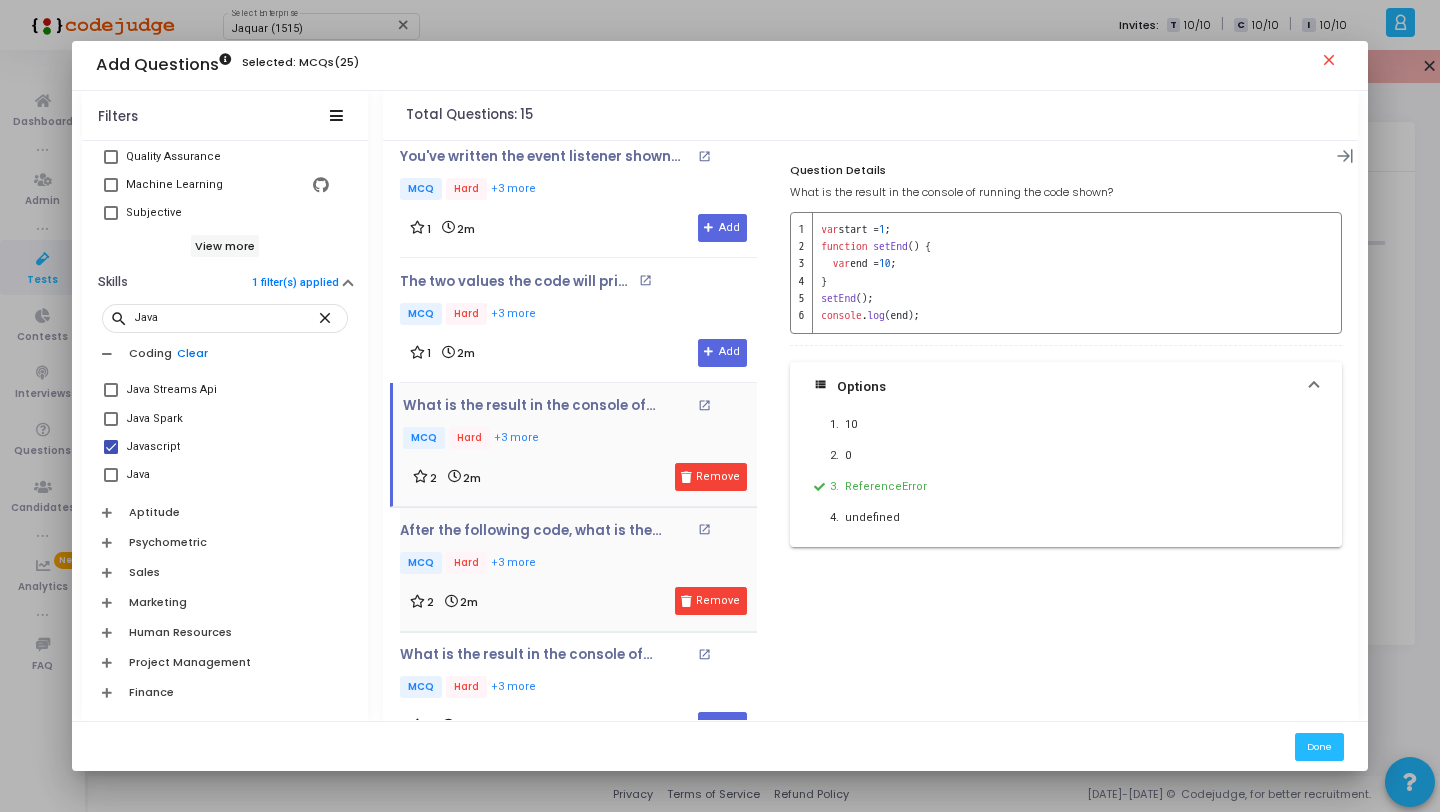 click on "Clear" at bounding box center [192, 353] 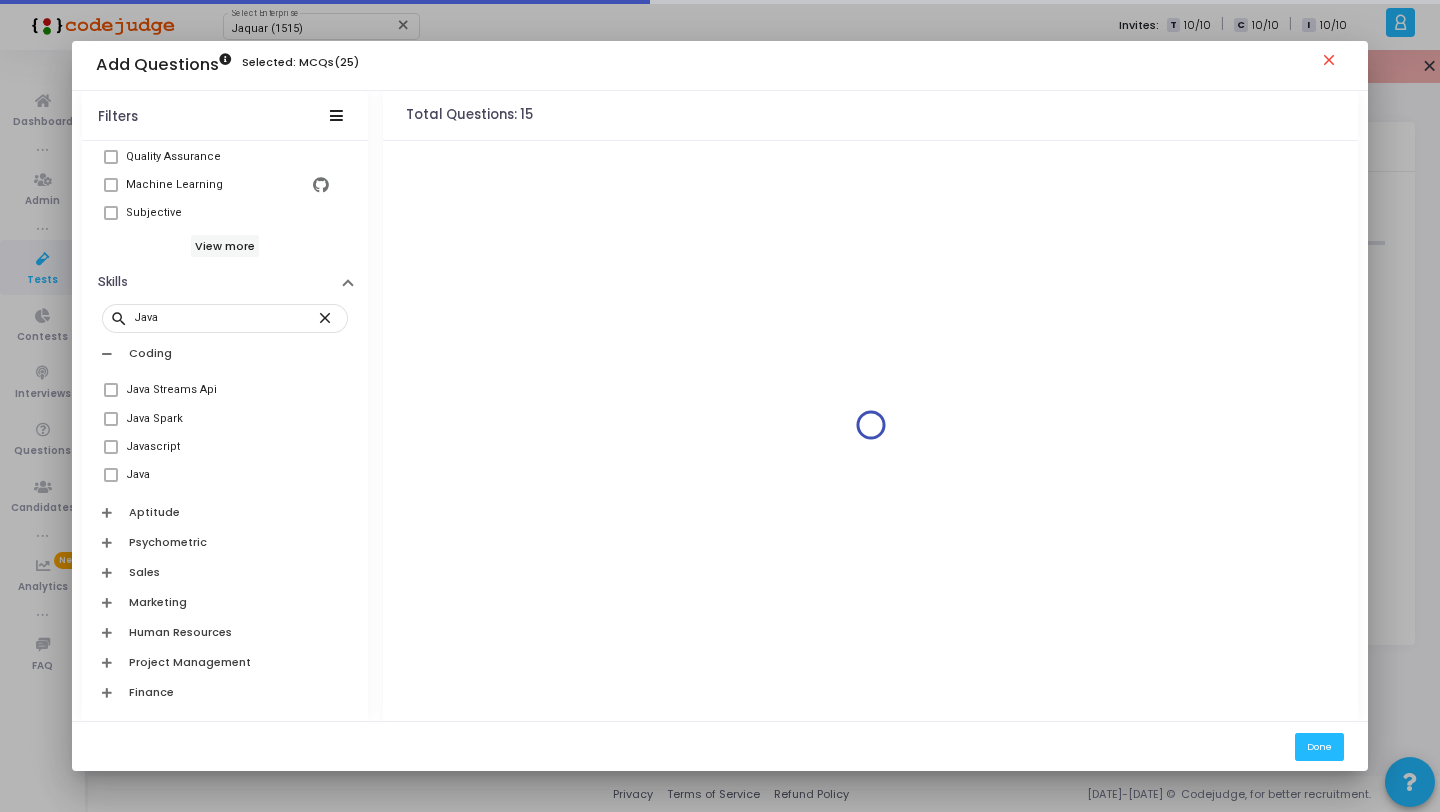 scroll, scrollTop: 0, scrollLeft: 0, axis: both 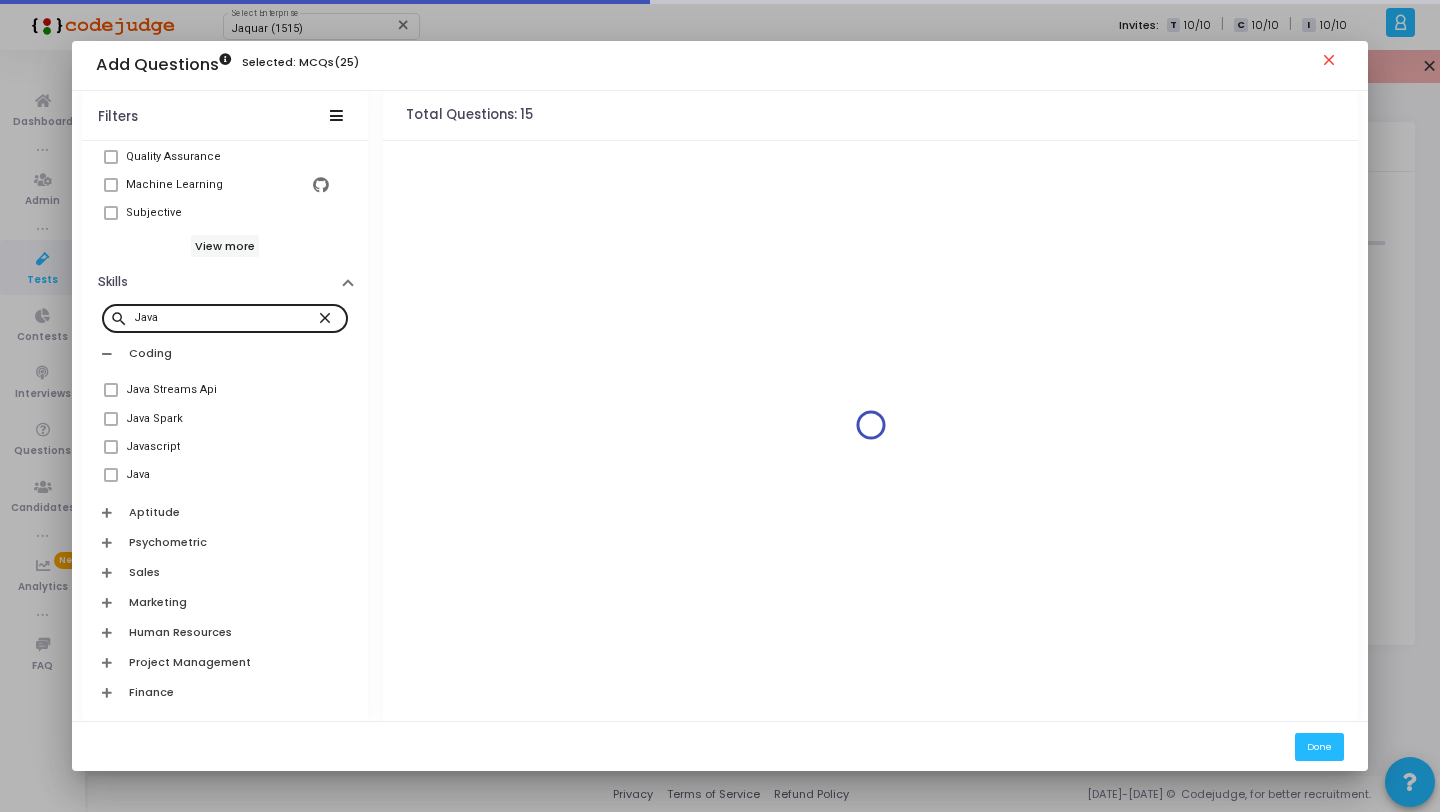 click on "close" at bounding box center (328, 317) 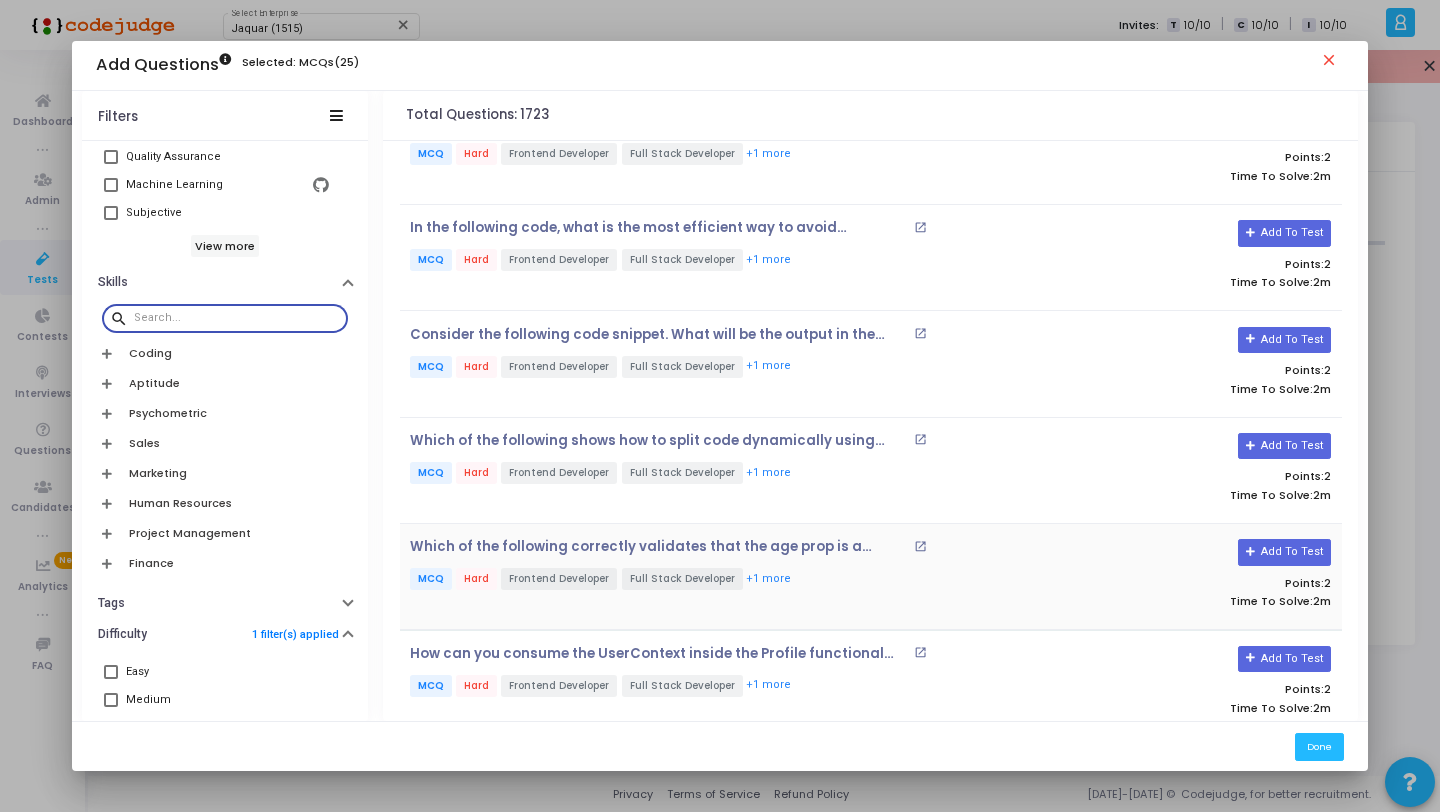 scroll, scrollTop: 0, scrollLeft: 0, axis: both 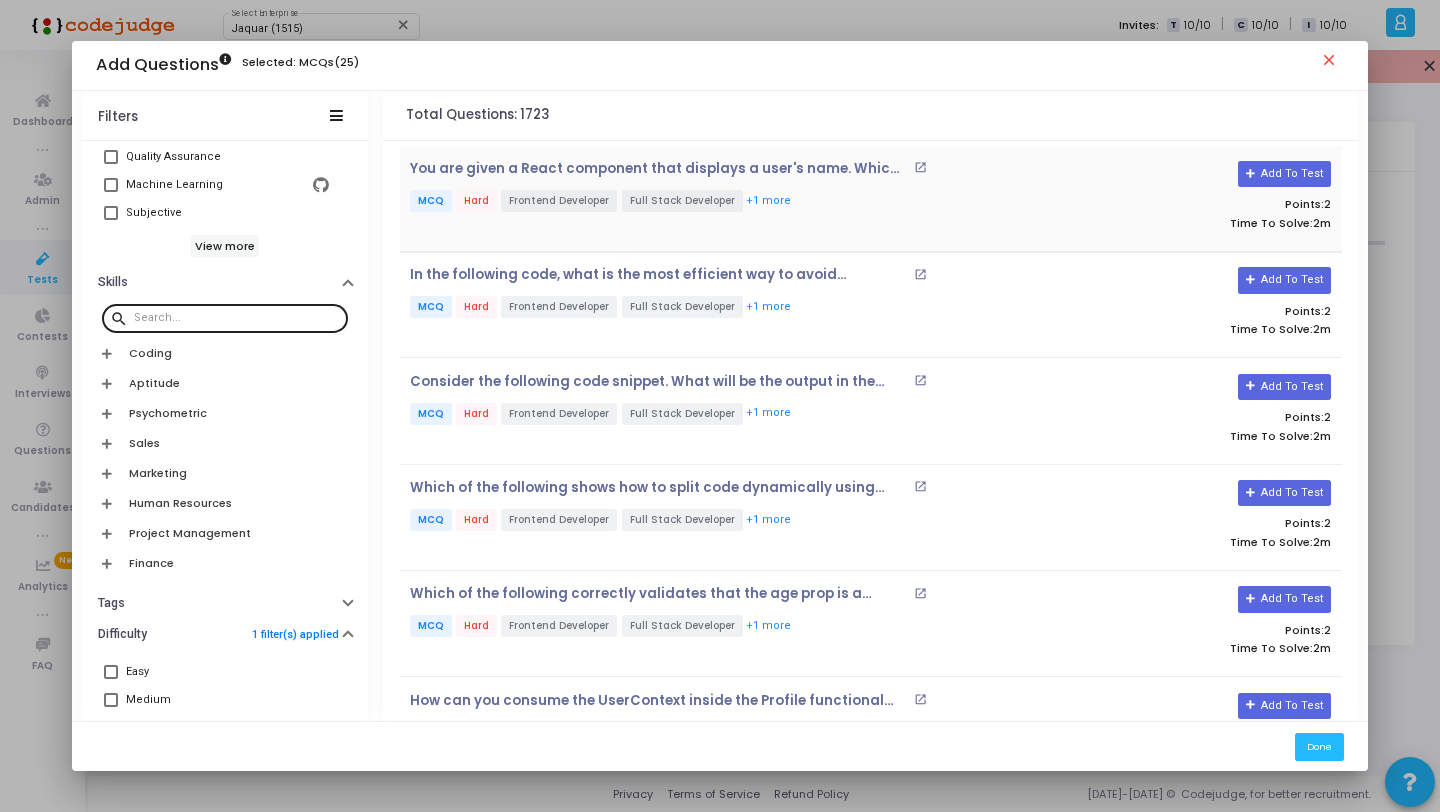 click on "MCQ   Hard   Frontend Developer   Full Stack Developer   +1 more" at bounding box center (714, 202) 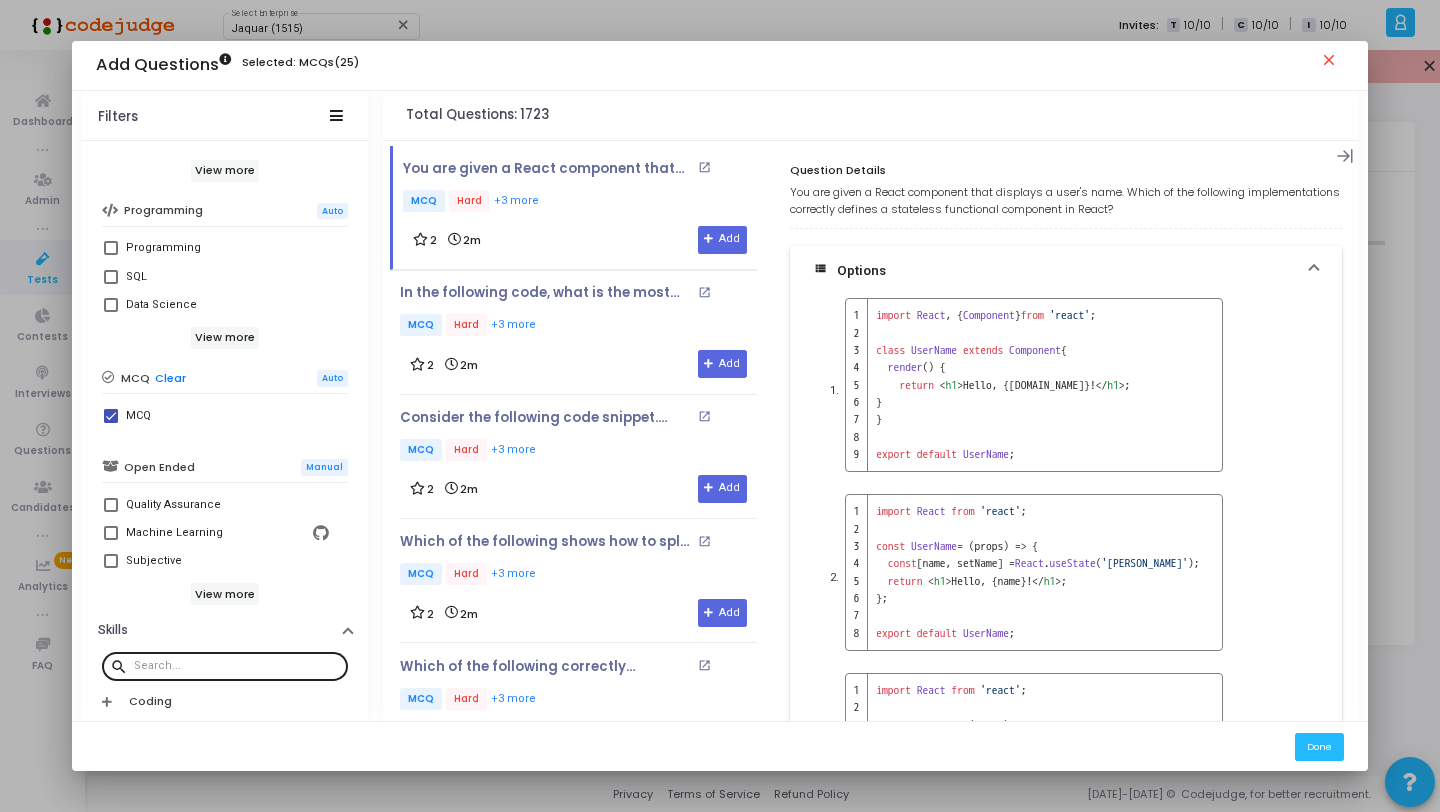scroll, scrollTop: 743, scrollLeft: 0, axis: vertical 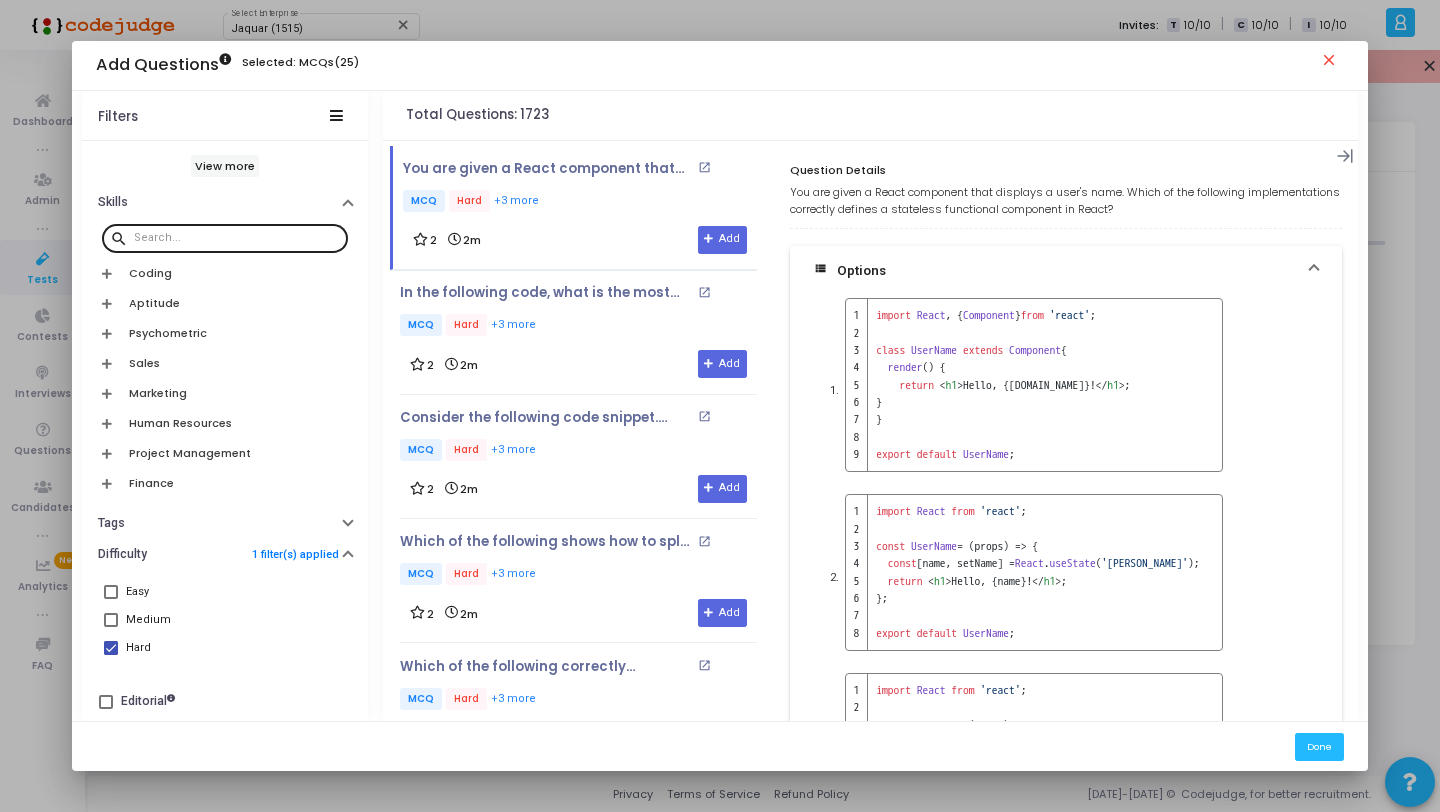 click at bounding box center [237, 238] 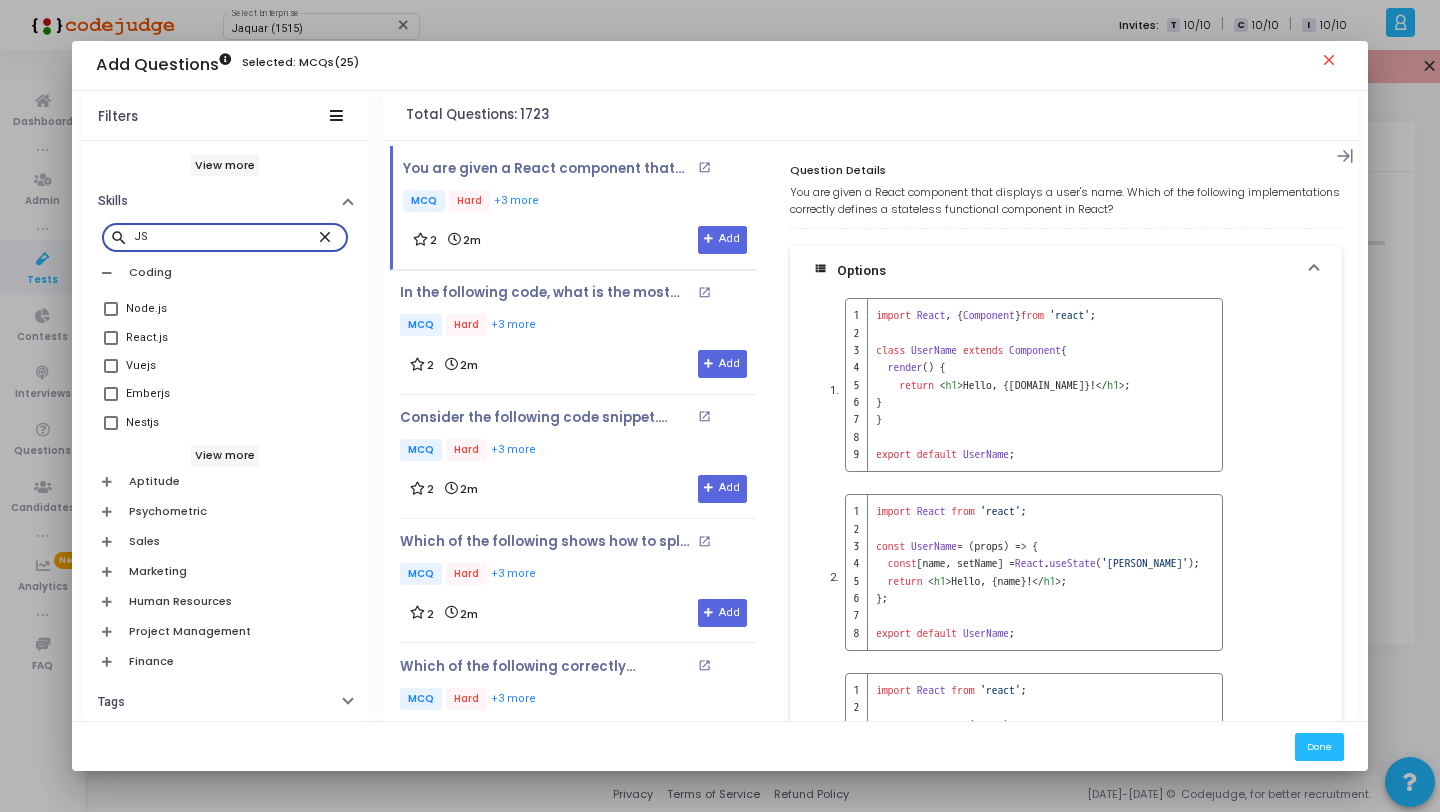 type on "J" 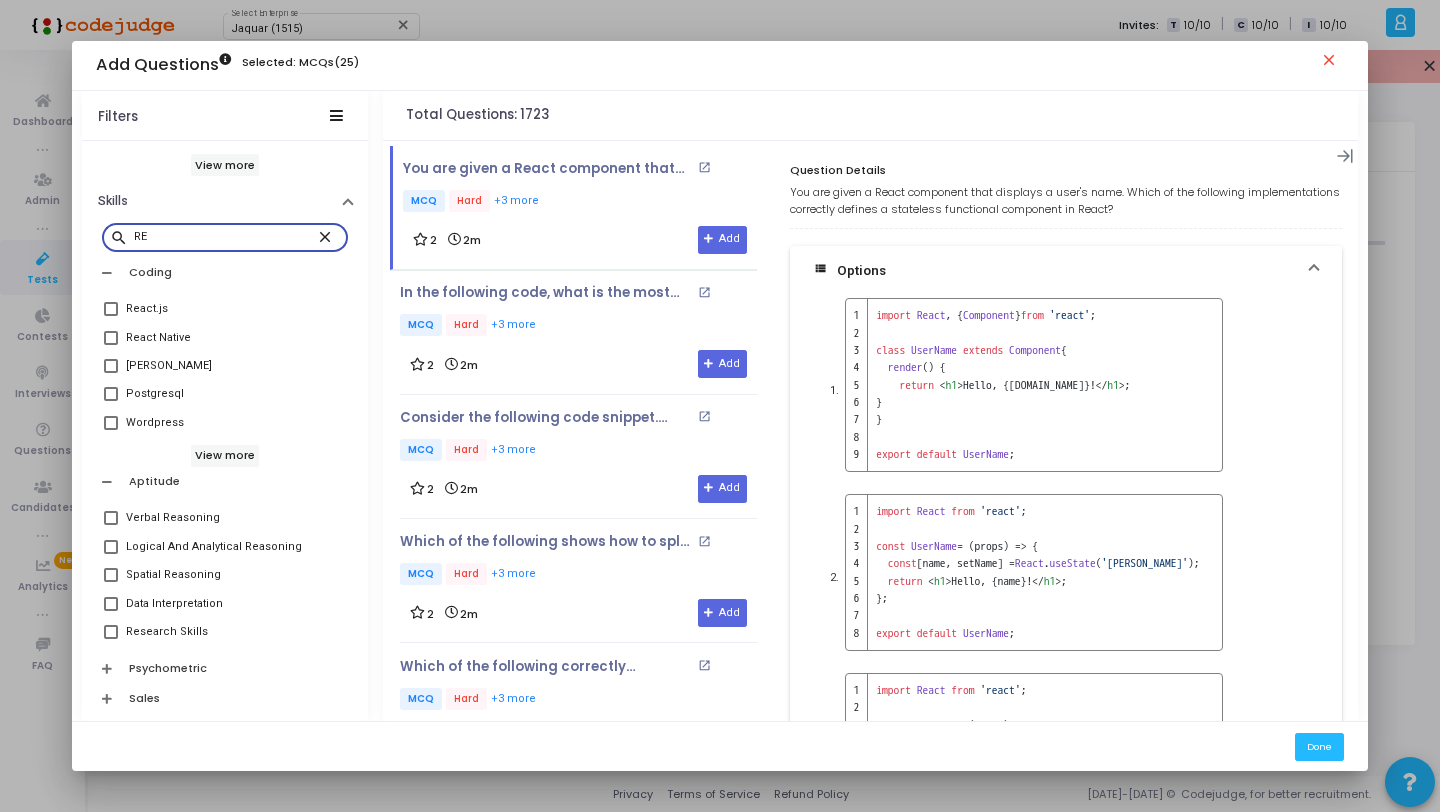 type on "R" 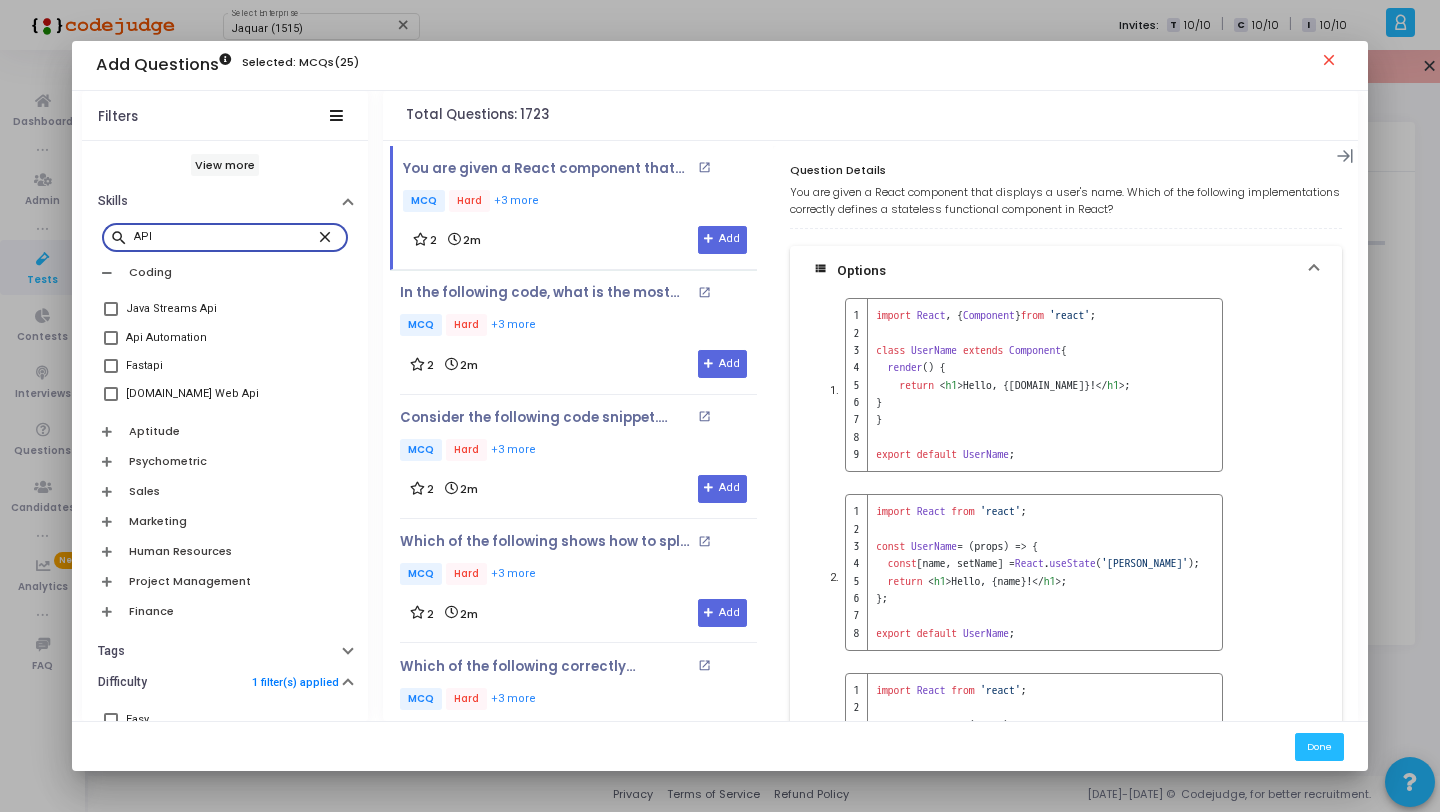 type on "API" 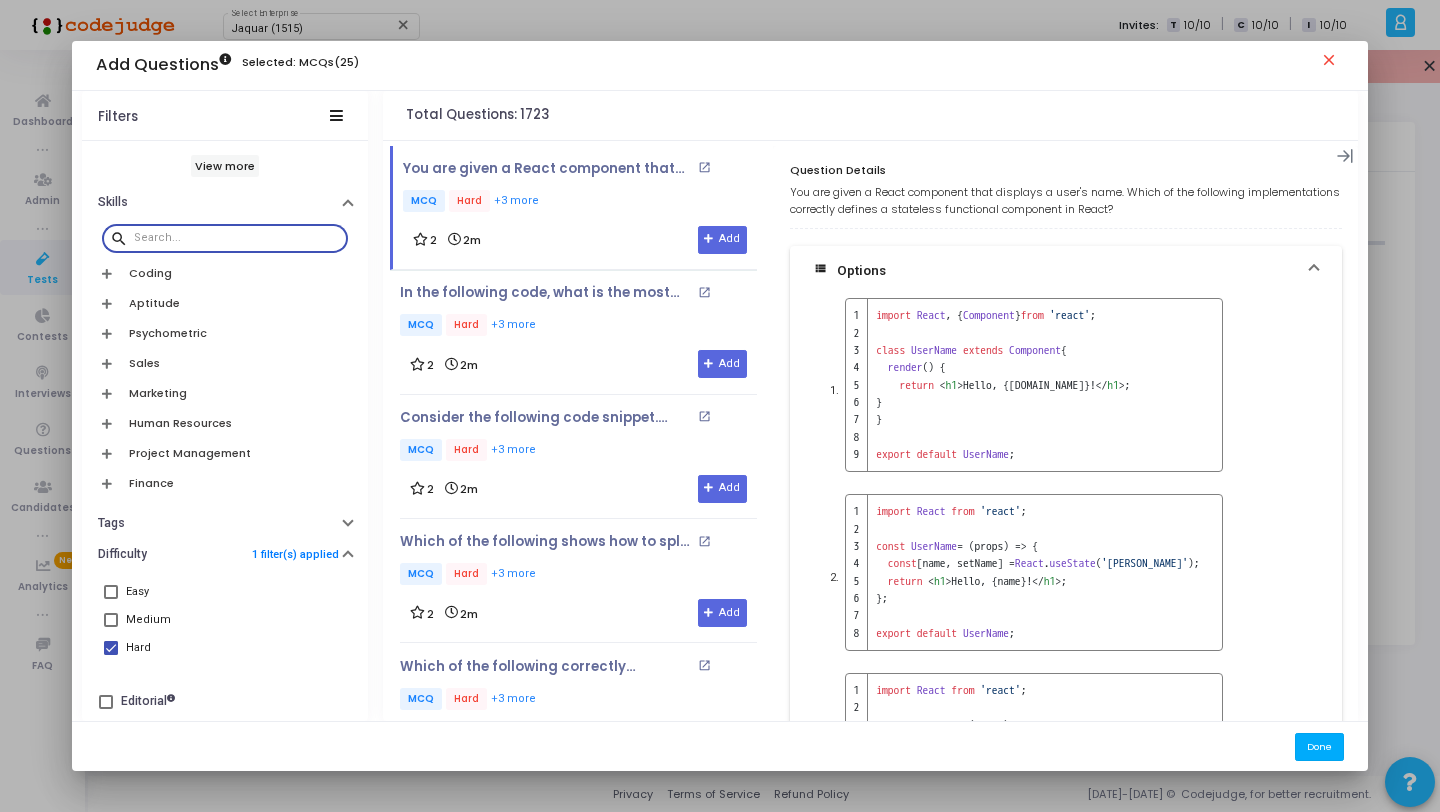 click on "Done" at bounding box center (1319, 746) 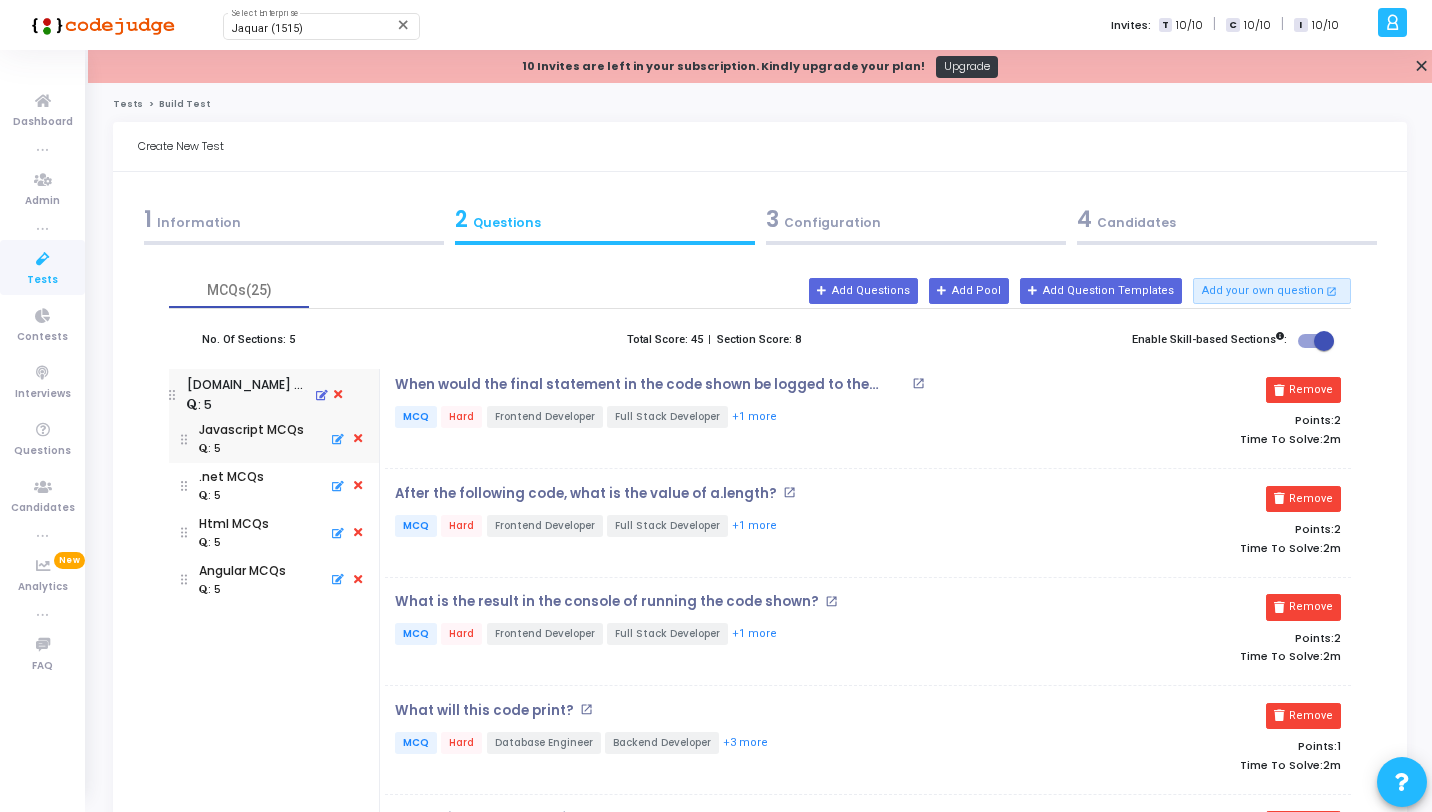 drag, startPoint x: 189, startPoint y: 529, endPoint x: 175, endPoint y: 390, distance: 139.70326 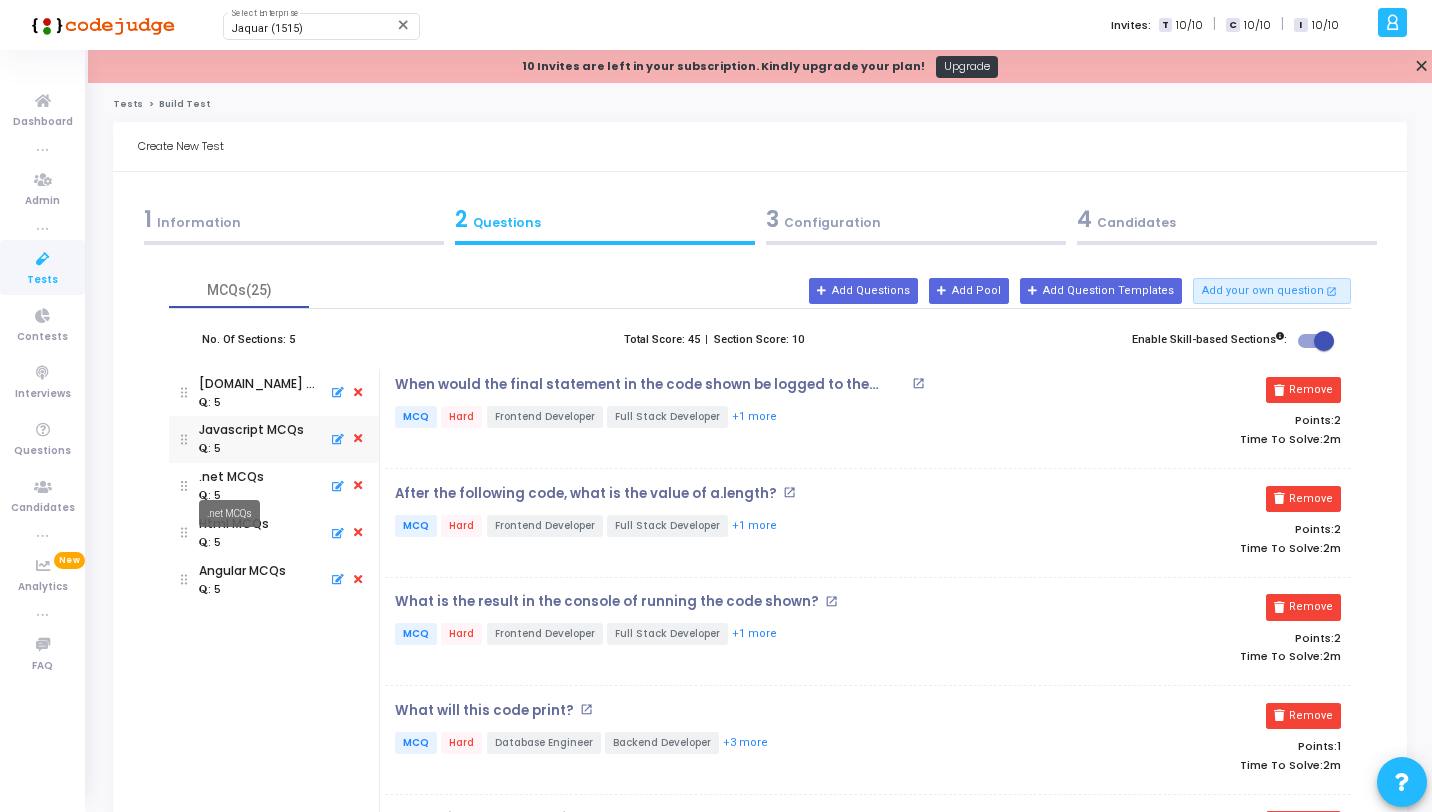 click on ".net MCQs" at bounding box center (229, 513) 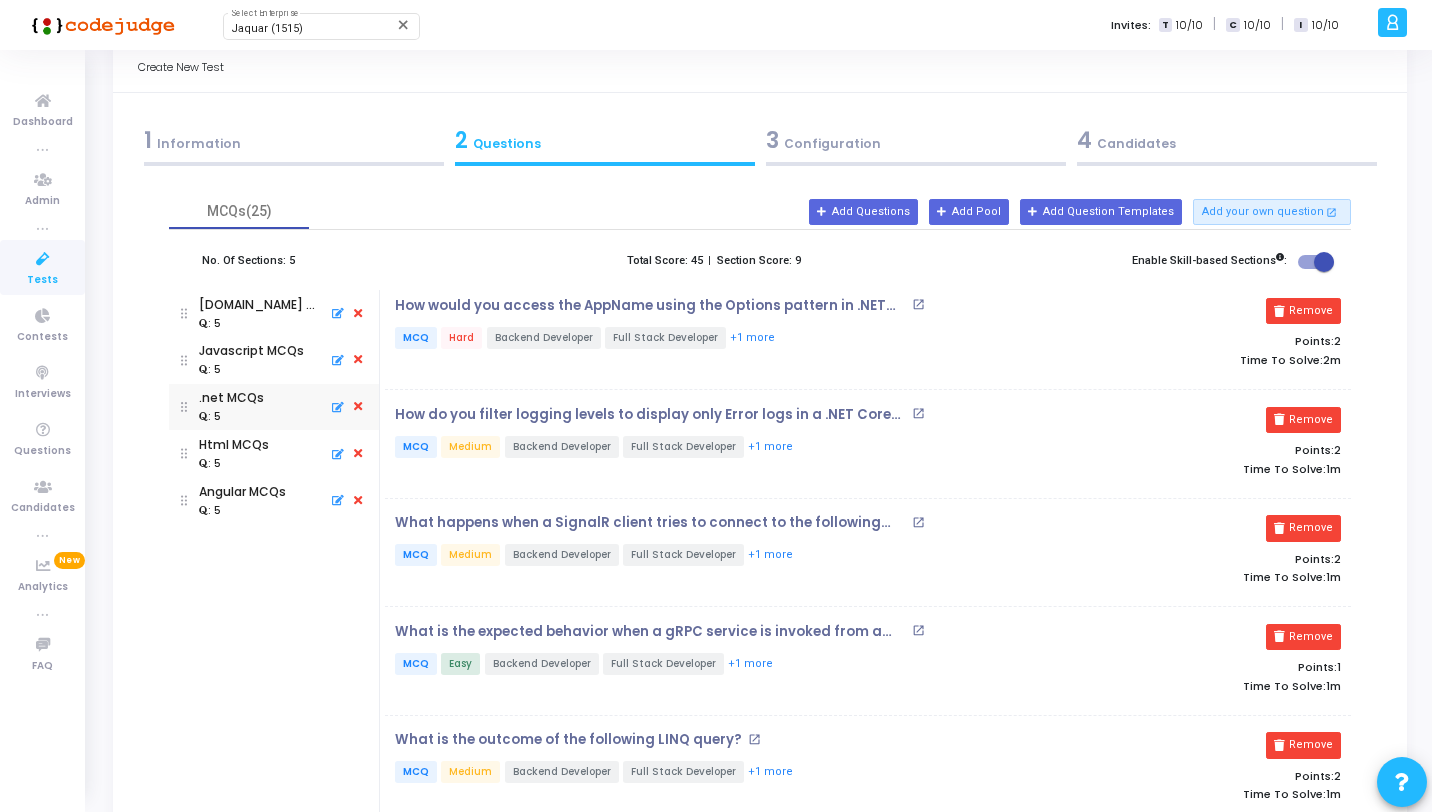 scroll, scrollTop: 0, scrollLeft: 0, axis: both 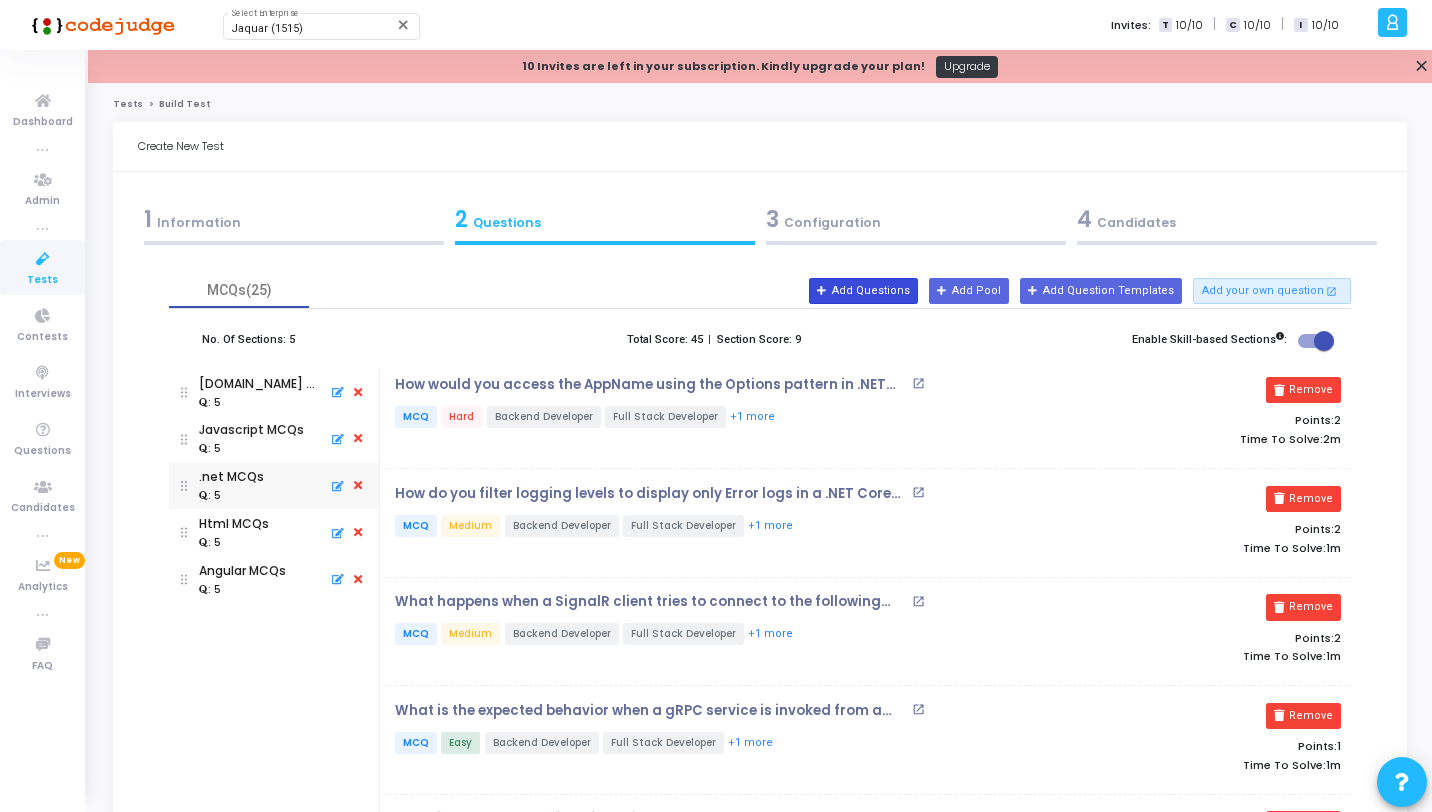 click on "Add Questions" at bounding box center [863, 291] 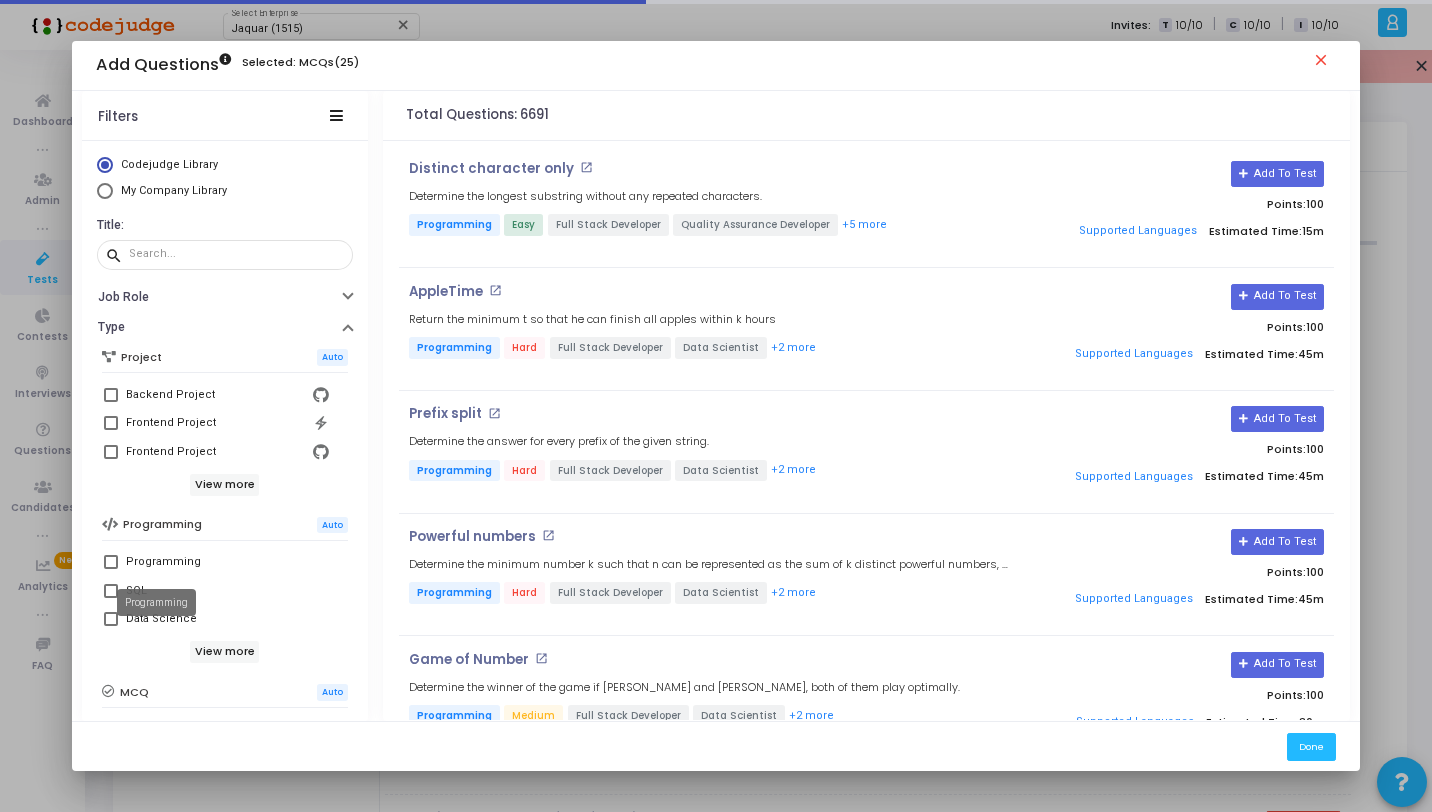 click on "Programming" at bounding box center (163, 562) 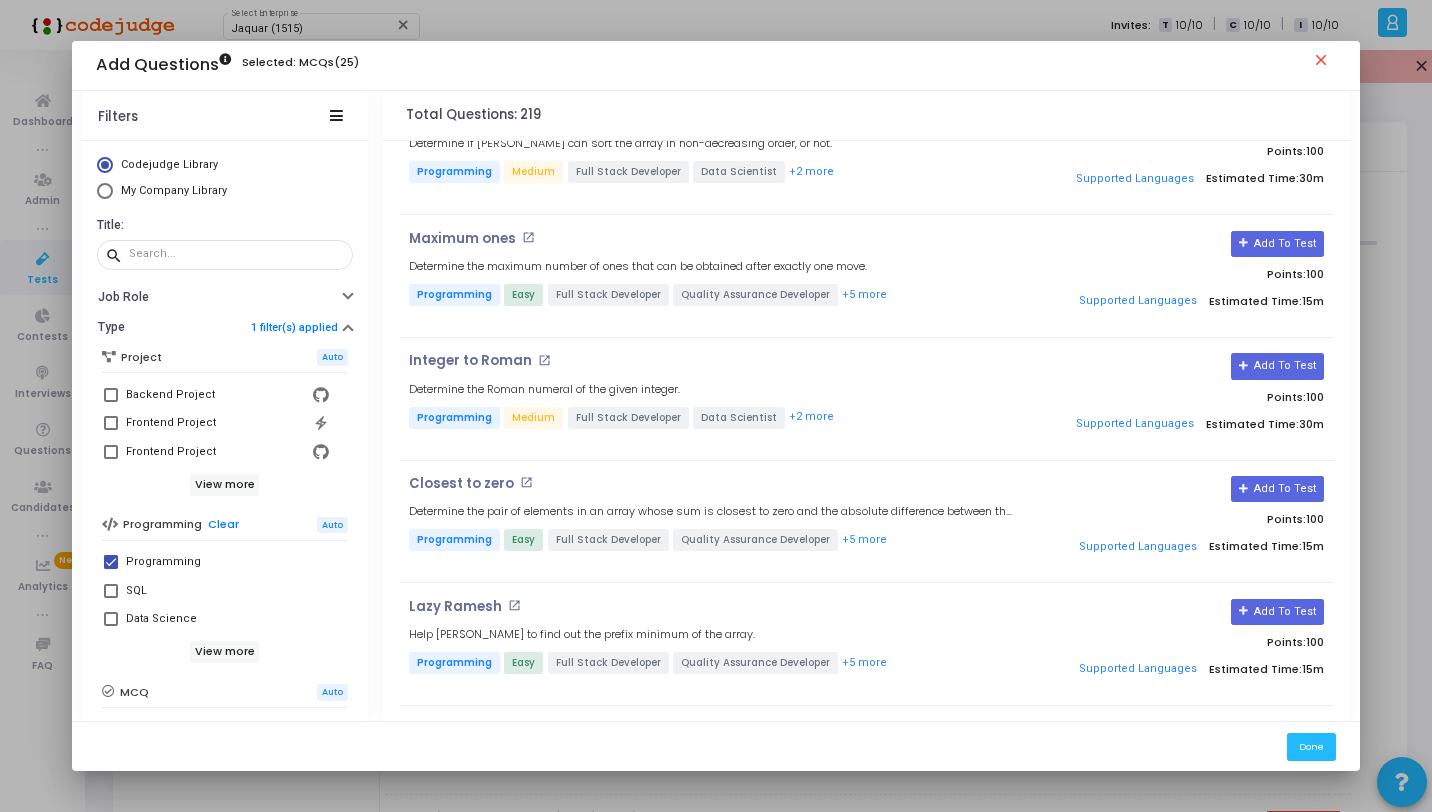 scroll, scrollTop: 2448, scrollLeft: 0, axis: vertical 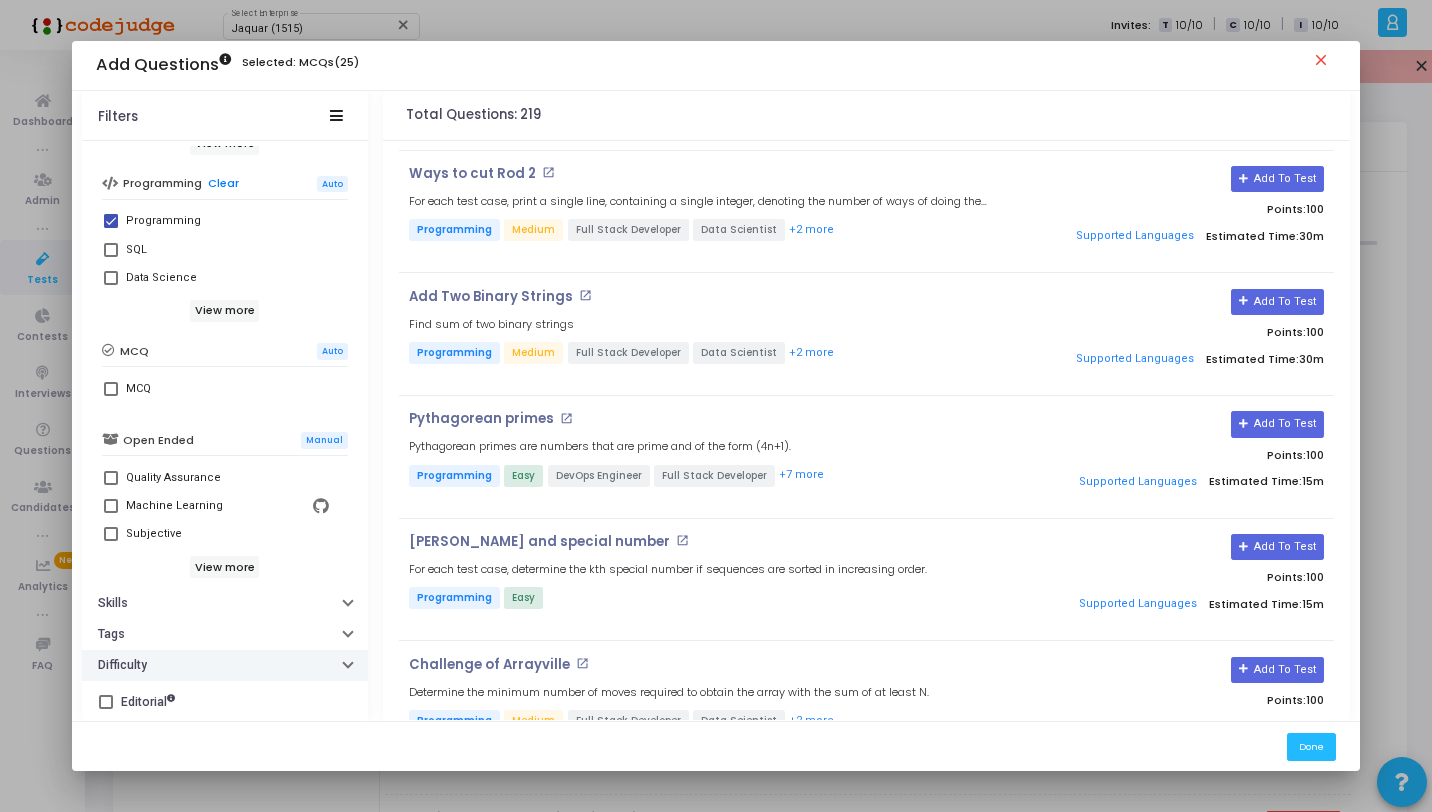 click on "Difficulty" at bounding box center (225, 665) 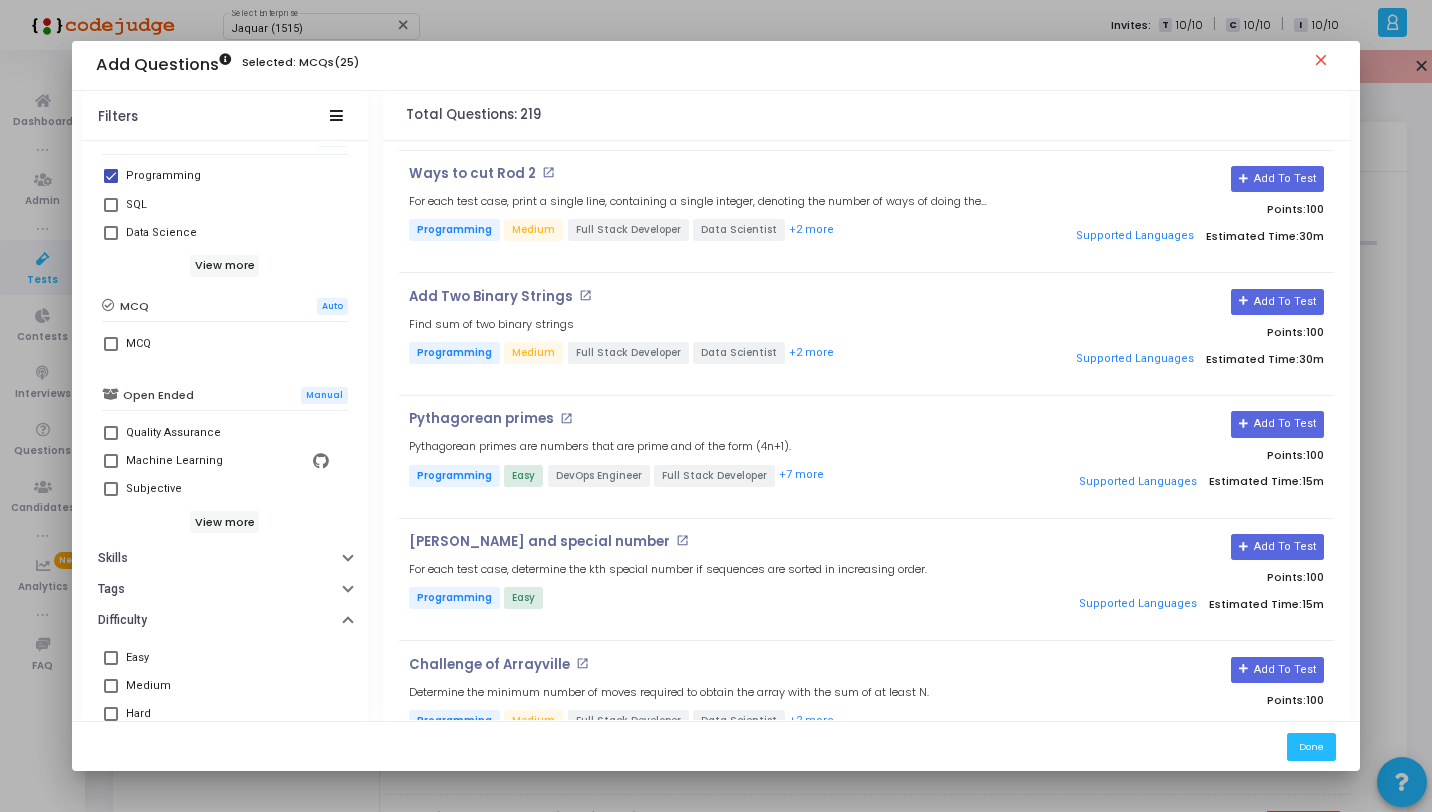 scroll, scrollTop: 453, scrollLeft: 0, axis: vertical 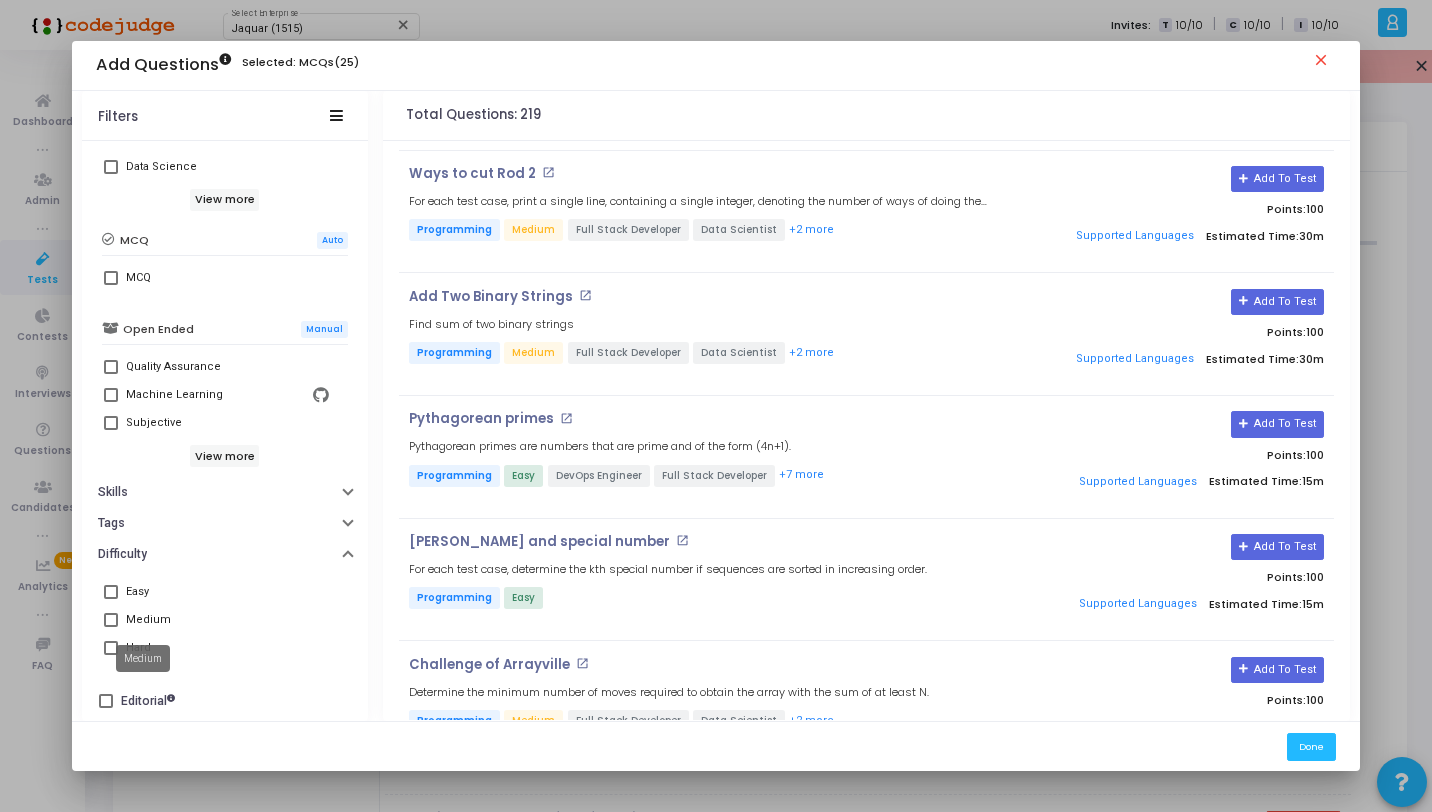 click on "Medium" at bounding box center [143, 658] 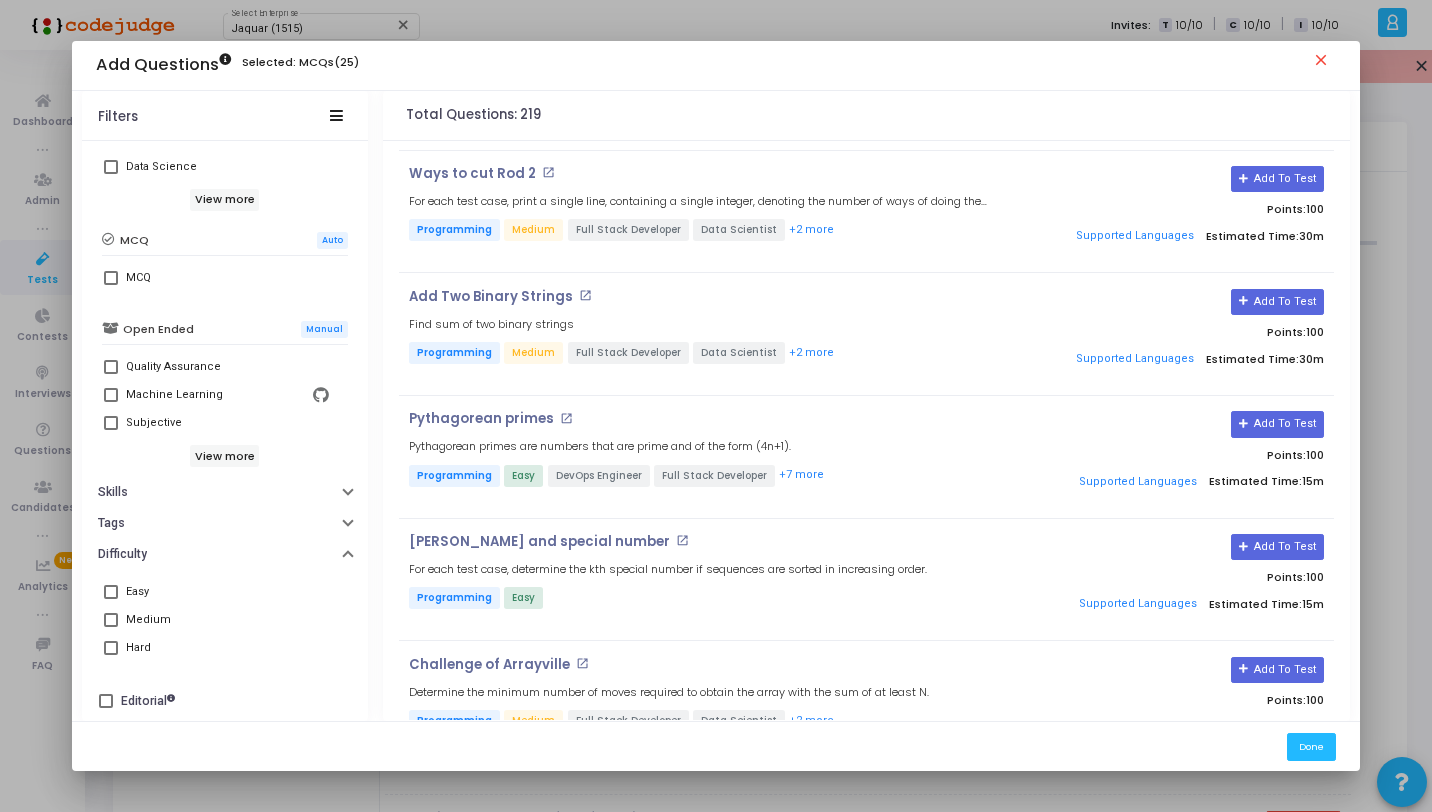 click at bounding box center (111, 648) 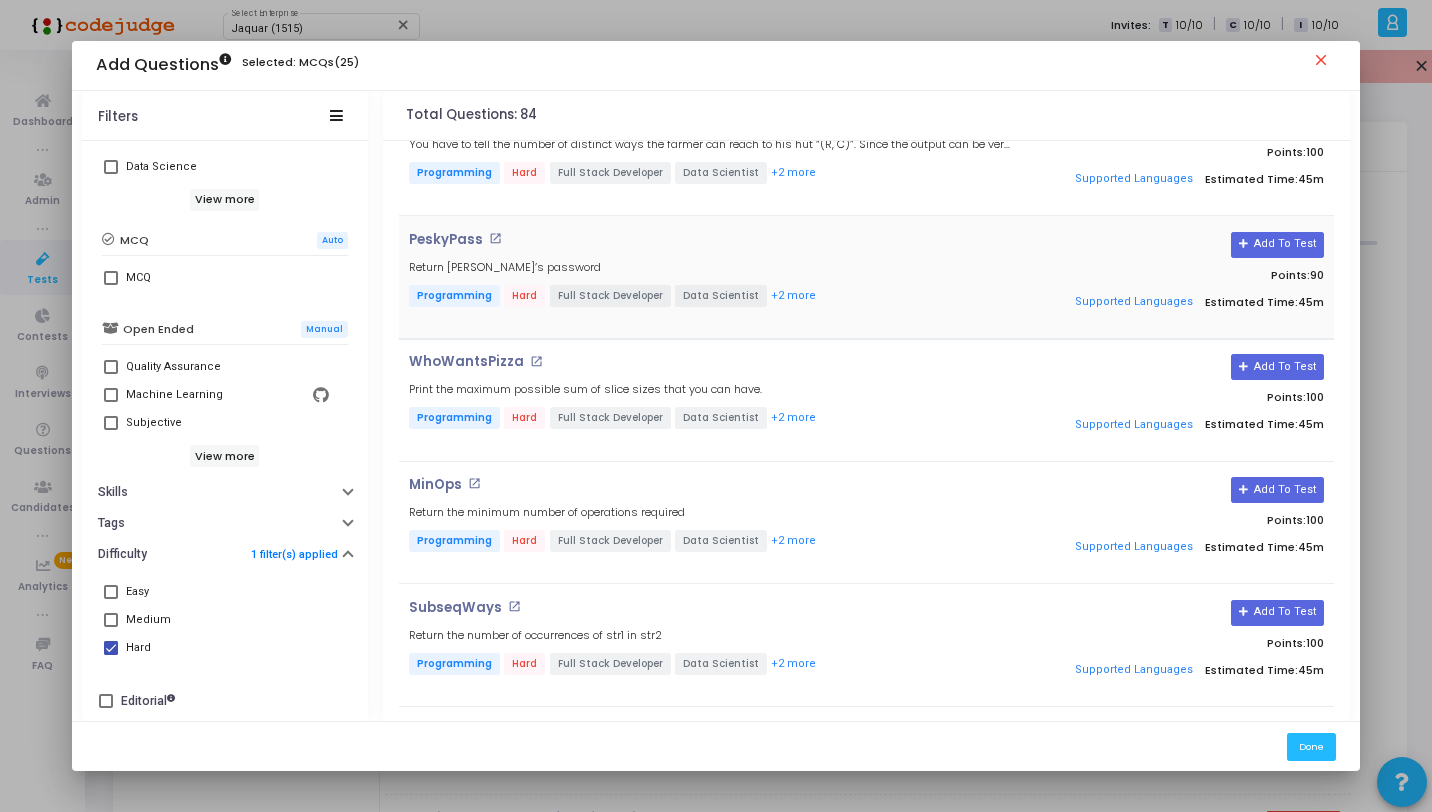 scroll, scrollTop: 4503, scrollLeft: 0, axis: vertical 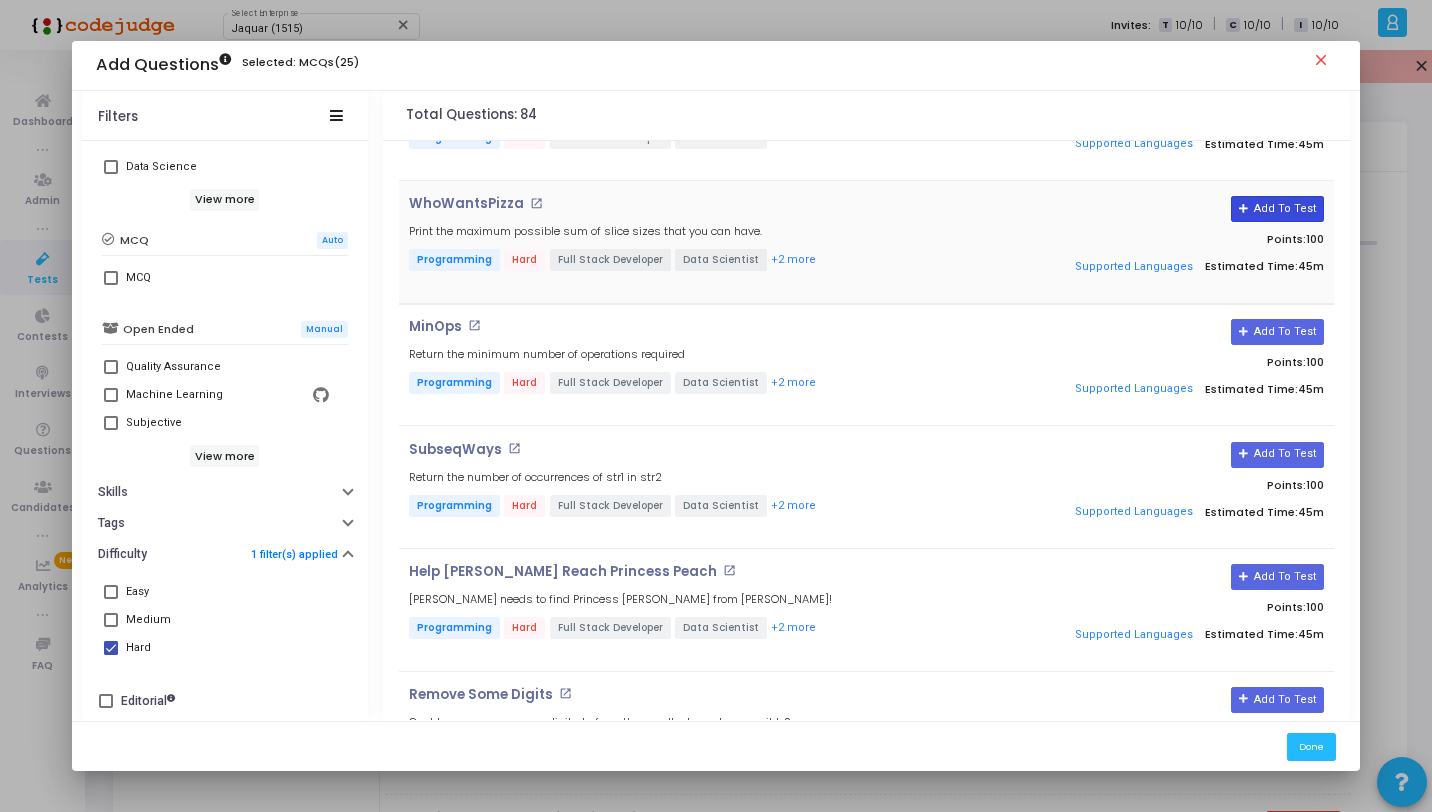 click on "Add To Test" at bounding box center (1277, 209) 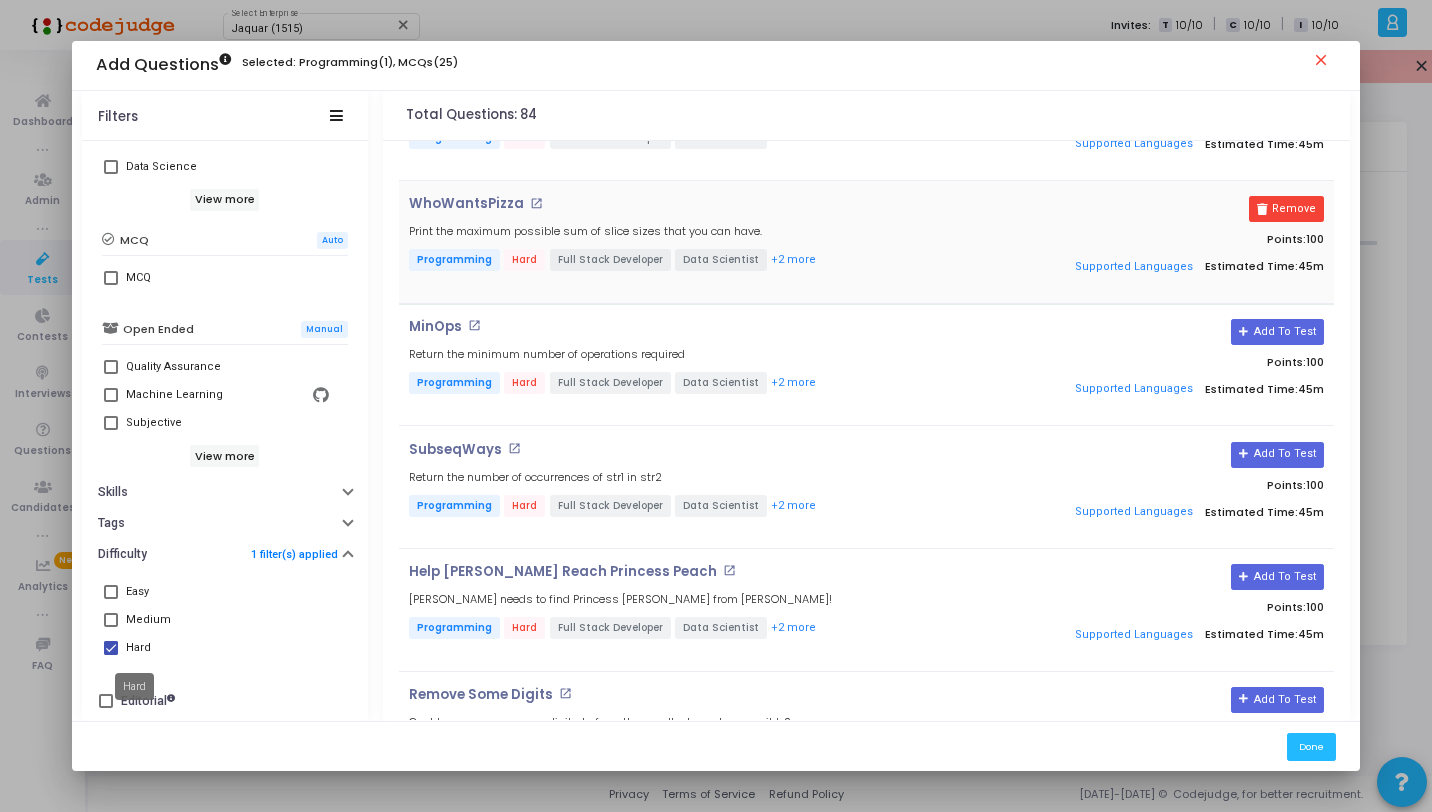 click on "Hard" at bounding box center (138, 648) 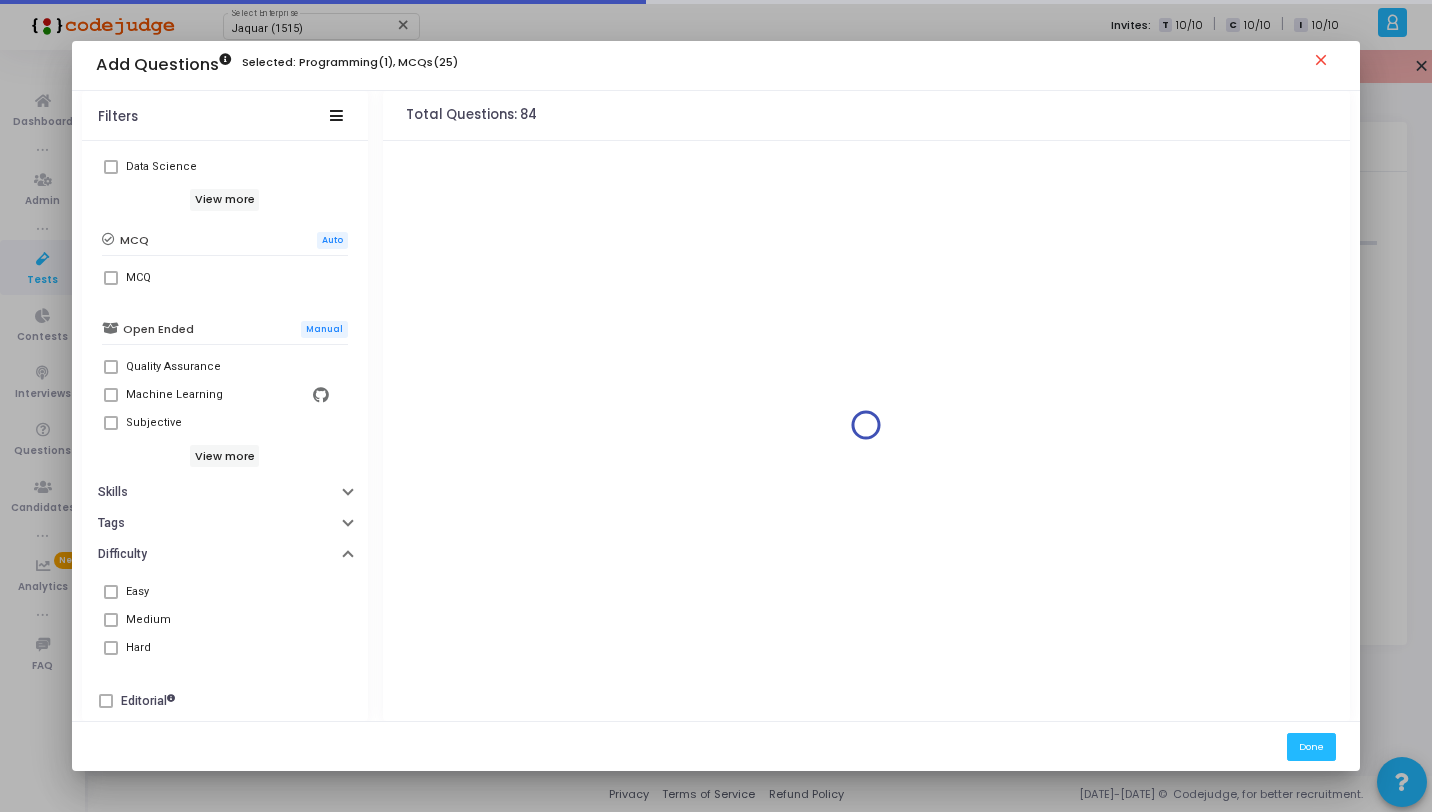 scroll, scrollTop: 0, scrollLeft: 0, axis: both 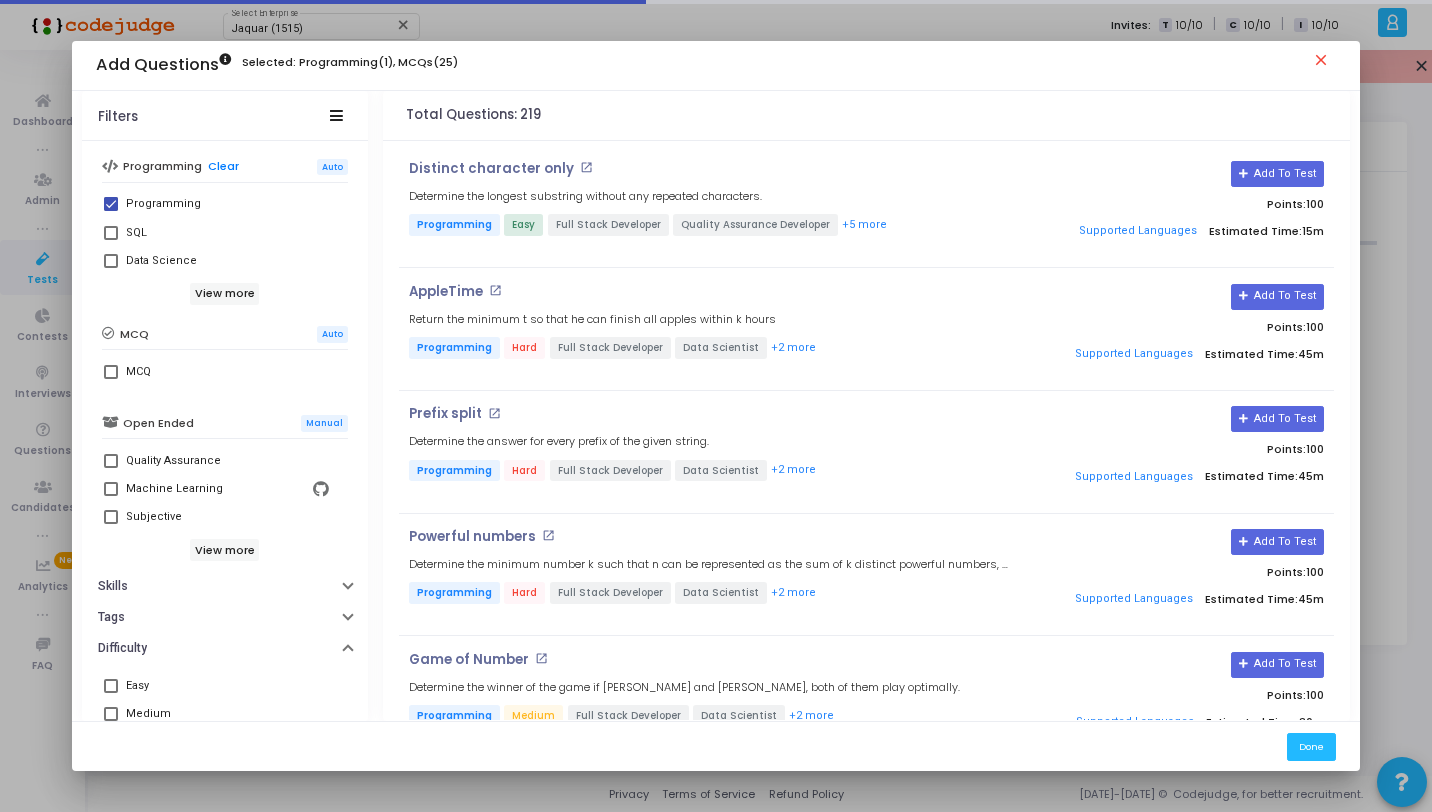 click at bounding box center [111, 204] 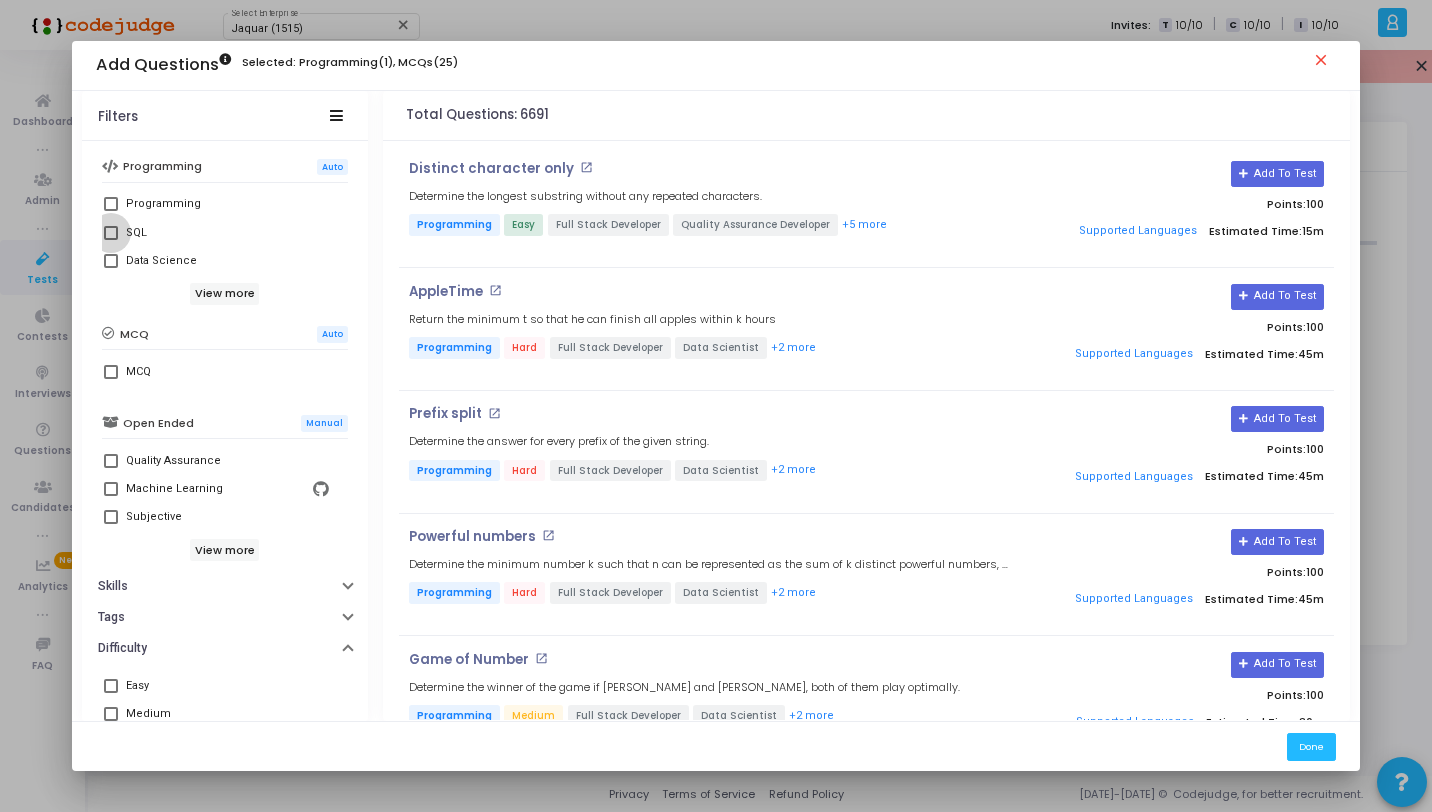 click at bounding box center (111, 233) 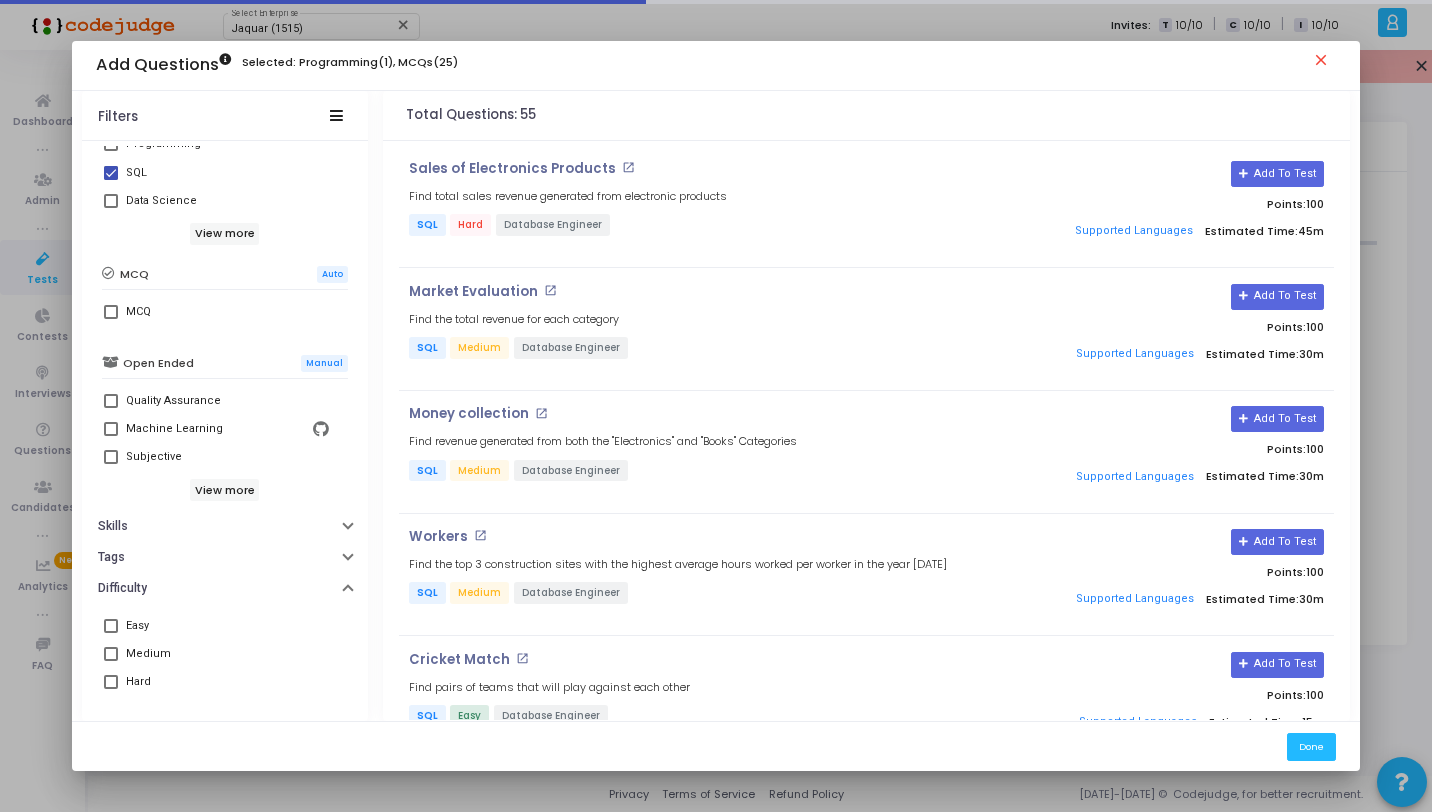 scroll, scrollTop: 453, scrollLeft: 0, axis: vertical 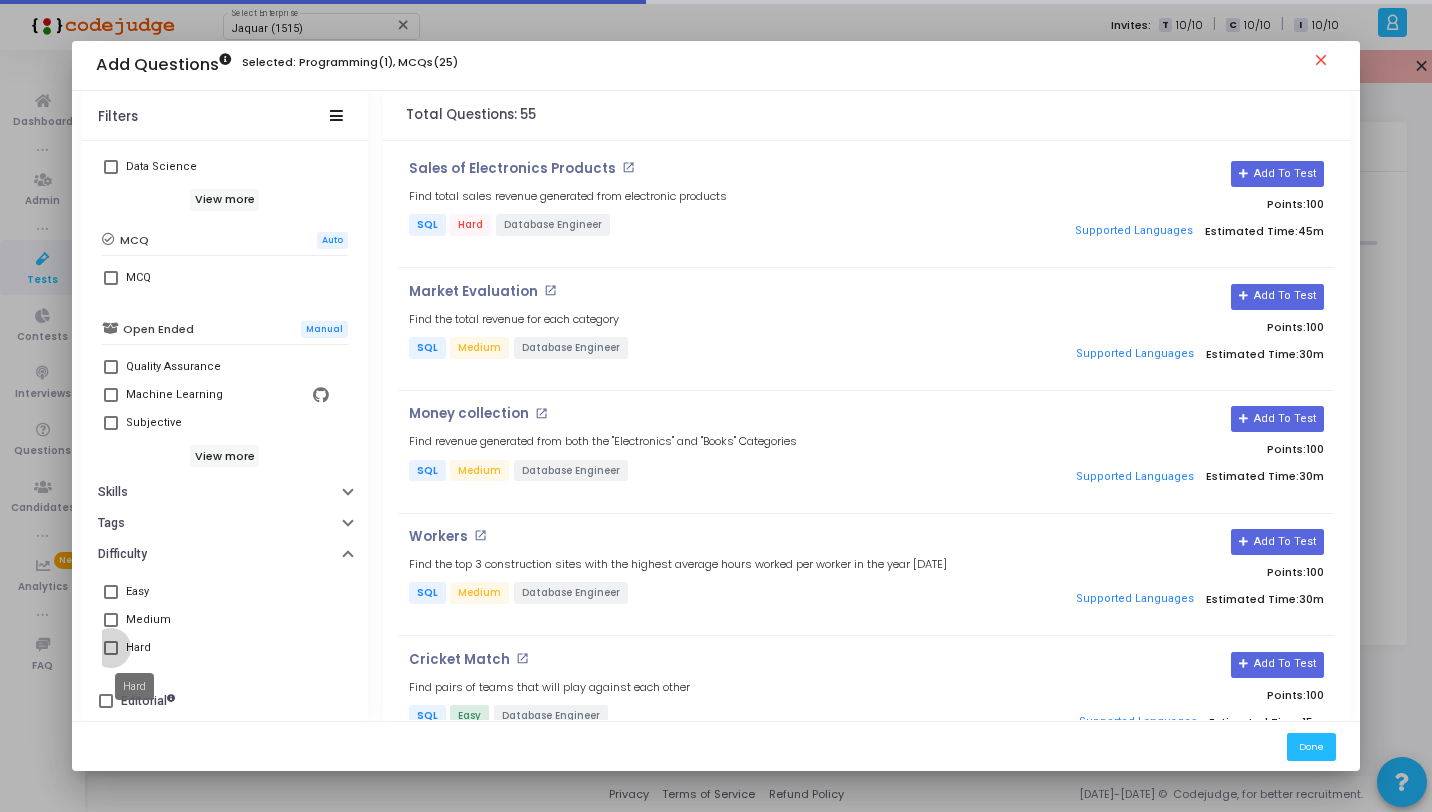 click on "Hard" at bounding box center (138, 648) 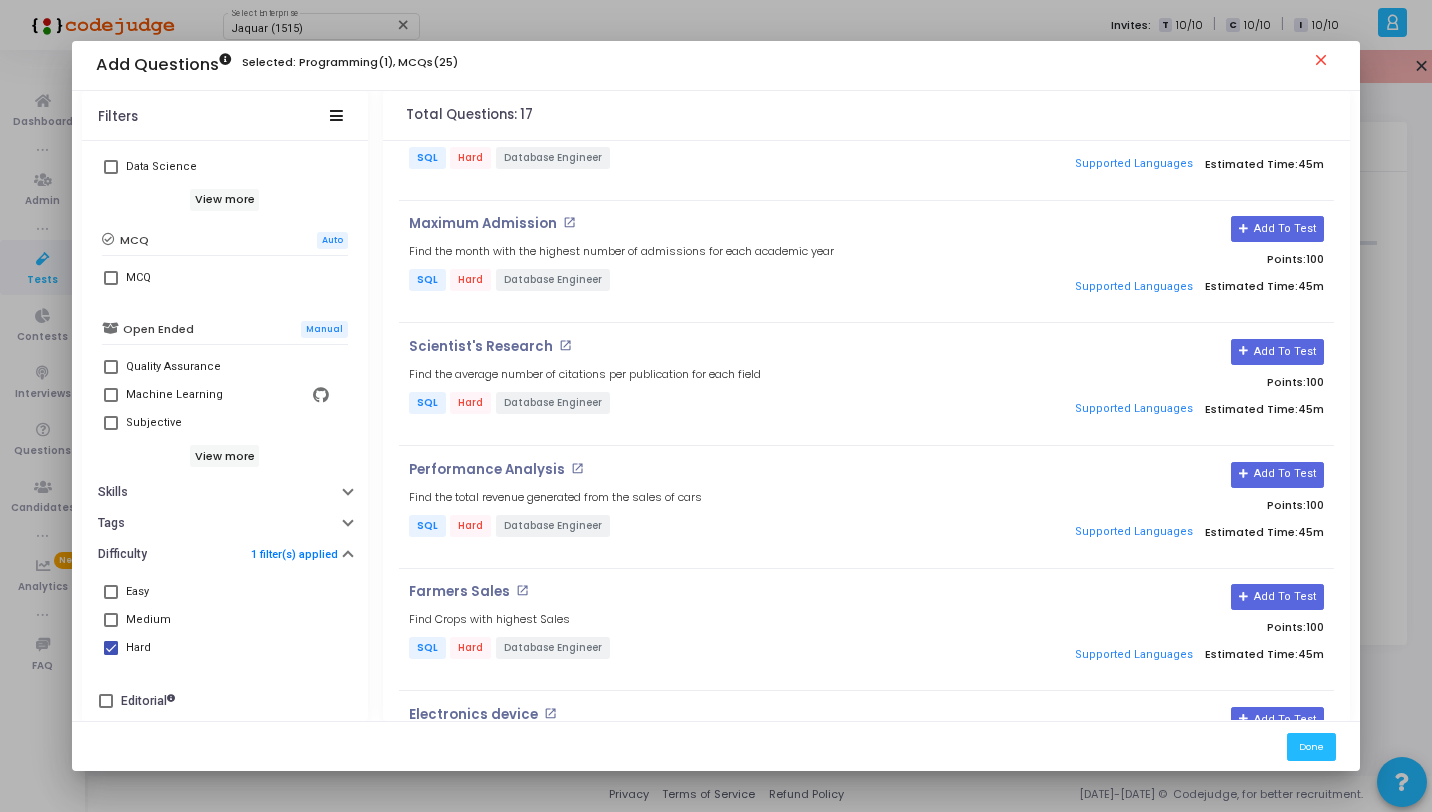 scroll, scrollTop: 1518, scrollLeft: 0, axis: vertical 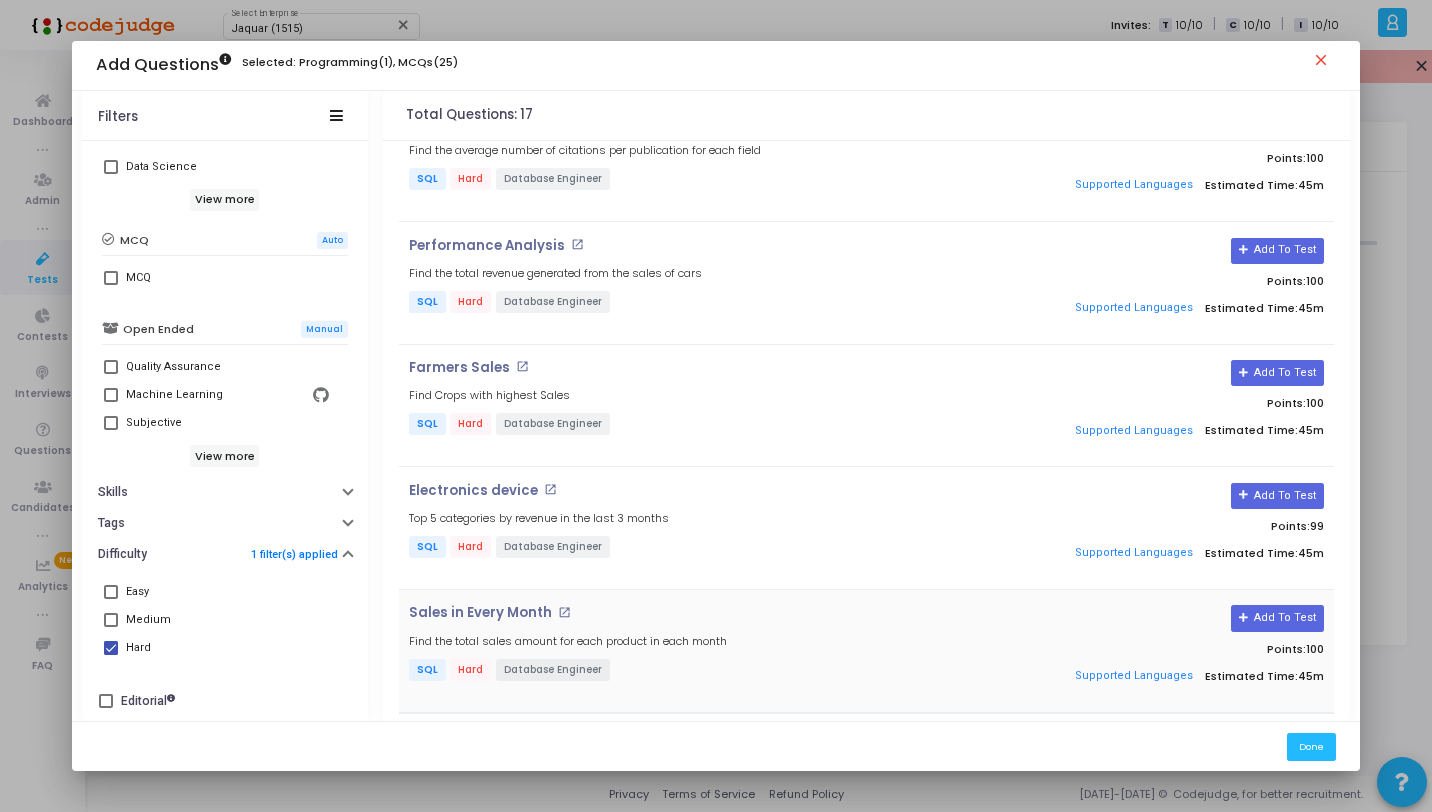 click on "Sales in Every Month open_in_new" at bounding box center (710, 613) 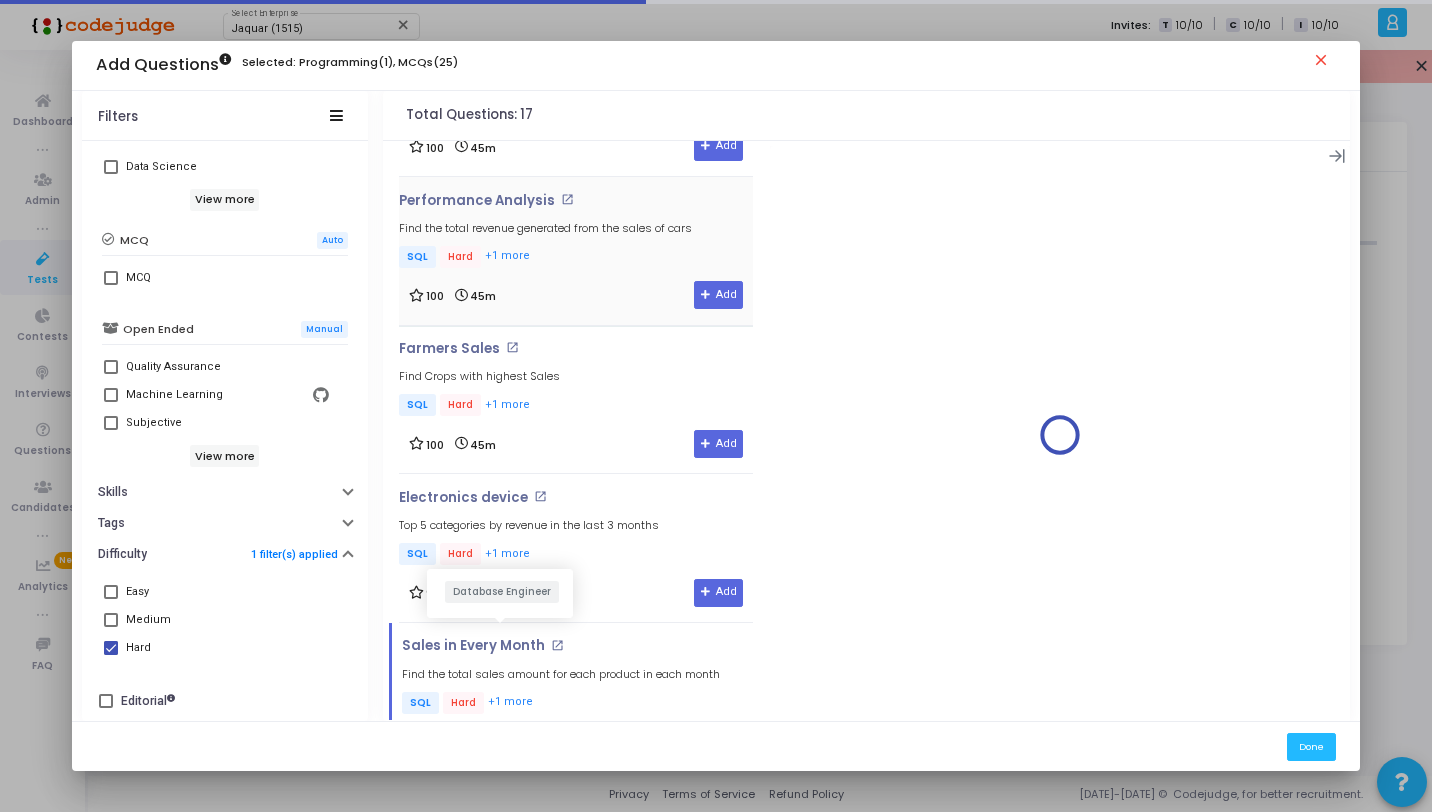 scroll, scrollTop: 1960, scrollLeft: 0, axis: vertical 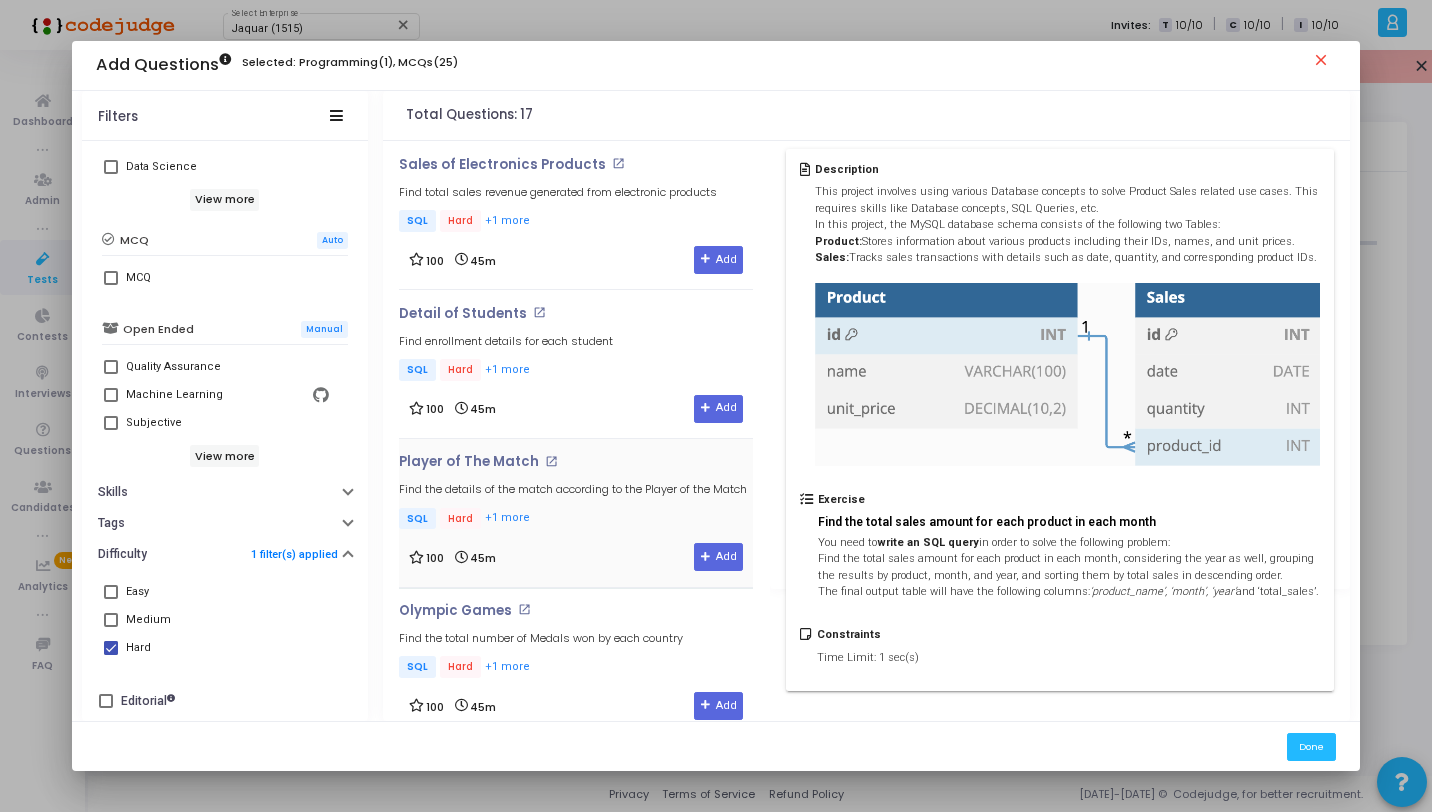 click on "SQL   Hard   +1 more" at bounding box center (573, 520) 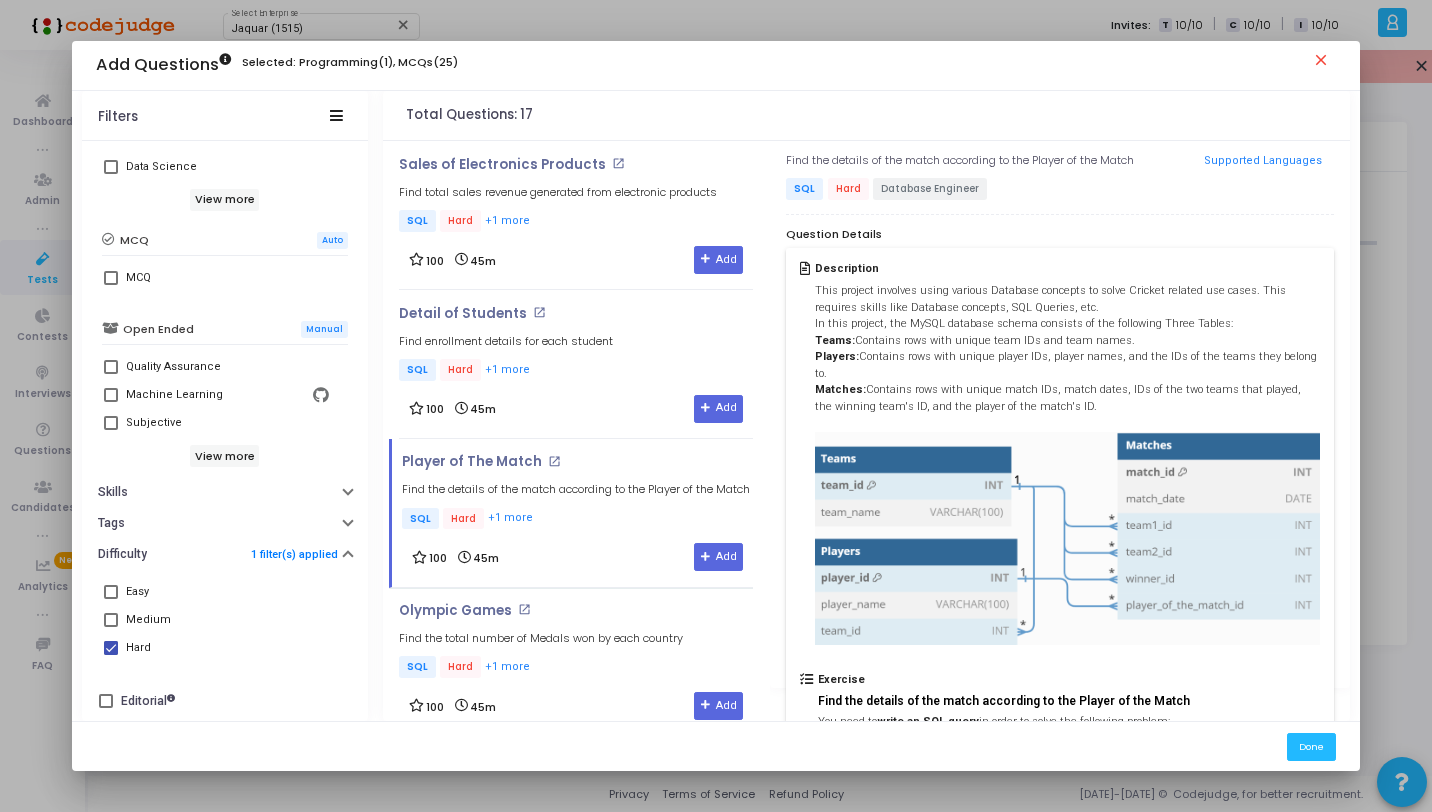 scroll, scrollTop: 232, scrollLeft: 0, axis: vertical 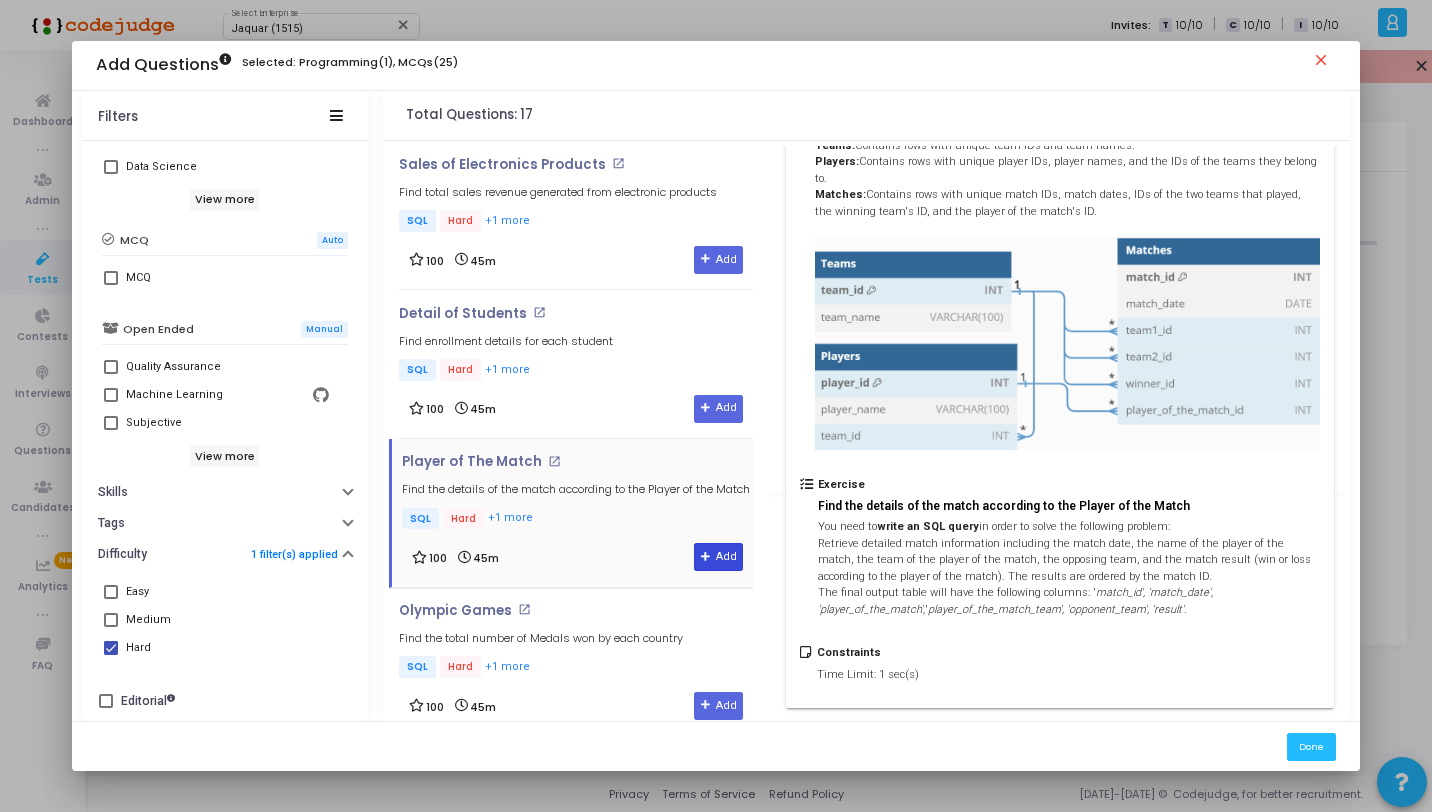 click on "Add" at bounding box center (718, 557) 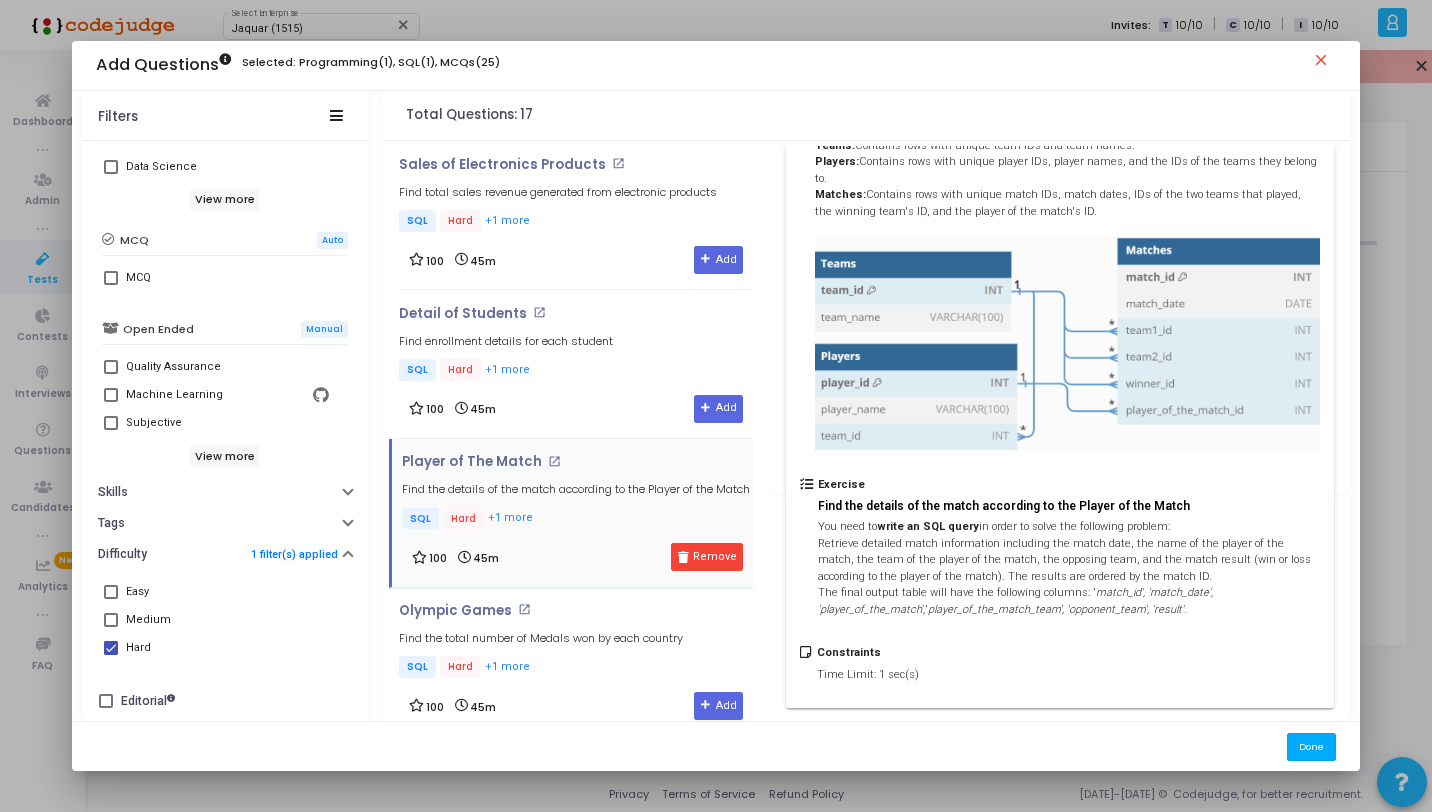 click on "Done" at bounding box center (1311, 746) 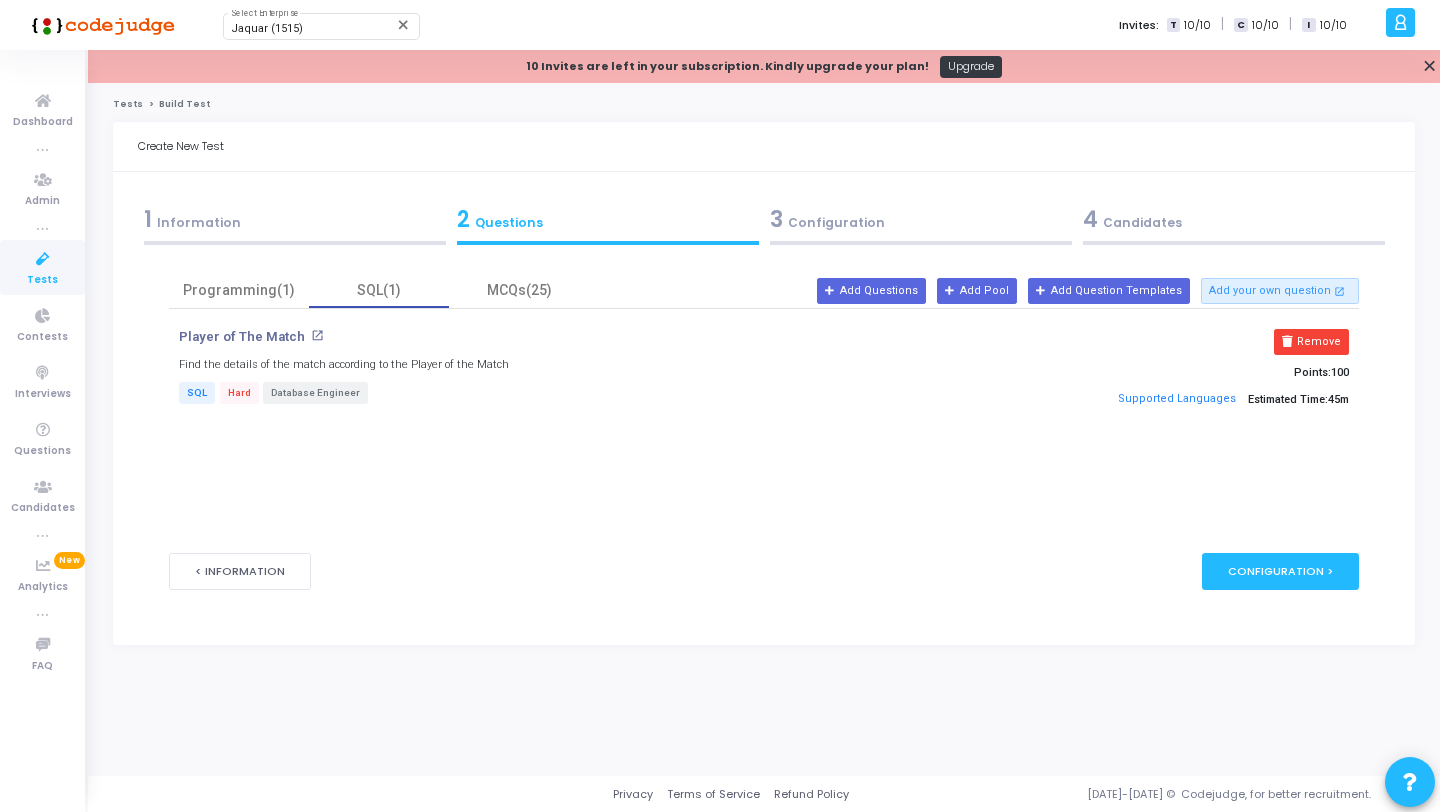 click on "3  Configuration" at bounding box center (920, 224) 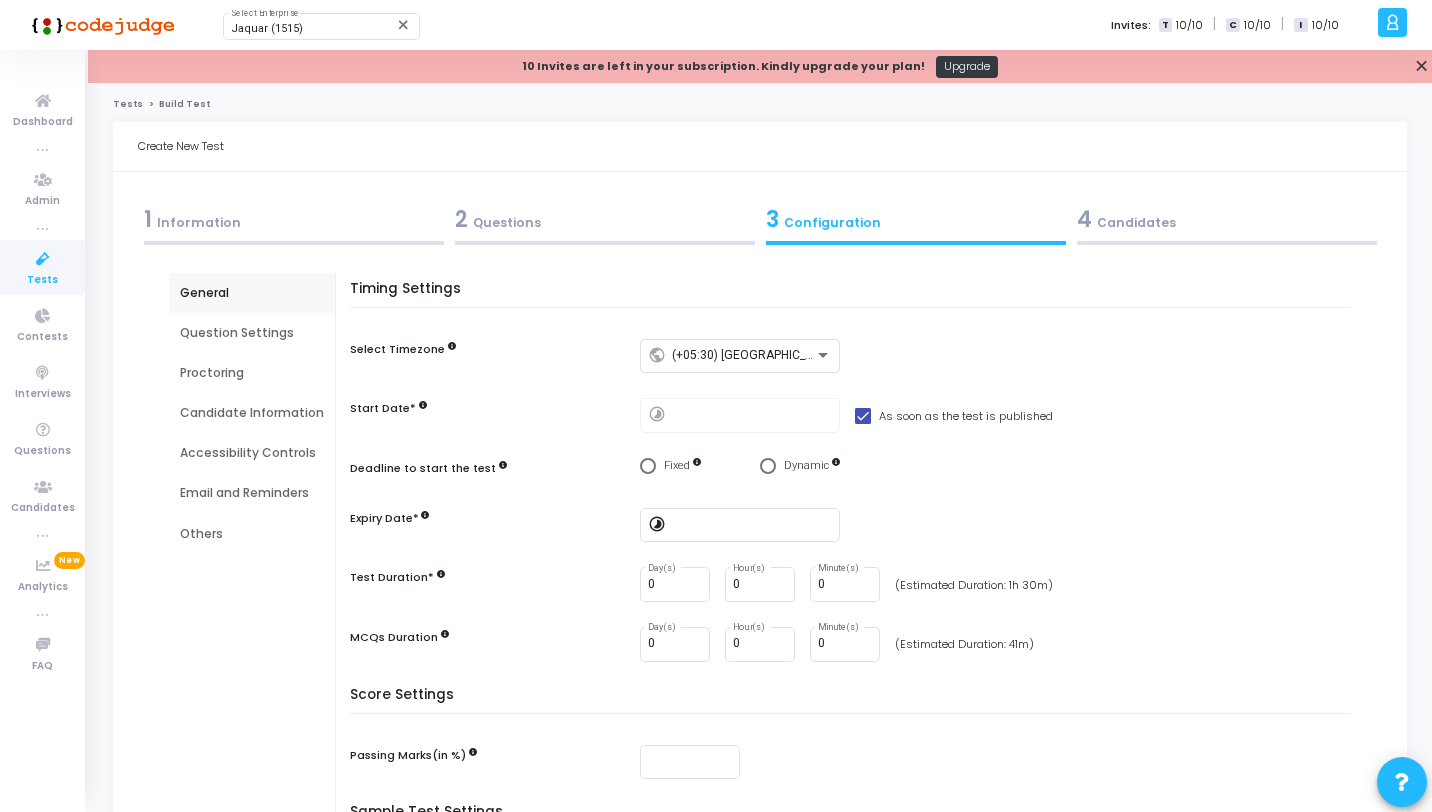 click on "Timing Settings   Select Timezone  public (+05:30) [GEOGRAPHIC_DATA]/[GEOGRAPHIC_DATA] Start Date* timelapse    As soon as the test is published  Deadline to start the test   Fixed   Dynamic  Expiry Date*  timelapse  Test Duration*  0 Day(s) 0 Hour(s) 0 Minute(s)  (Estimated Duration: 1h 30m)   MCQs Duration  0 Day(s) 0 Hour(s) 0 Minute(s)  (Estimated Duration: 41m)" at bounding box center [855, 484] 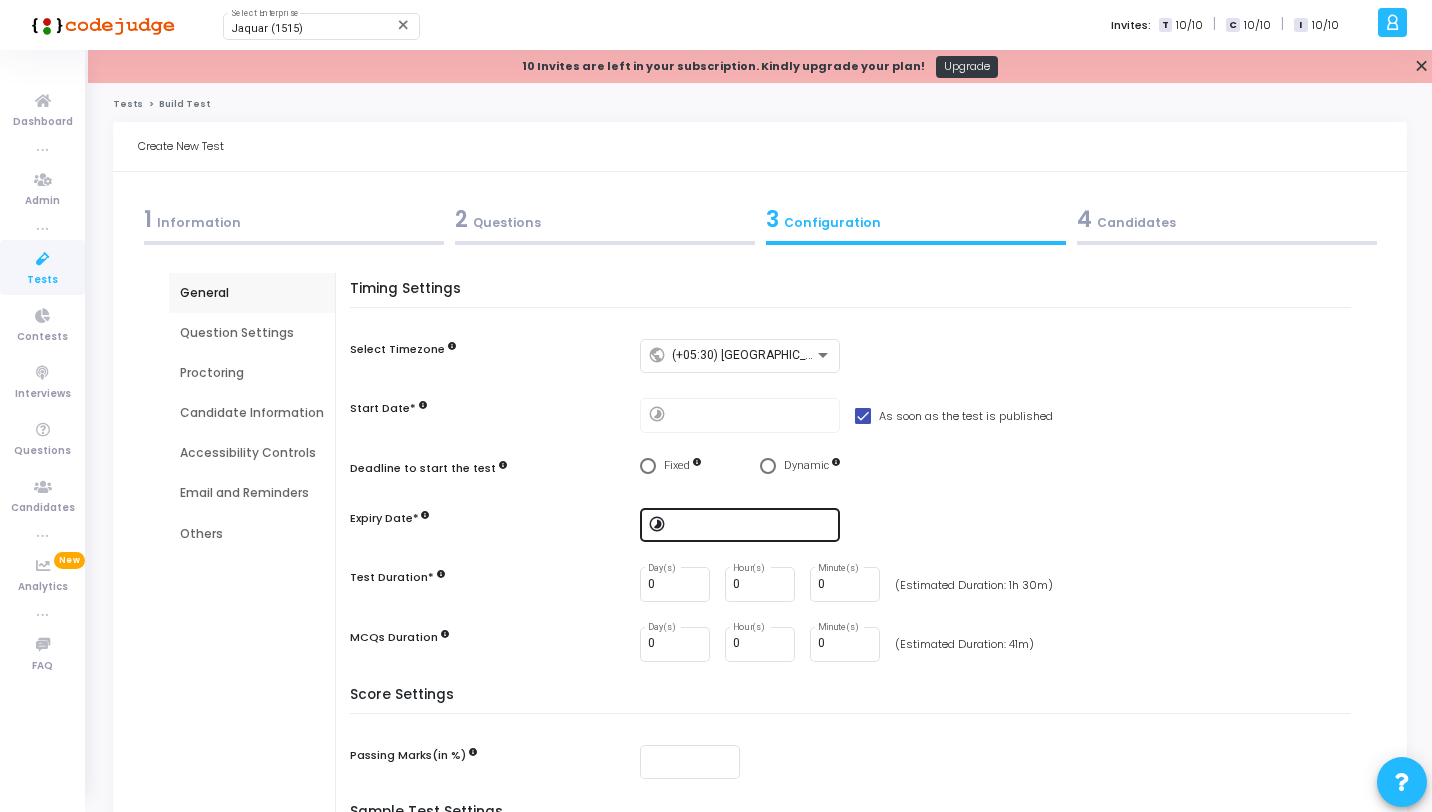 click at bounding box center [752, 523] 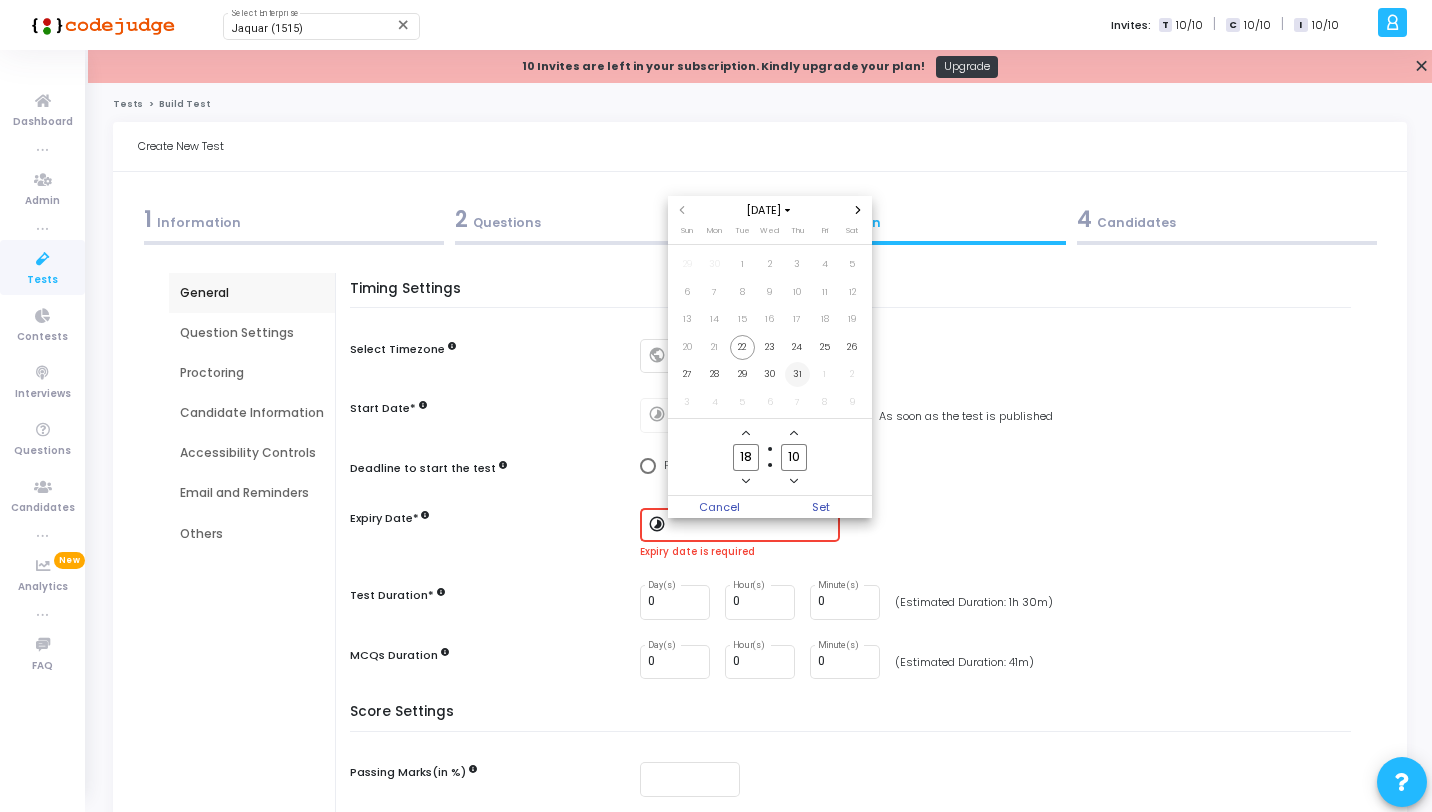 click on "31" at bounding box center (797, 374) 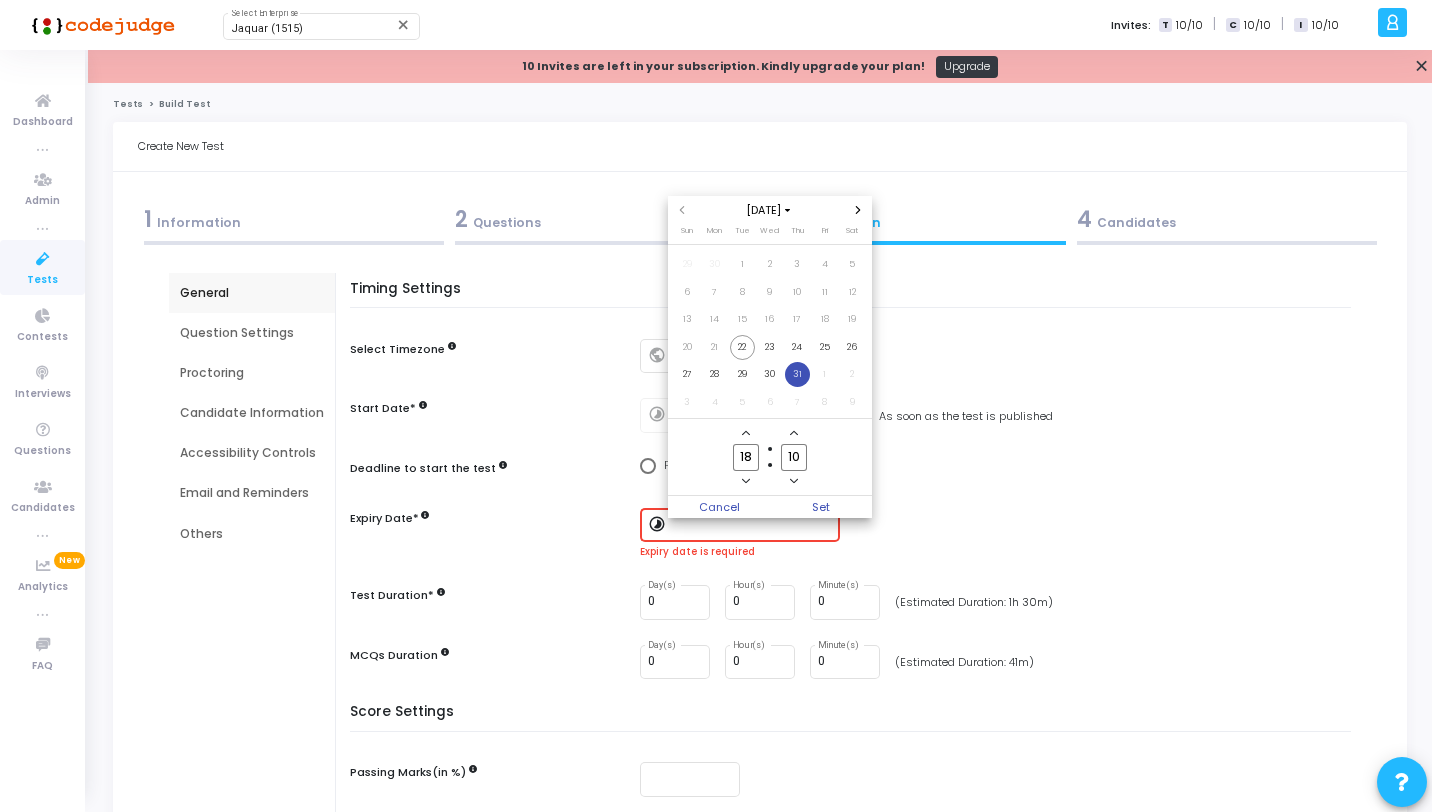 click on "18" 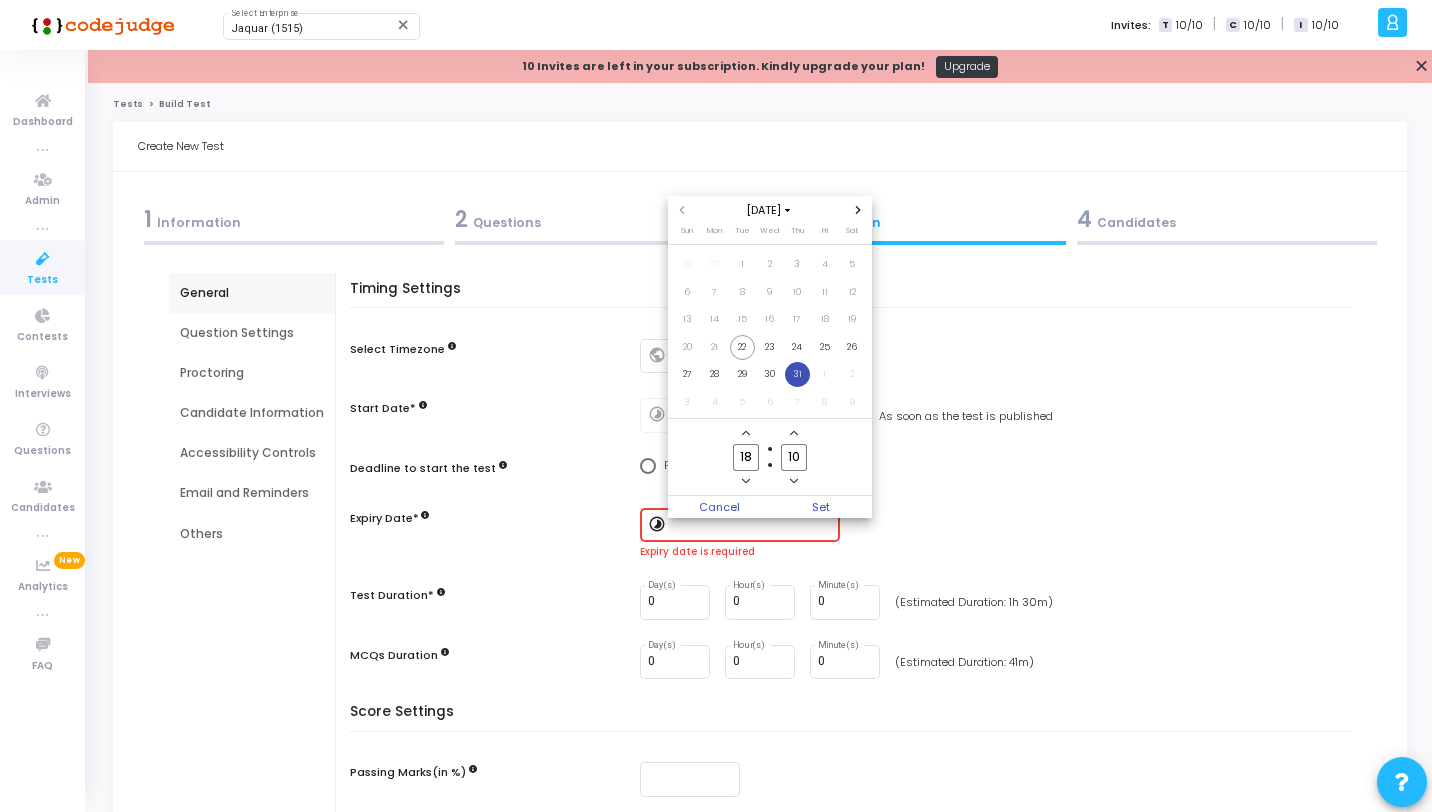 type on "1" 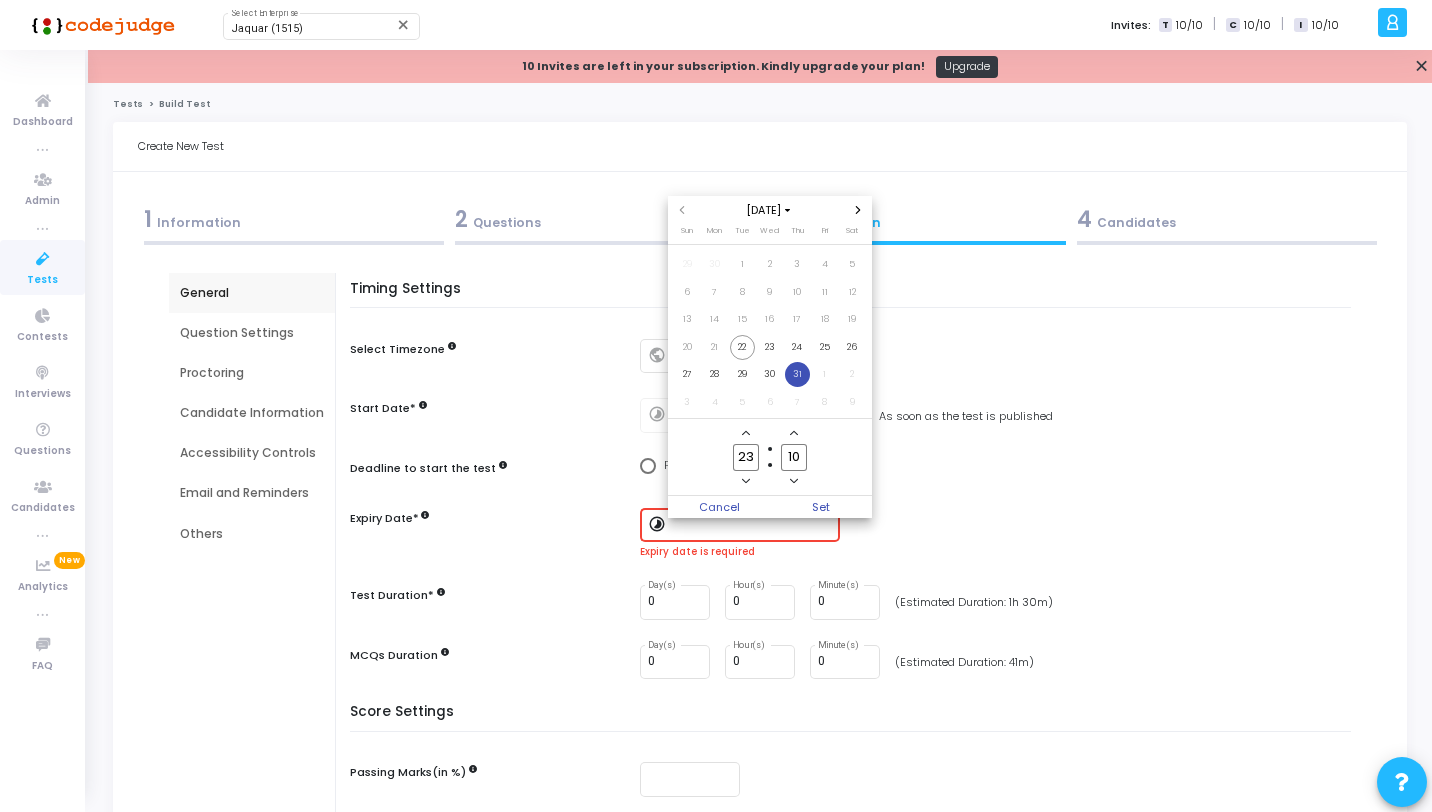 type on "23" 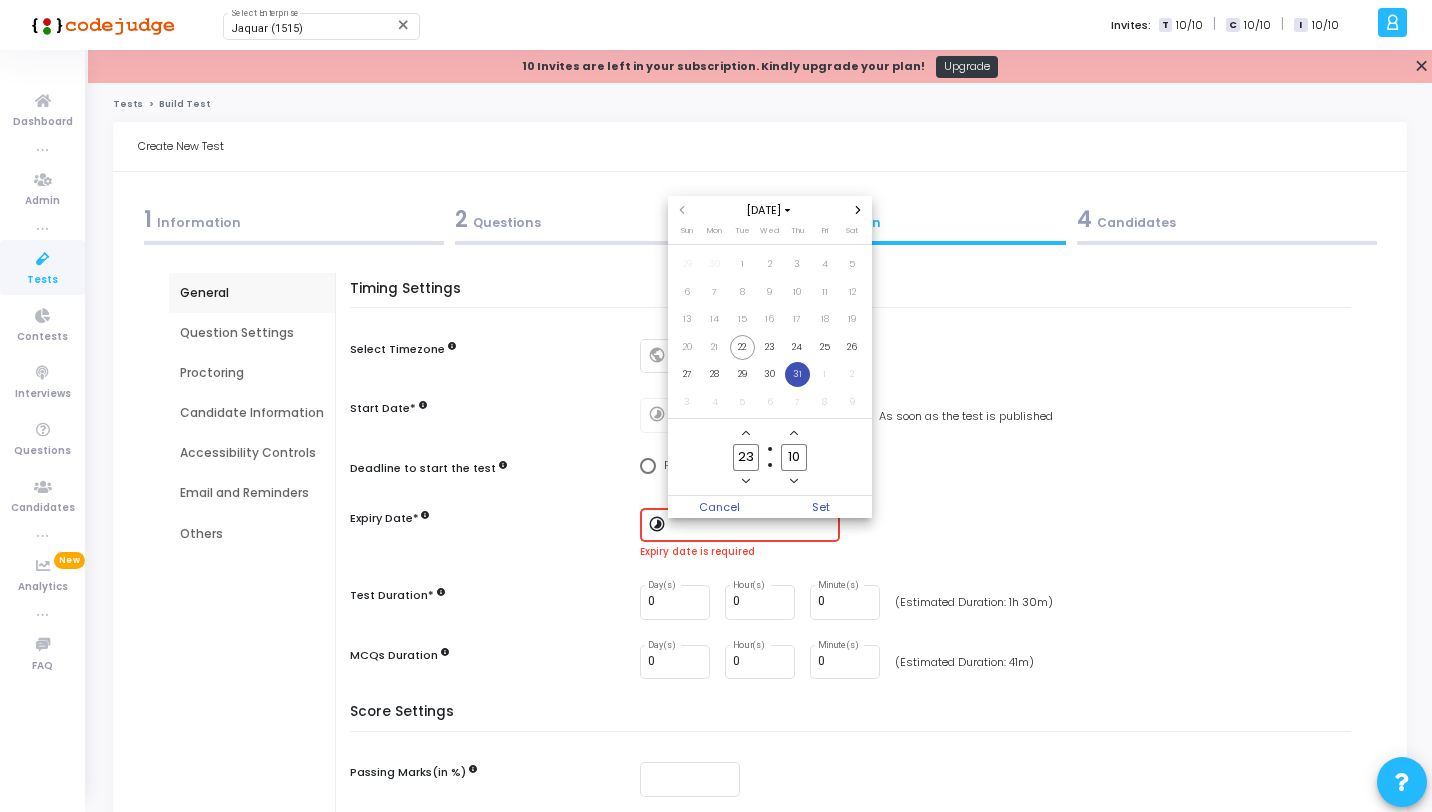 type on "1" 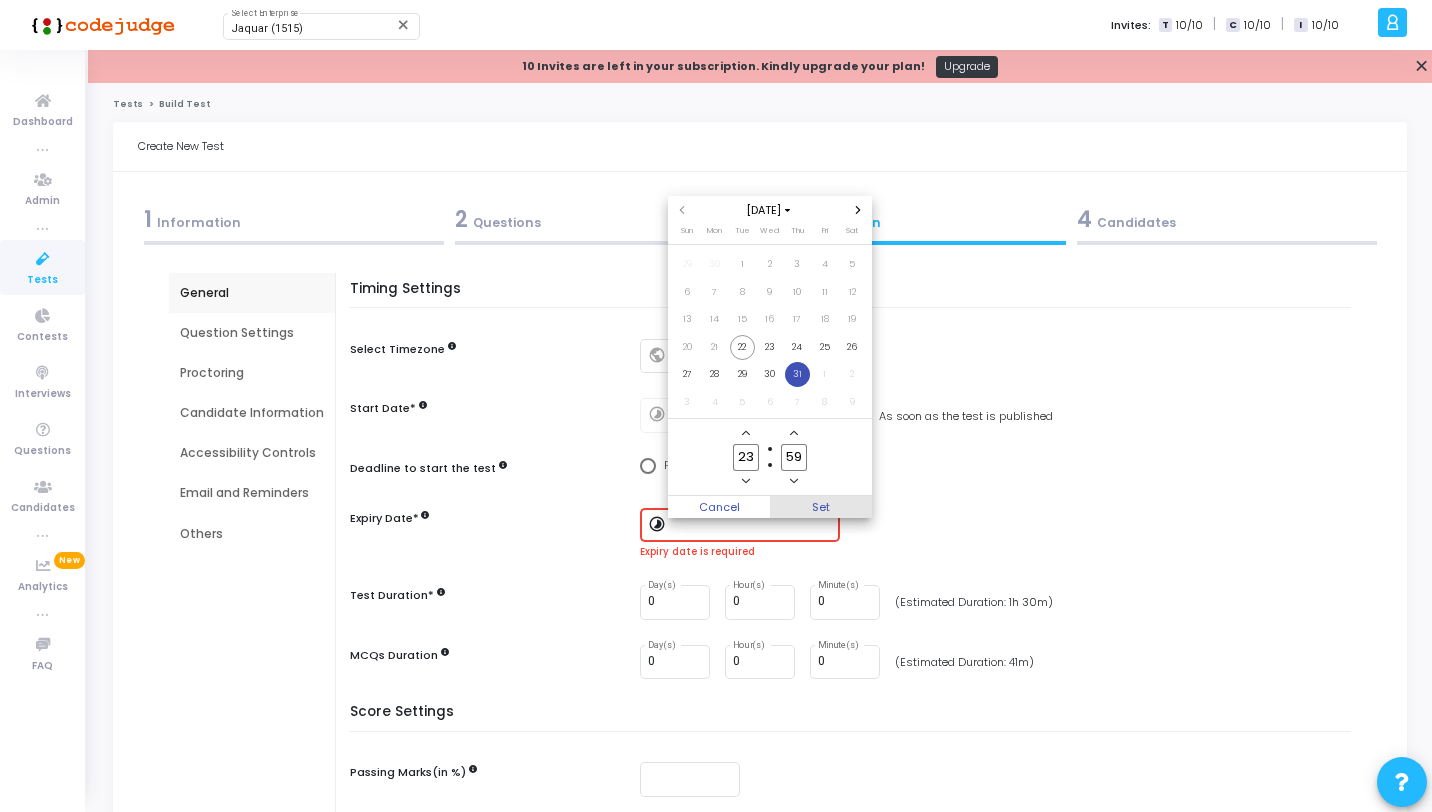 type on "59" 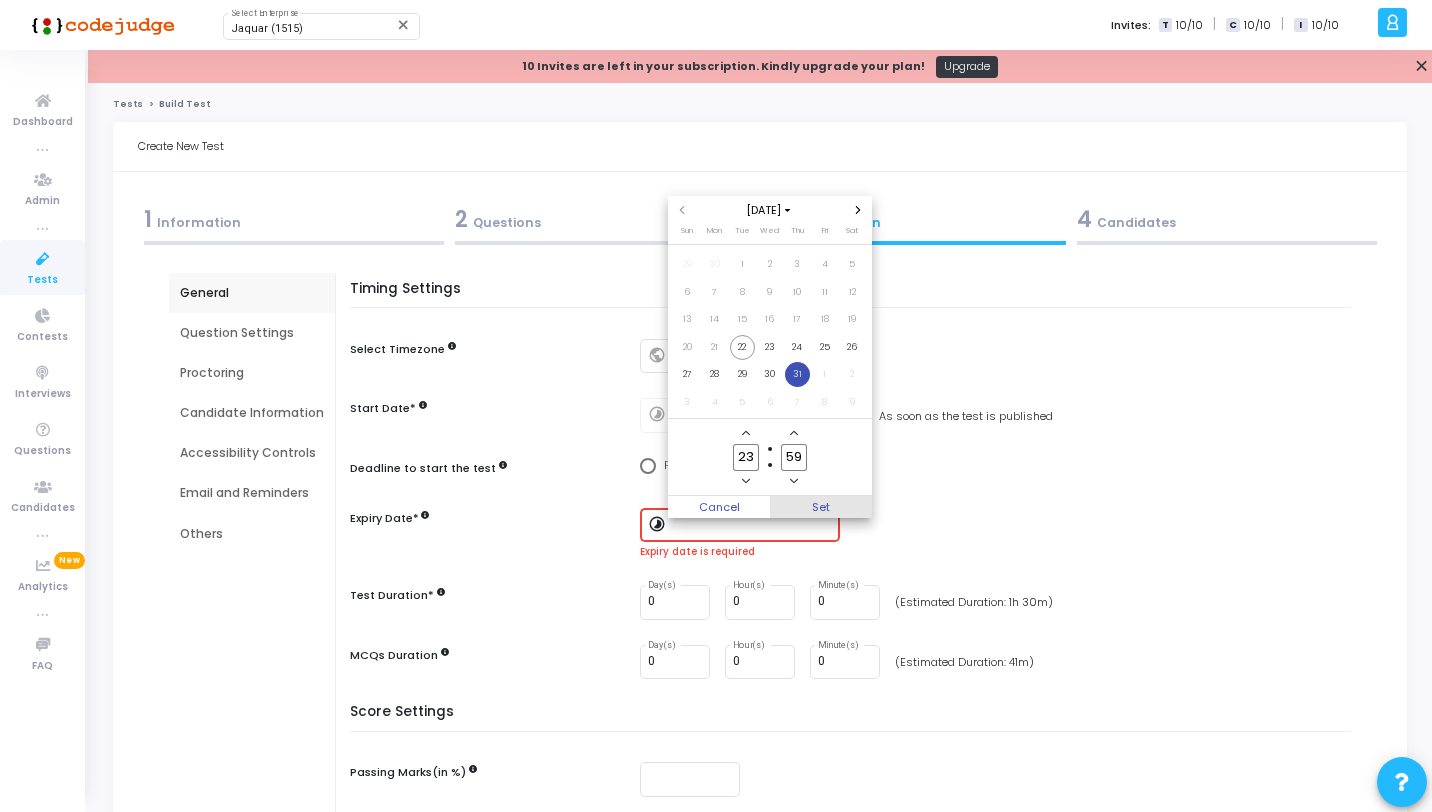 click on "Set" at bounding box center (821, 507) 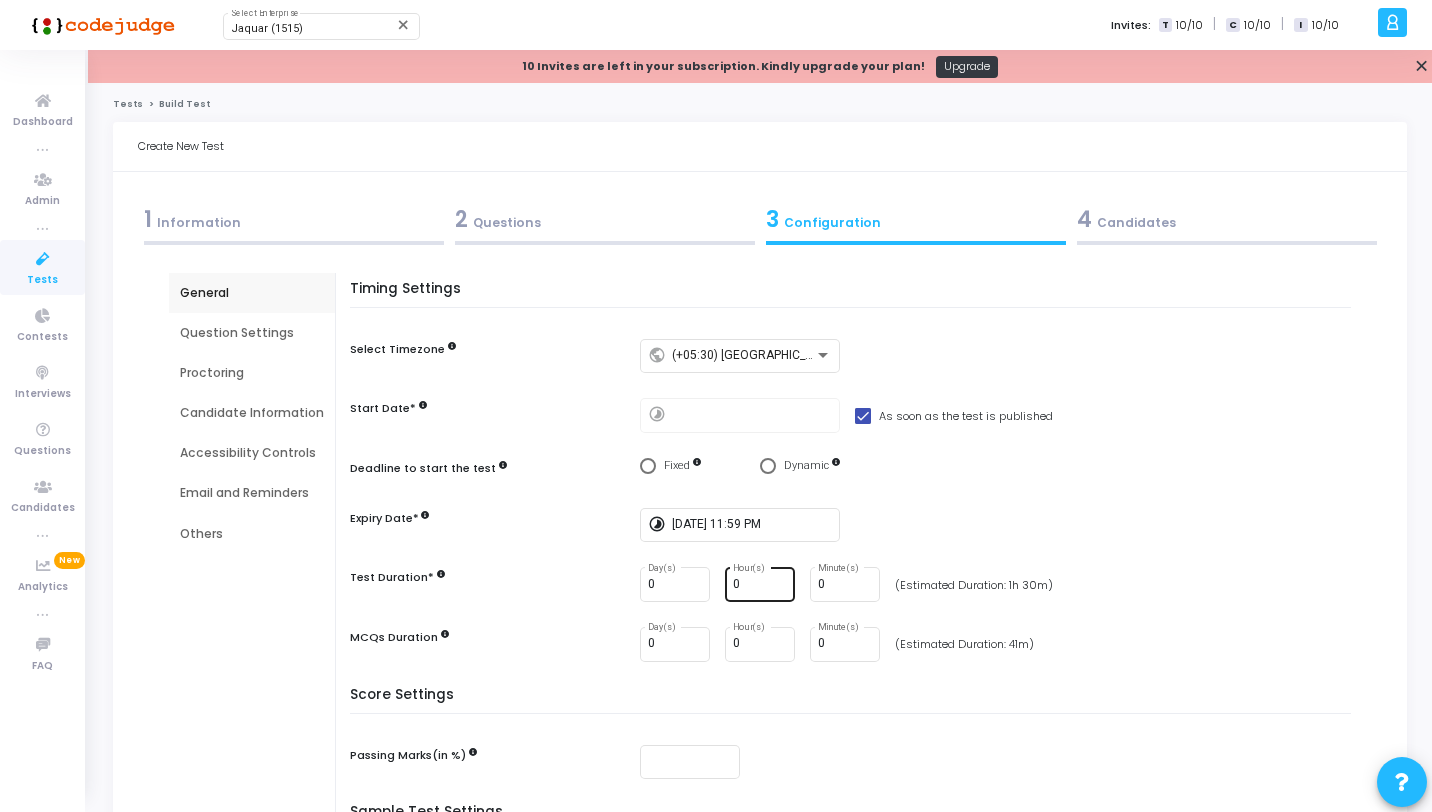 click on "0 Hour(s)" at bounding box center (760, 583) 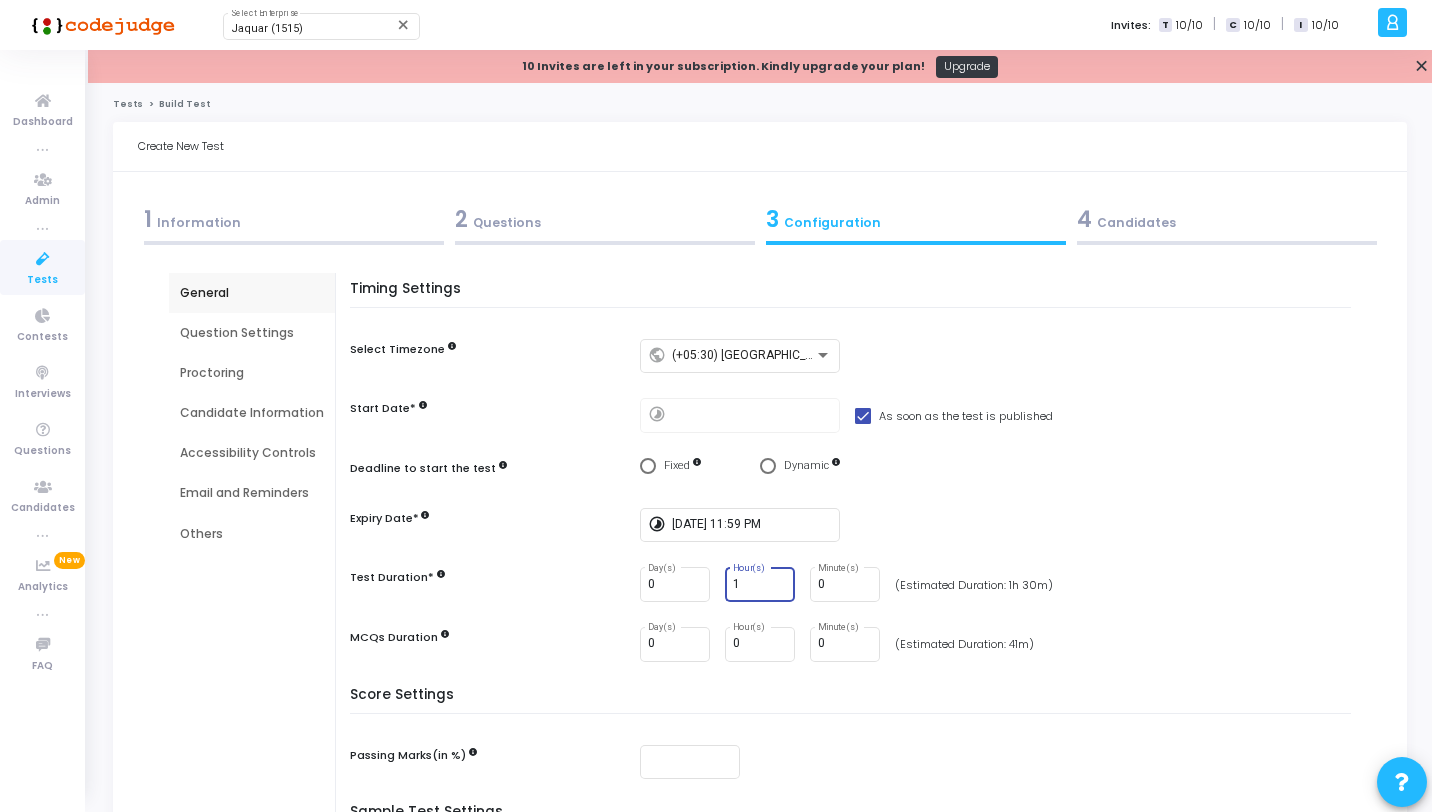 type on "1" 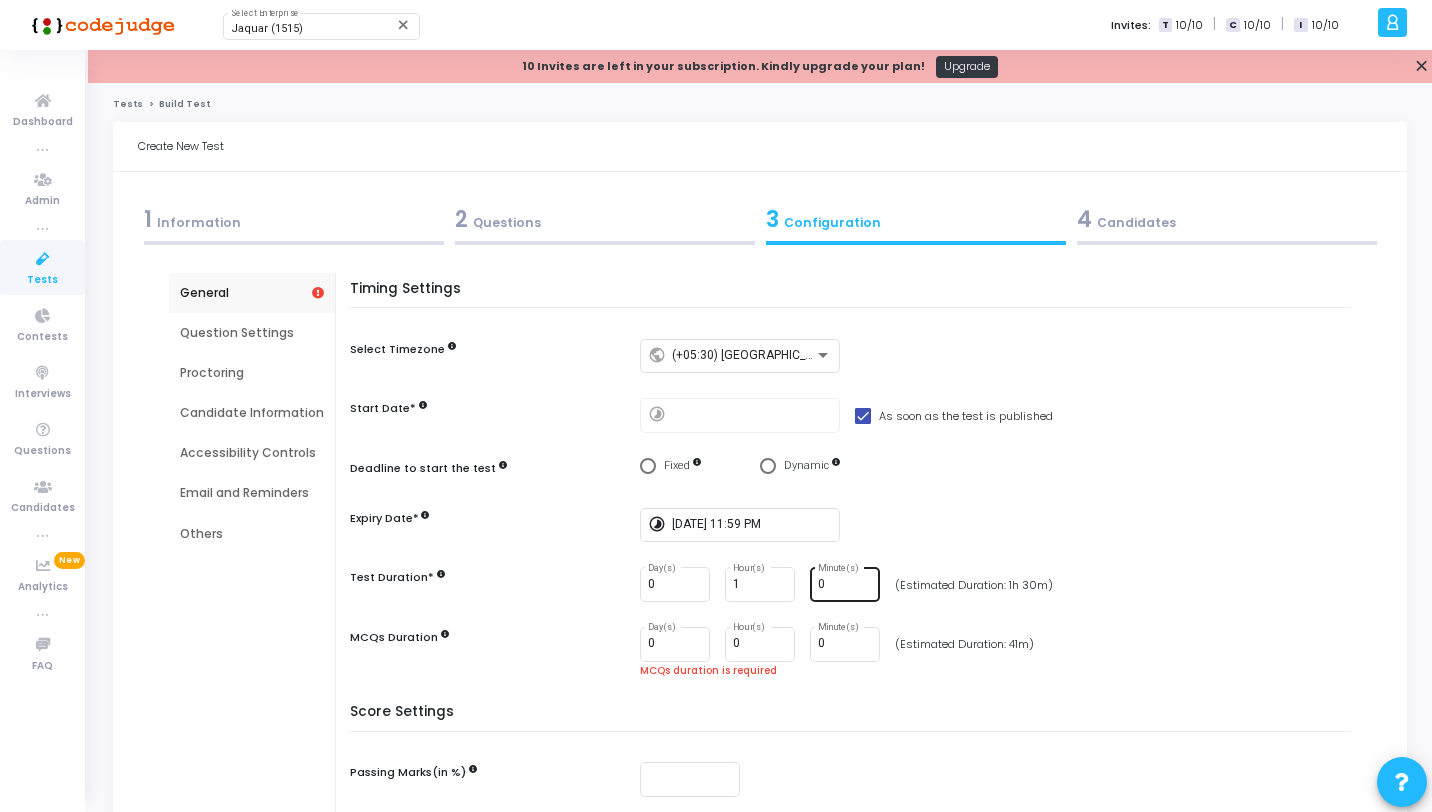 click on "0 Minute(s)" at bounding box center [845, 583] 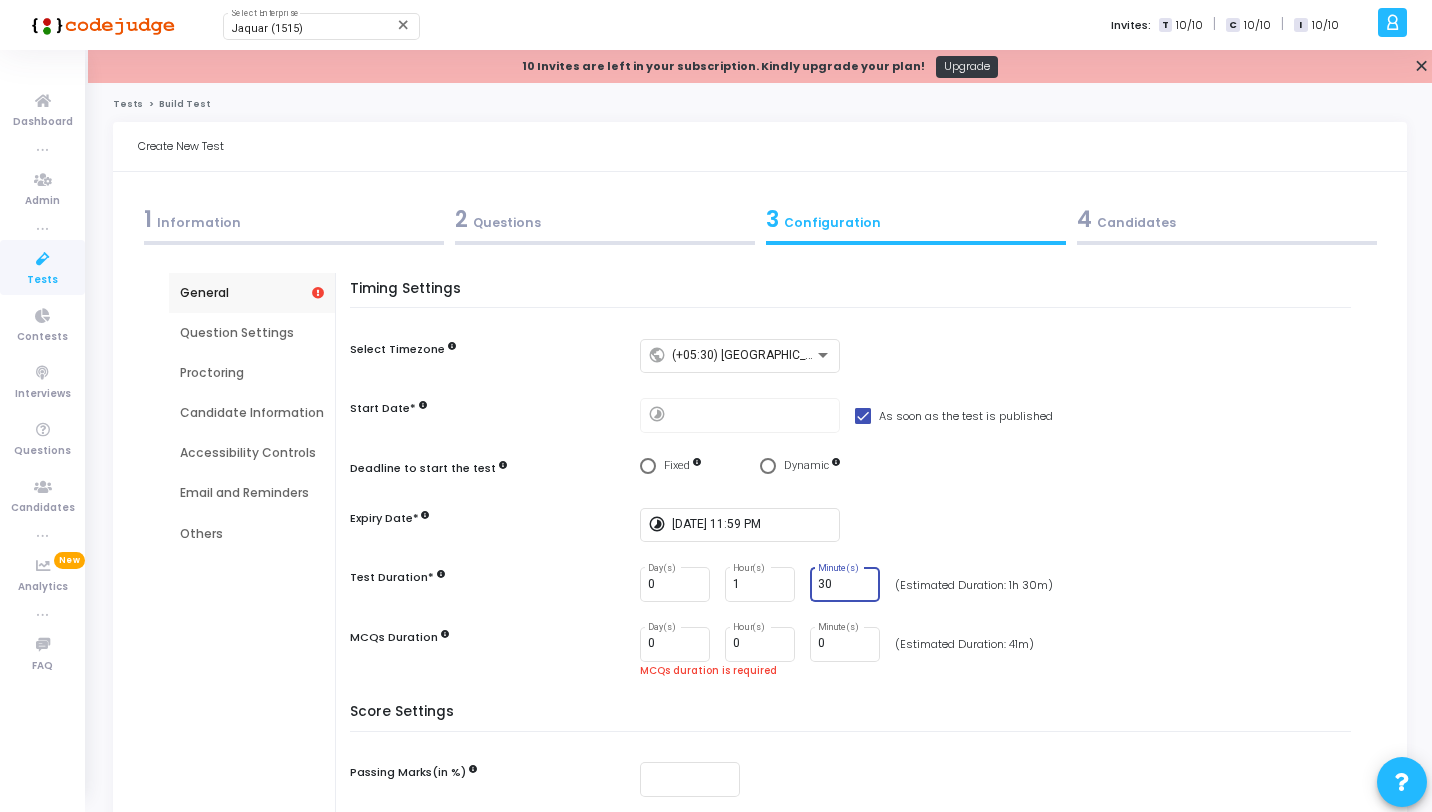 type on "30" 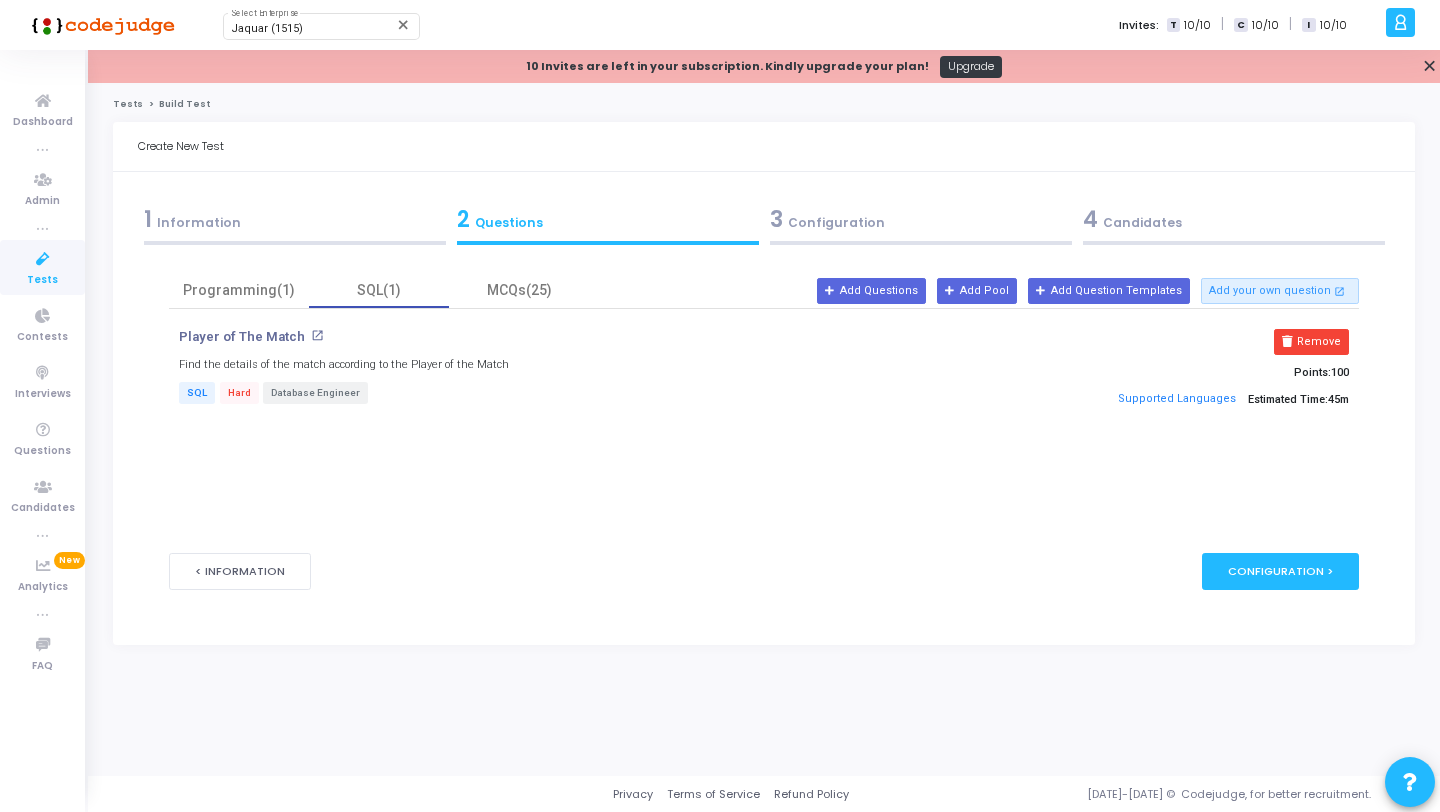 click on "3  Configuration" at bounding box center (921, 219) 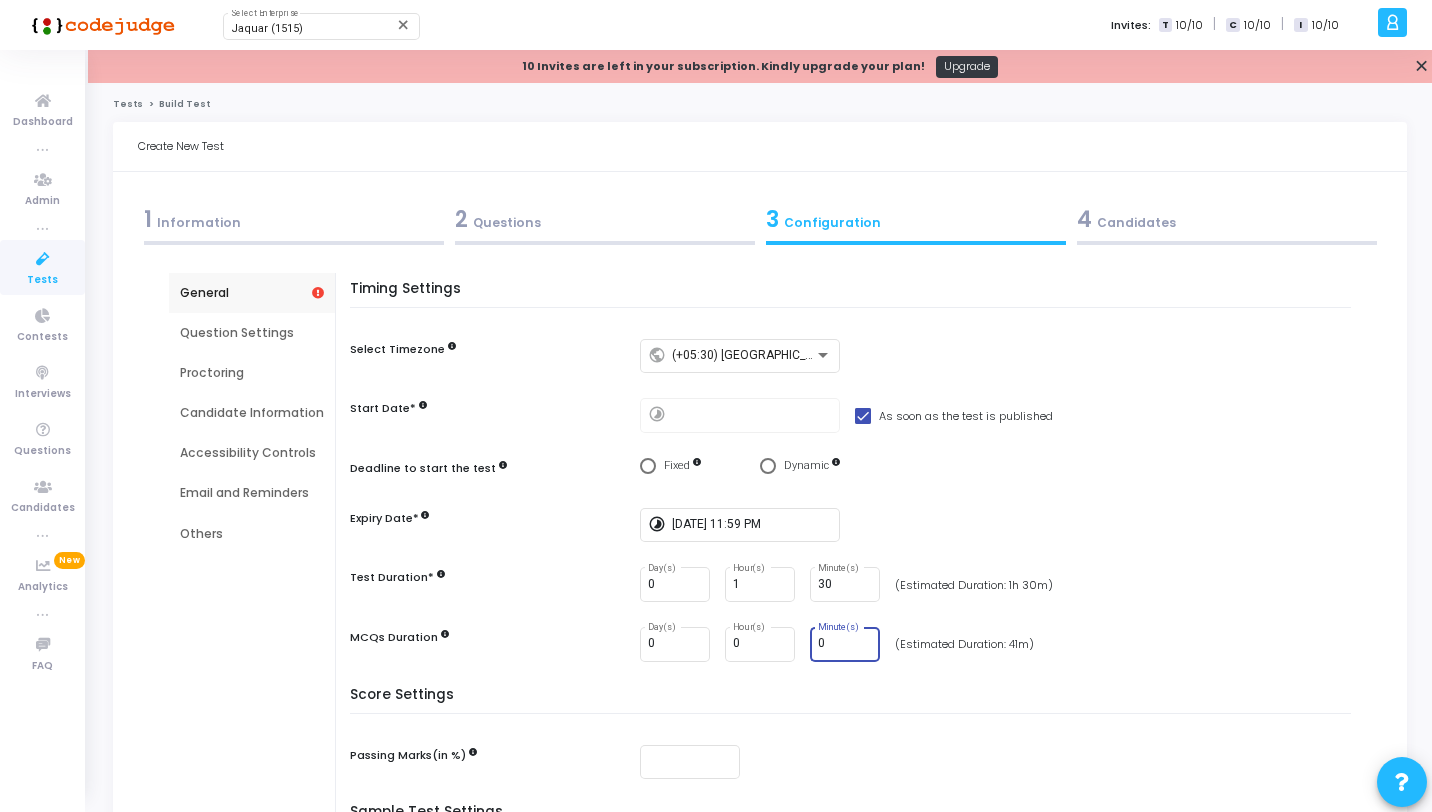 click on "0" at bounding box center (845, 644) 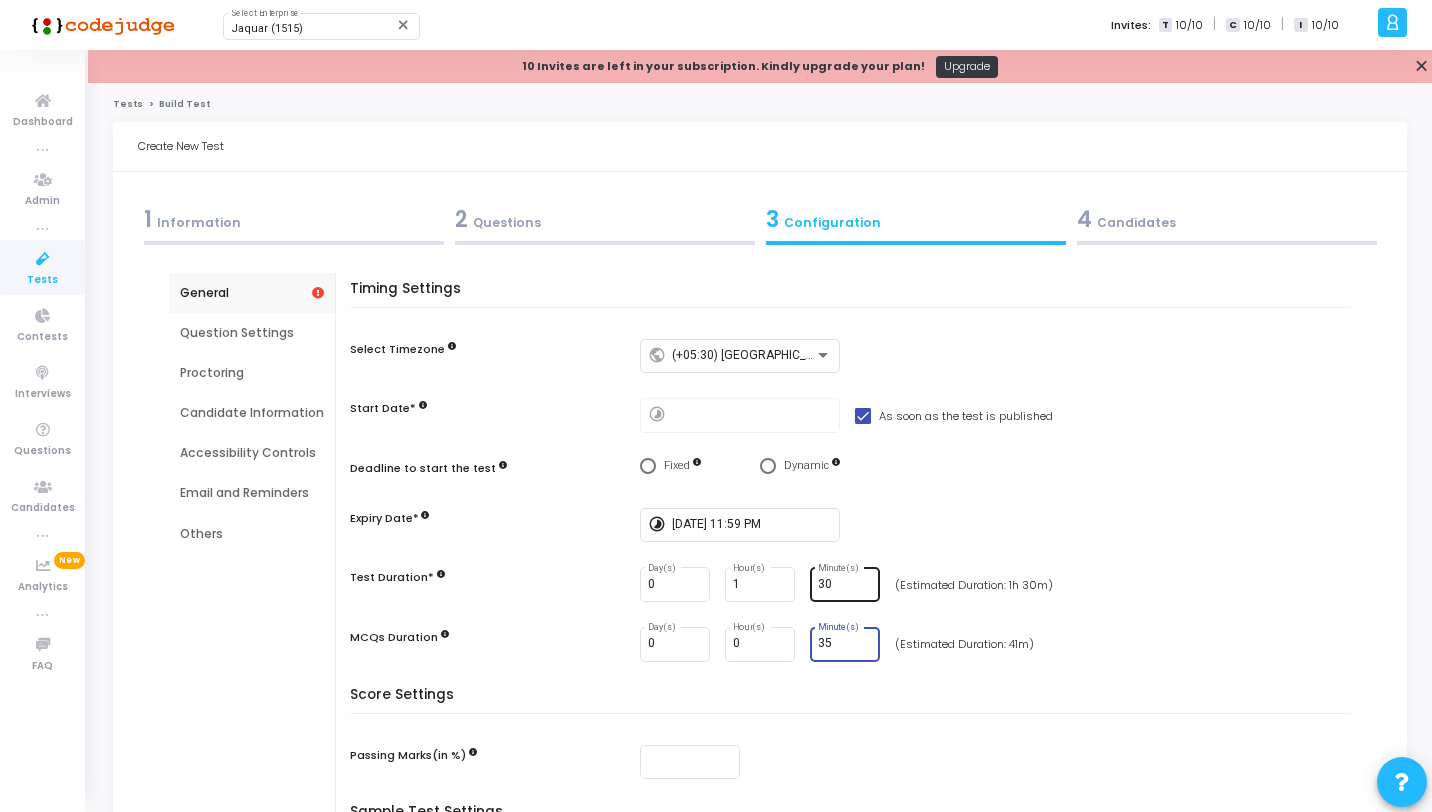 type on "35" 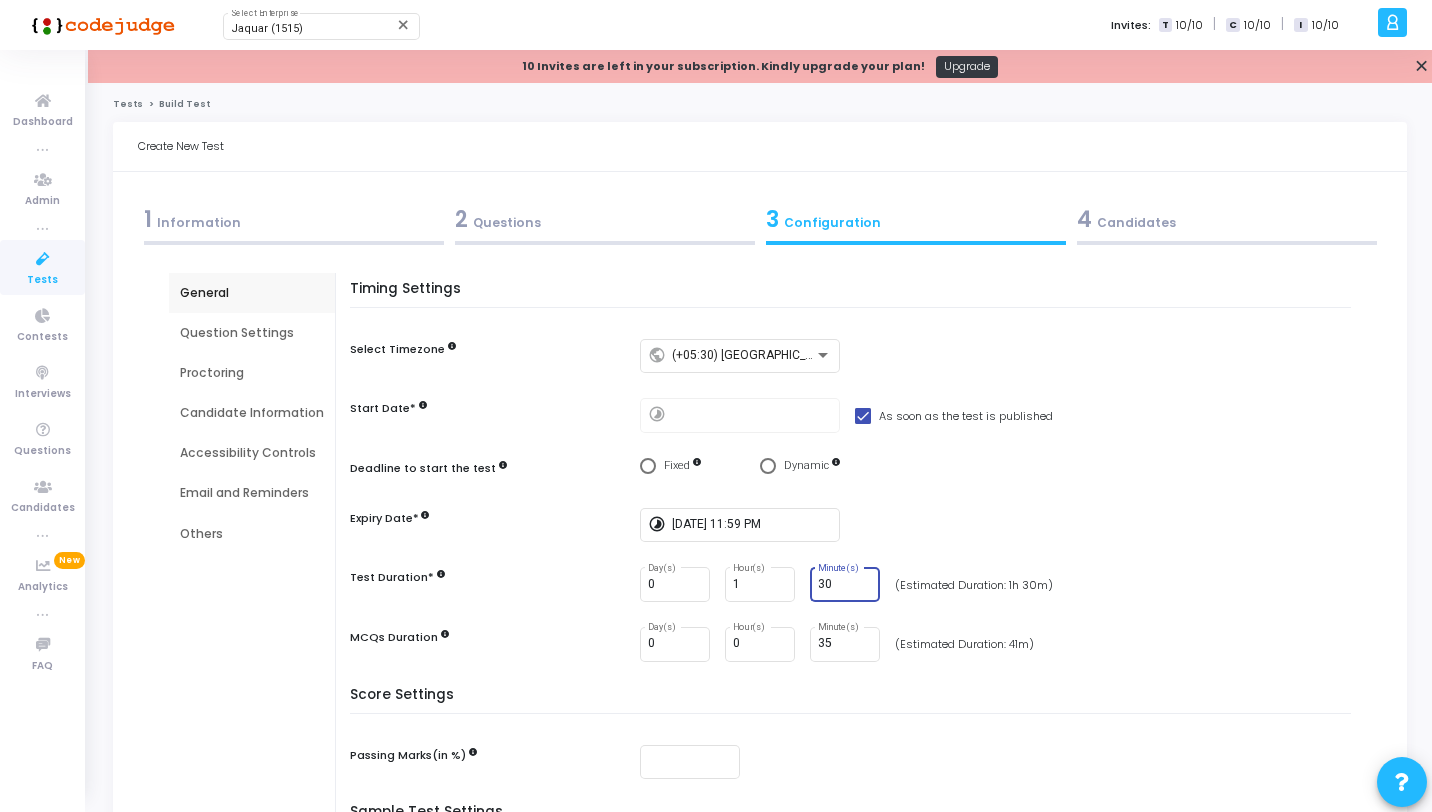type on "3" 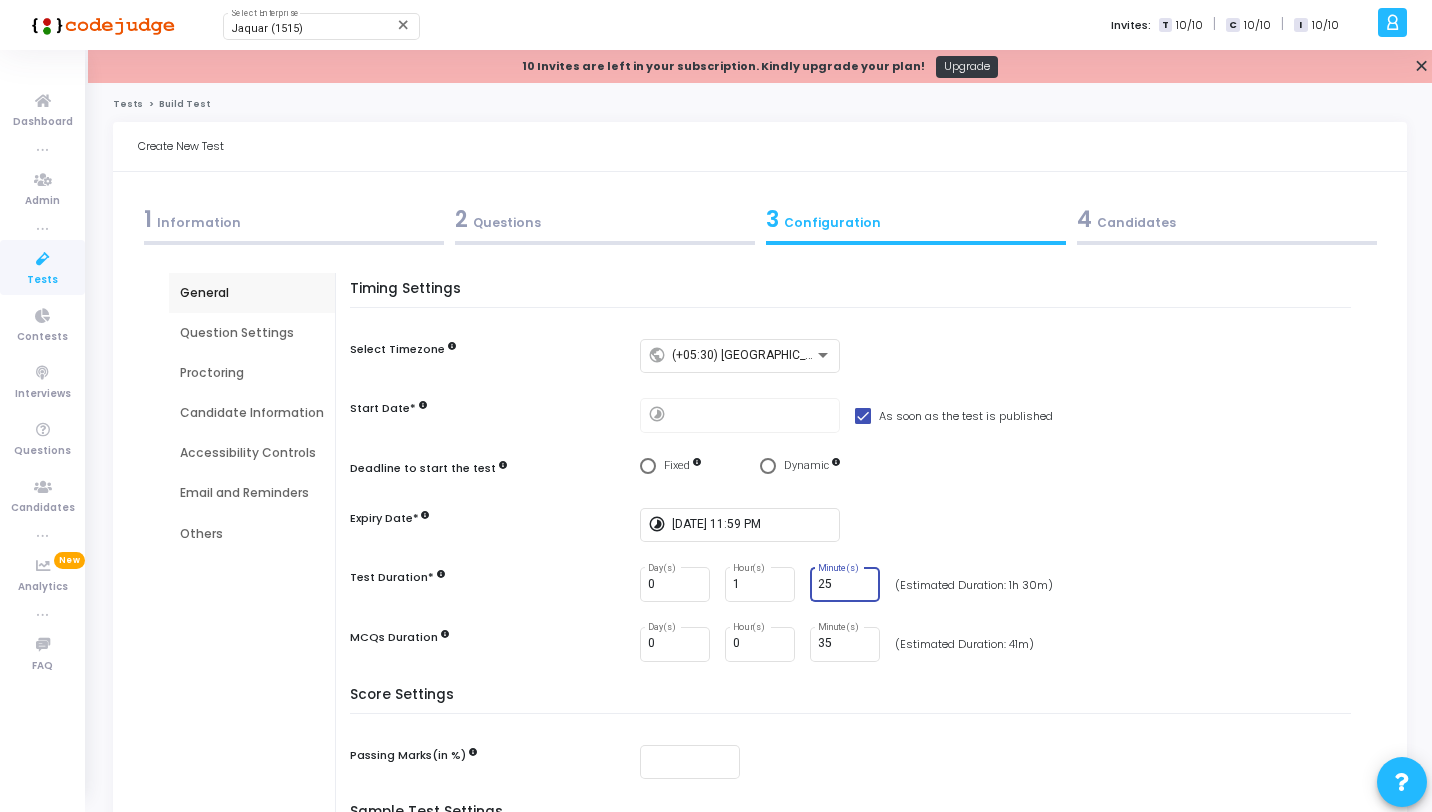 type on "25" 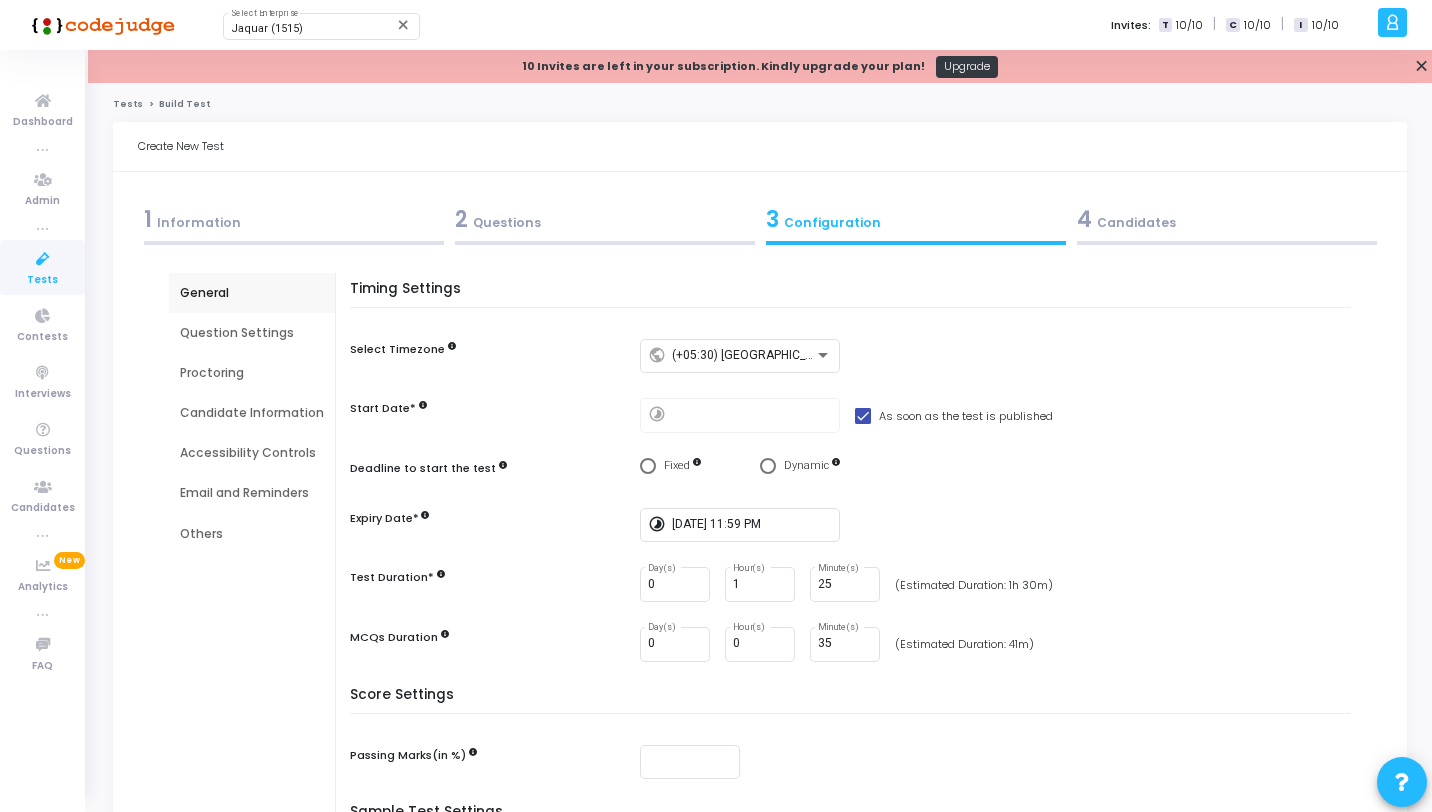 click on "Score Settings Passing Marks(in %)" at bounding box center [855, 746] 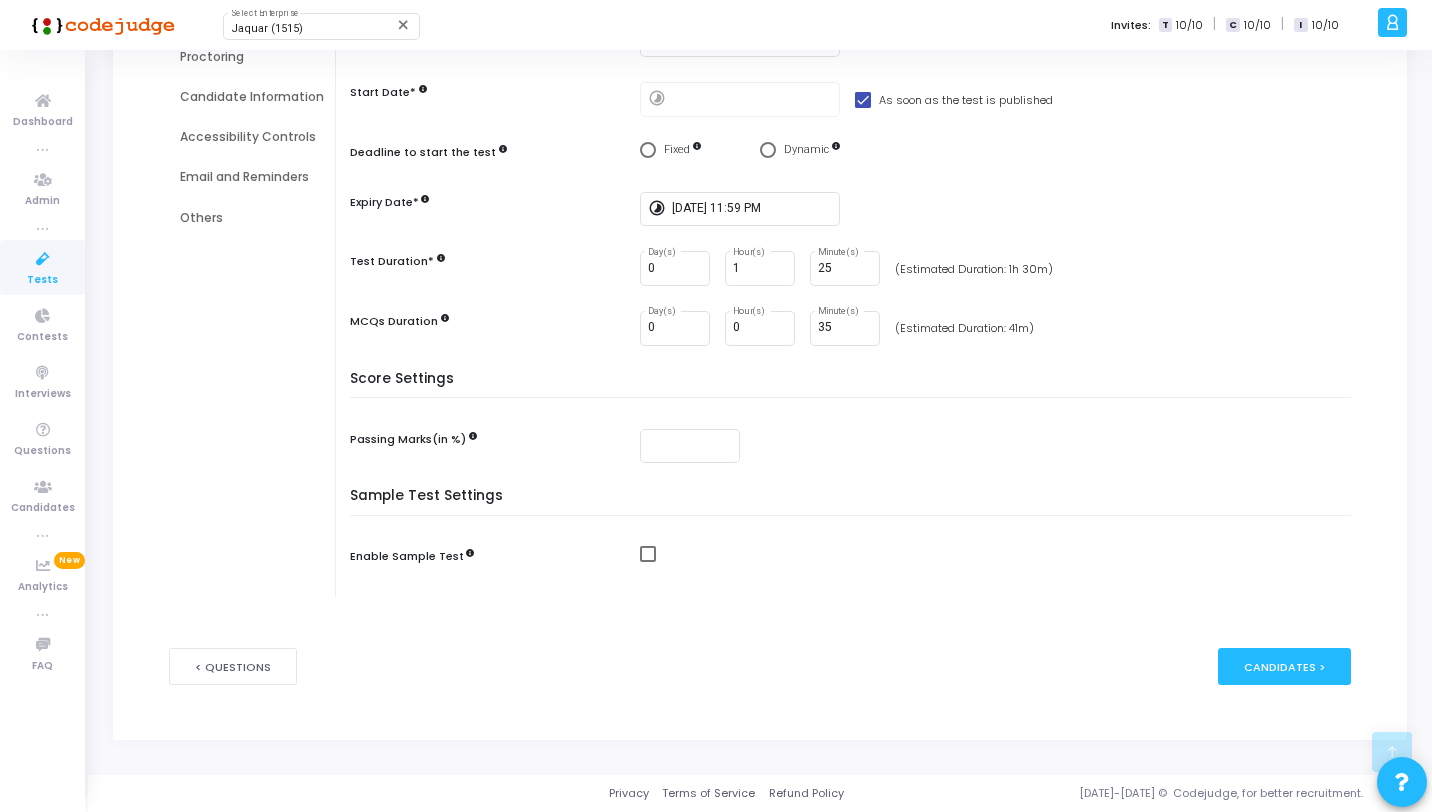 scroll, scrollTop: 0, scrollLeft: 0, axis: both 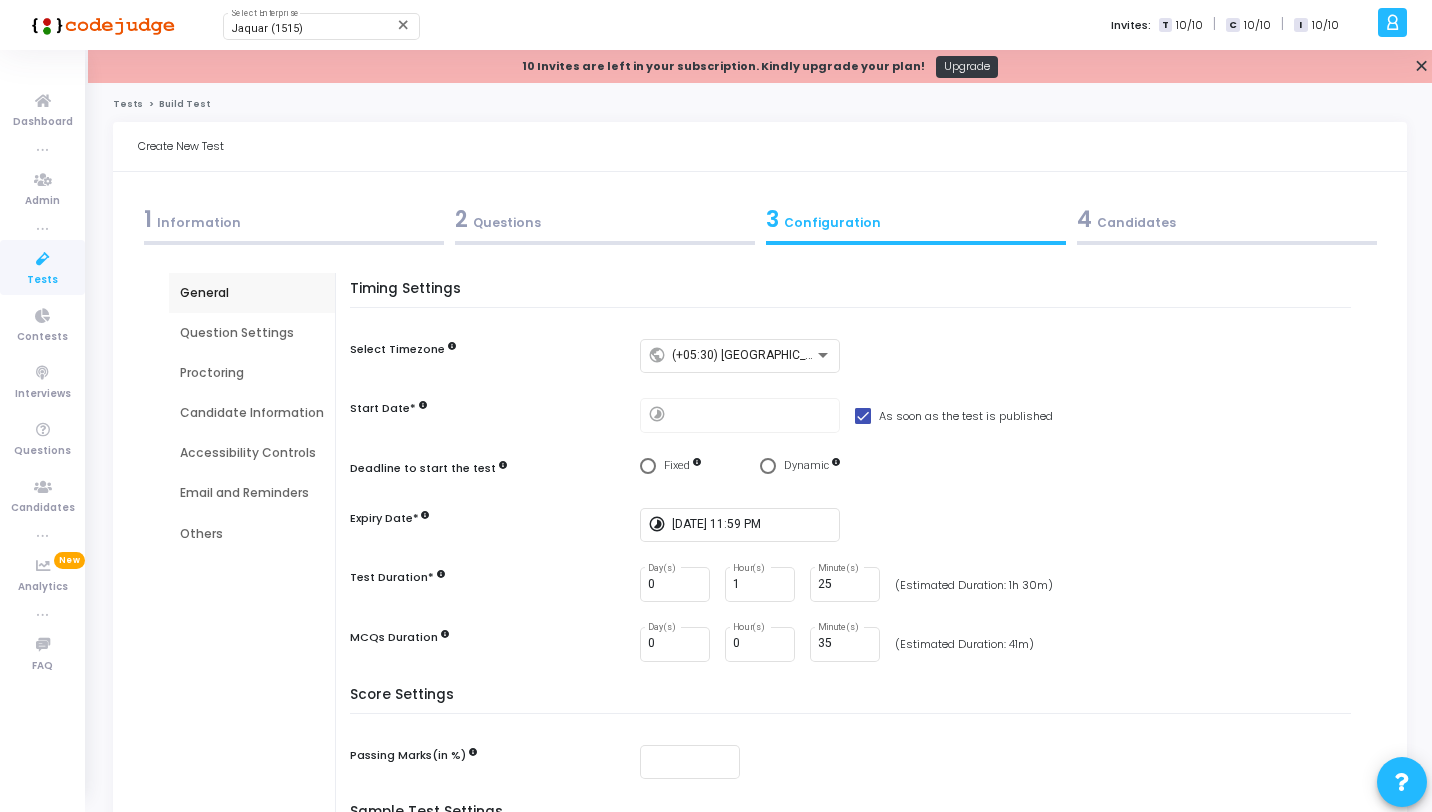 click on "Question Settings" at bounding box center [252, 333] 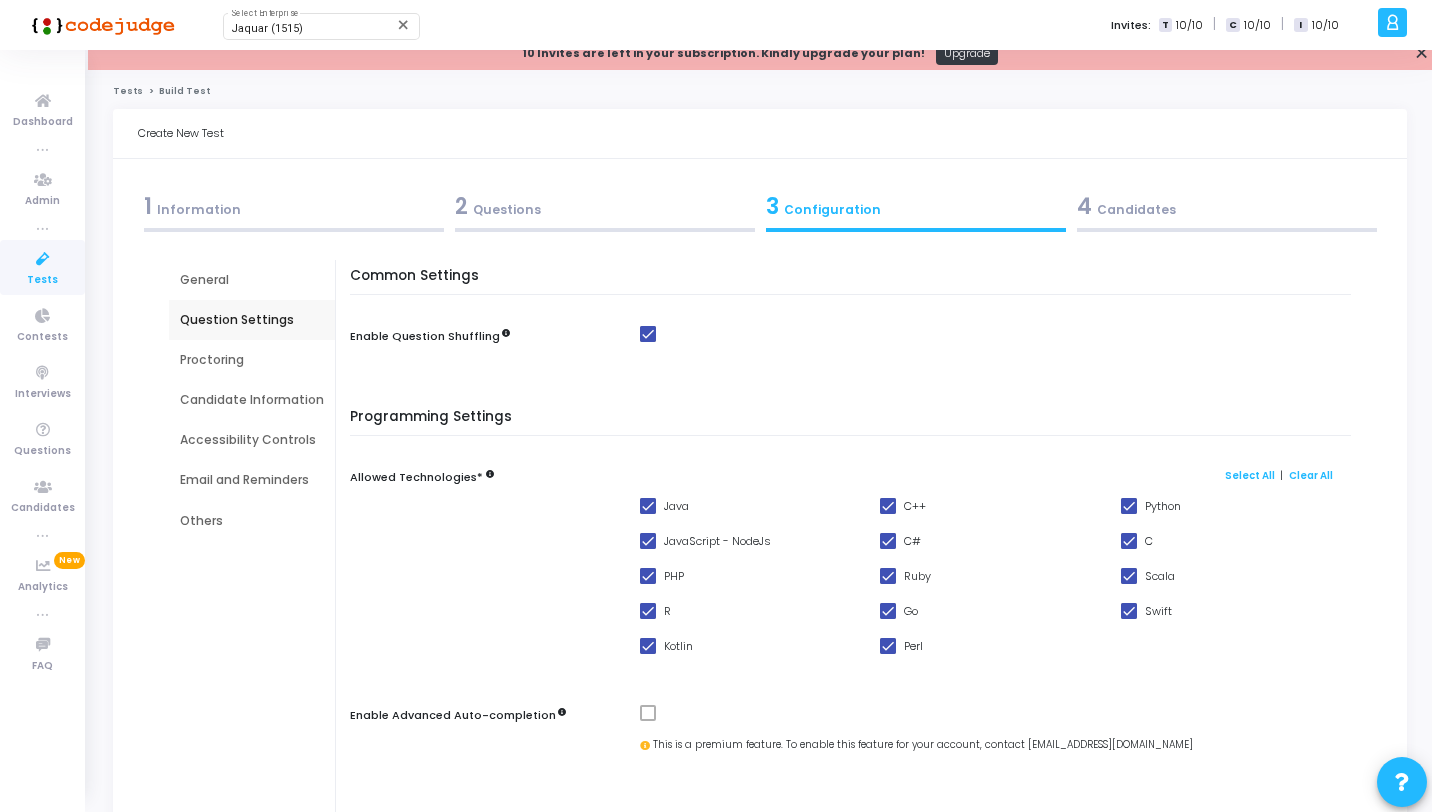 scroll, scrollTop: 29, scrollLeft: 0, axis: vertical 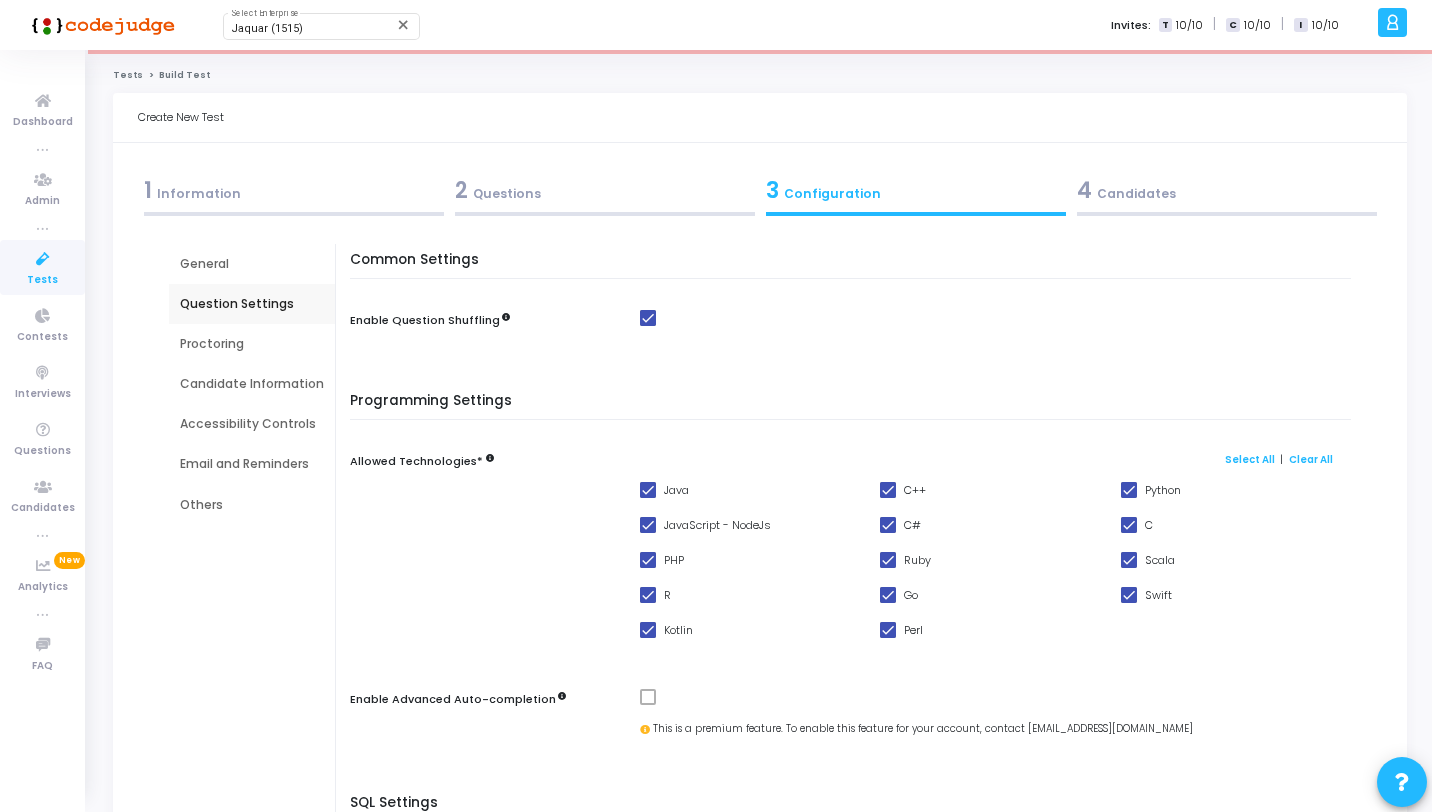 click on "Proctoring" at bounding box center [252, 344] 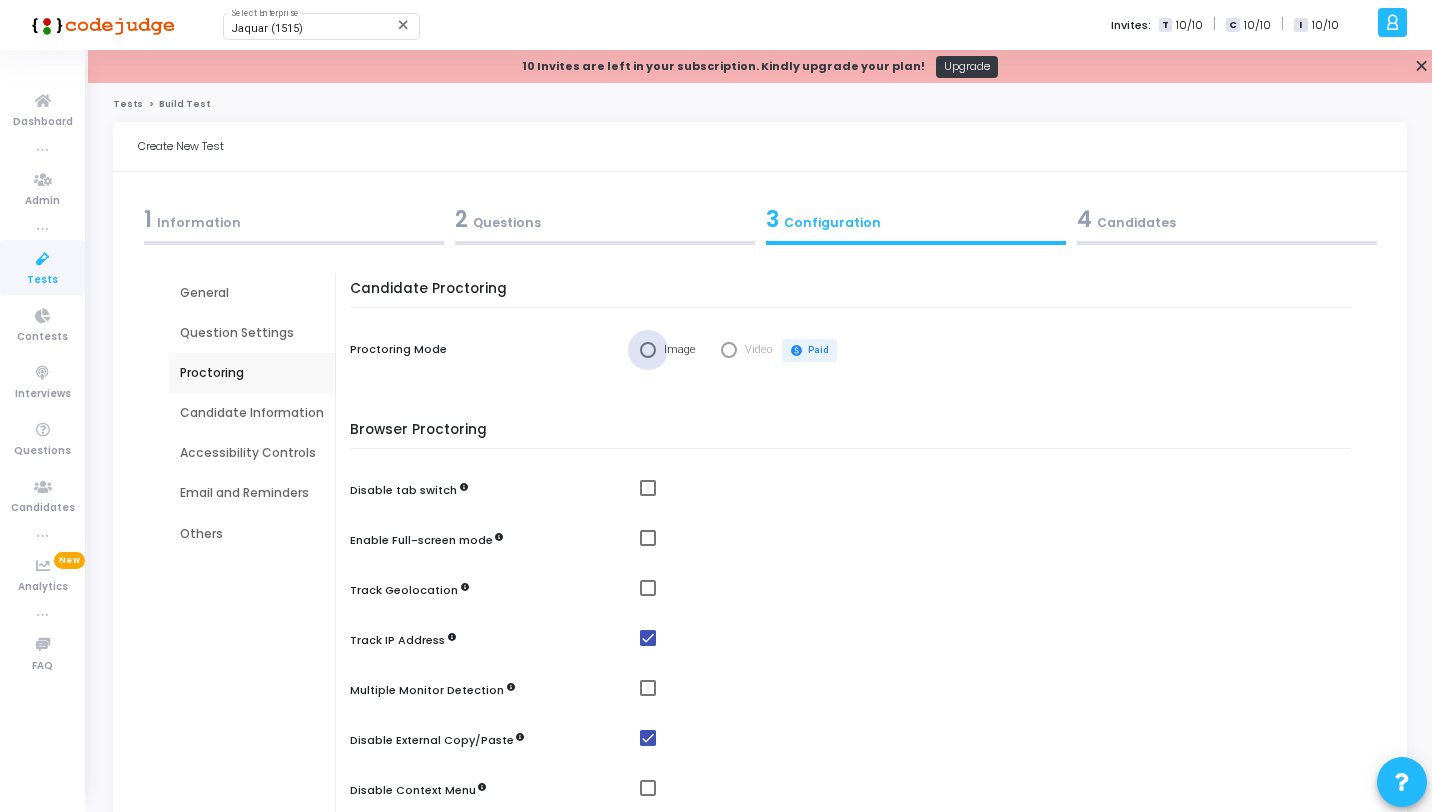 click at bounding box center [648, 350] 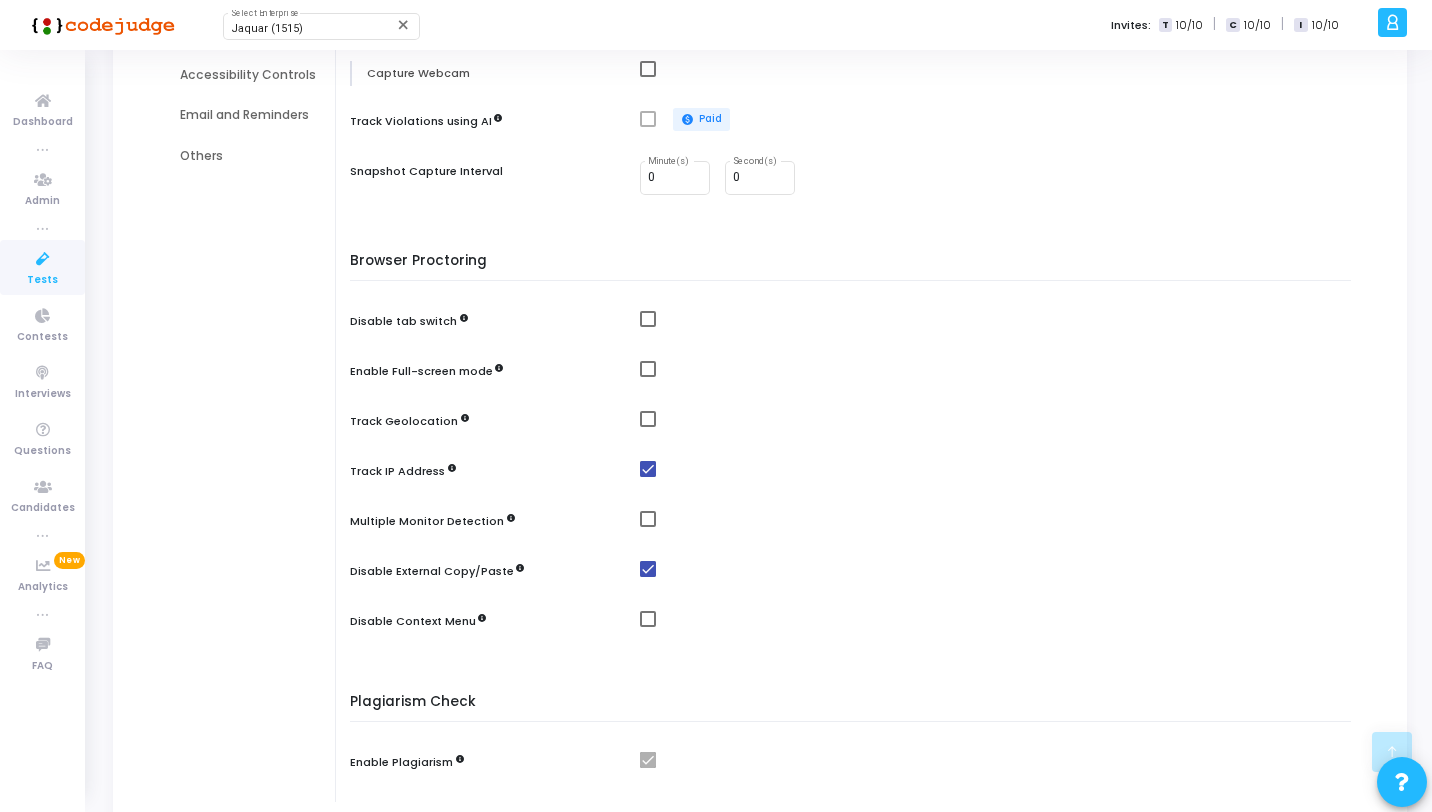 scroll, scrollTop: 9, scrollLeft: 0, axis: vertical 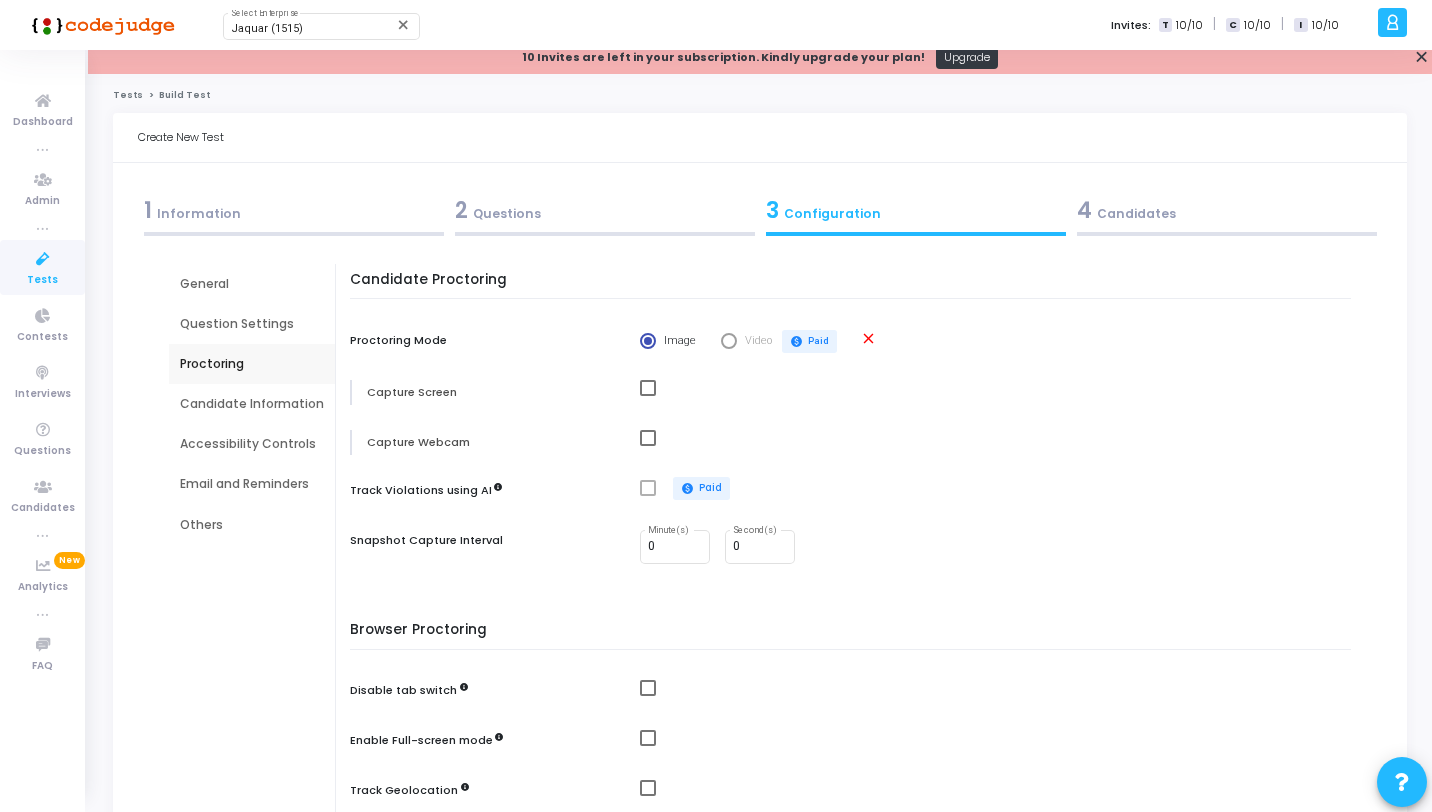 click on "Candidate Proctoring   Proctoring Mode    Image   Video  paid Paid  close  Capture Screen     Capture Webcam     Track Violations using AI    paid Paid   Snapshot Capture Interval  0 Minute(s) 0 Second(s)" at bounding box center [855, 431] 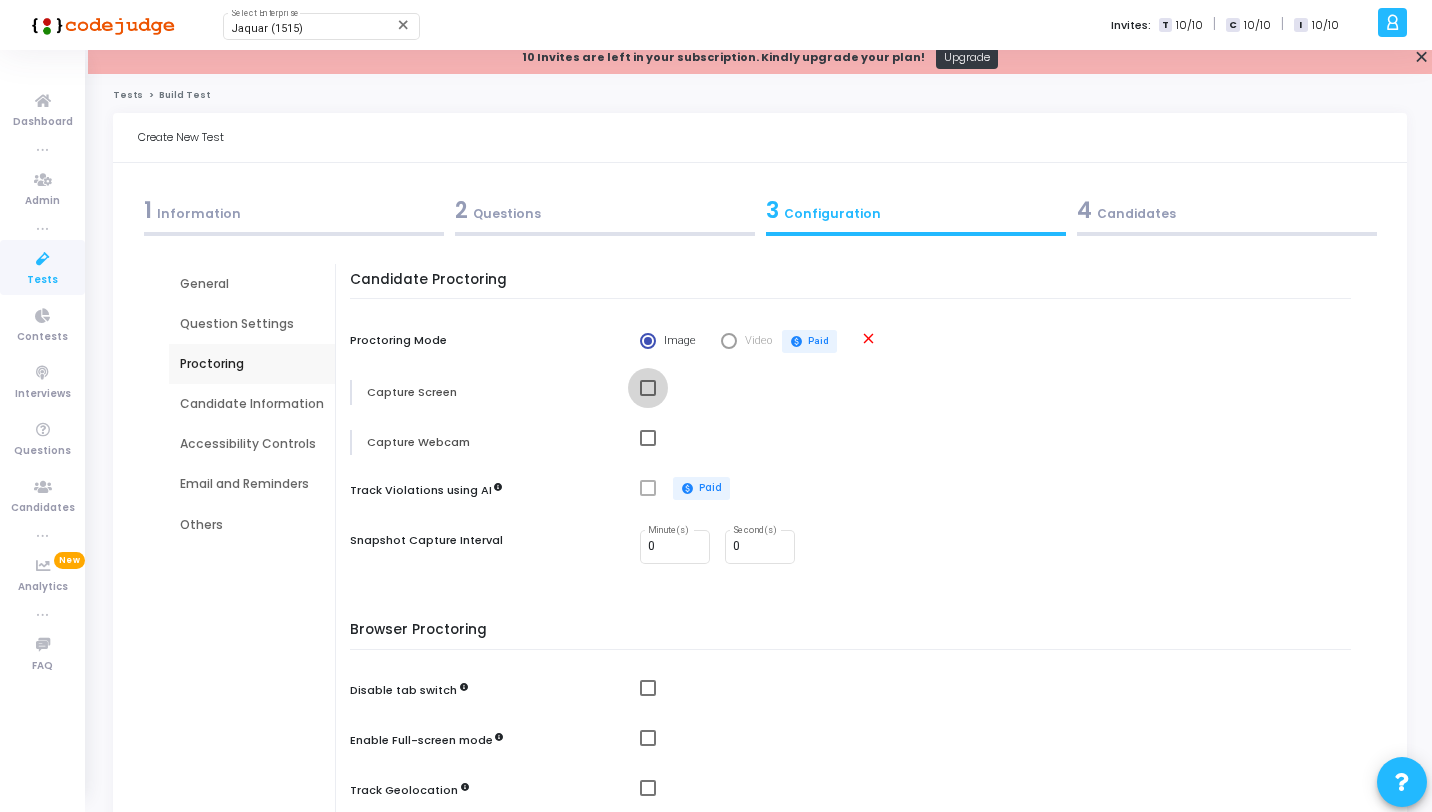 click at bounding box center (648, 388) 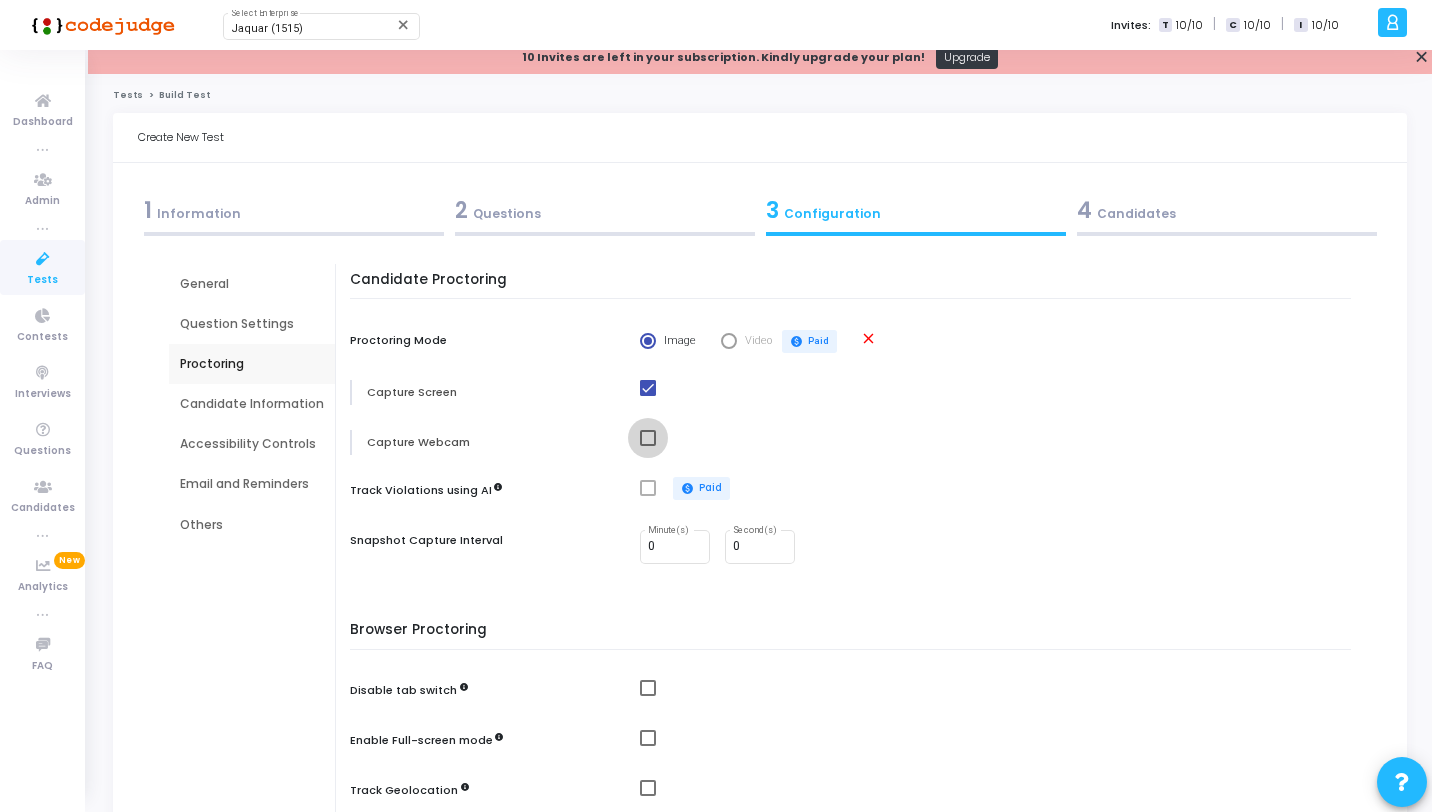 click at bounding box center (648, 438) 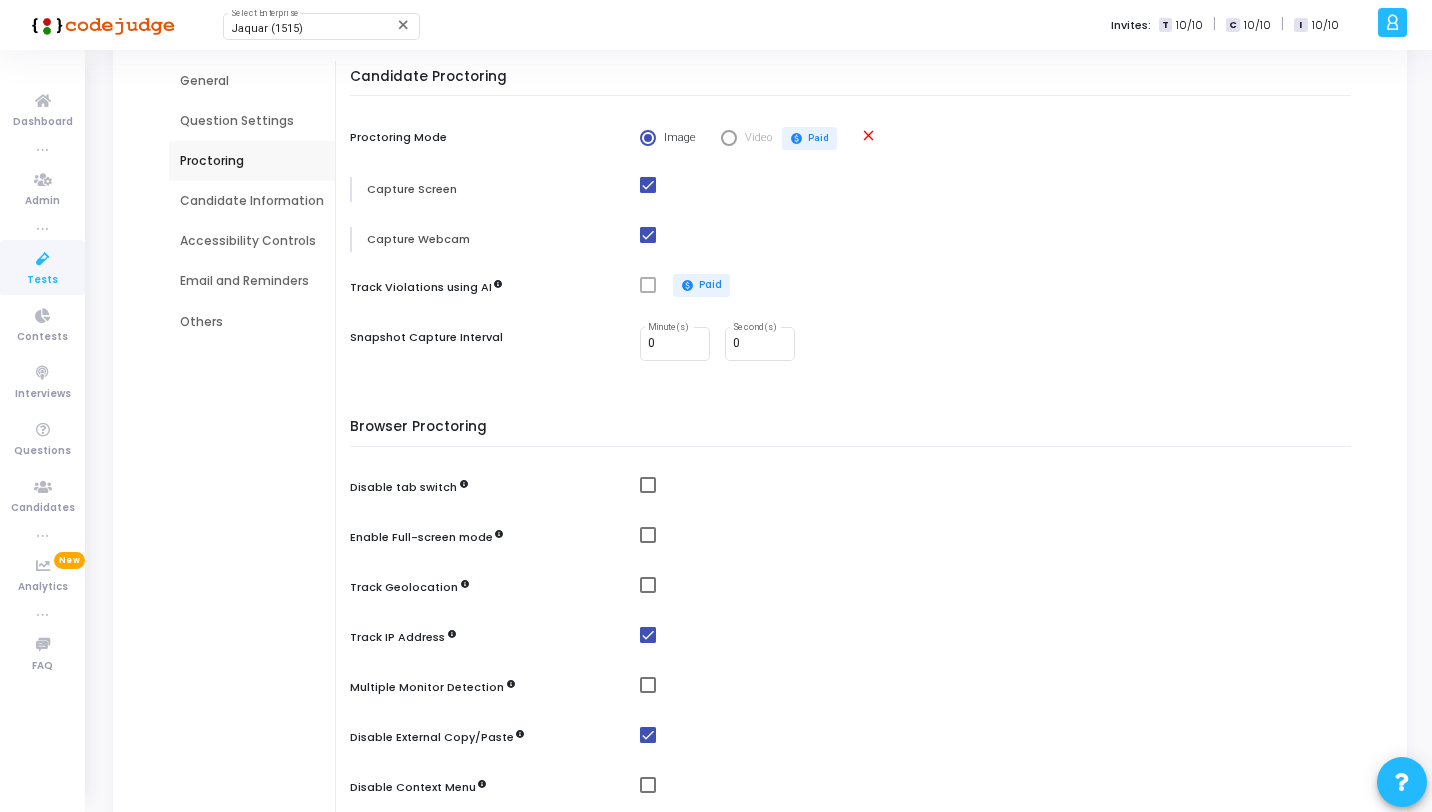 scroll, scrollTop: 413, scrollLeft: 0, axis: vertical 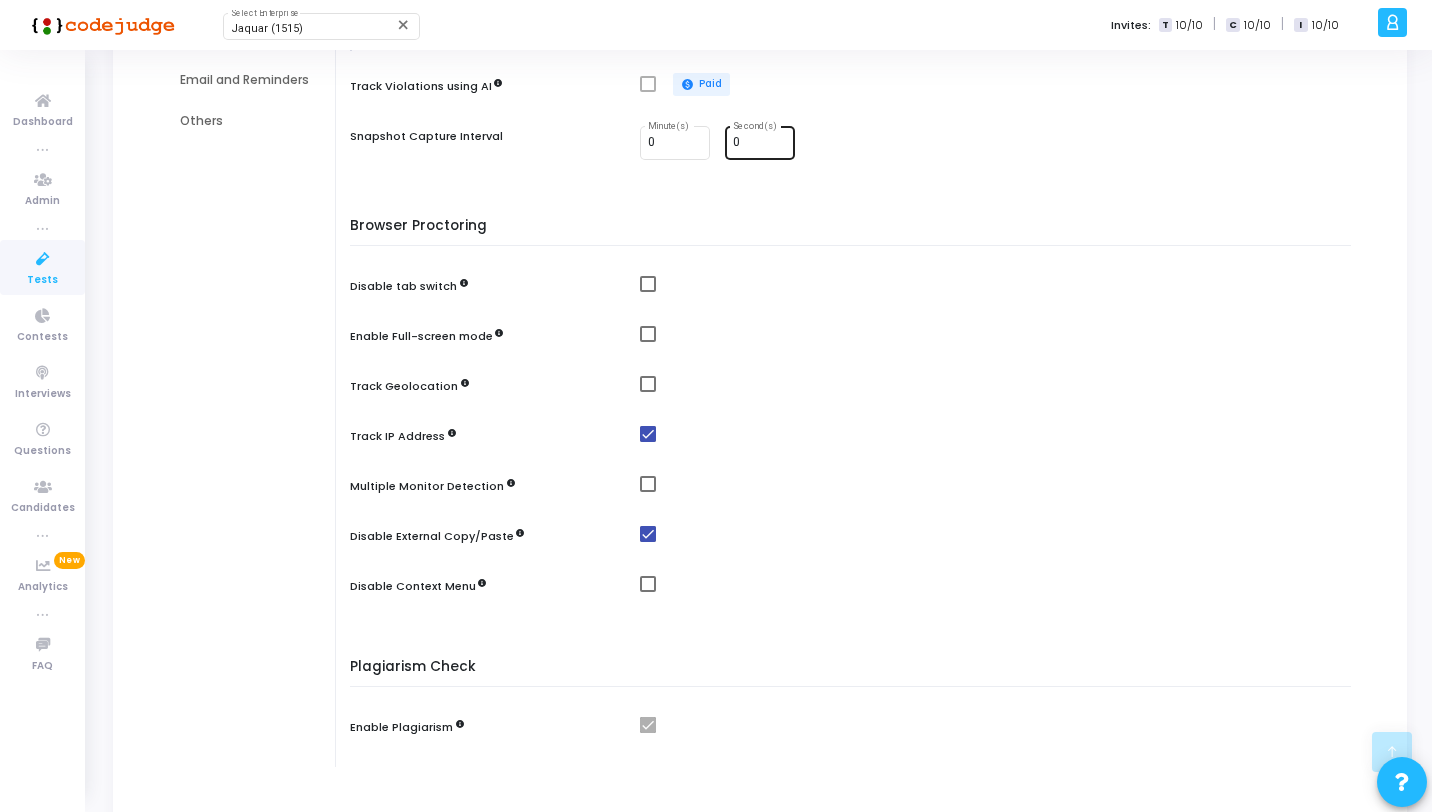 click on "0 Second(s)" at bounding box center [760, 141] 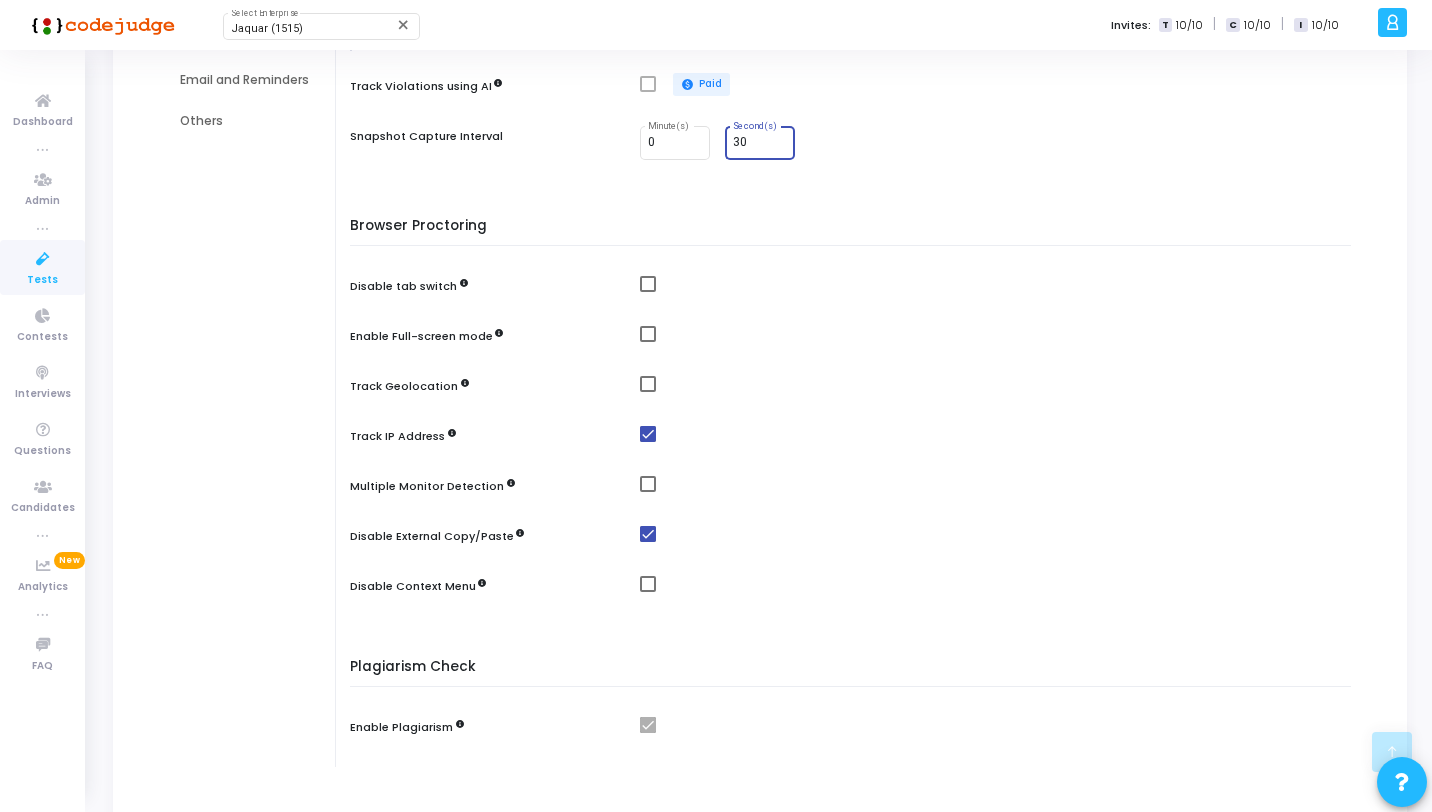 type on "30" 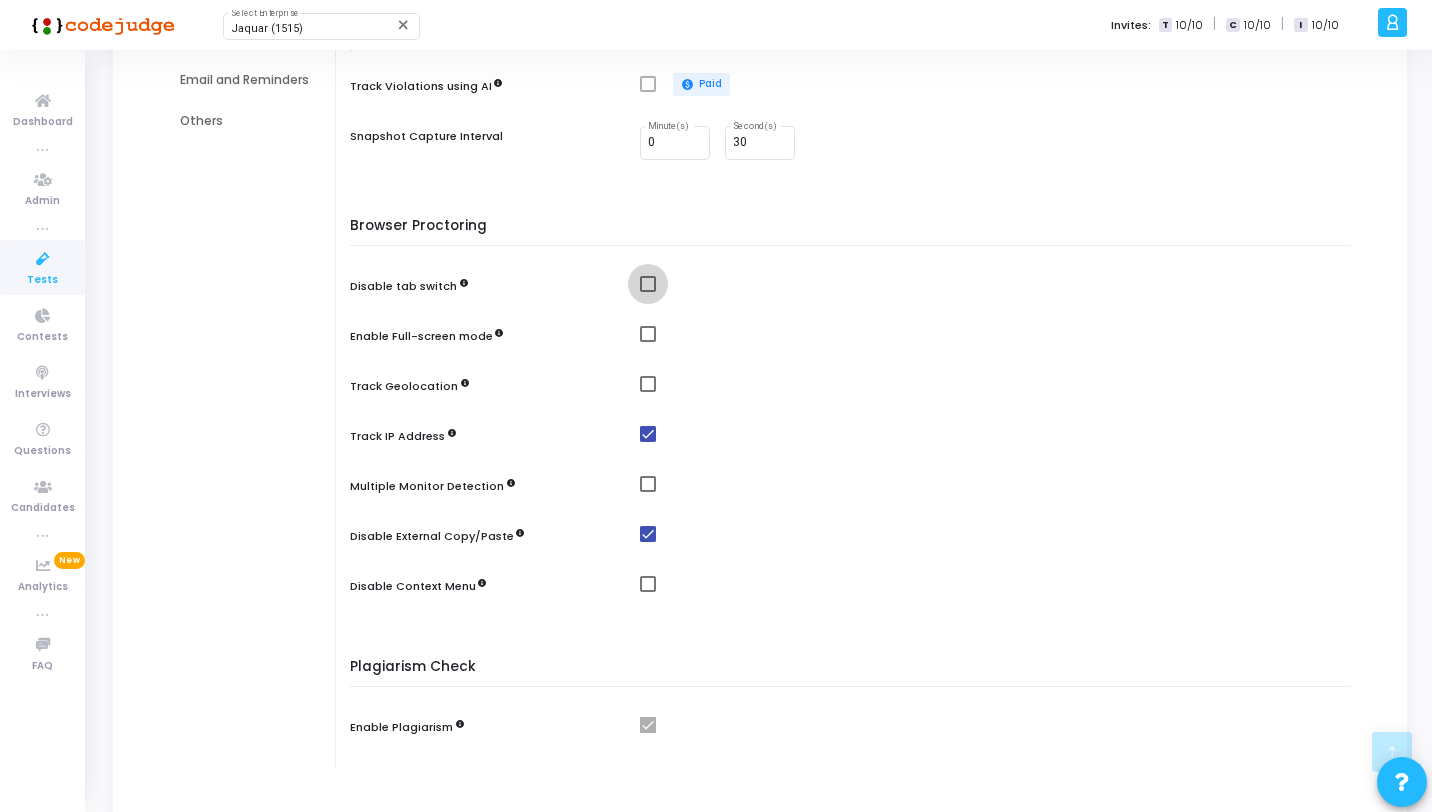 click at bounding box center [648, 284] 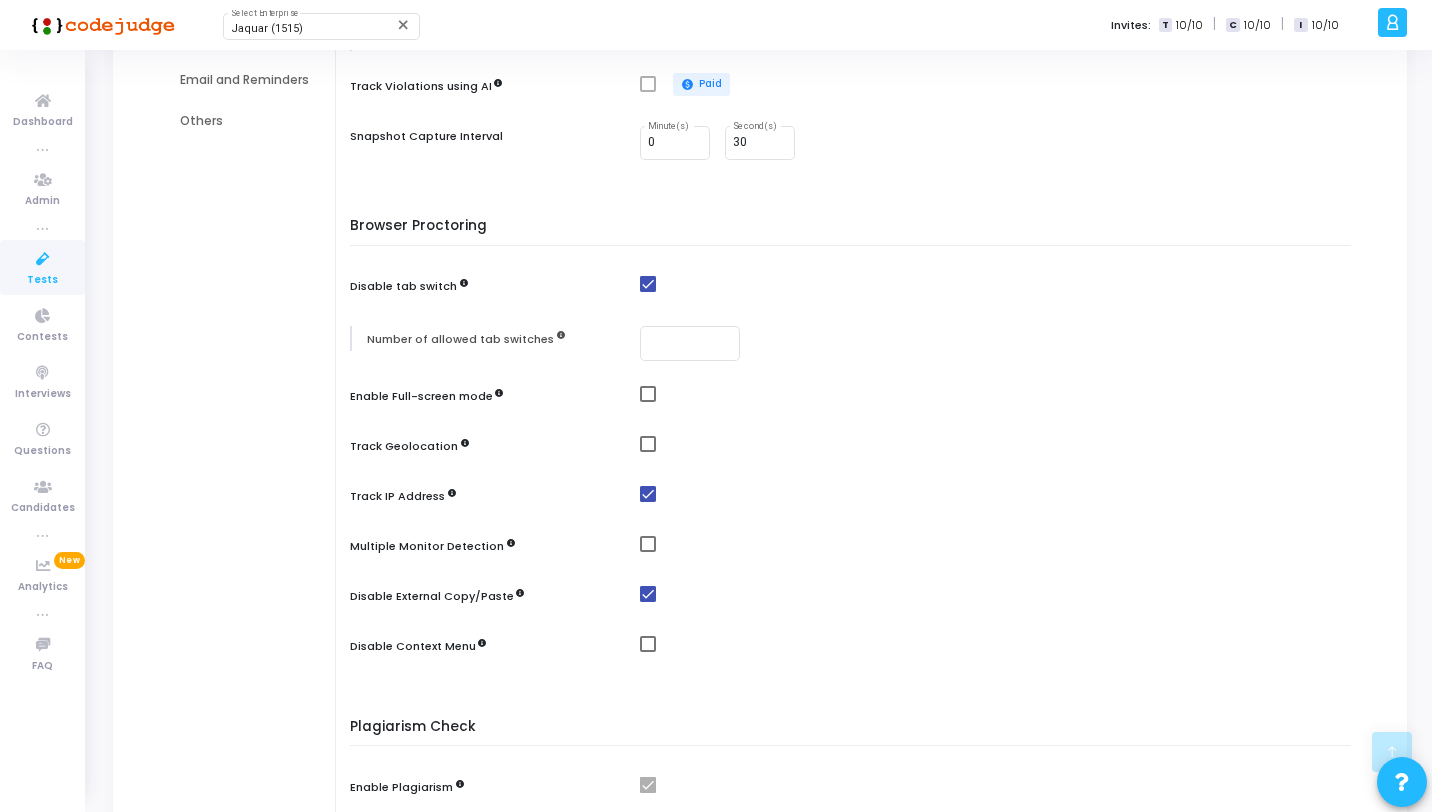 click at bounding box center [648, 394] 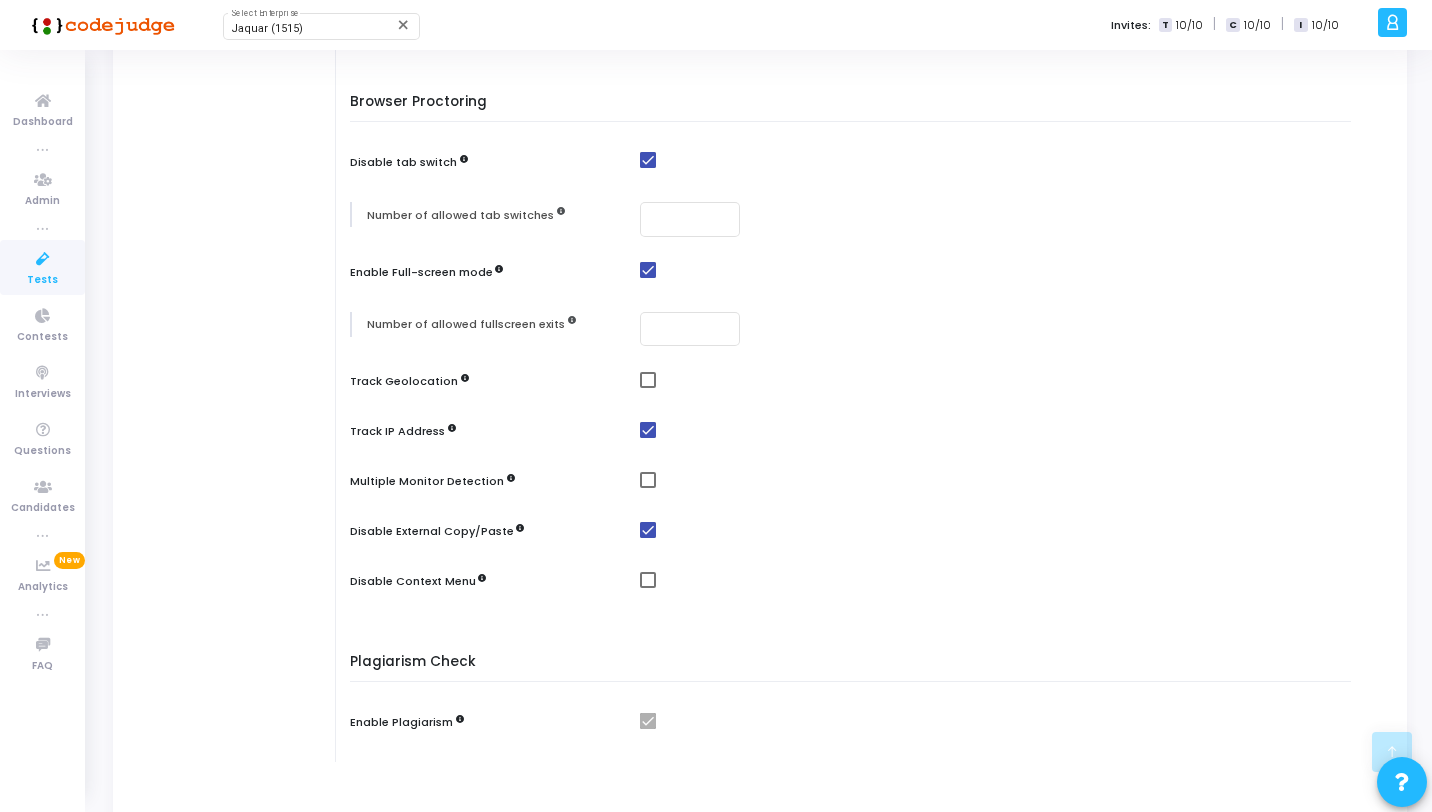 scroll, scrollTop: 538, scrollLeft: 0, axis: vertical 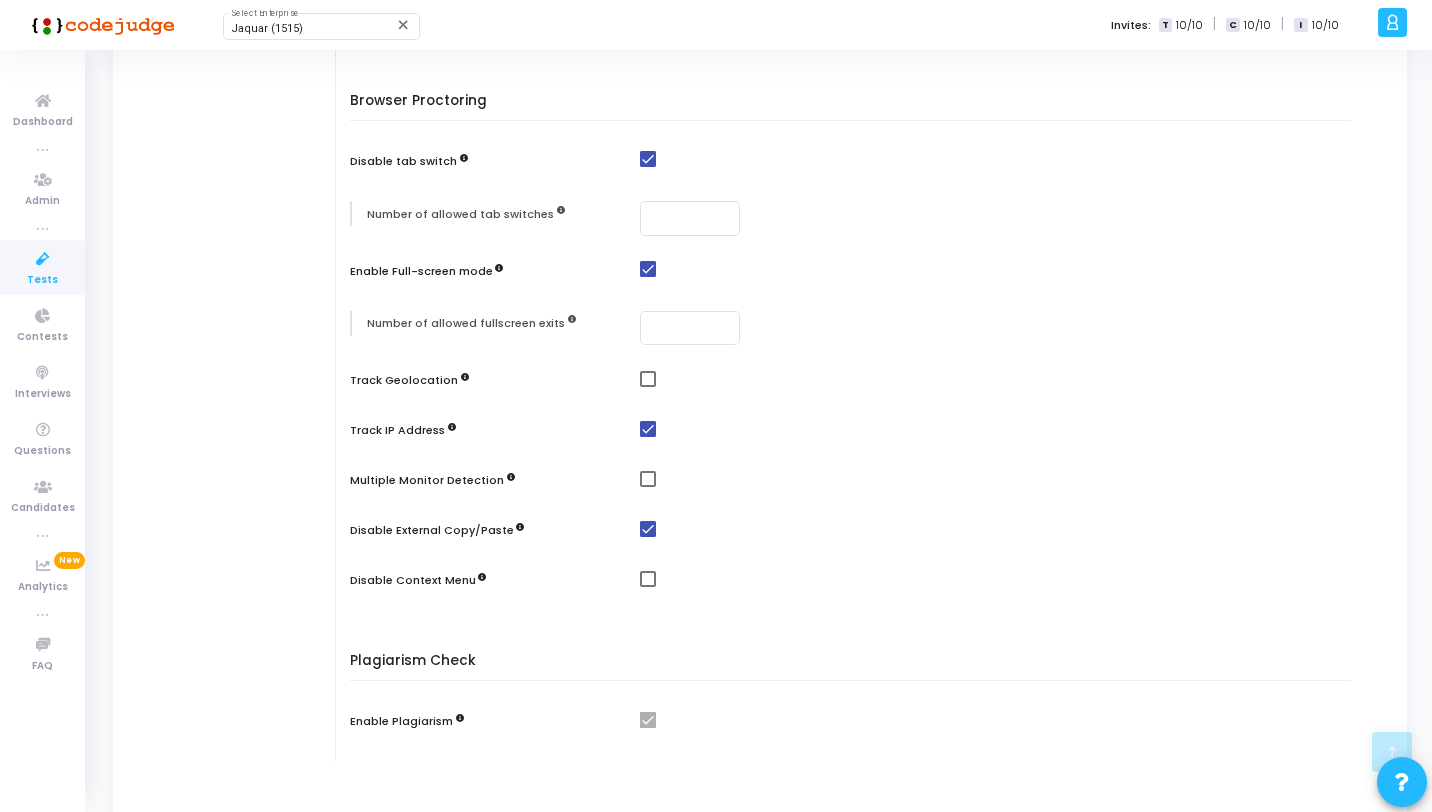 click at bounding box center (648, 579) 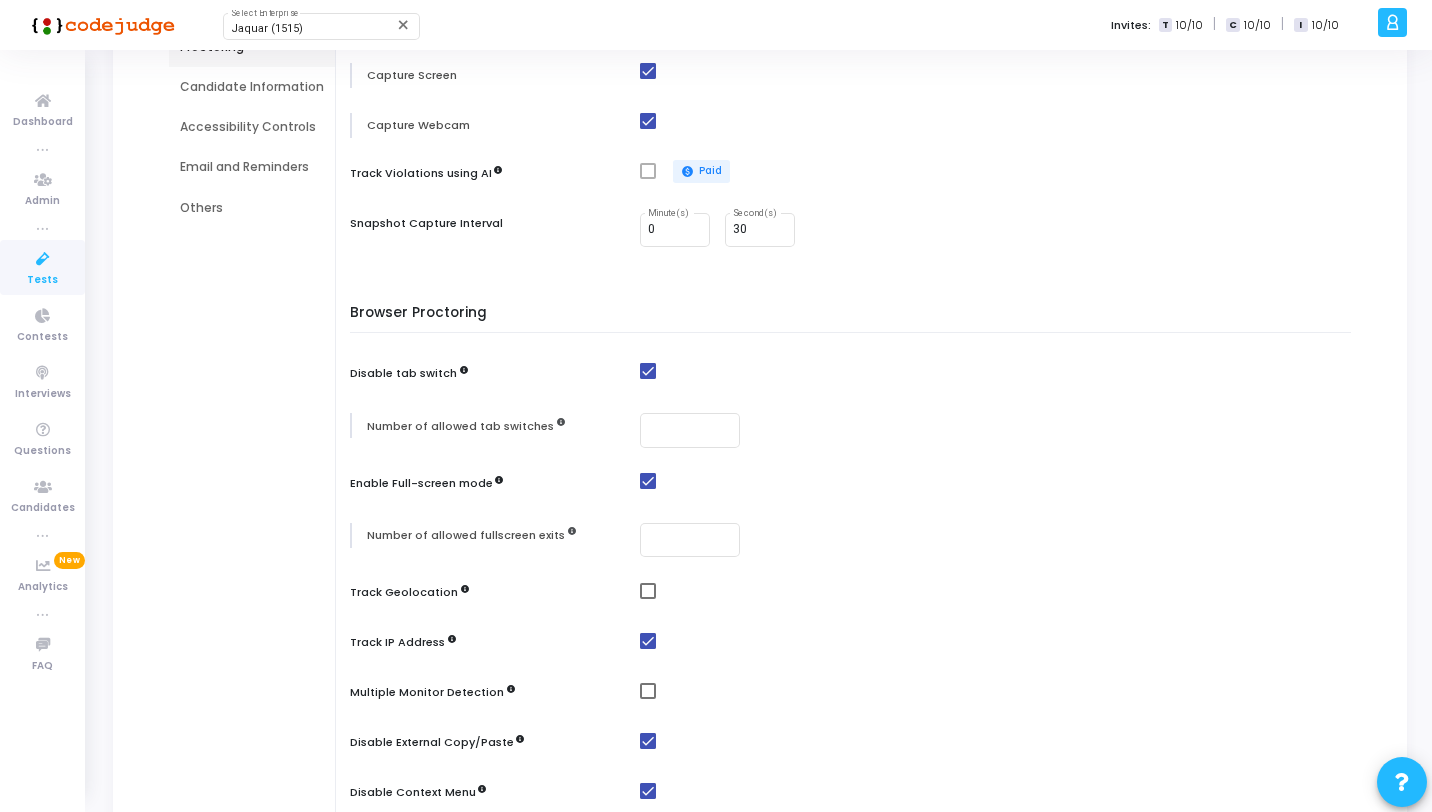 scroll, scrollTop: 0, scrollLeft: 0, axis: both 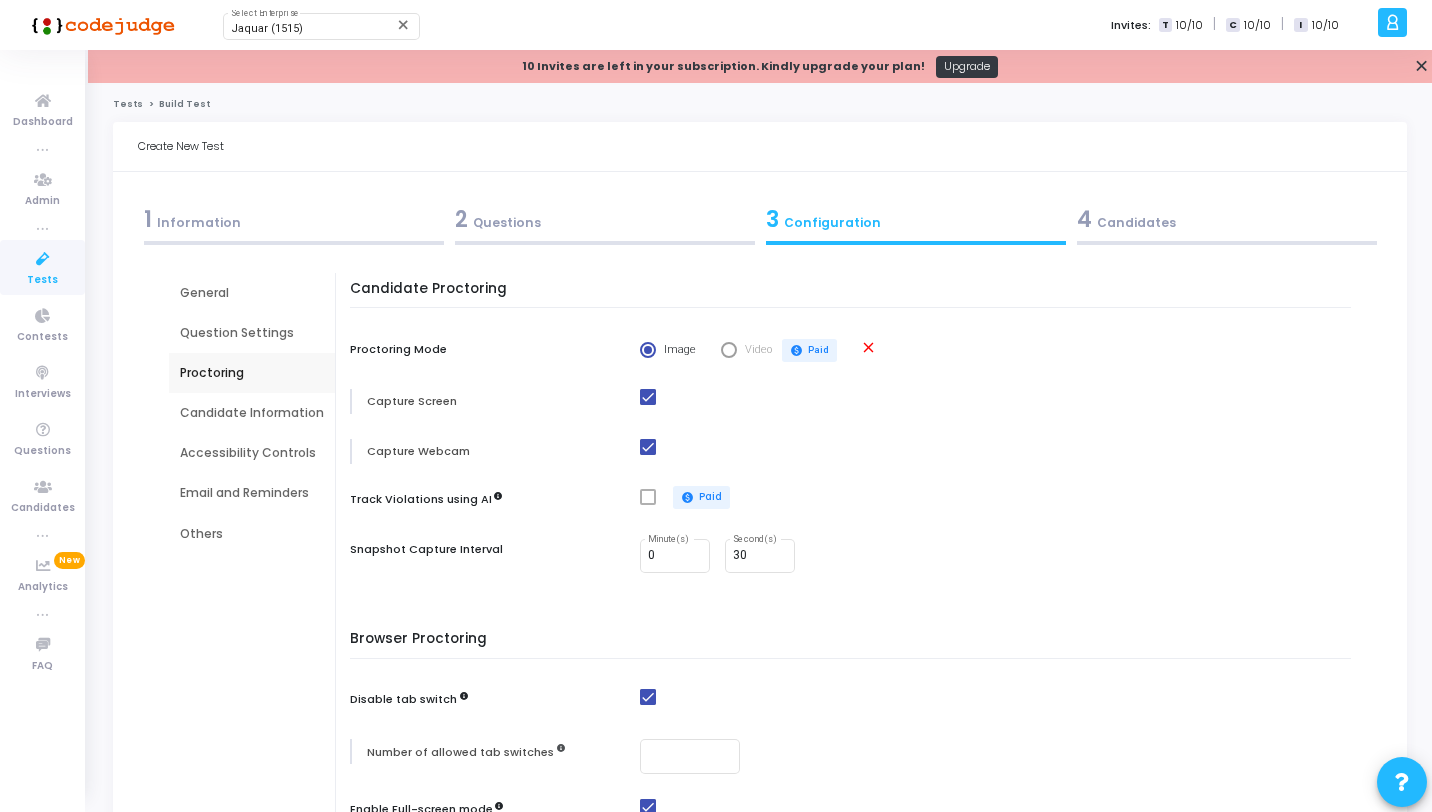 click on "Candidate Information" at bounding box center (252, 413) 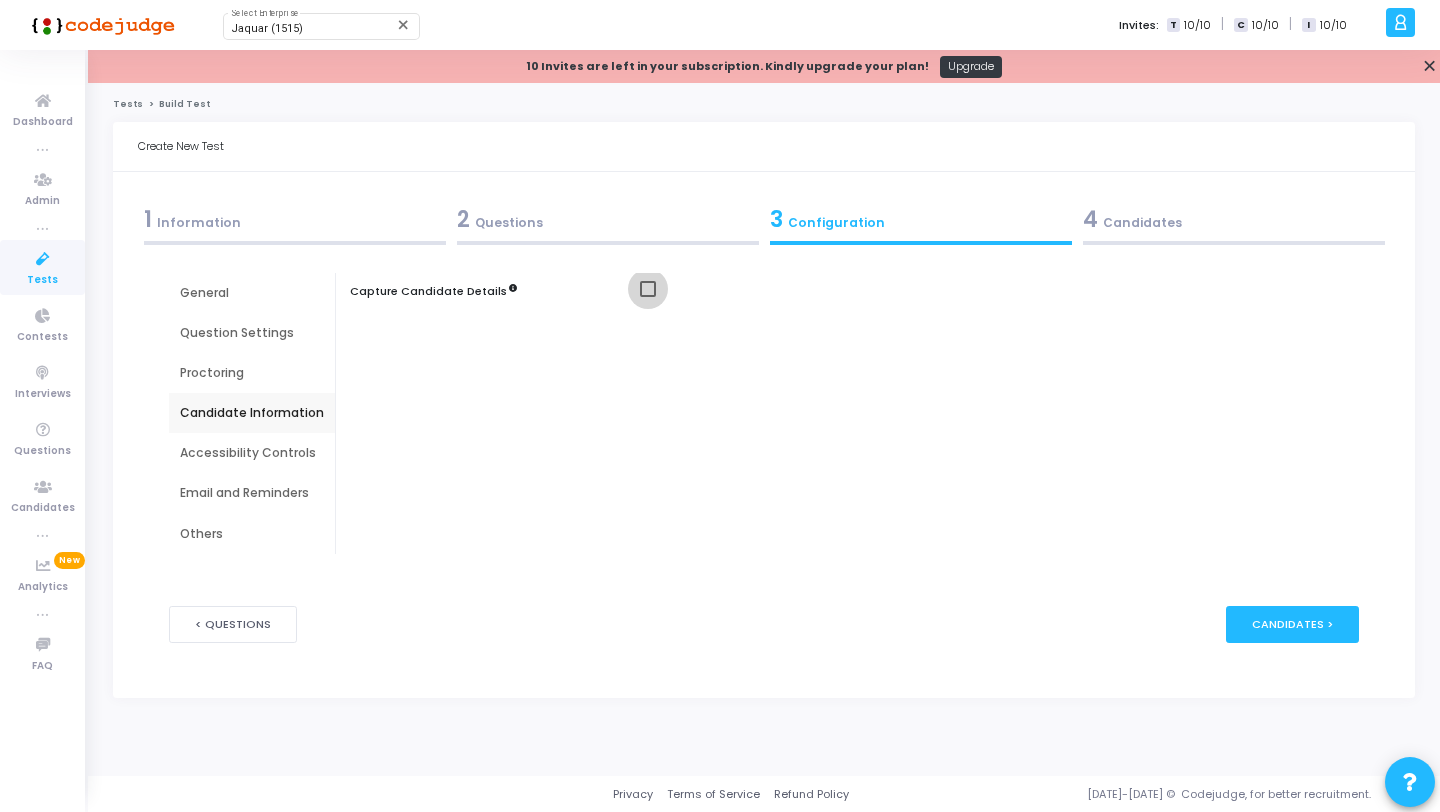 click at bounding box center [648, 289] 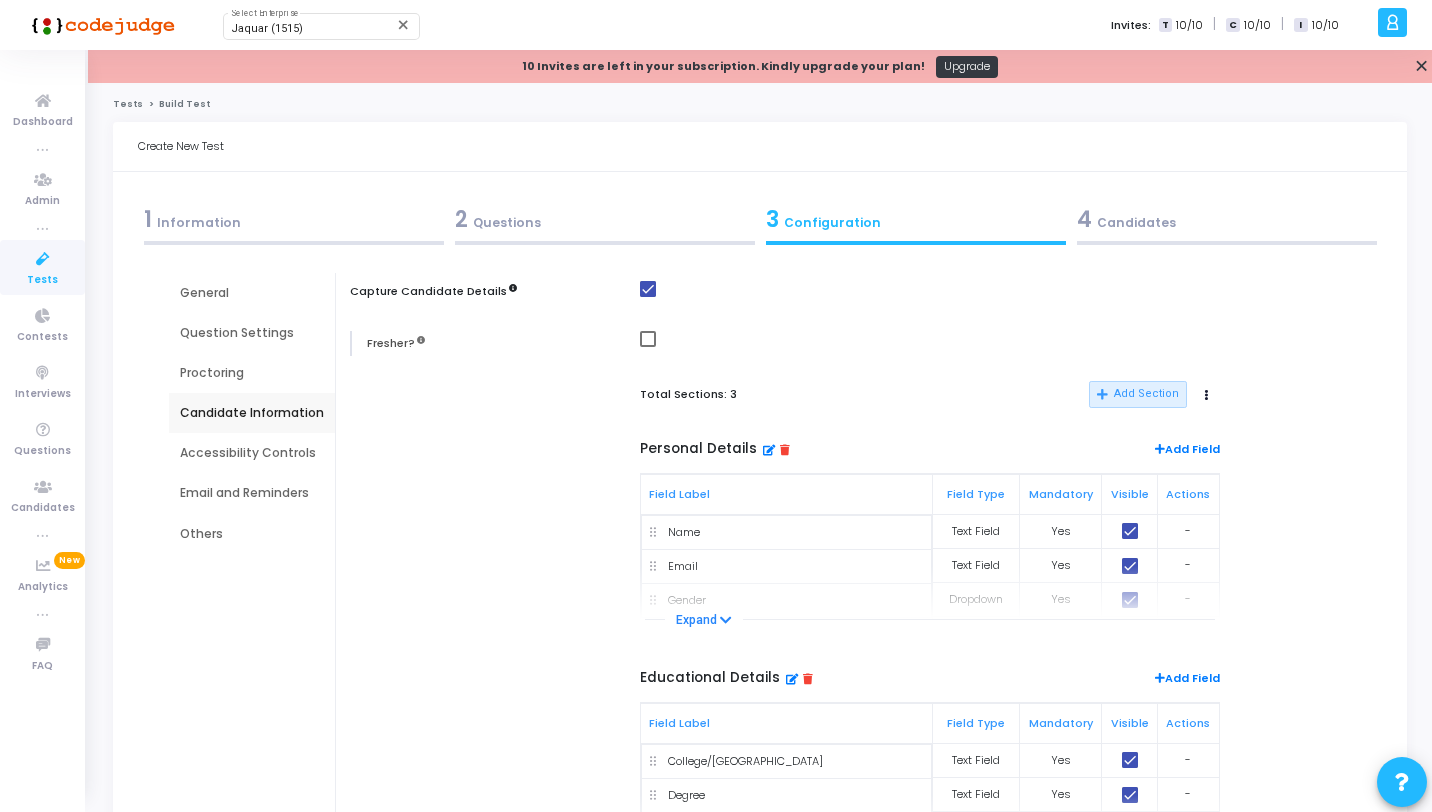 click on "Accessibility Controls" at bounding box center [252, 453] 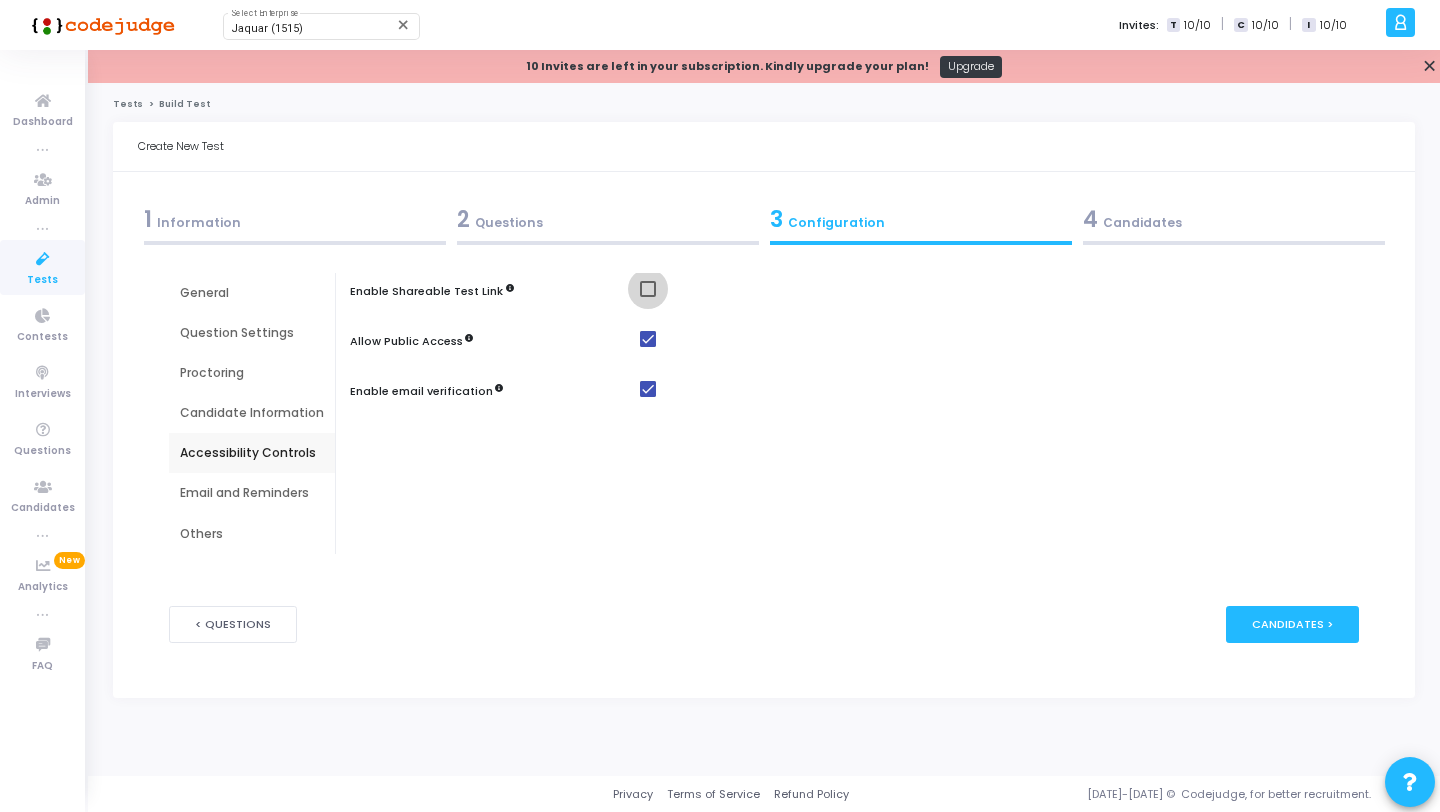 click at bounding box center [648, 289] 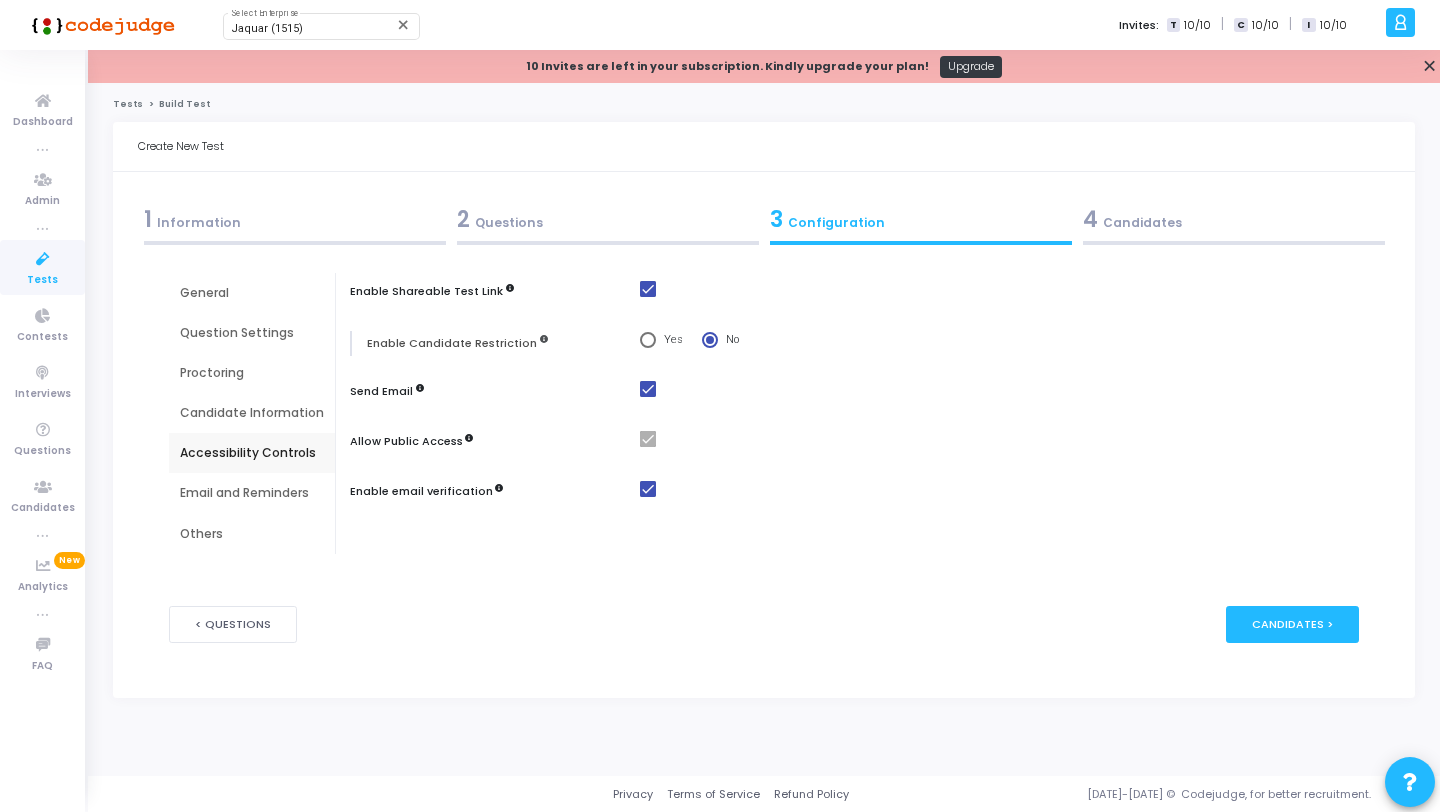 click on "Email and Reminders" at bounding box center (252, 493) 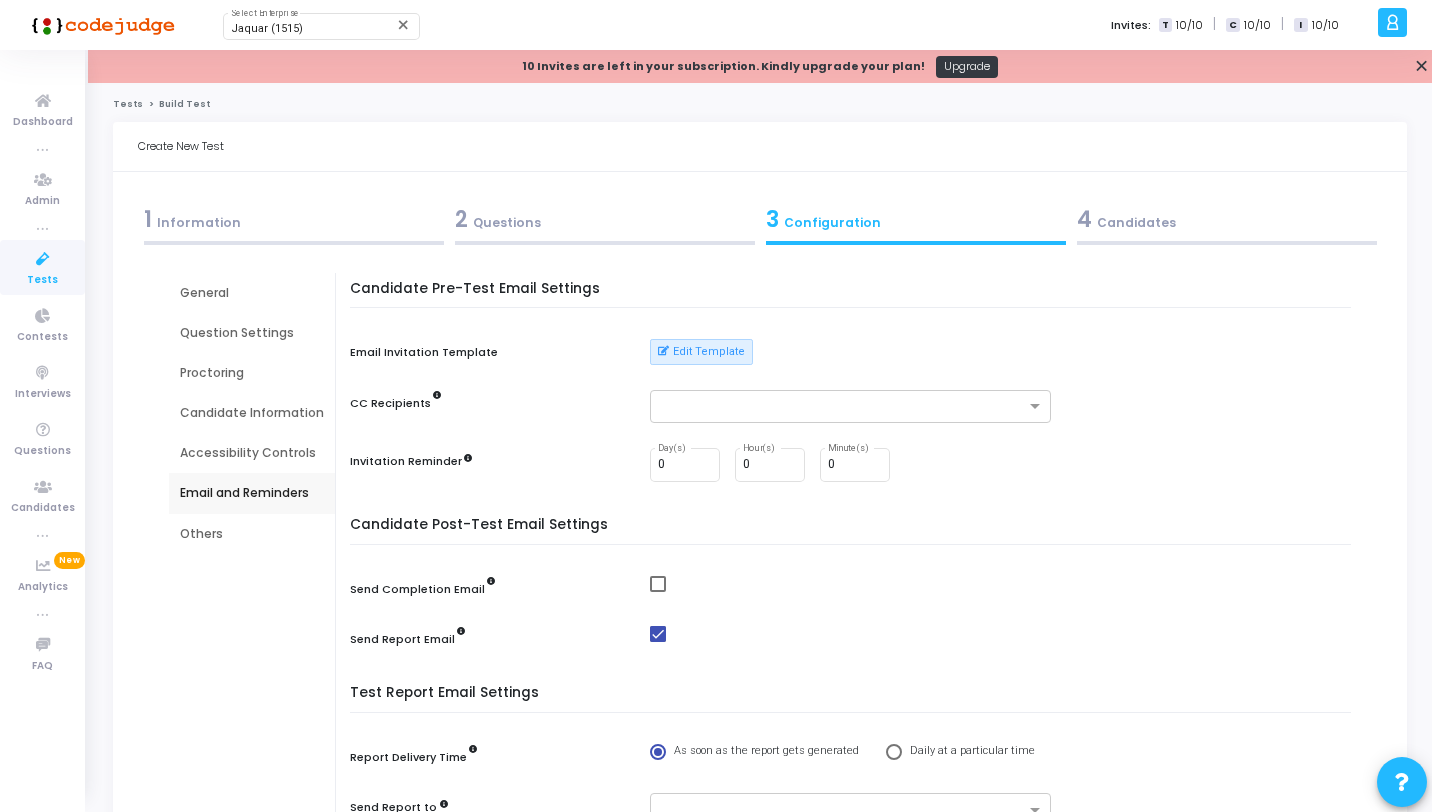 click at bounding box center (658, 584) 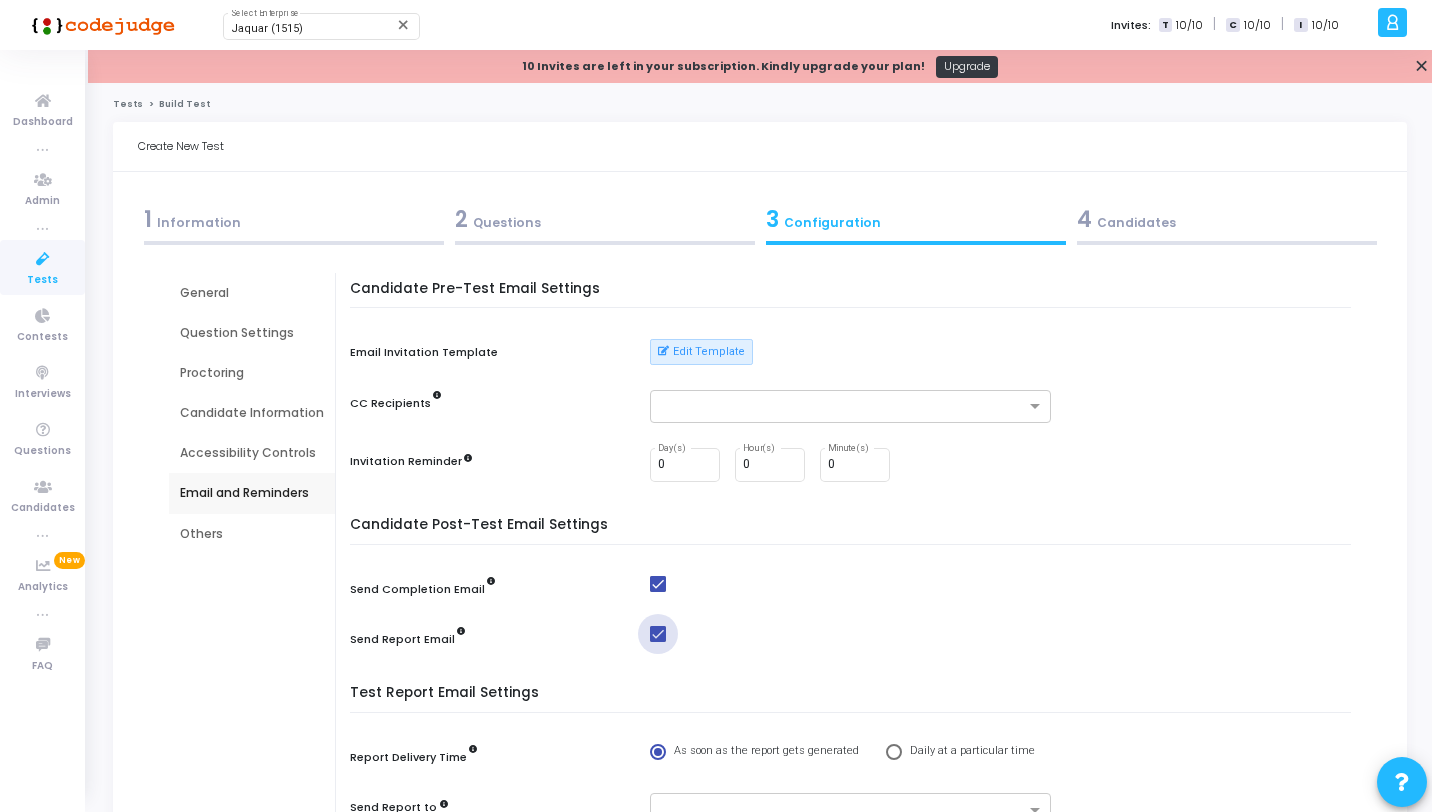 click at bounding box center (658, 634) 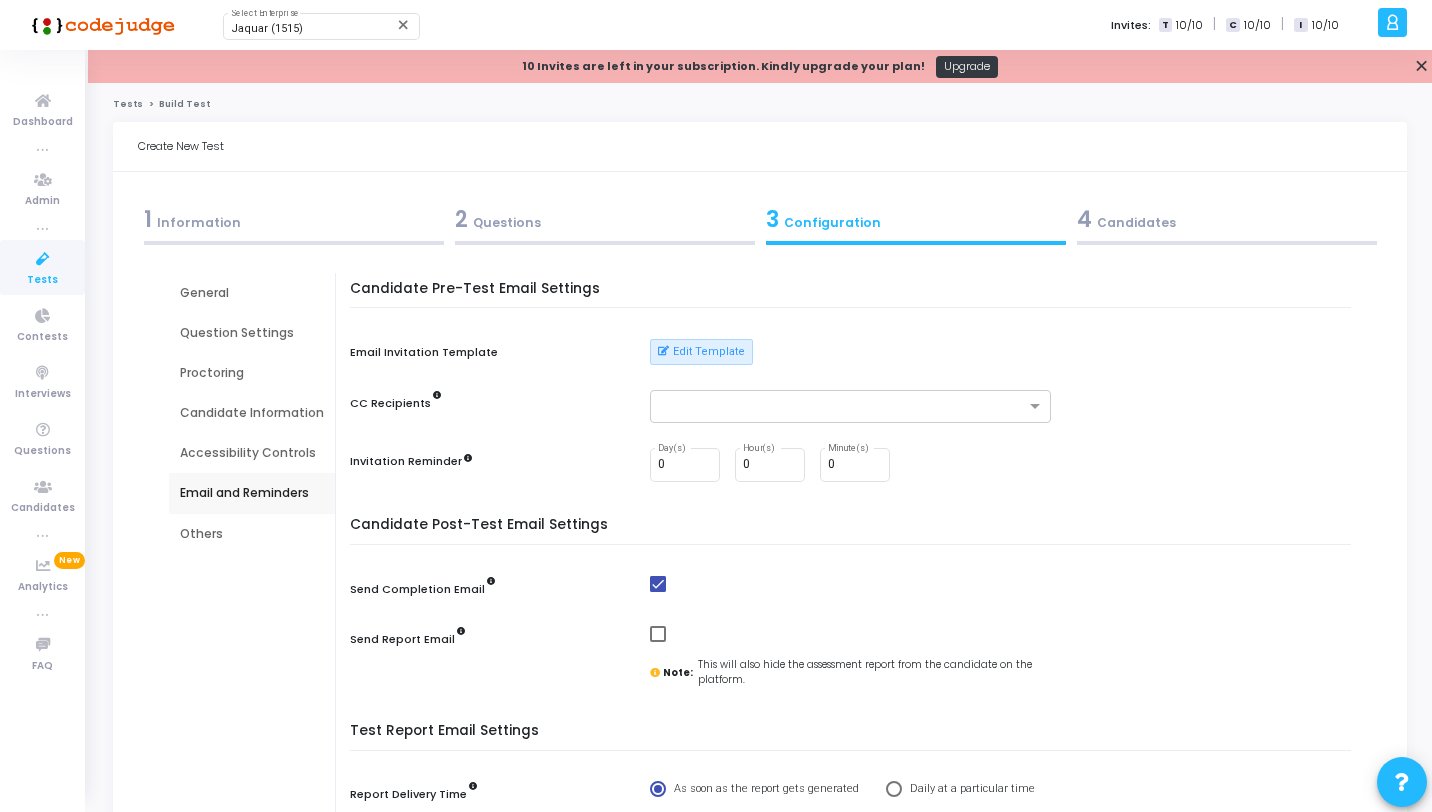 click on "Others" at bounding box center (252, 534) 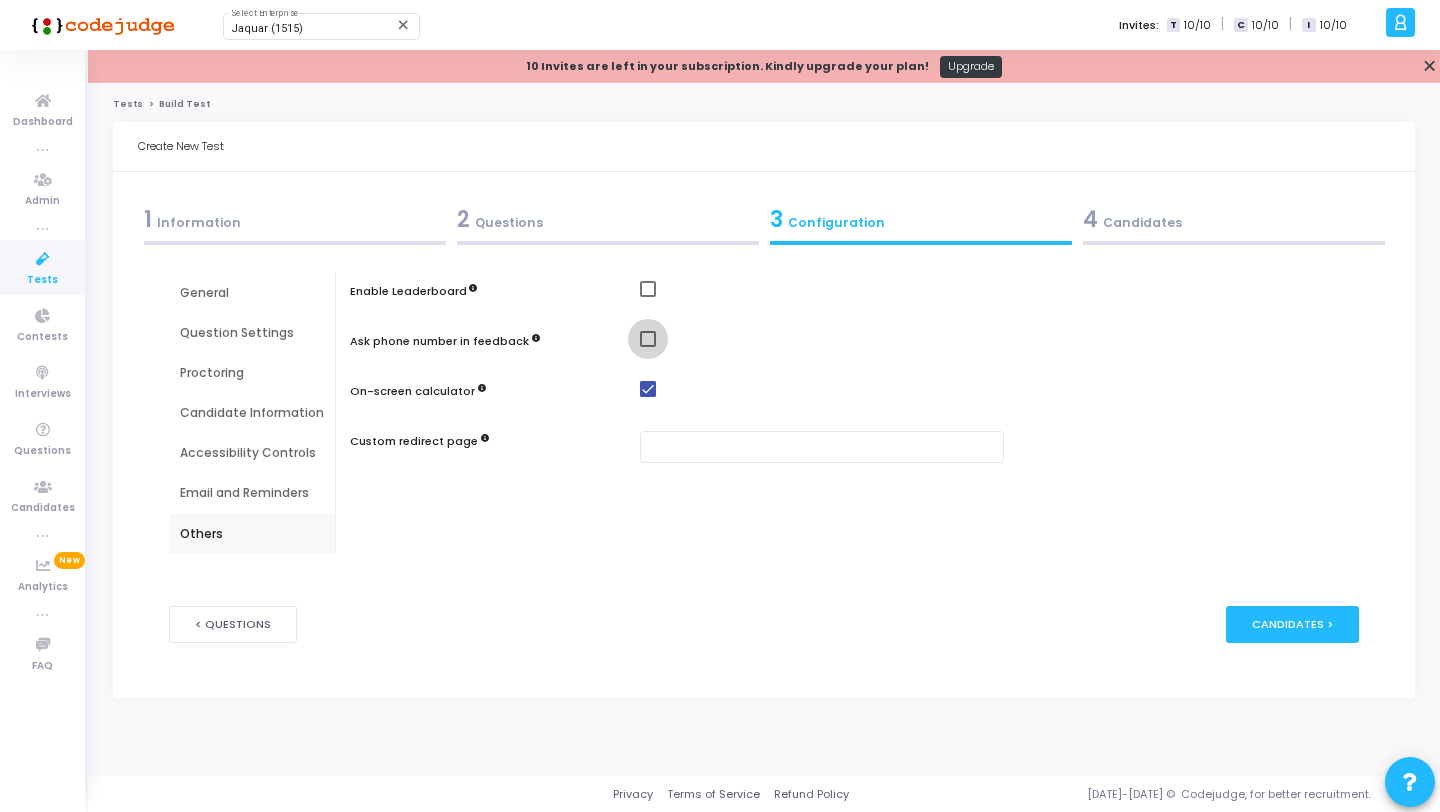 click at bounding box center (648, 339) 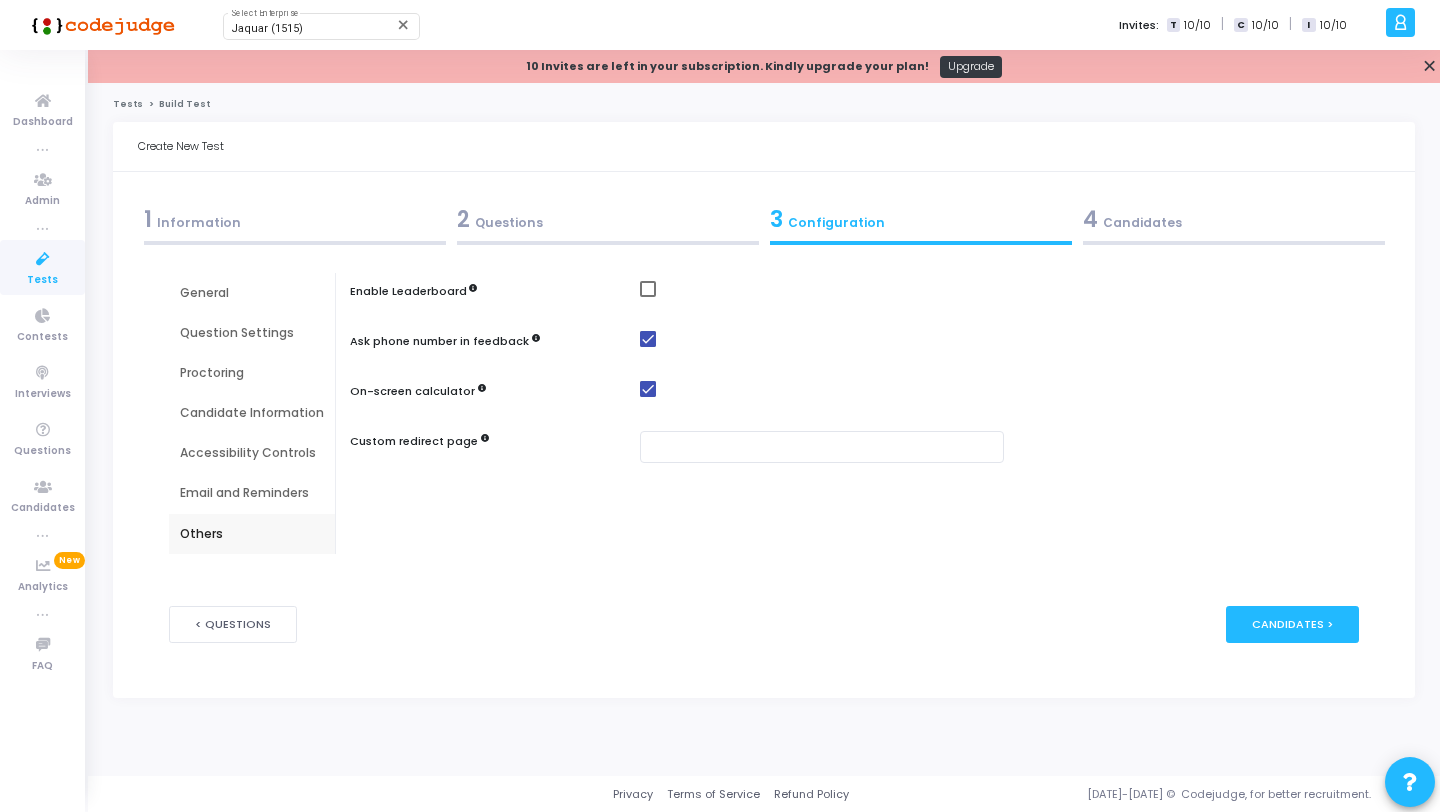 click on "4  Candidates" at bounding box center (1234, 219) 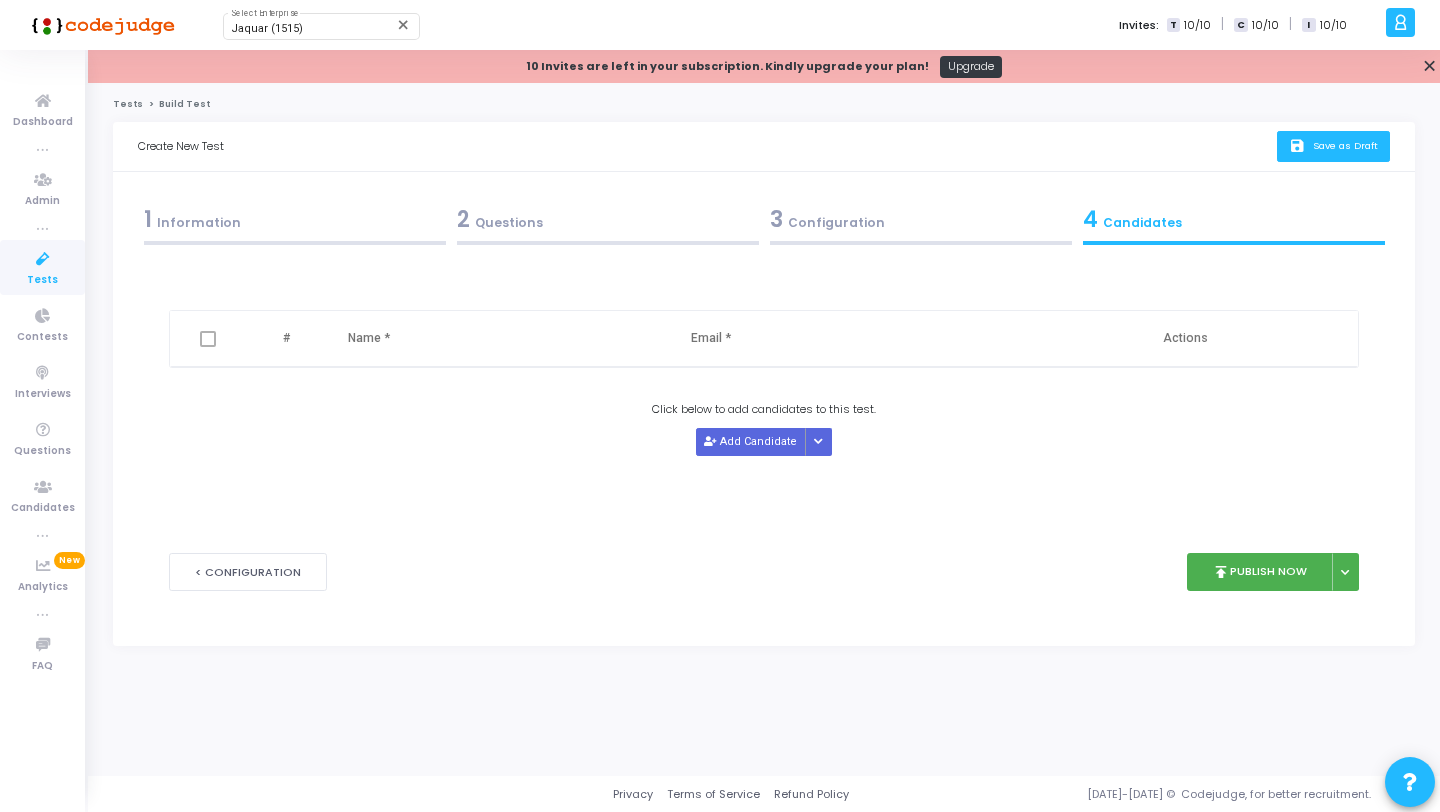 click on "save" 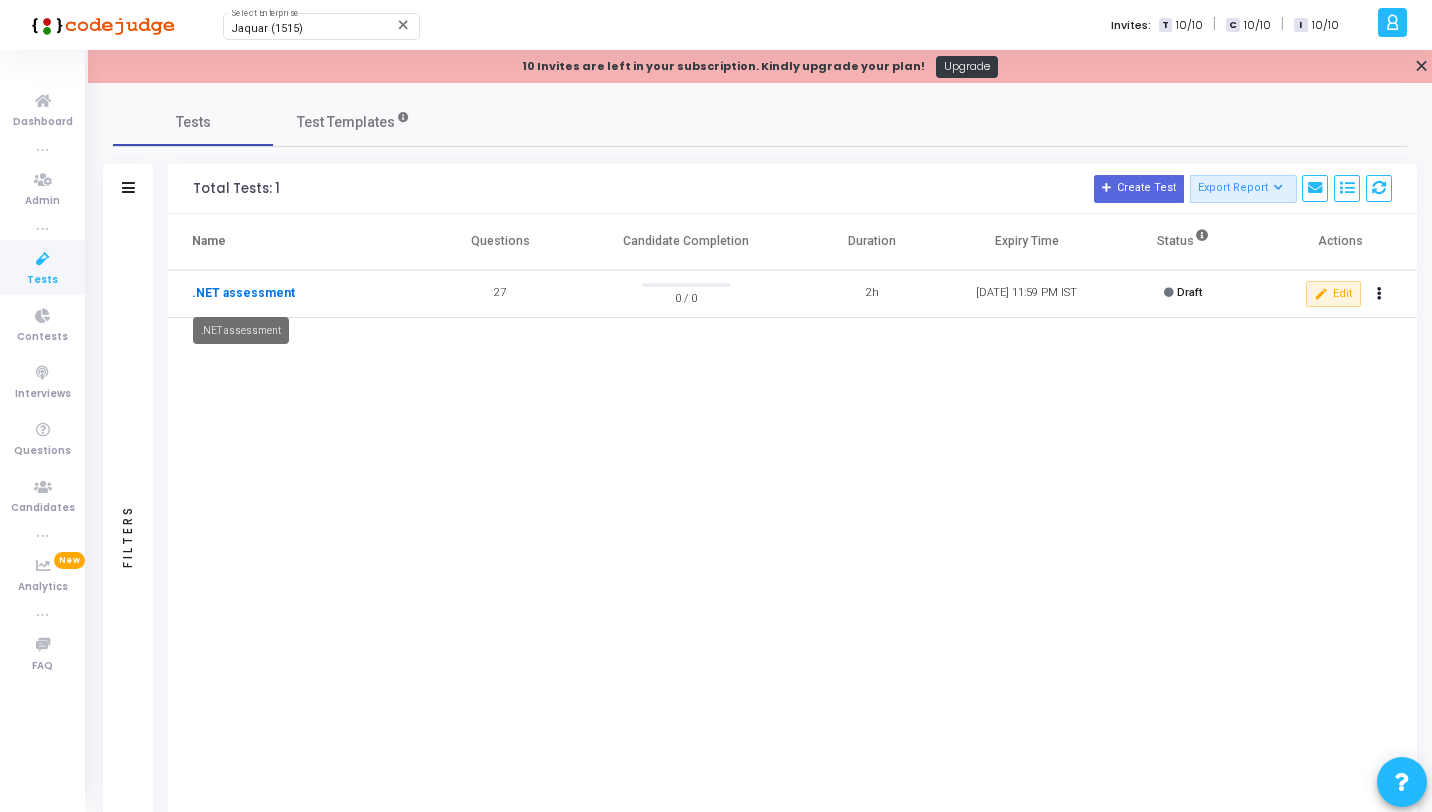 click on ".NET assessment" at bounding box center (243, 293) 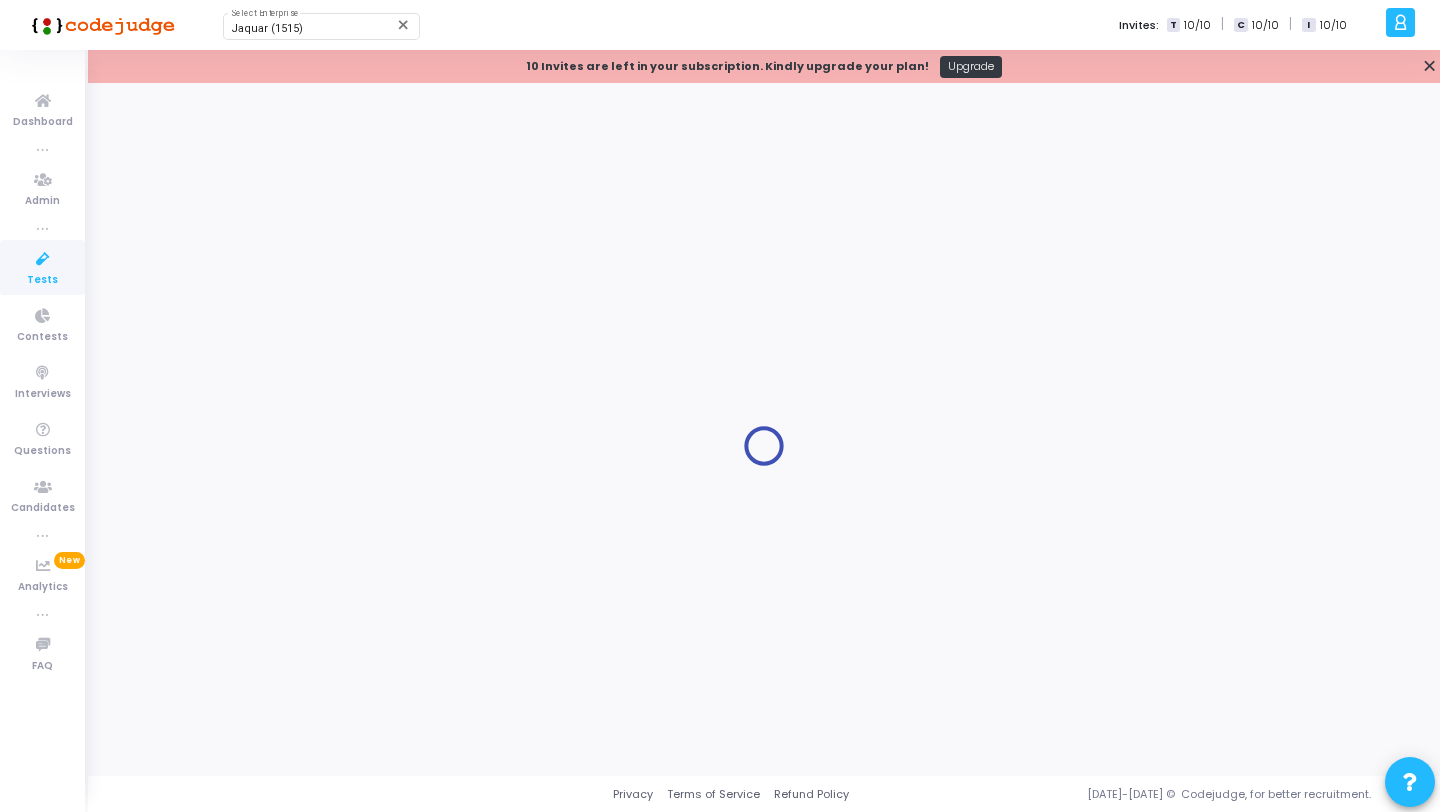 type on ".NET assessment" 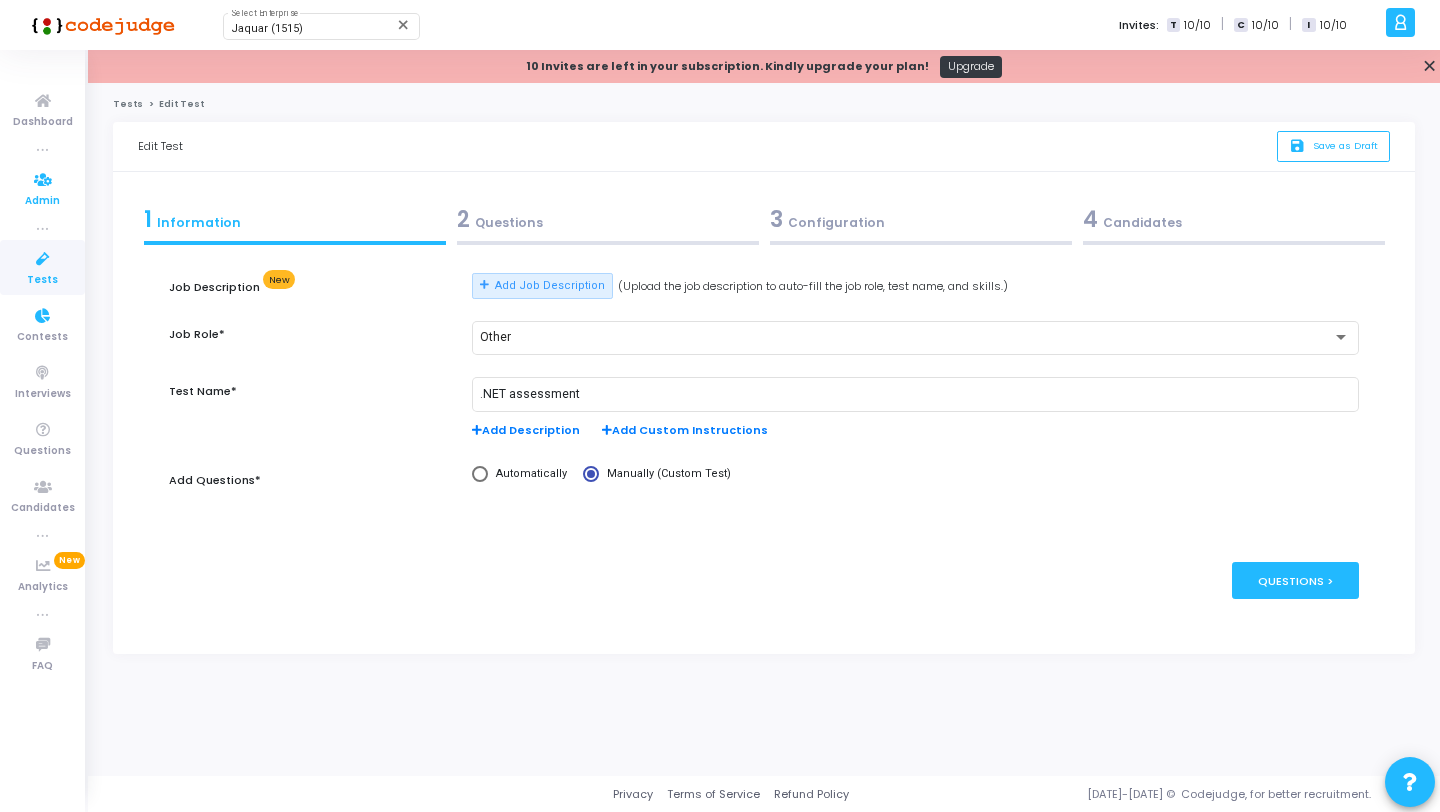 click on "Admin" at bounding box center (42, 188) 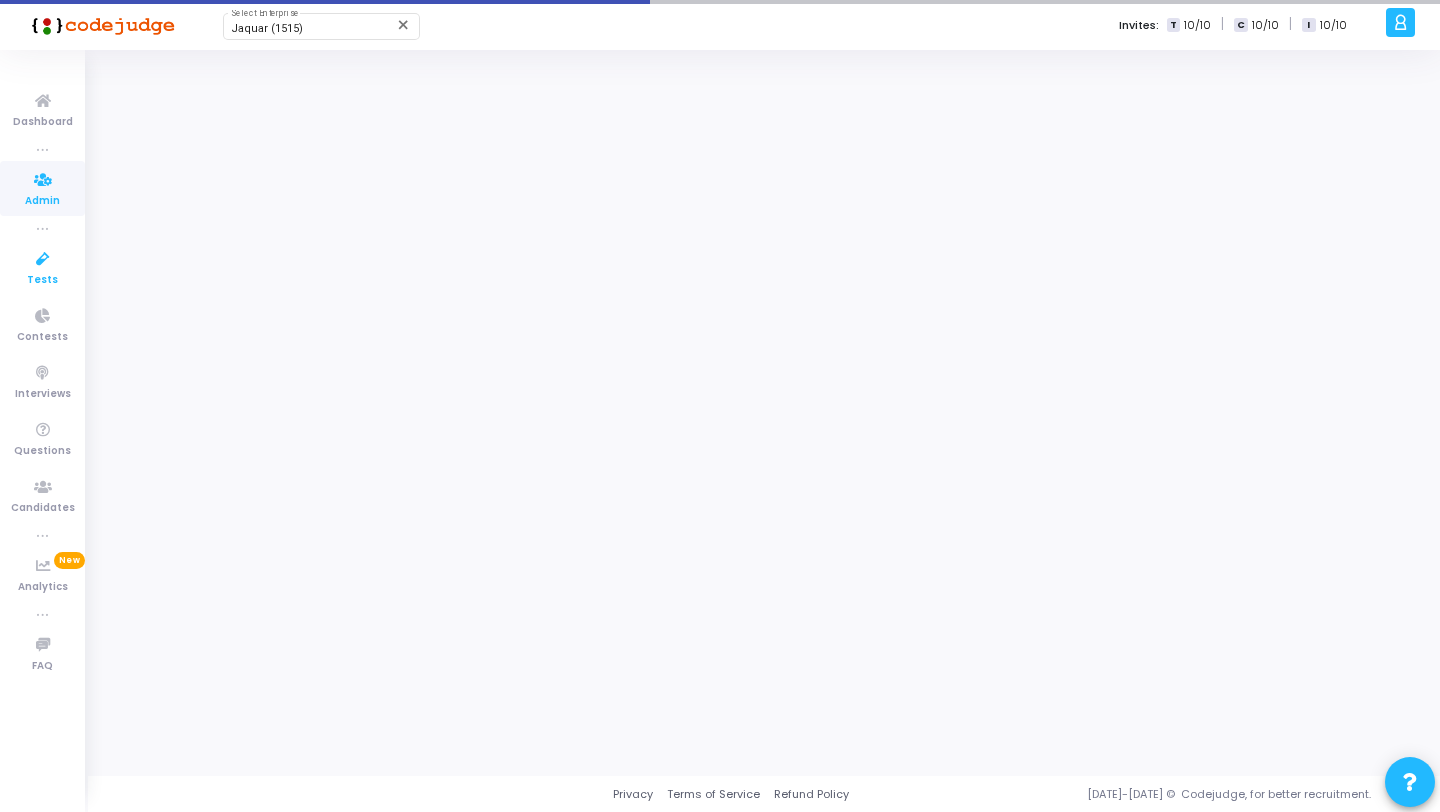 click at bounding box center (43, 259) 